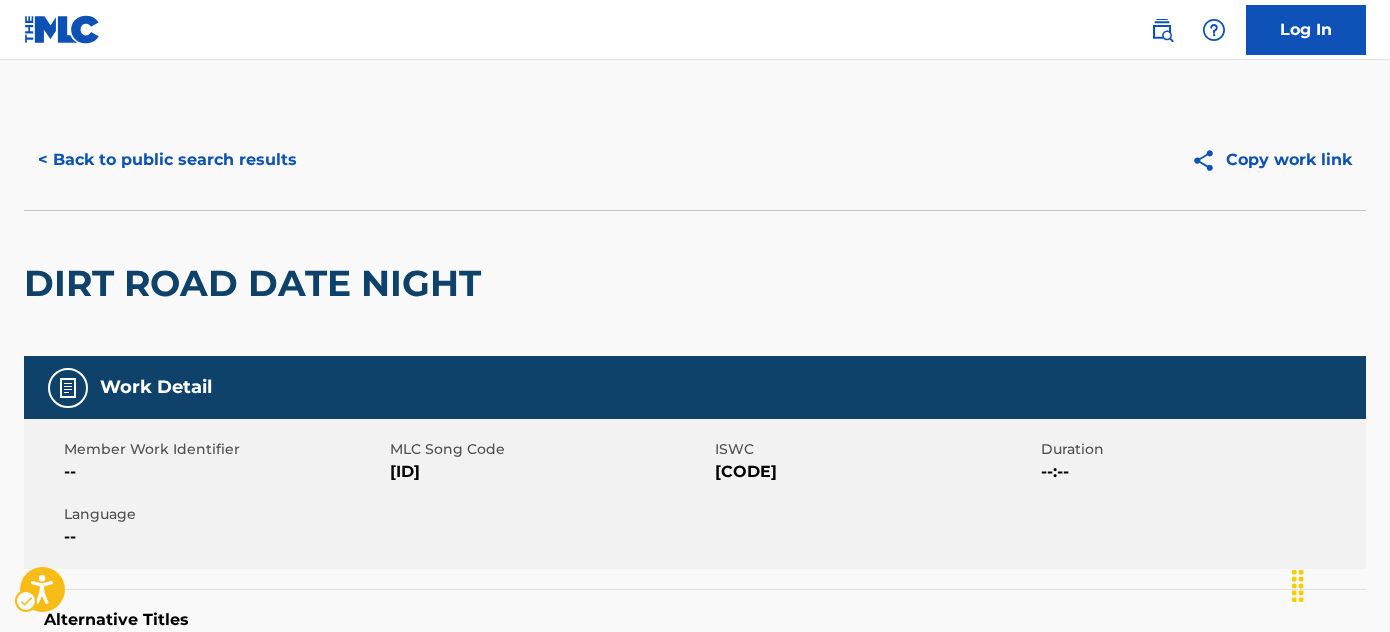 scroll, scrollTop: 3090, scrollLeft: 0, axis: vertical 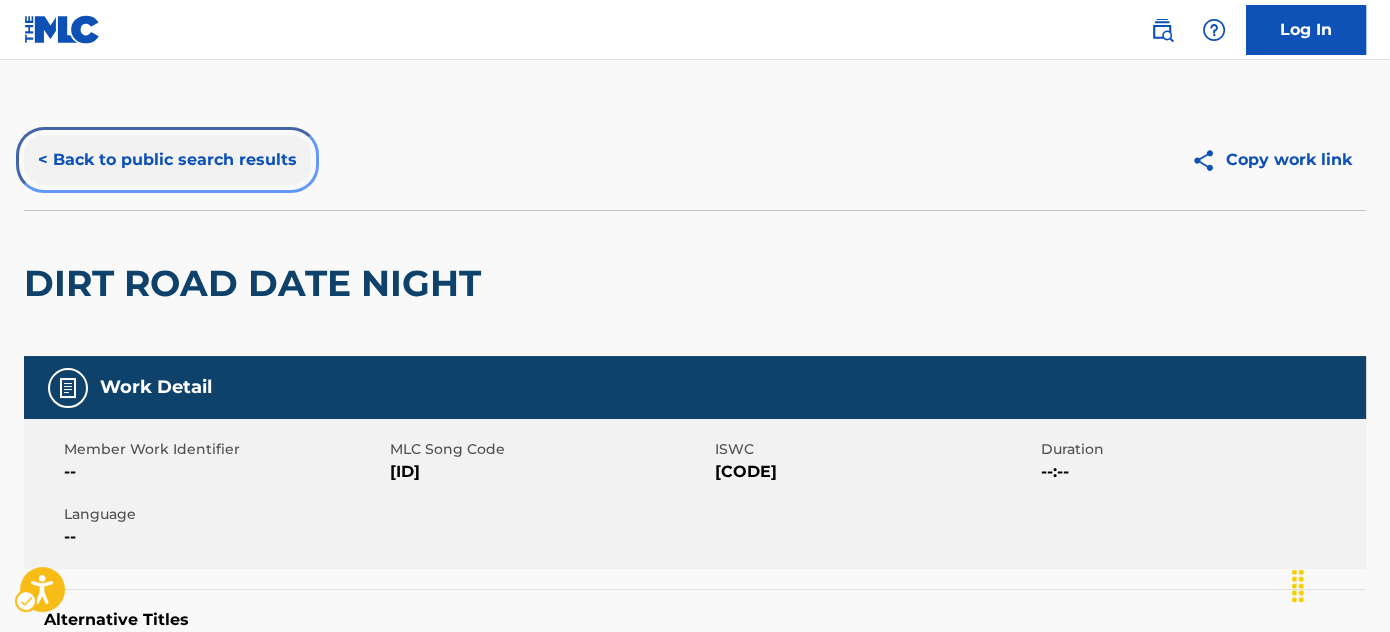 click on "< Back to public search results" at bounding box center (167, 160) 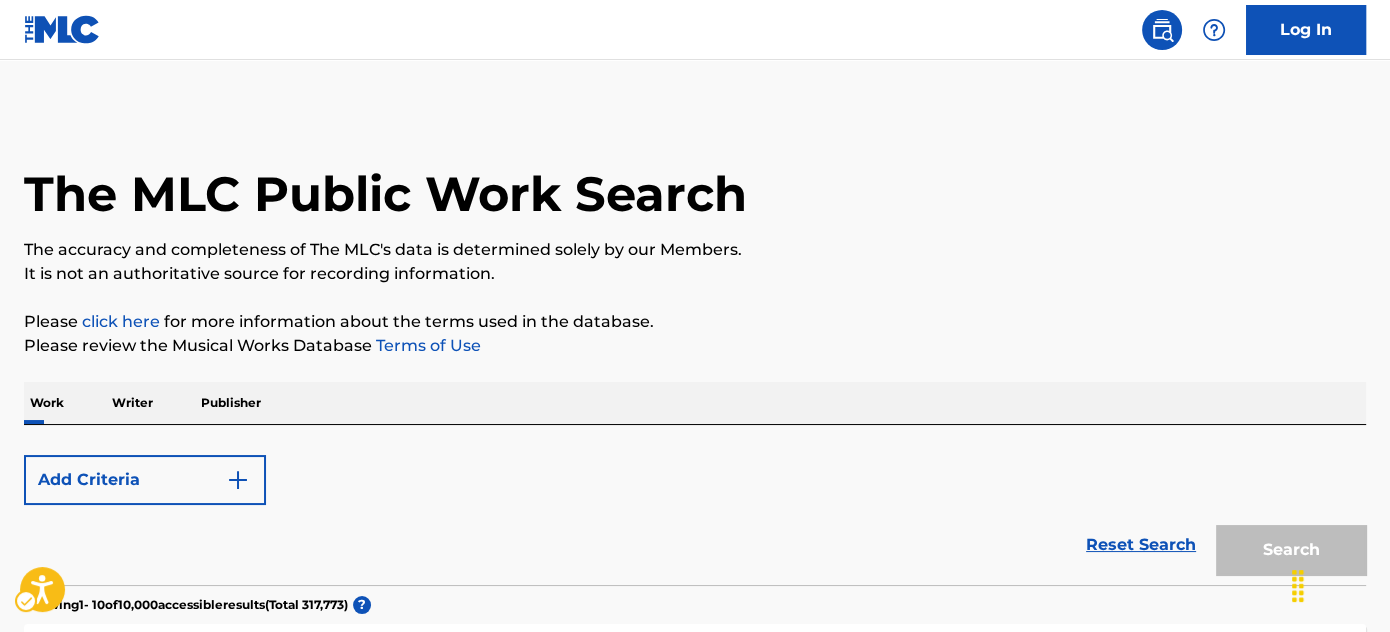scroll, scrollTop: 392, scrollLeft: 0, axis: vertical 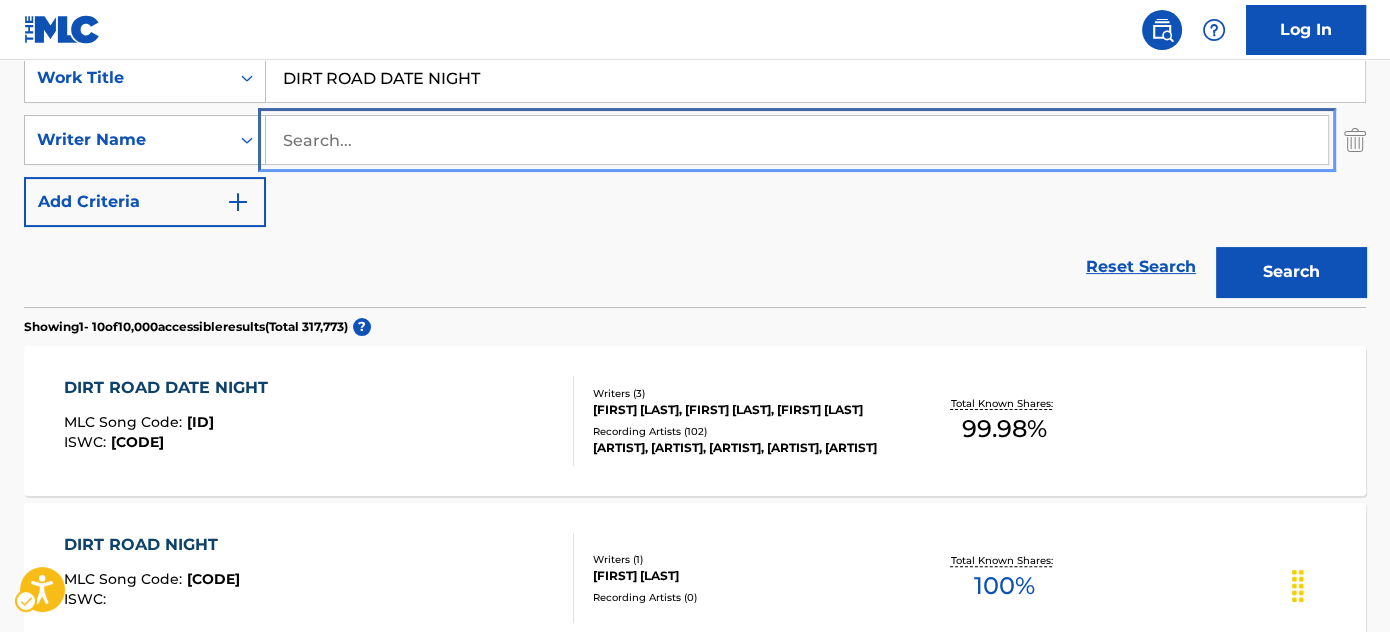 click at bounding box center [797, 140] 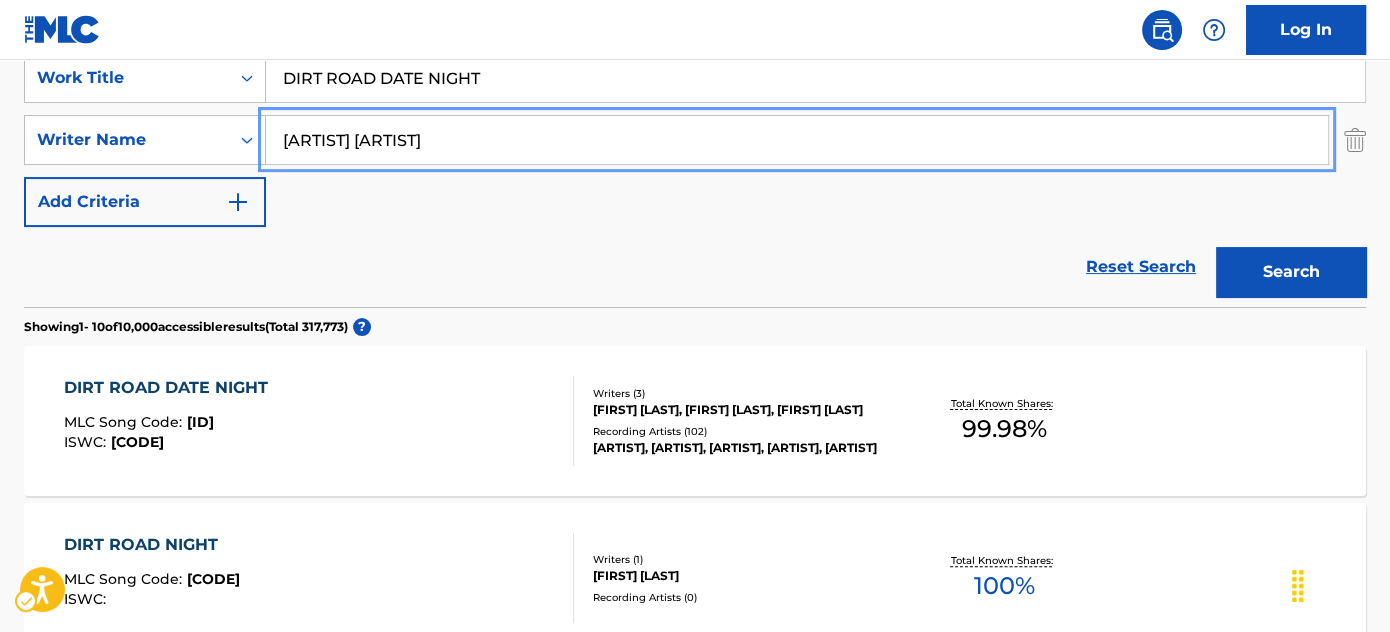 type on "[ARTIST] [ARTIST]" 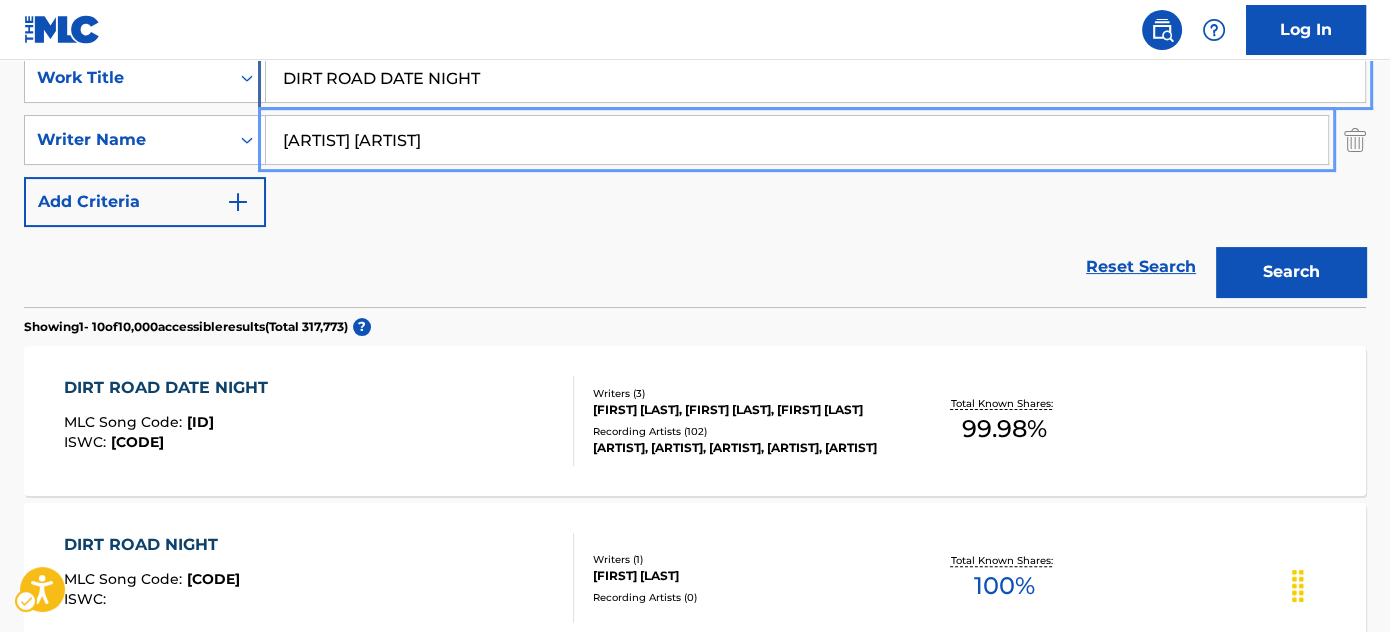 click on "DIRT ROAD DATE NIGHT" at bounding box center (815, 78) 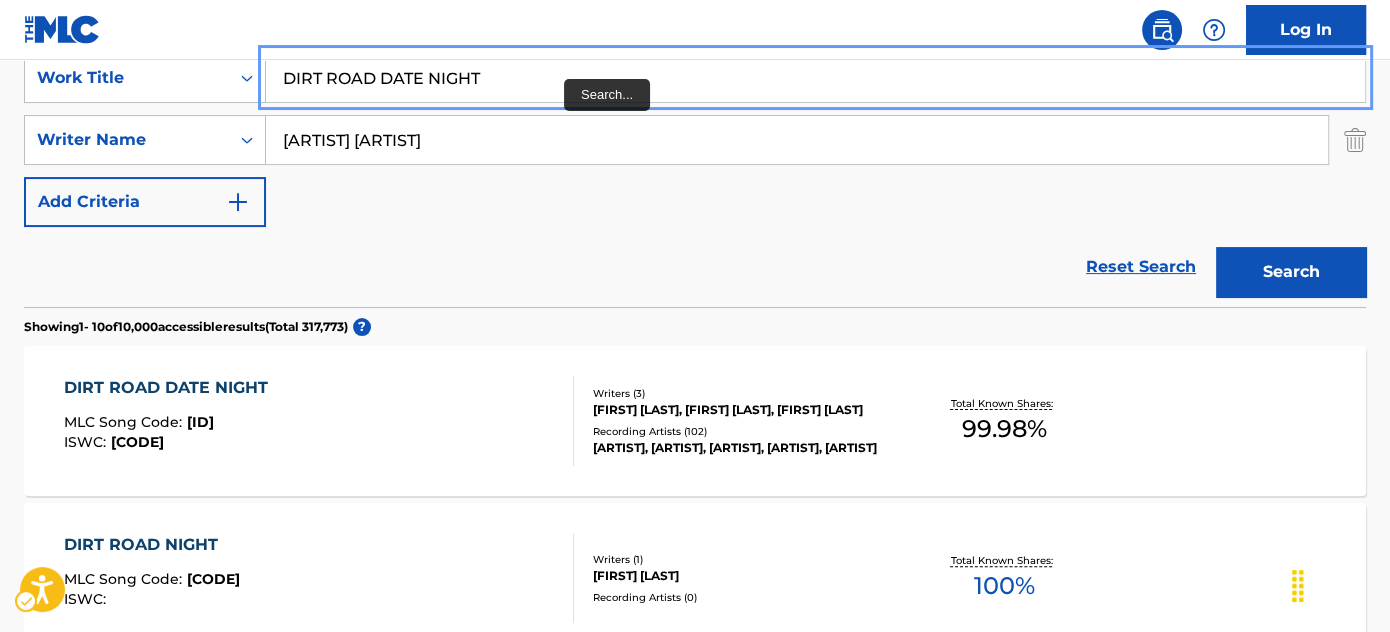 paste on "They Stole My Computer" 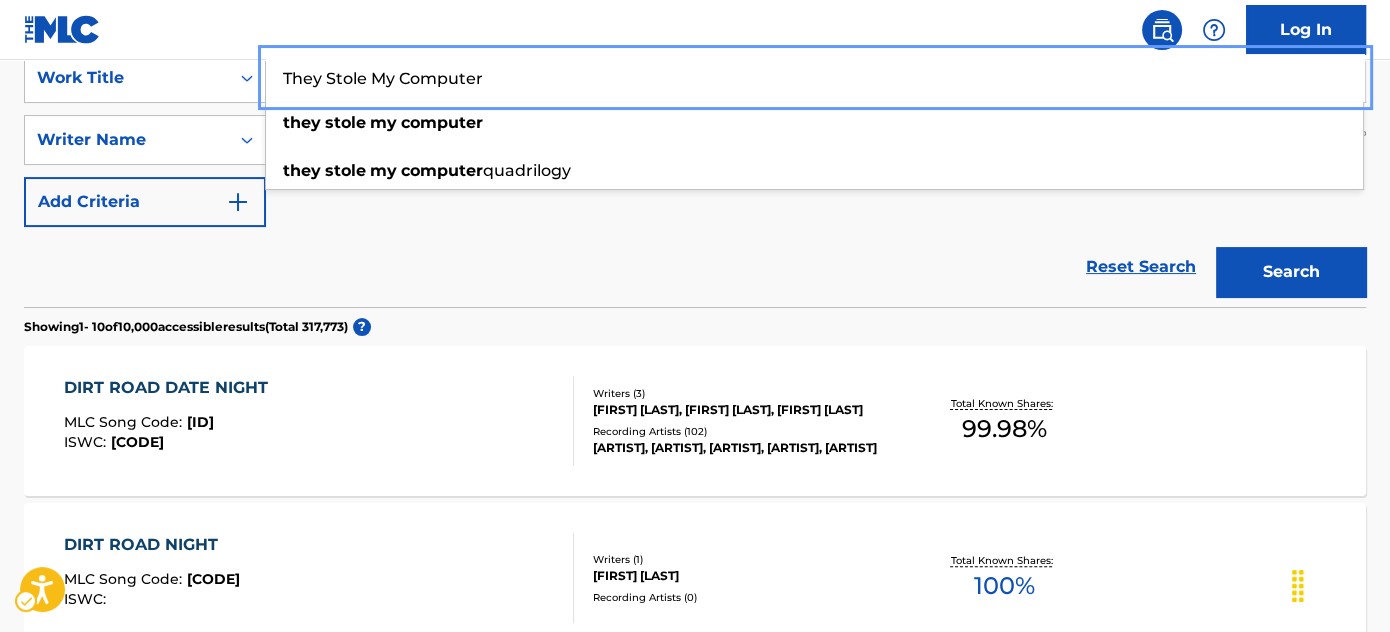 type on "They Stole My Computer" 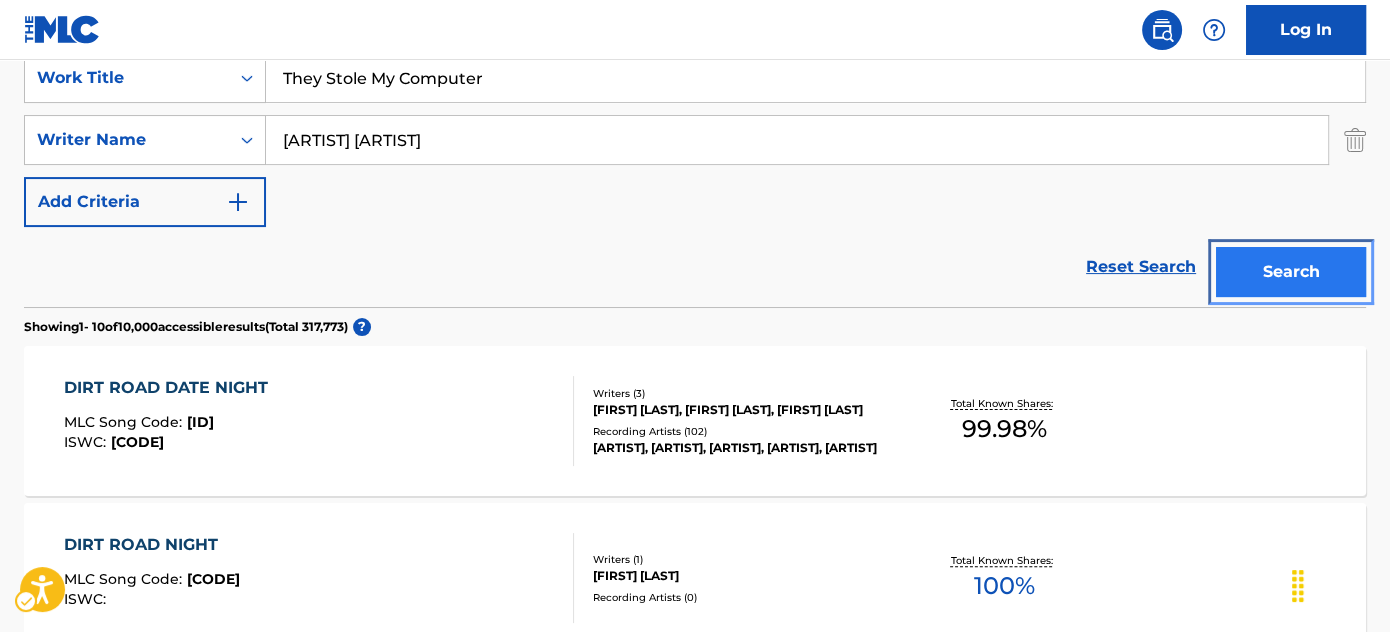 click on "Search" at bounding box center (1291, 272) 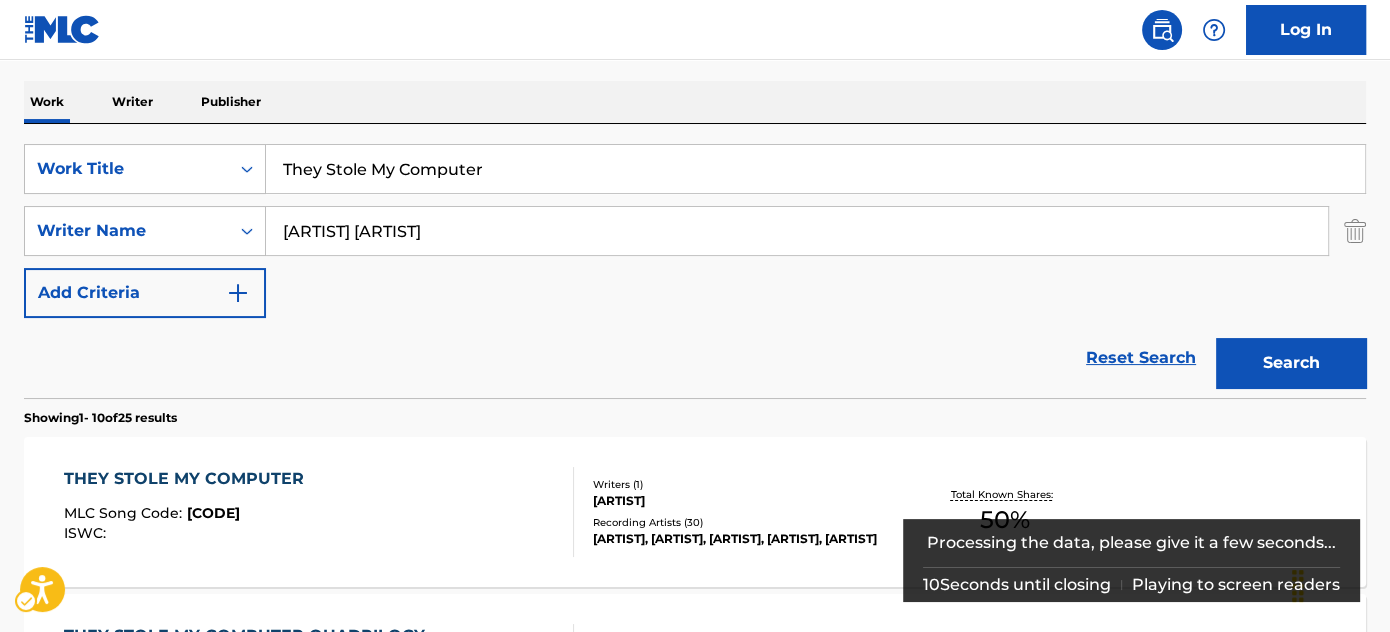 scroll, scrollTop: 392, scrollLeft: 0, axis: vertical 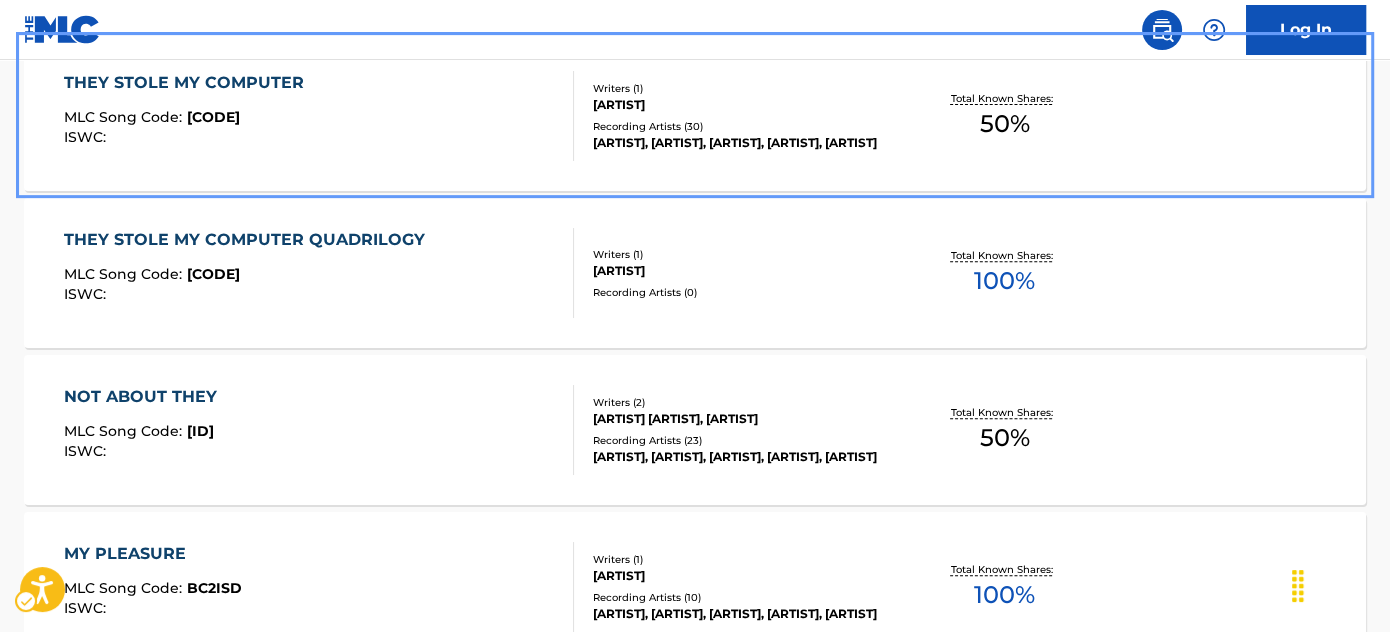 click on "THEY STOLE MY COMPUTER MLC Song Code : TV3UO1 ISWC :" at bounding box center [319, 116] 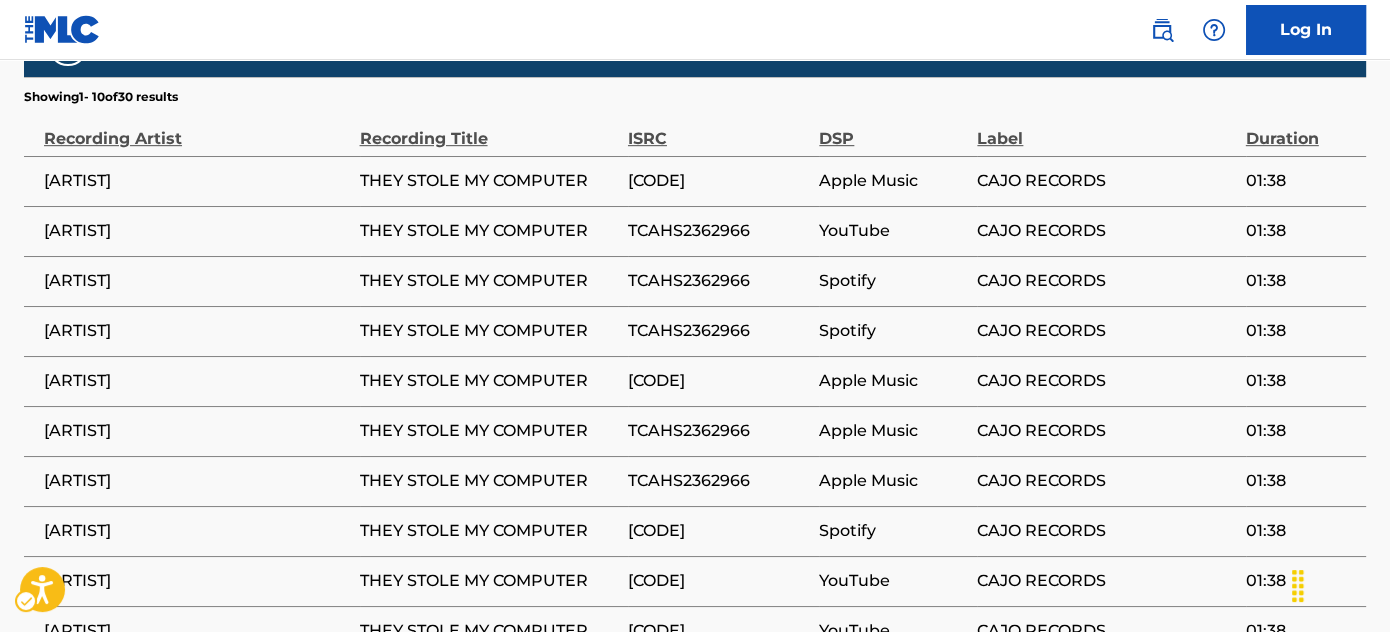scroll, scrollTop: 1181, scrollLeft: 0, axis: vertical 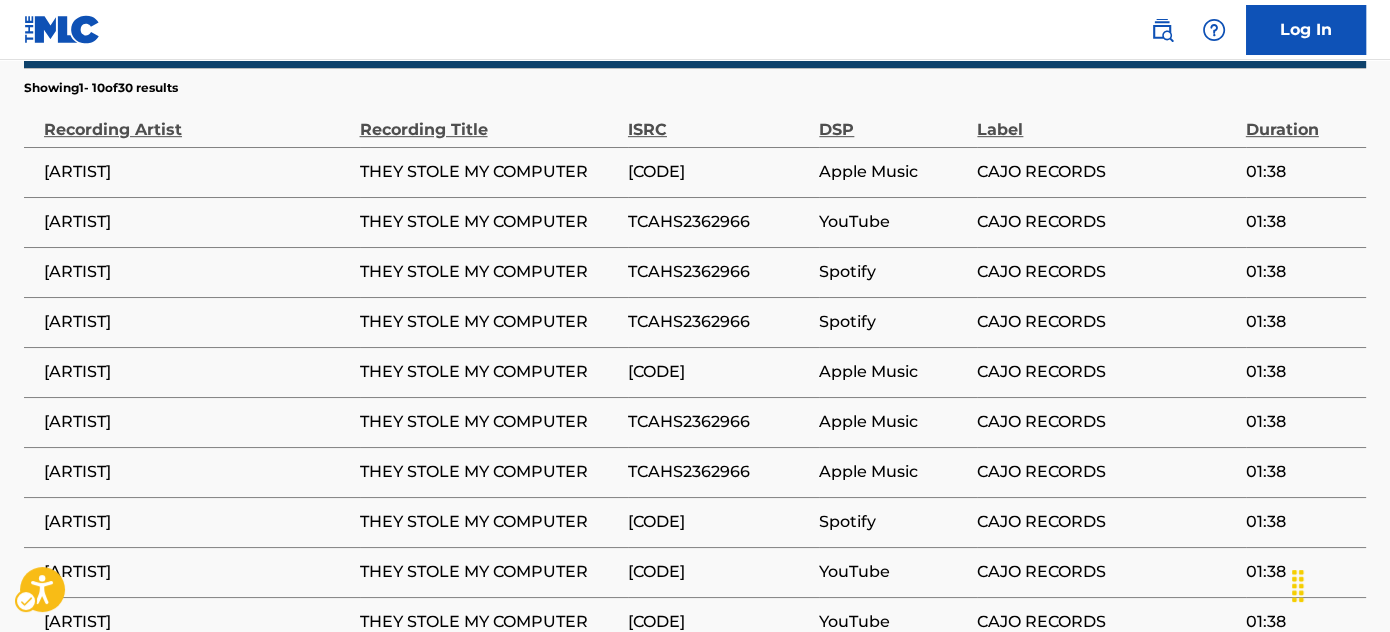 click on "TCAHS2363803" at bounding box center [718, 172] 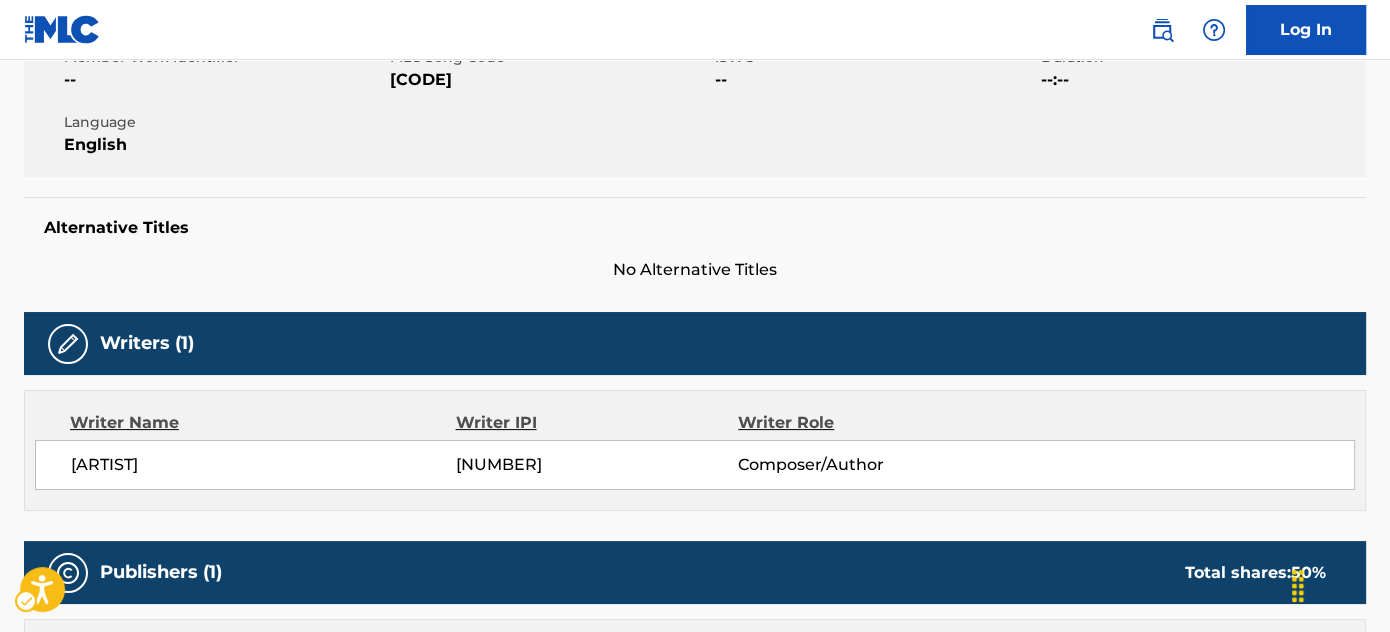scroll, scrollTop: 0, scrollLeft: 0, axis: both 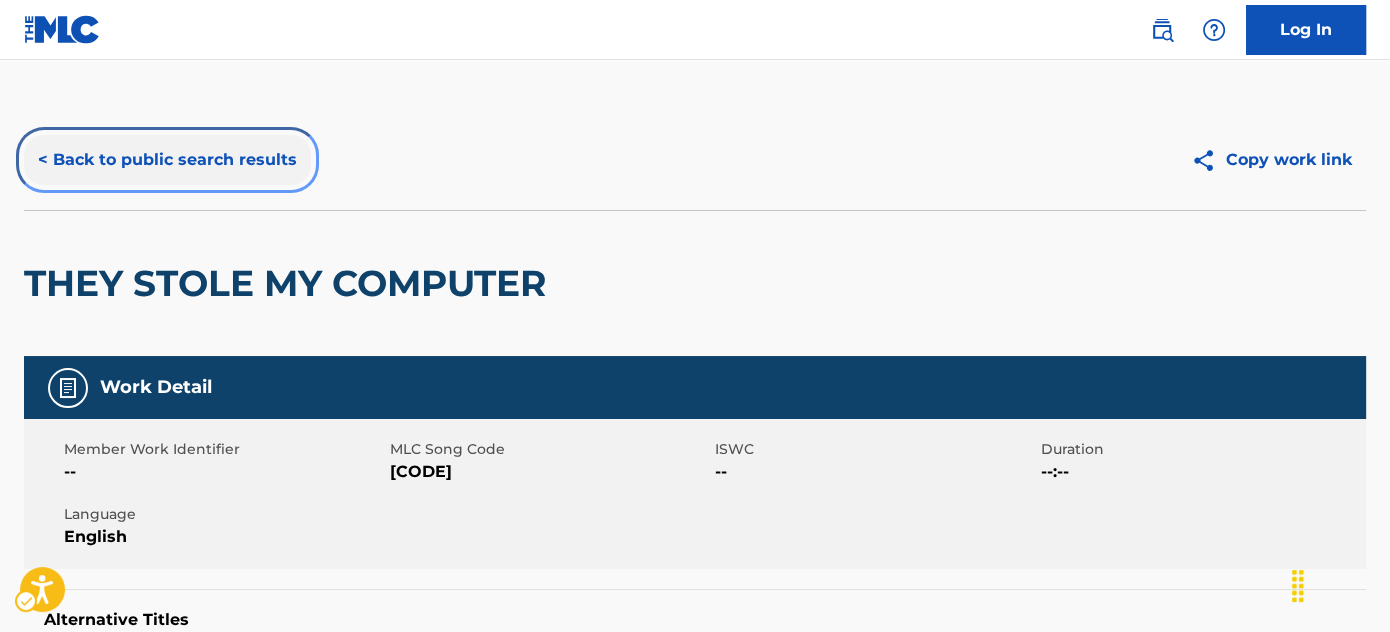 click on "< Back to public search results" at bounding box center (167, 160) 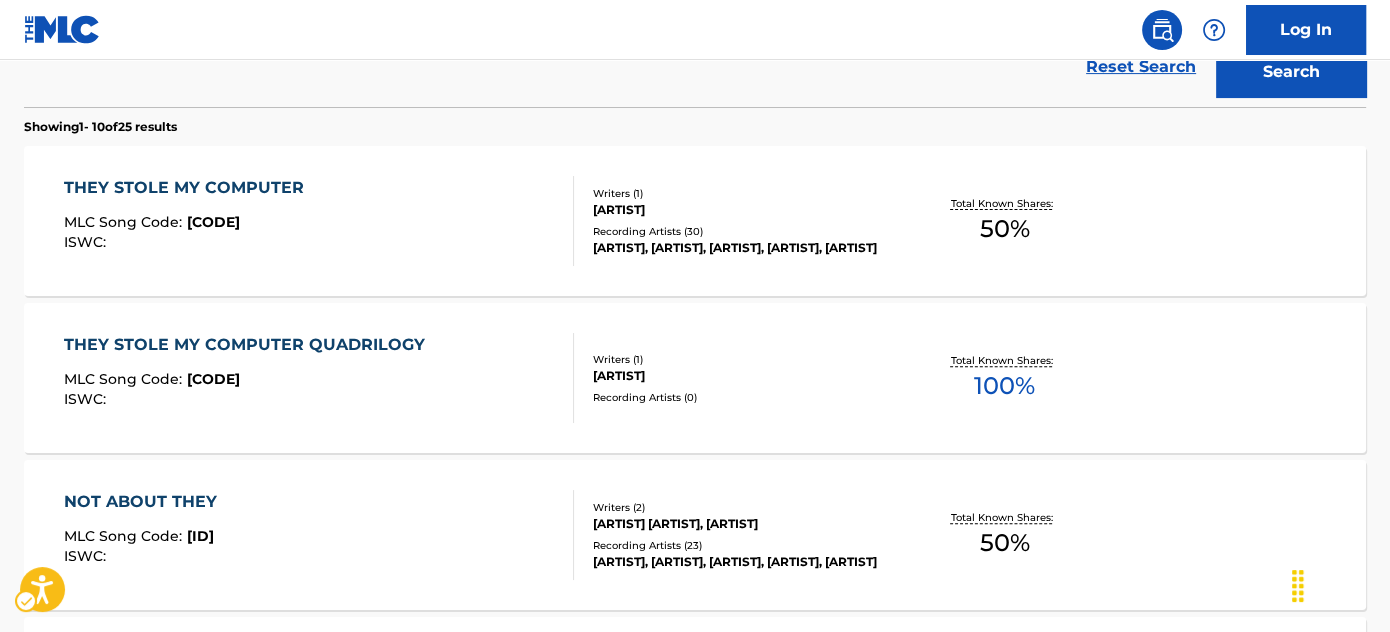 scroll, scrollTop: 357, scrollLeft: 0, axis: vertical 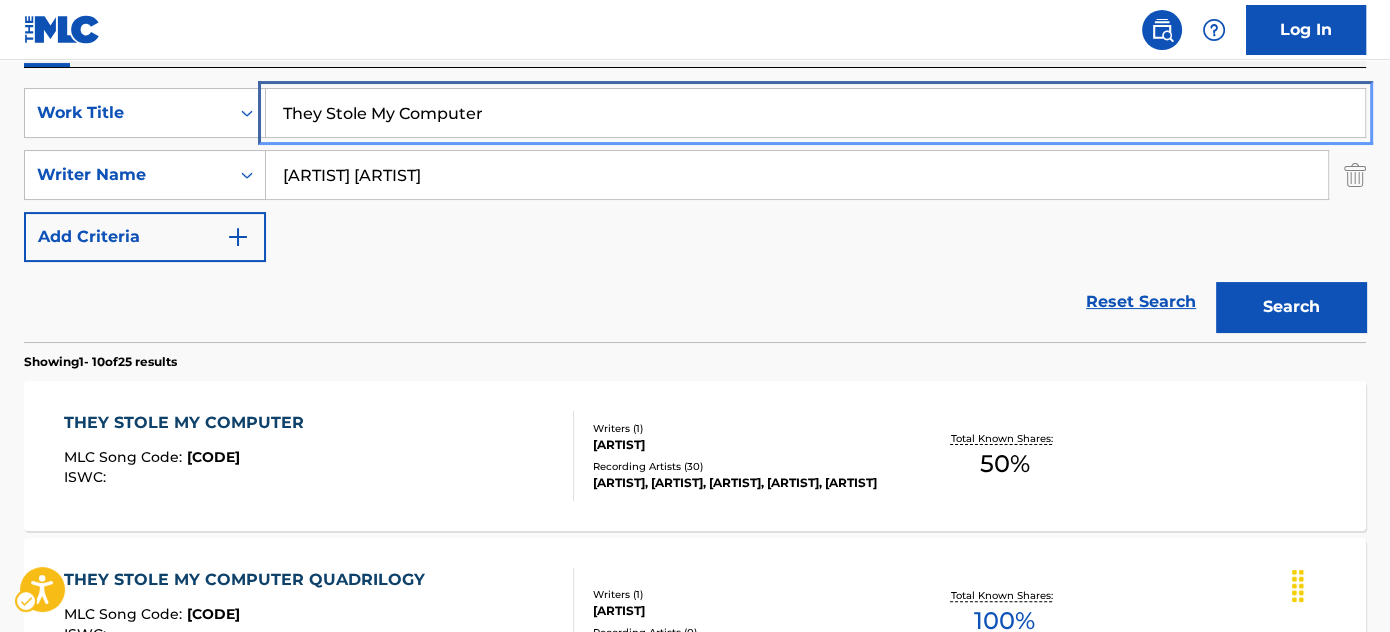 click on "They Stole My Computer" at bounding box center (815, 113) 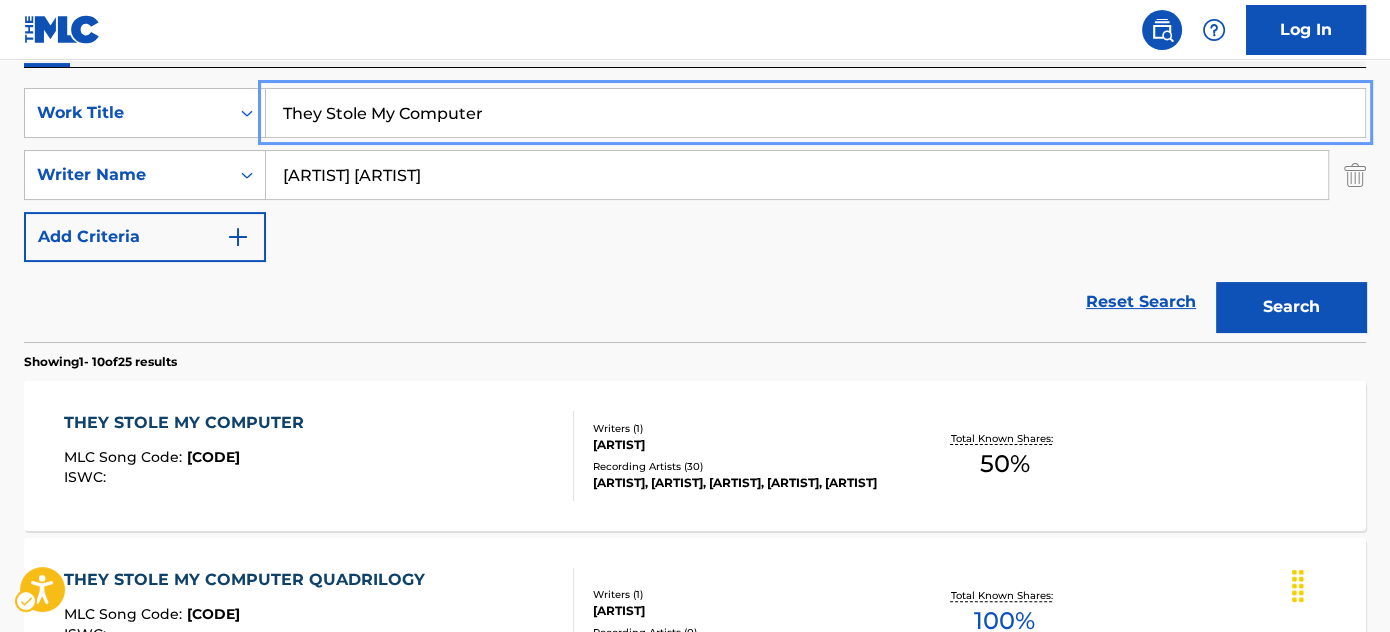 paste on "ake the Pressure" 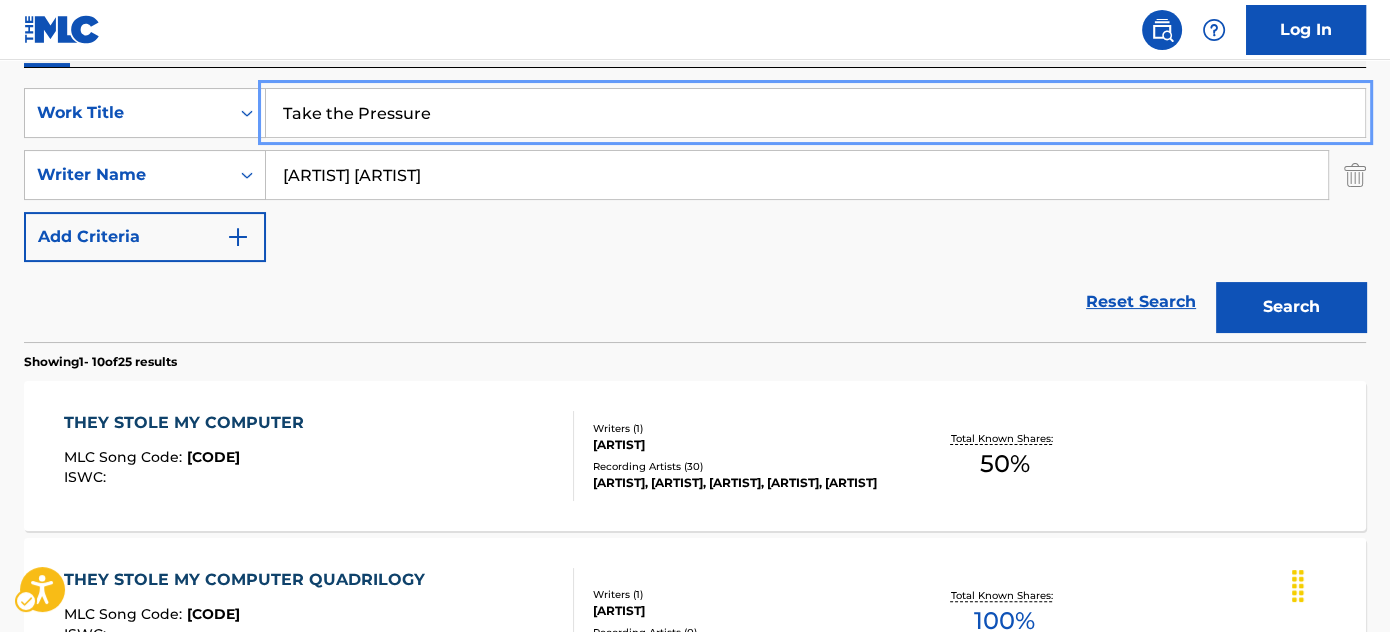 type on "Take the Pressure" 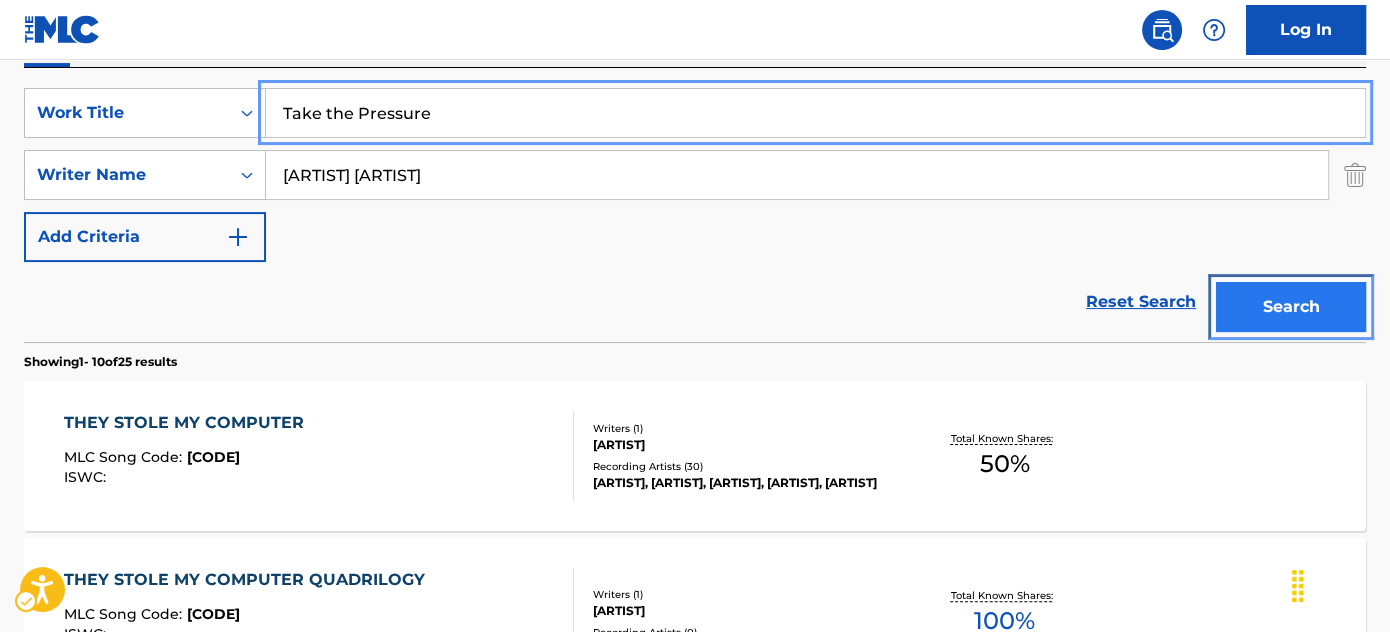 click on "Search" at bounding box center (1291, 307) 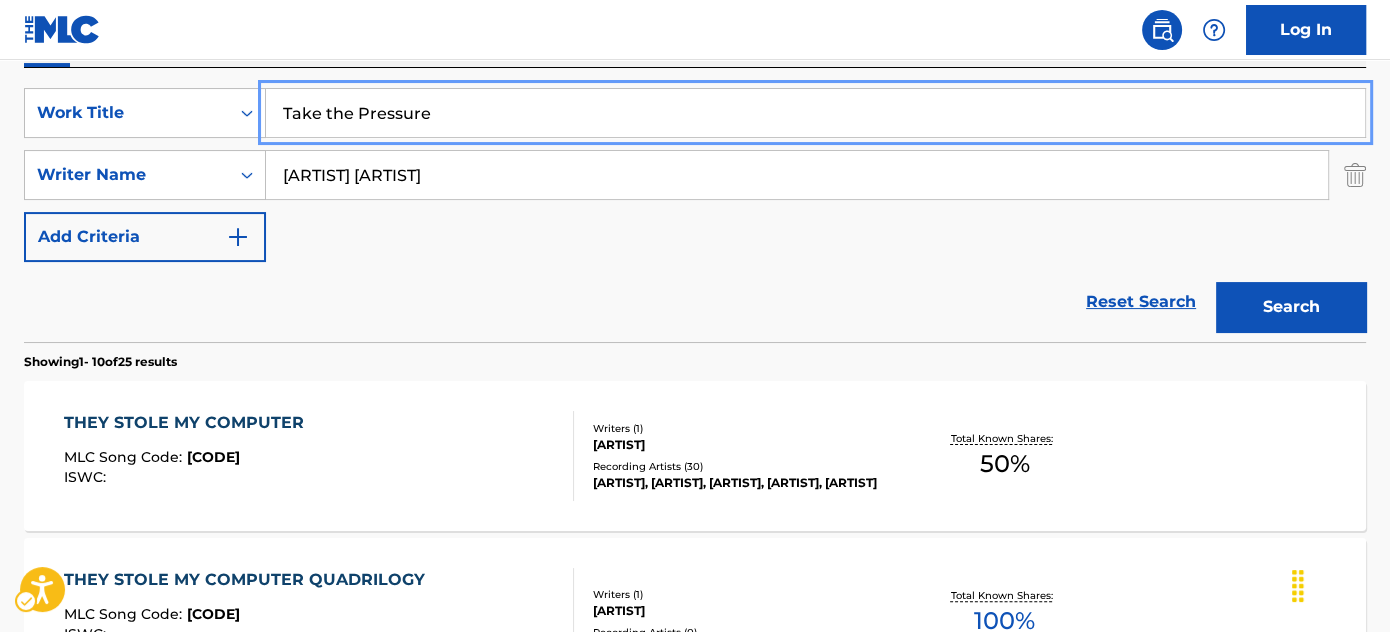 click on "SearchWithCriteria2e83cf9d-1531-47a5-905d-610cbf8ae193 Work Title Take the Pressure SearchWithCriteria76b2fbff-19b9-4fa5-aebc-d5e6f94c3f43 Writer Name jones canton Add Criteria" at bounding box center [695, 175] 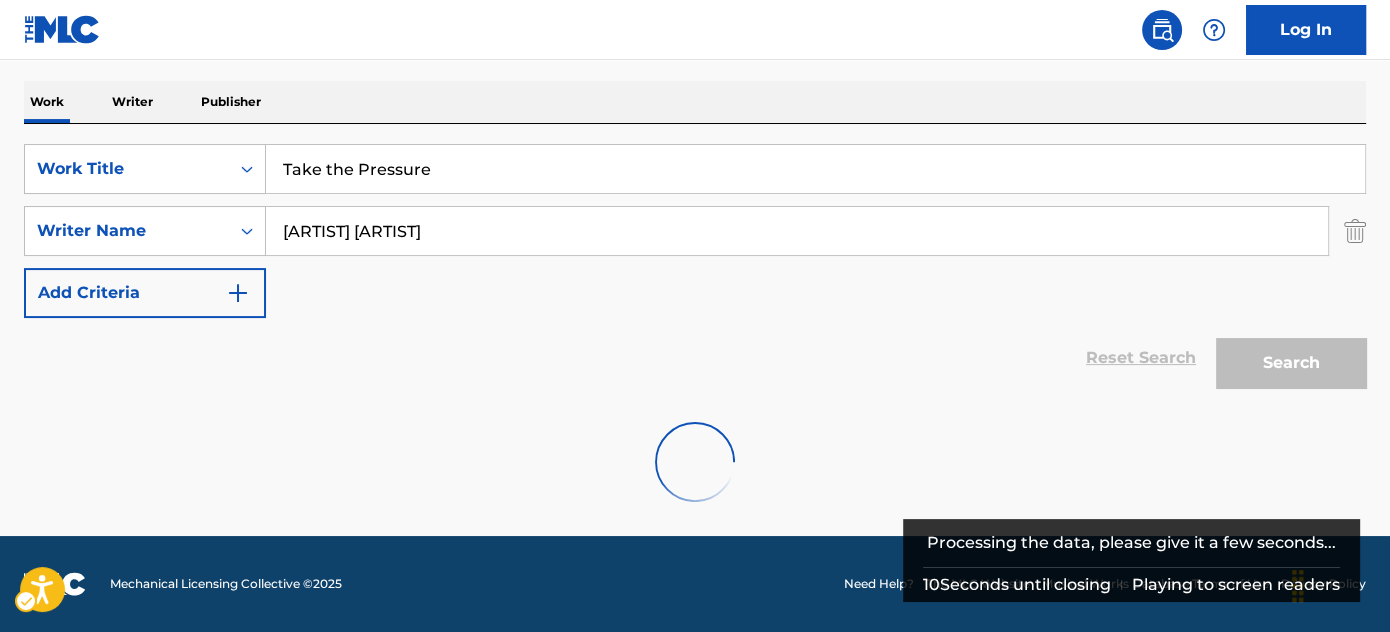 scroll, scrollTop: 357, scrollLeft: 0, axis: vertical 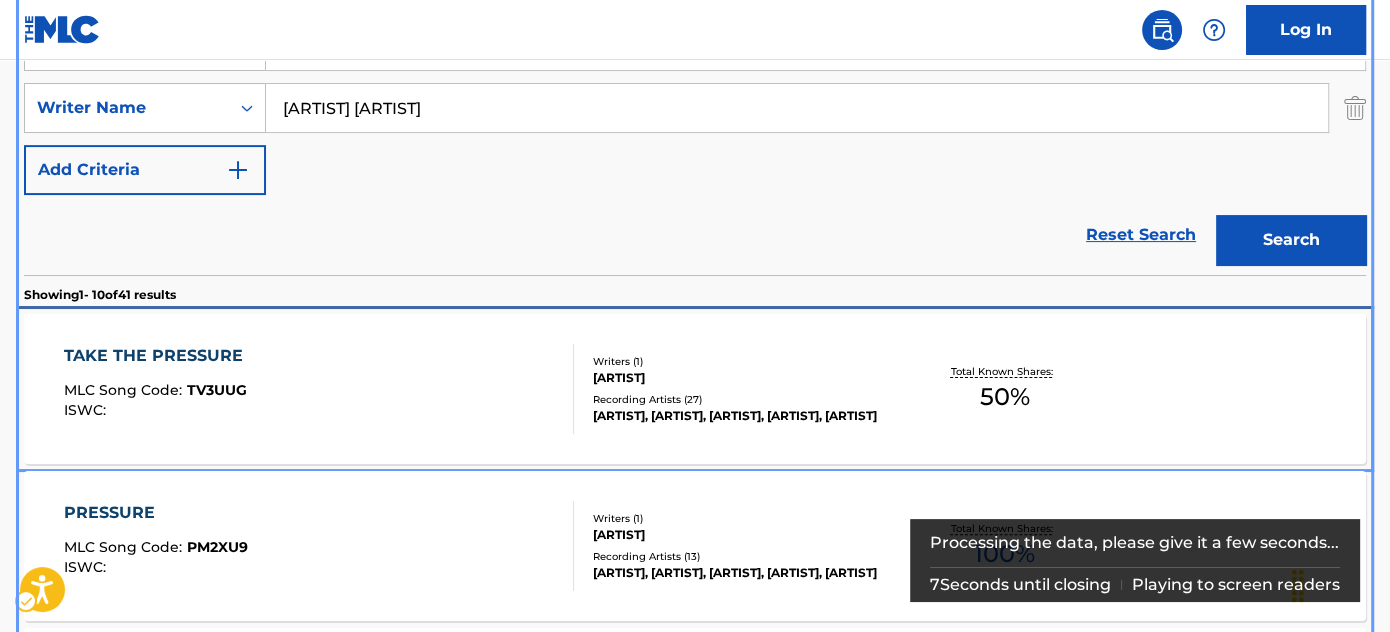 click on "TAKE THE PRESSURE MLC Song Code : TV3UUG ISWC :" at bounding box center [319, 389] 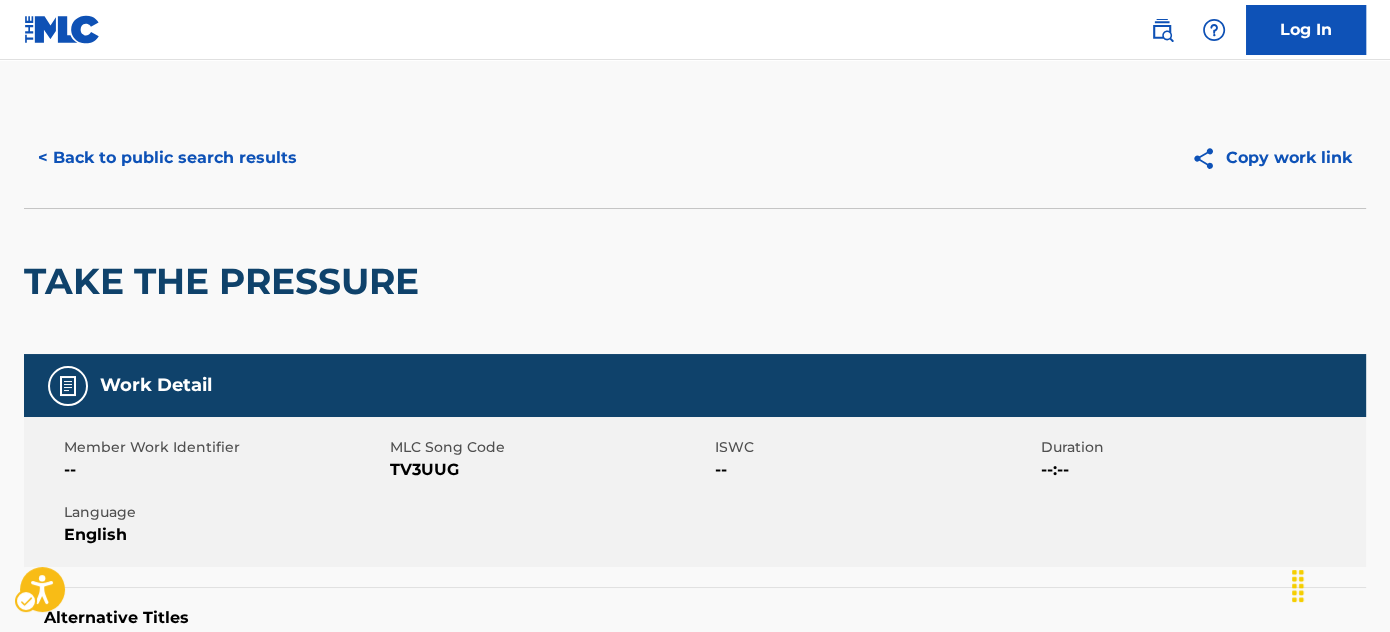 scroll, scrollTop: 0, scrollLeft: 0, axis: both 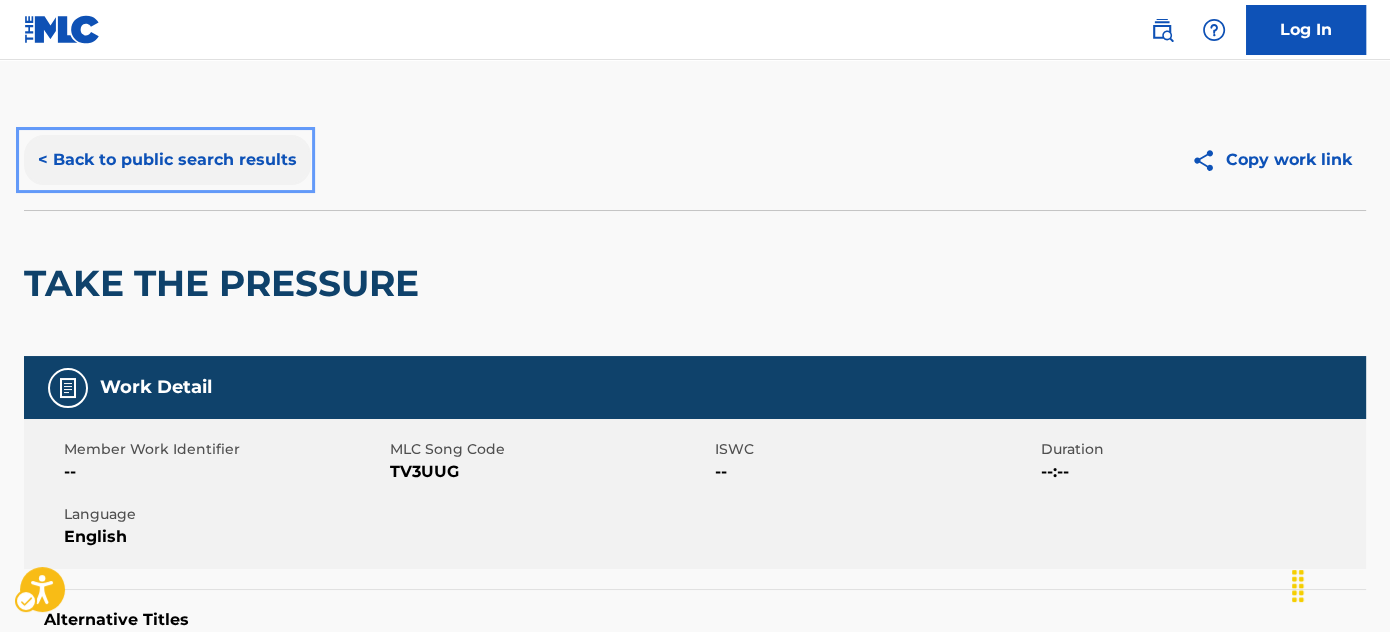 click on "< Back to public search results" at bounding box center [167, 160] 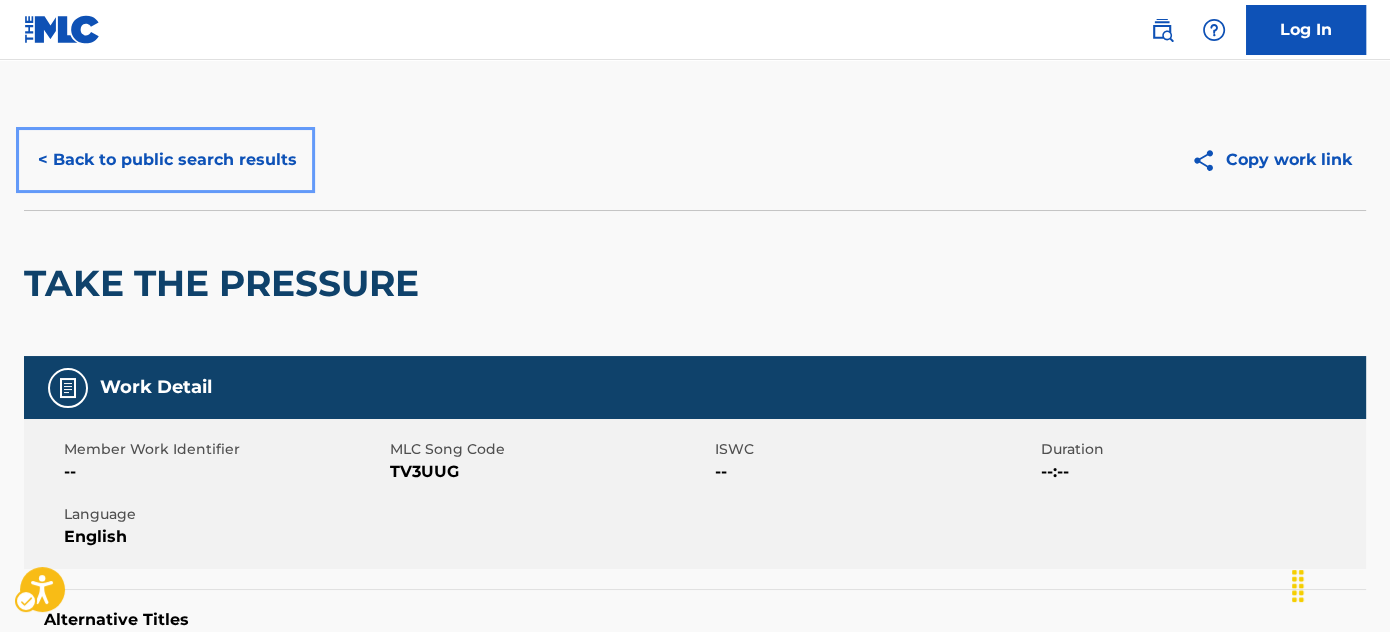 scroll, scrollTop: 424, scrollLeft: 0, axis: vertical 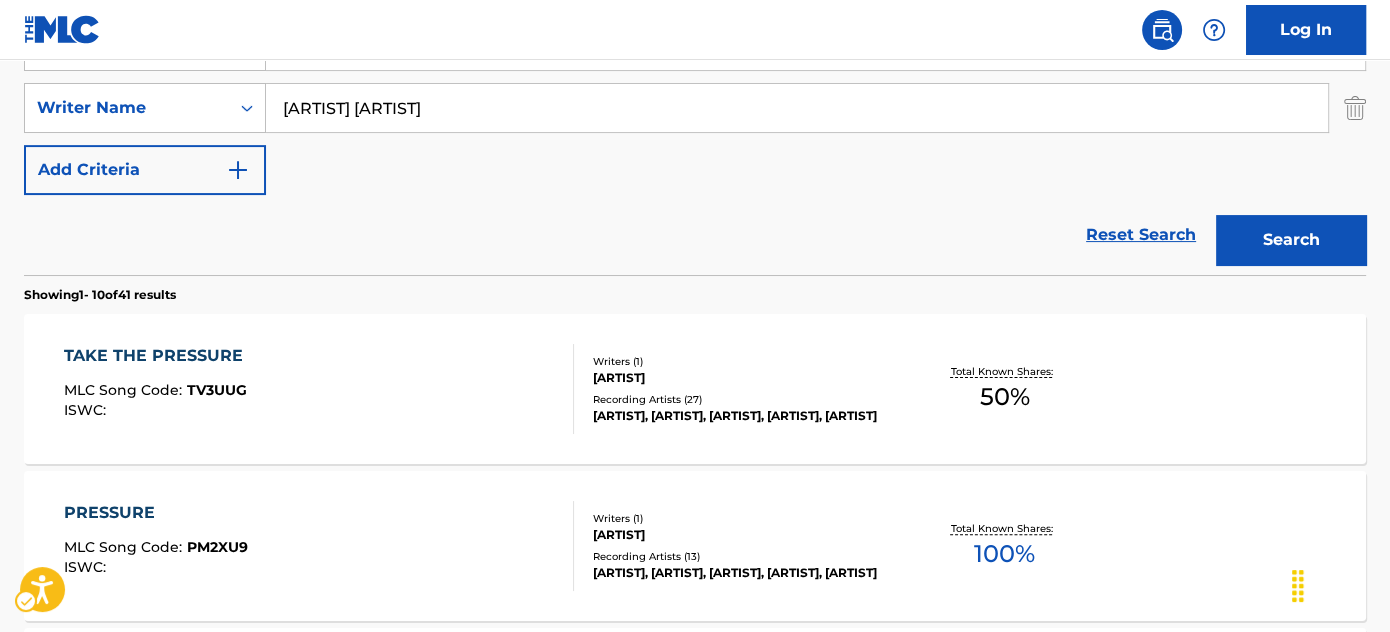 click on "Reset Search Search" at bounding box center (695, 235) 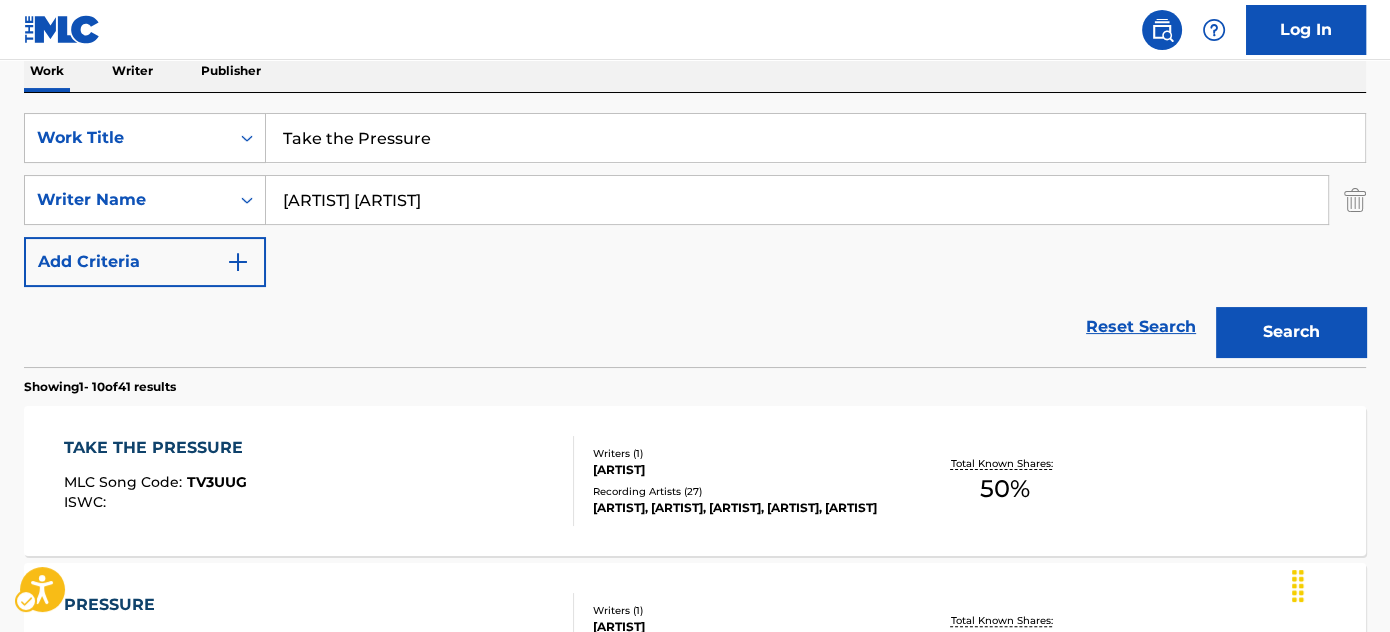 scroll, scrollTop: 333, scrollLeft: 0, axis: vertical 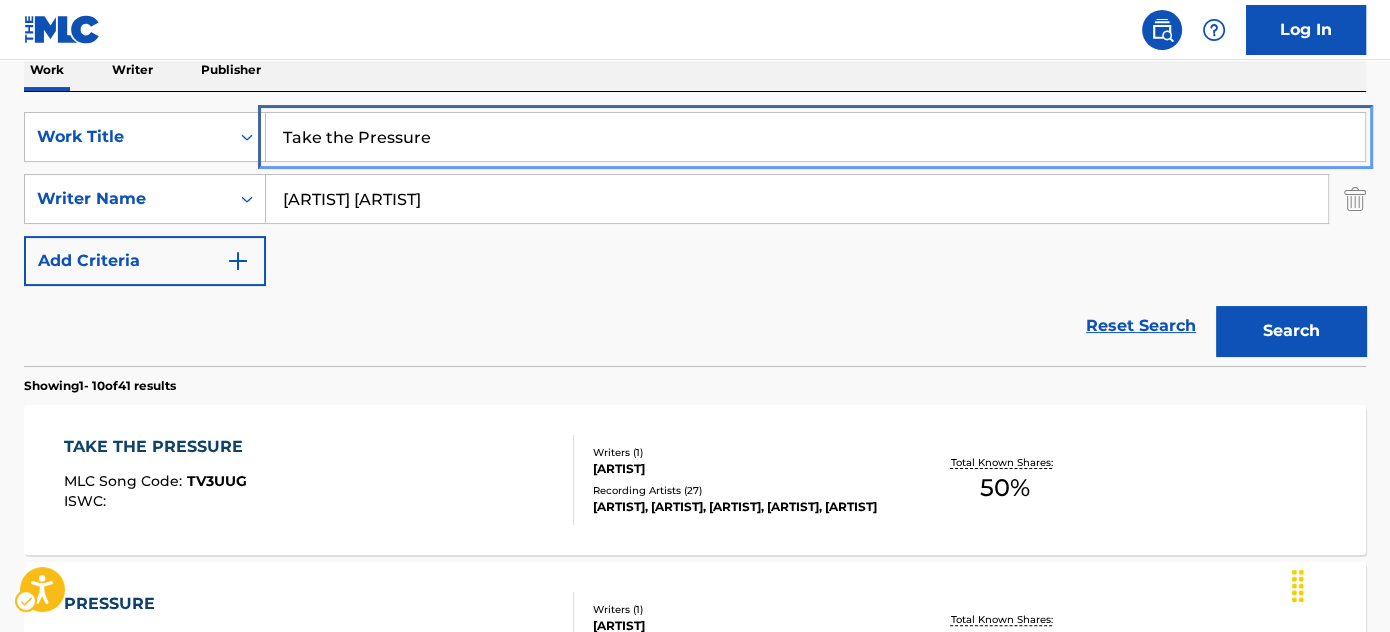 click on "Take the Pressure" at bounding box center (815, 137) 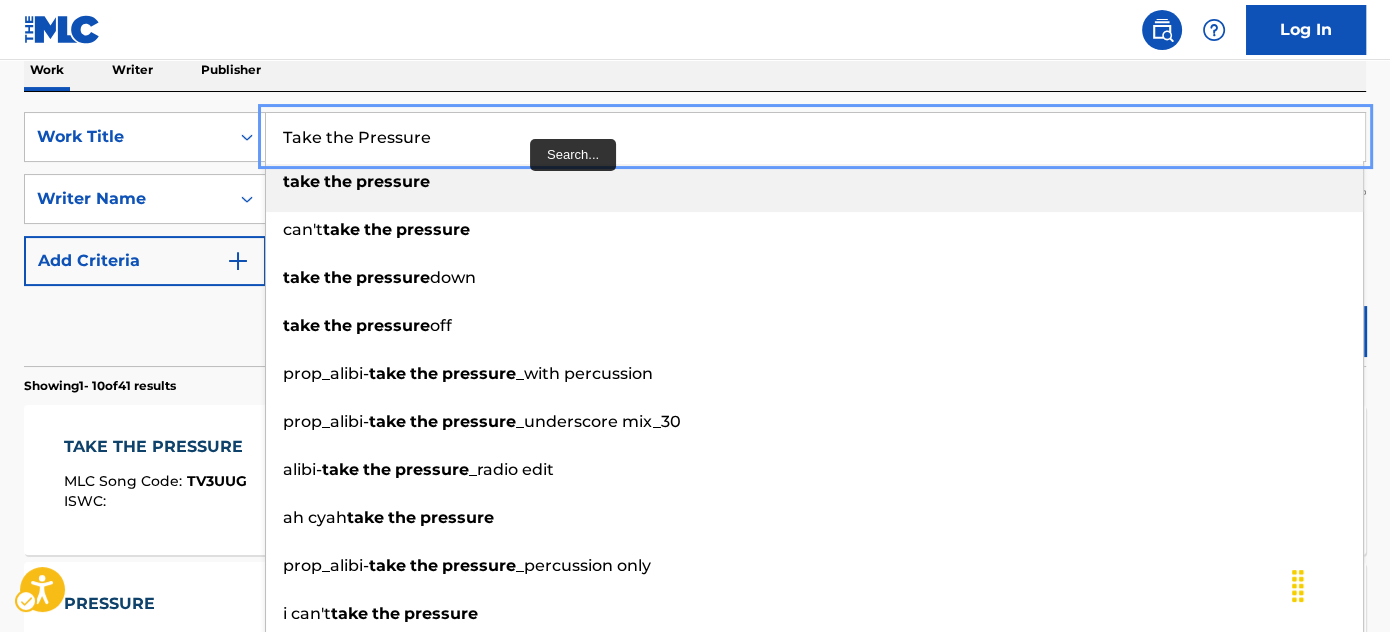 paste on "Remember M" 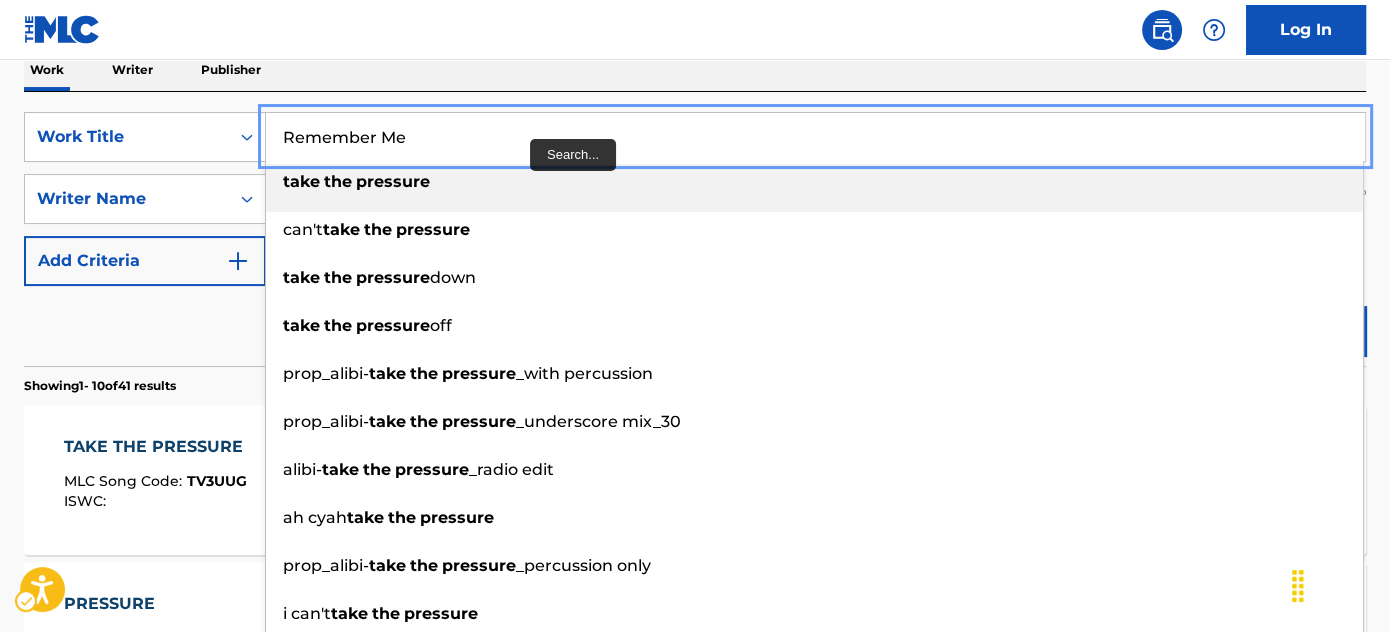 type on "Remember Me" 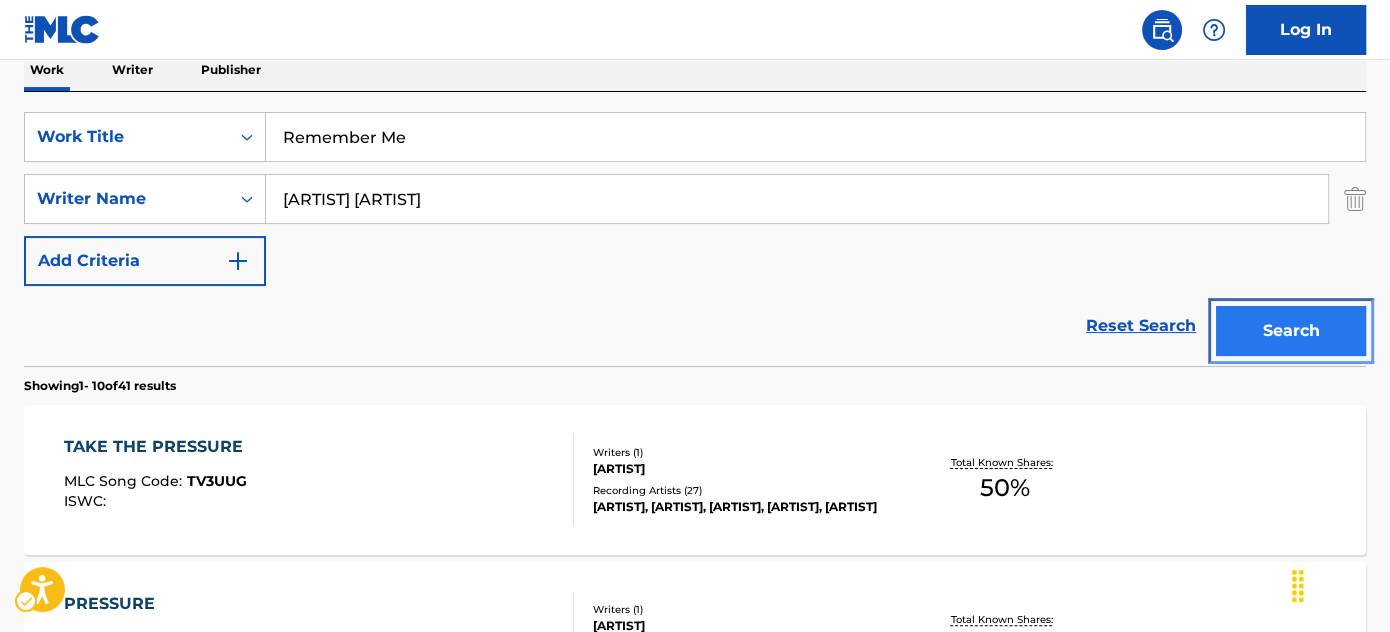 click on "Search" at bounding box center [1291, 331] 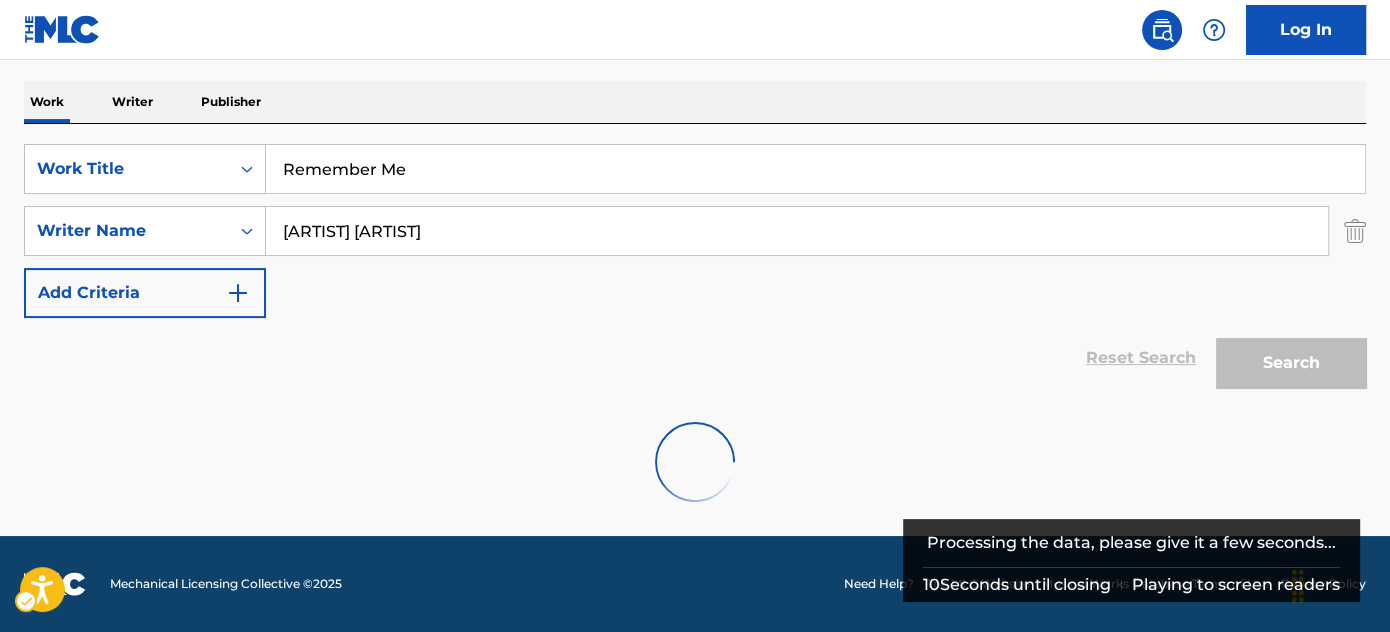 scroll, scrollTop: 333, scrollLeft: 0, axis: vertical 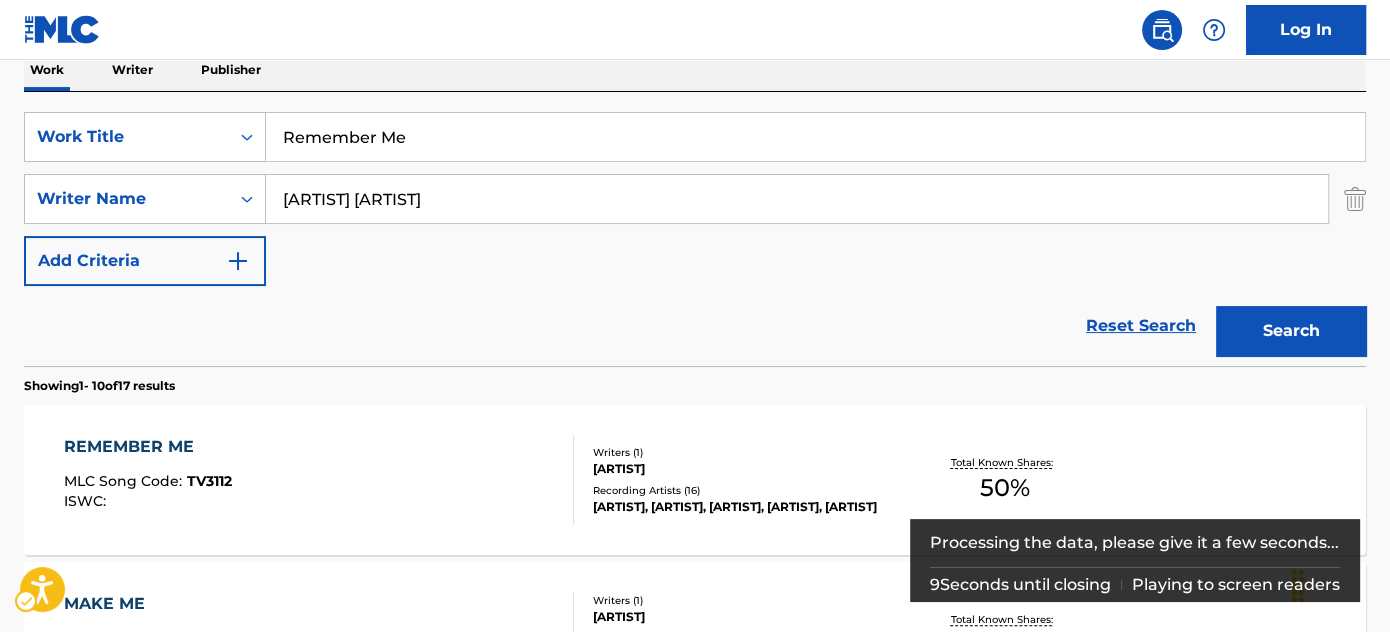 click on "Showing  1  -   10  of  17   results" at bounding box center [695, 380] 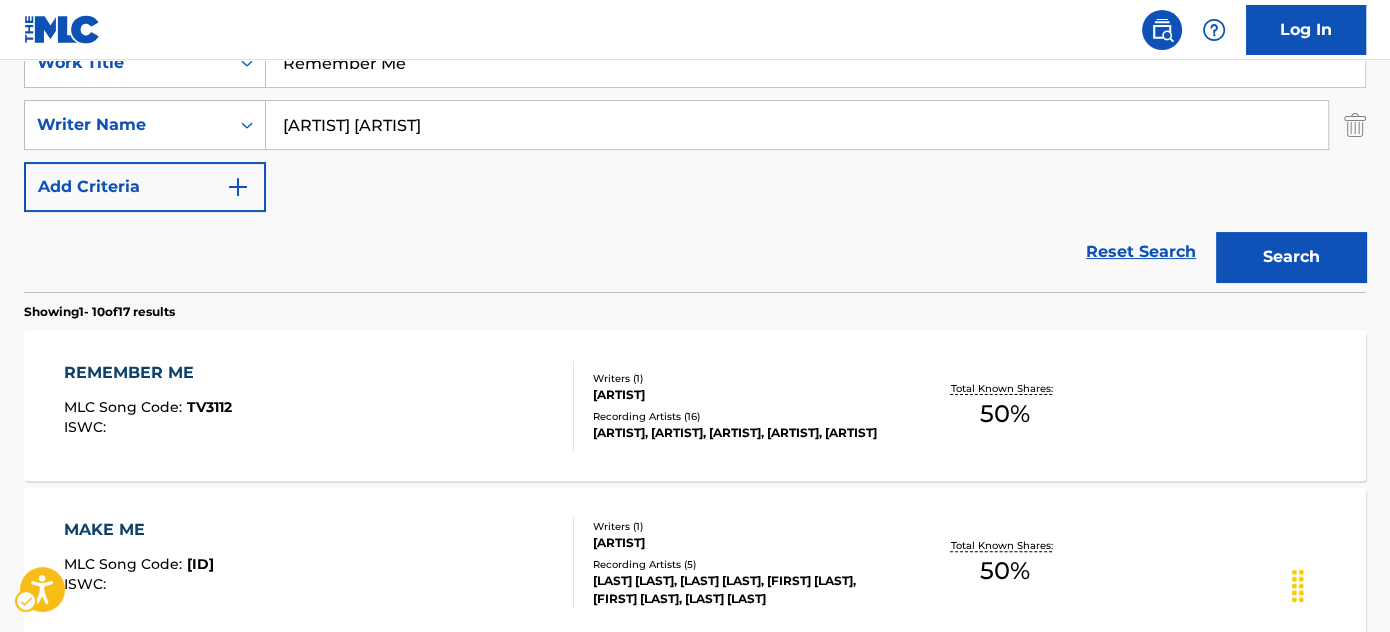 scroll, scrollTop: 424, scrollLeft: 0, axis: vertical 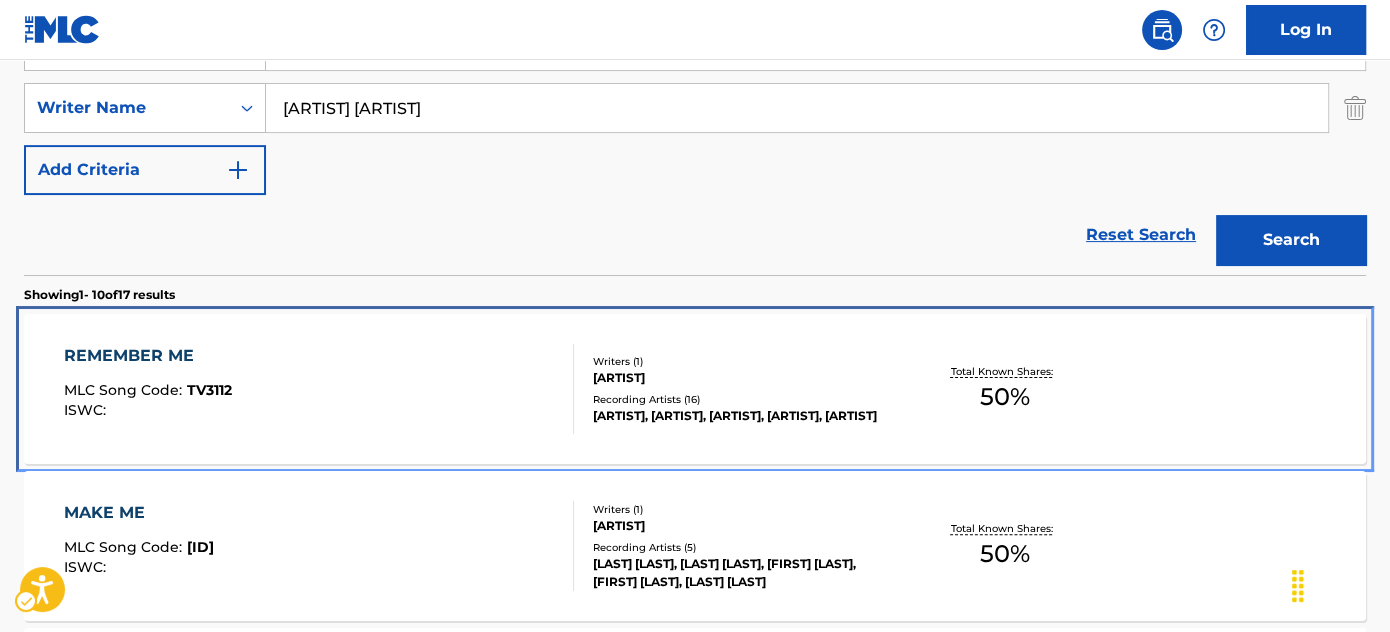 click on "REMEMBER ME MLC Song Code : TV3112 ISWC :" at bounding box center [319, 389] 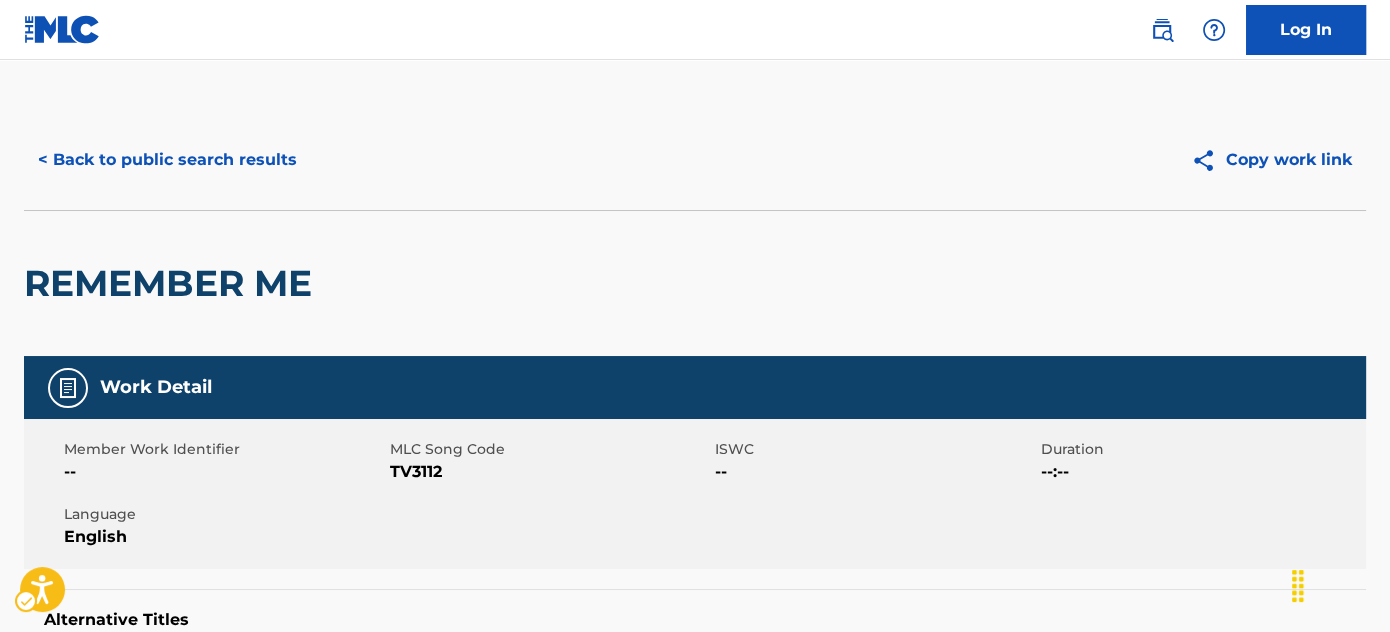 scroll, scrollTop: 0, scrollLeft: 0, axis: both 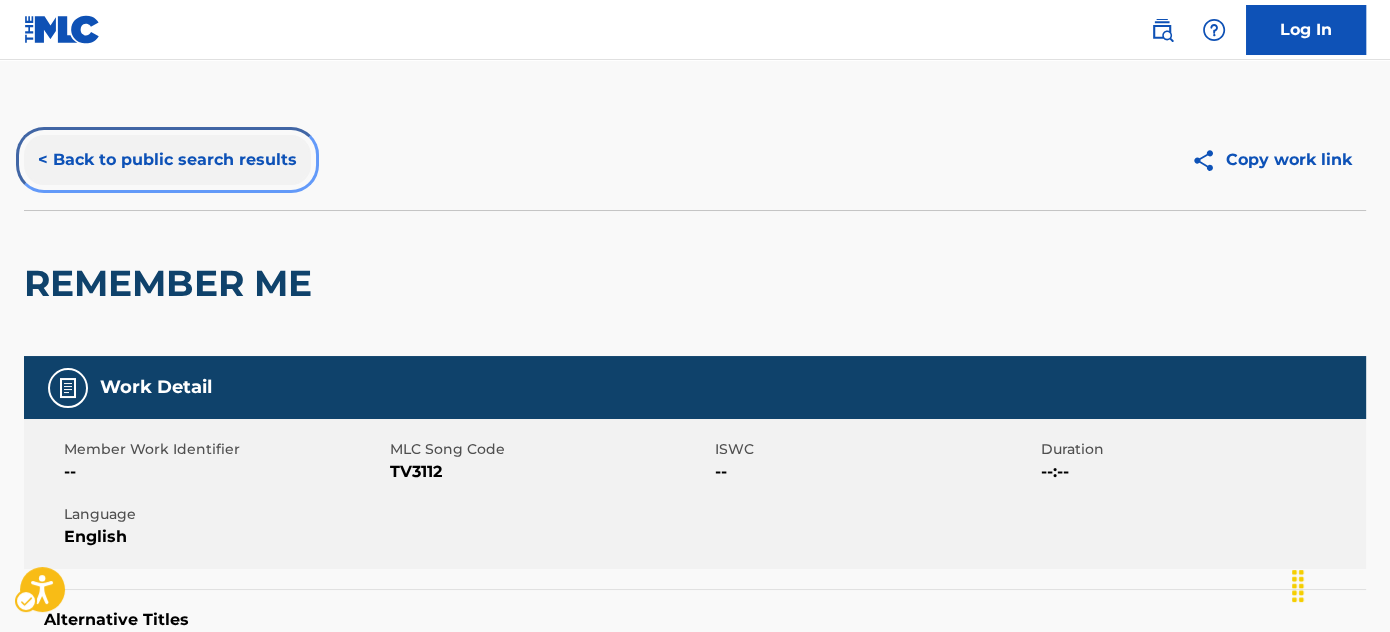 click on "< Back to public search results" at bounding box center [167, 160] 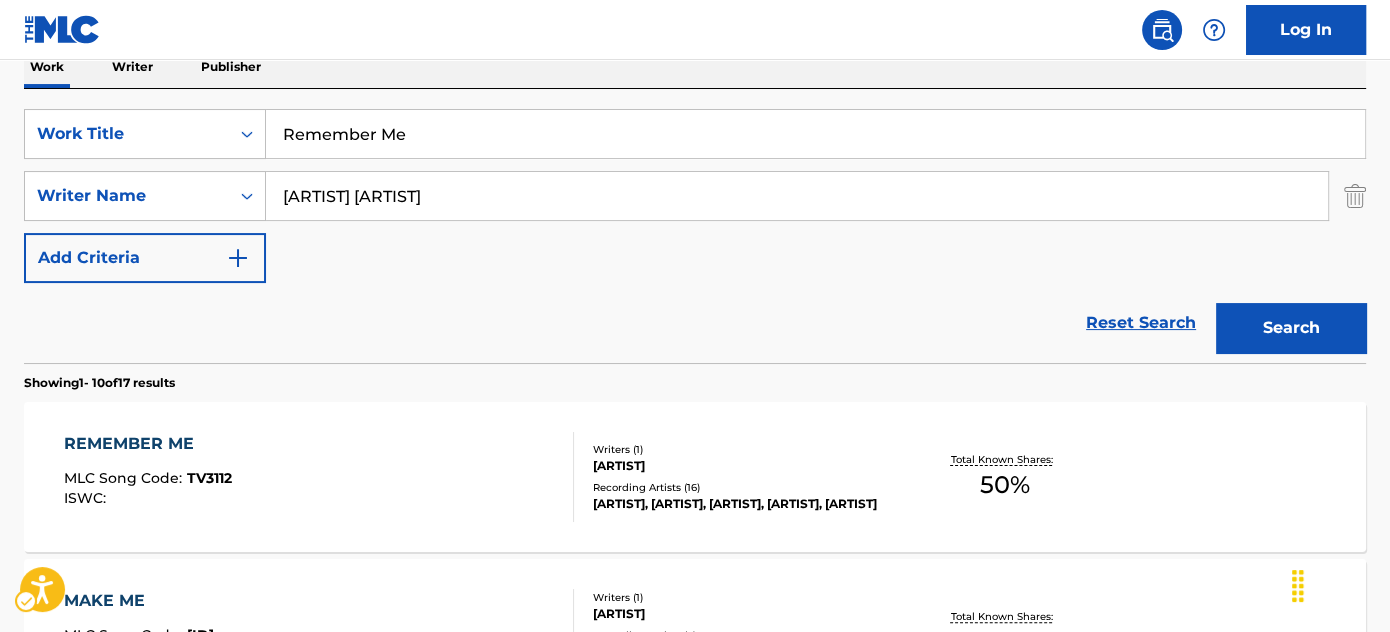 scroll, scrollTop: 333, scrollLeft: 0, axis: vertical 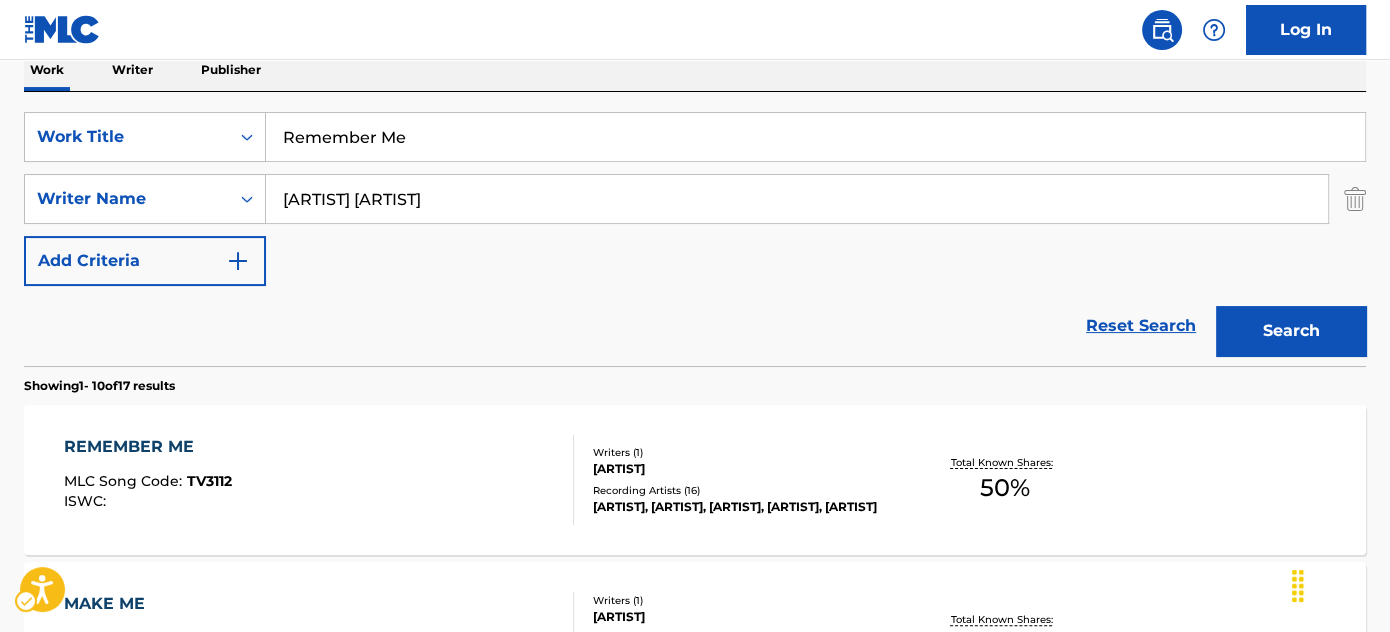 click on "SearchWithCriteria2e83cf9d-1531-47a5-905d-610cbf8ae193 Work Title Remember Me SearchWithCriteria76b2fbff-19b9-4fa5-aebc-d5e6f94c3f43 Writer Name jones canton Add Criteria Reset Search Search" at bounding box center [695, 229] 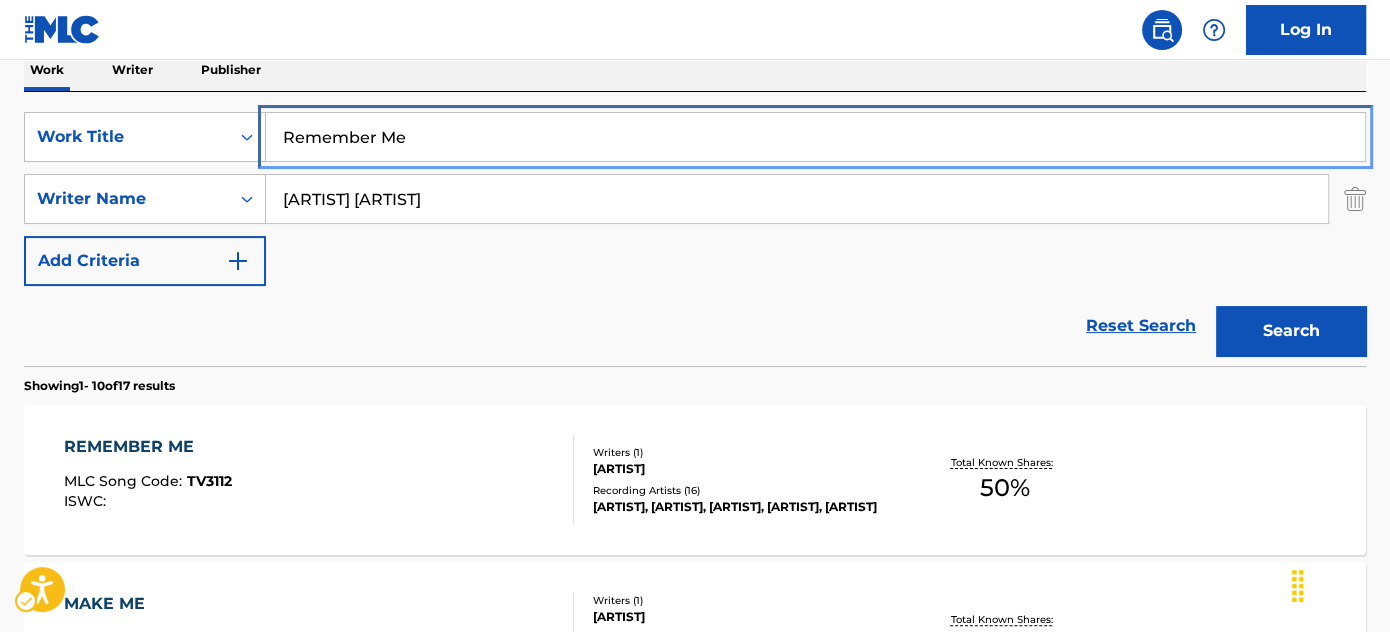 click on "Remember Me" at bounding box center (815, 137) 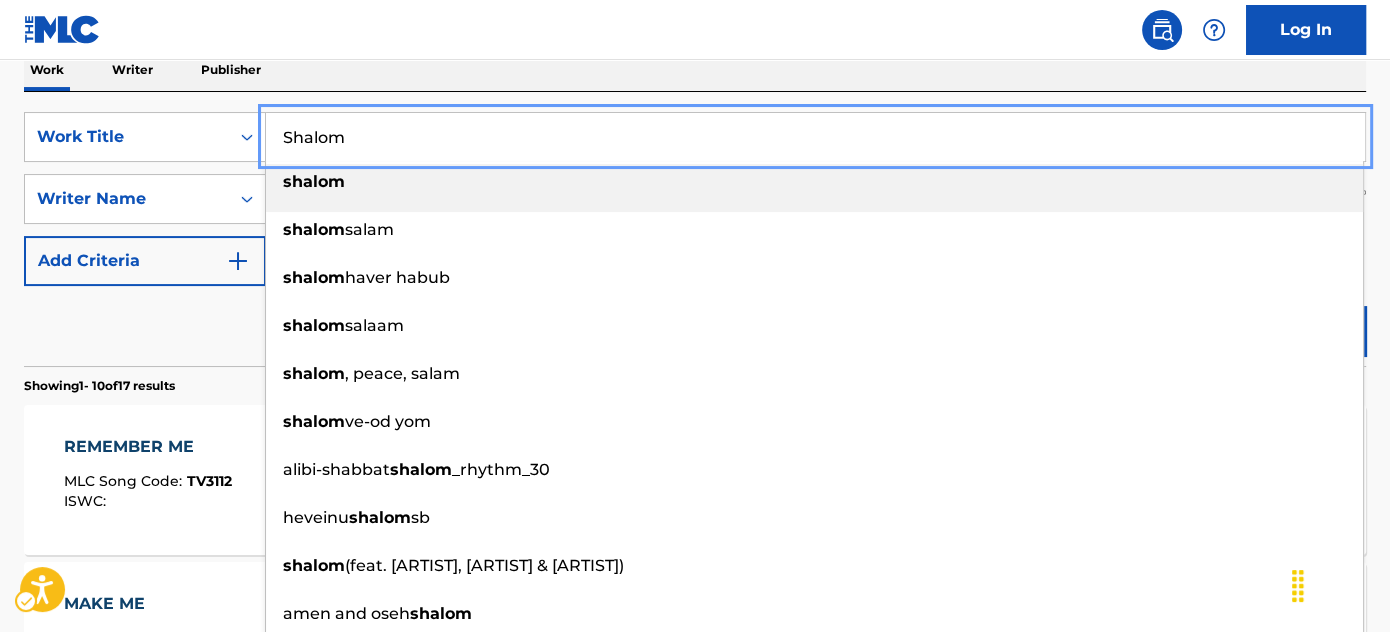 type on "Shalom" 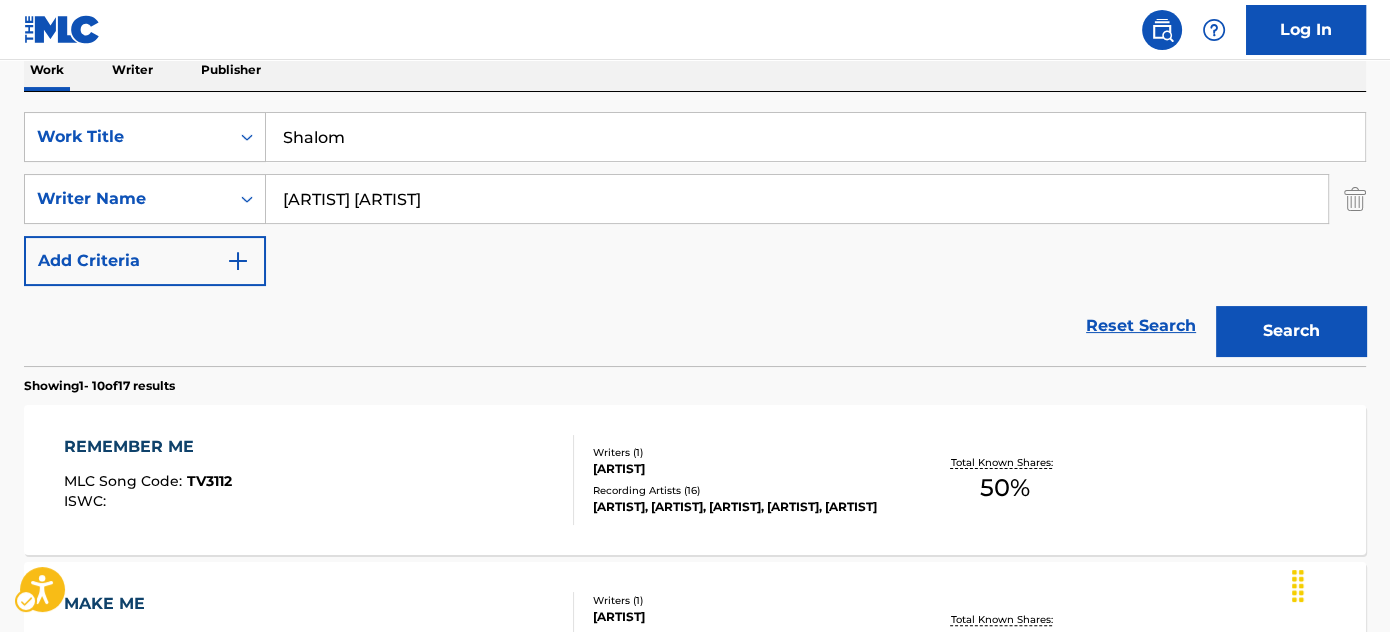 drag, startPoint x: 501, startPoint y: 76, endPoint x: 1297, endPoint y: 332, distance: 836.1531 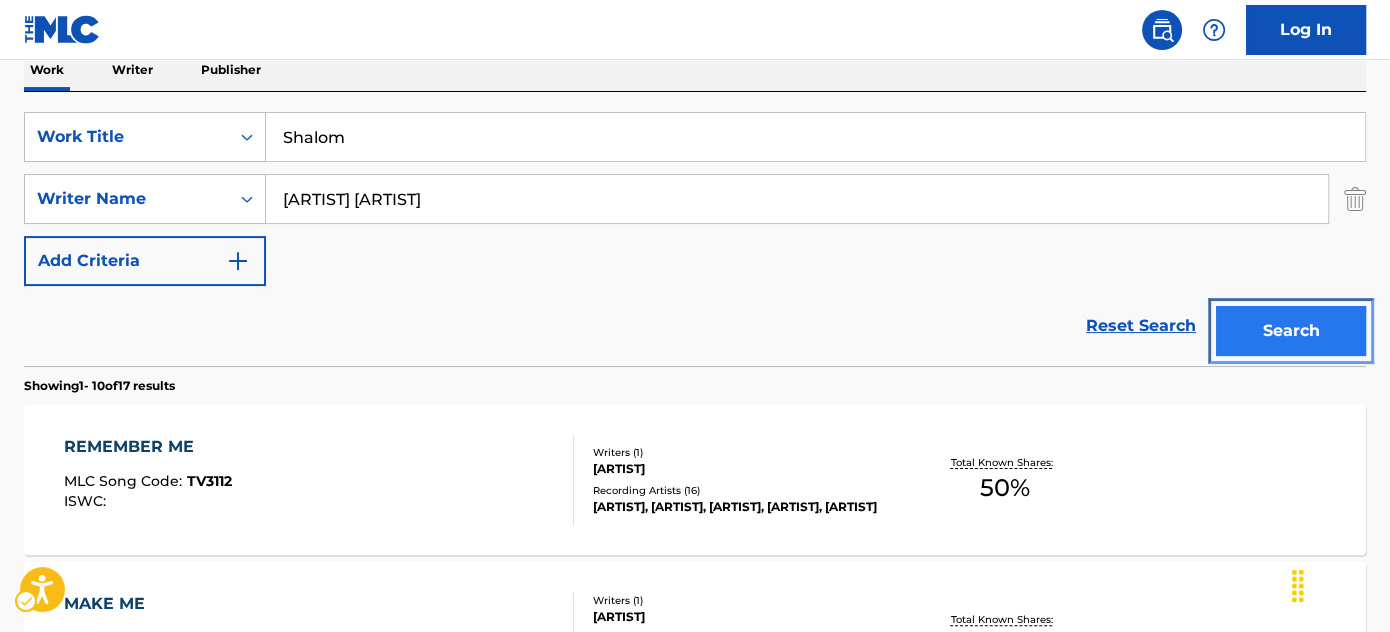 click on "Search" at bounding box center (1291, 331) 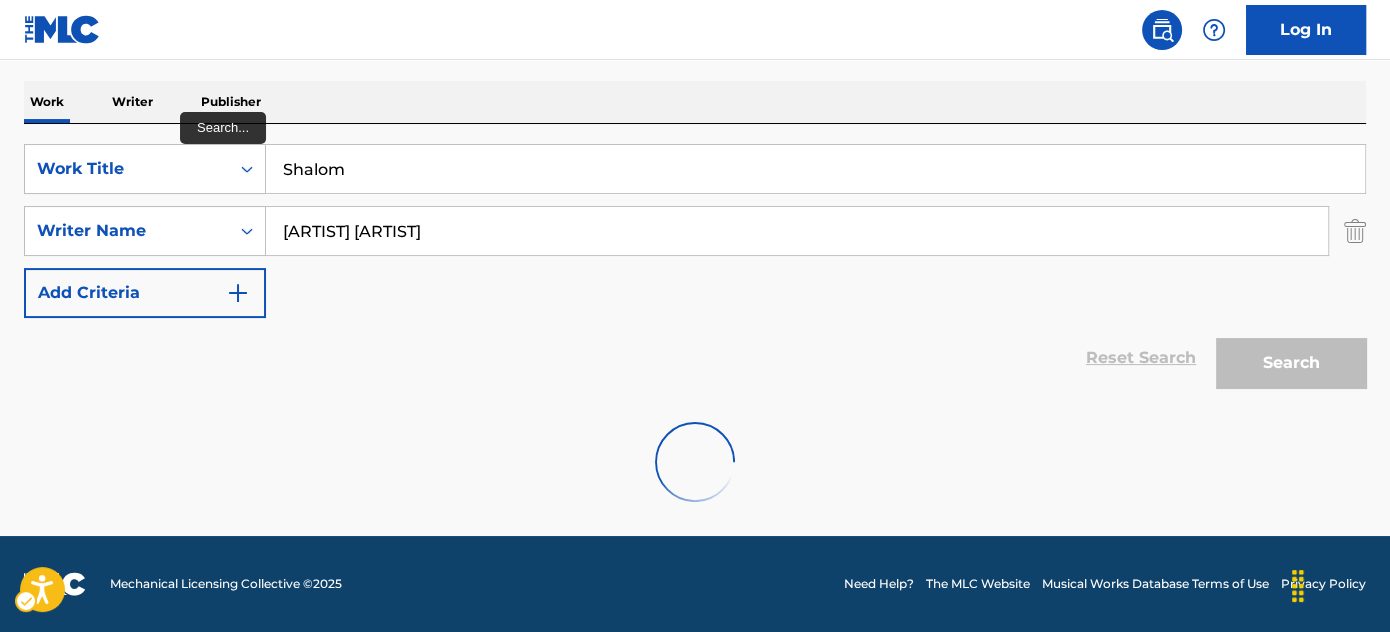 scroll, scrollTop: 333, scrollLeft: 0, axis: vertical 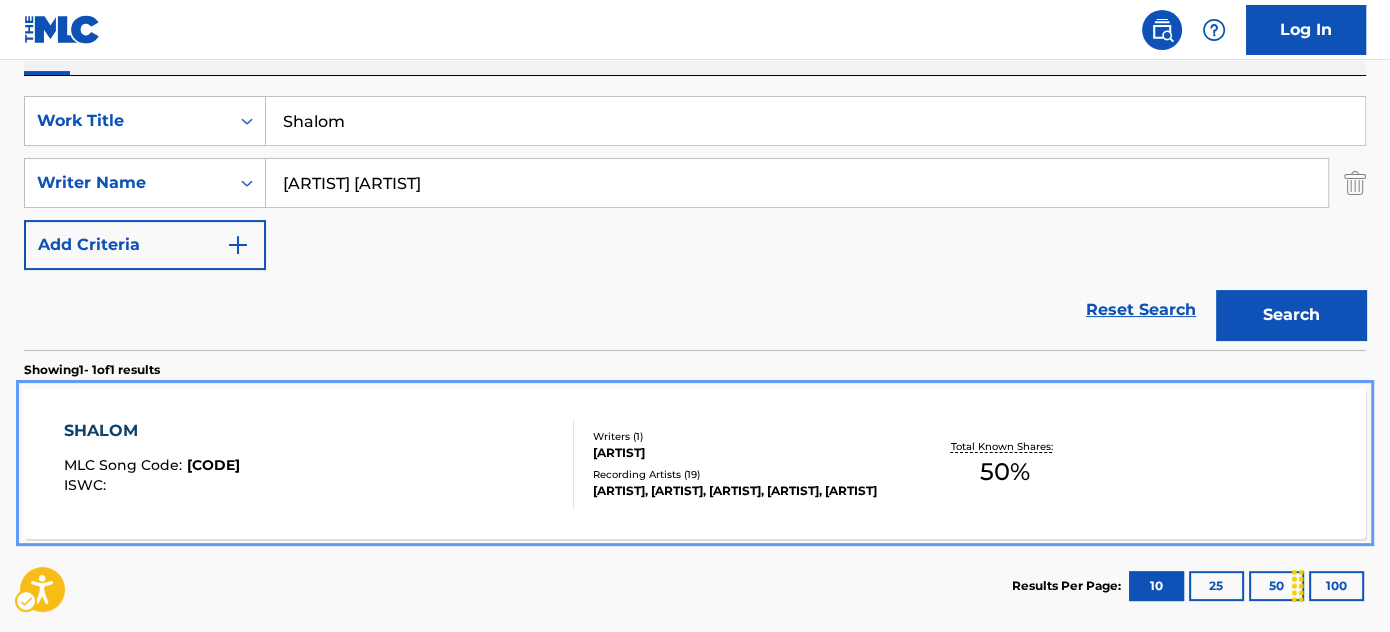 click on "SHALOM MLC Song Code : TV3UQA ISWC :" at bounding box center [152, 464] 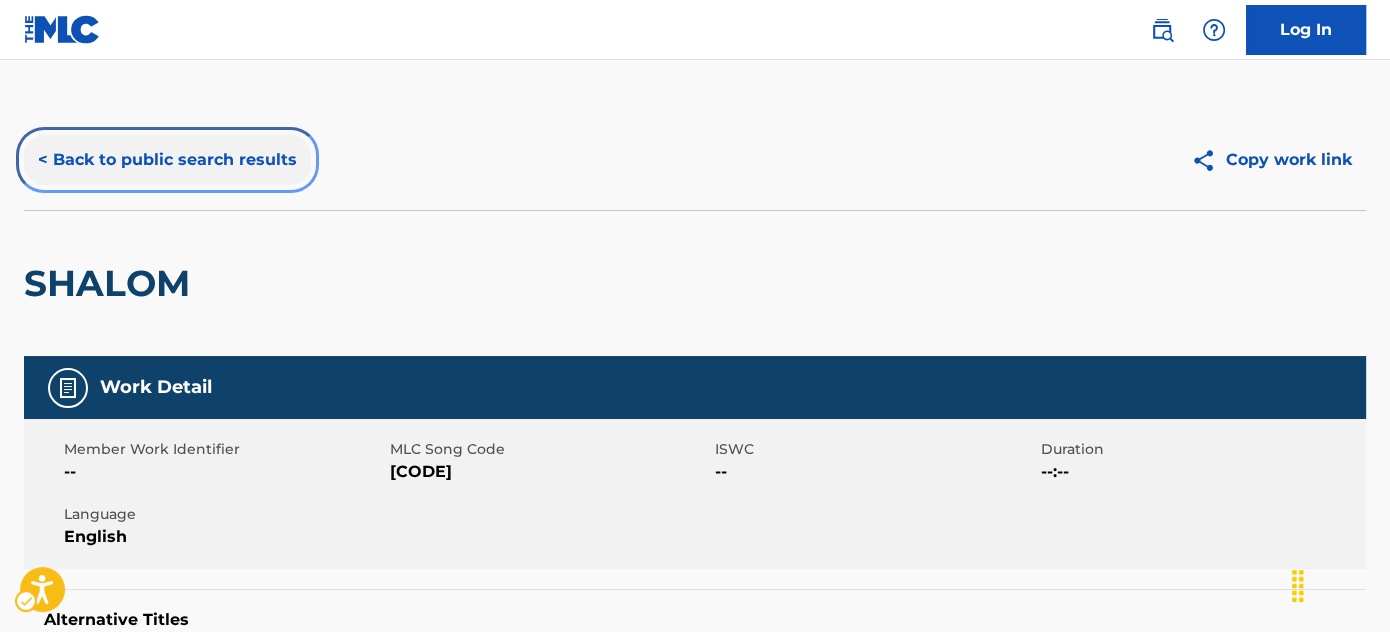 click on "< Back to public search results" at bounding box center [167, 160] 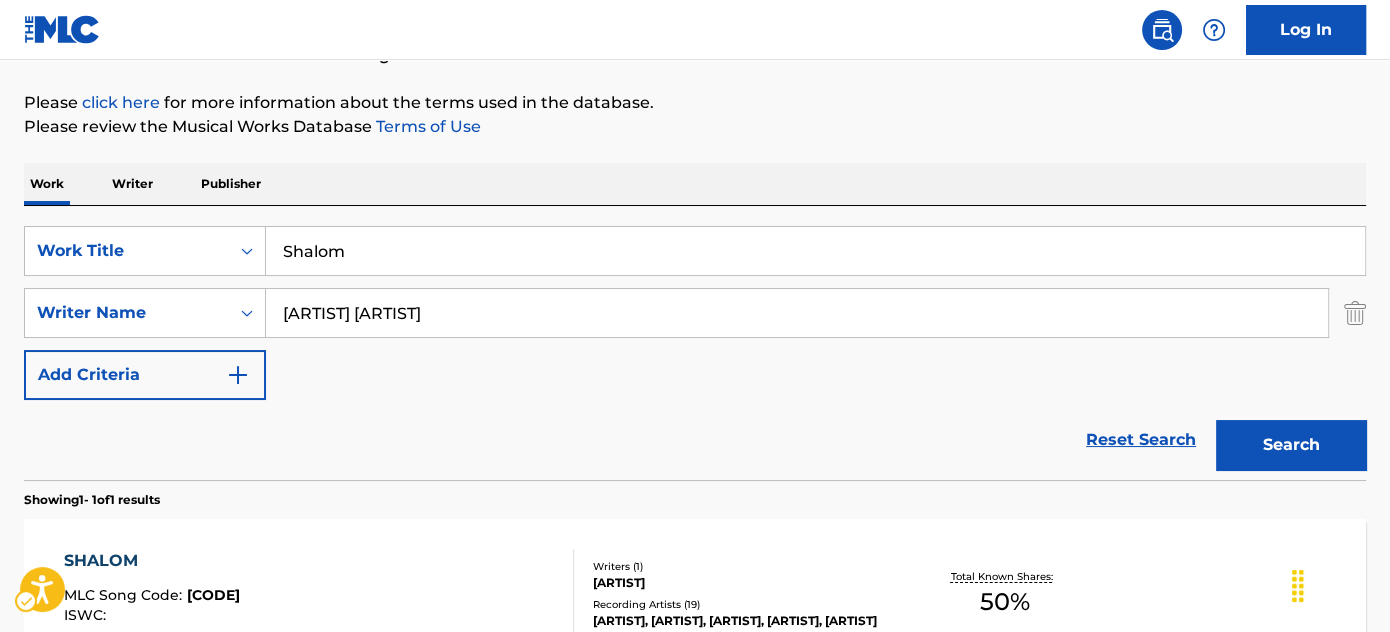 scroll, scrollTop: 0, scrollLeft: 0, axis: both 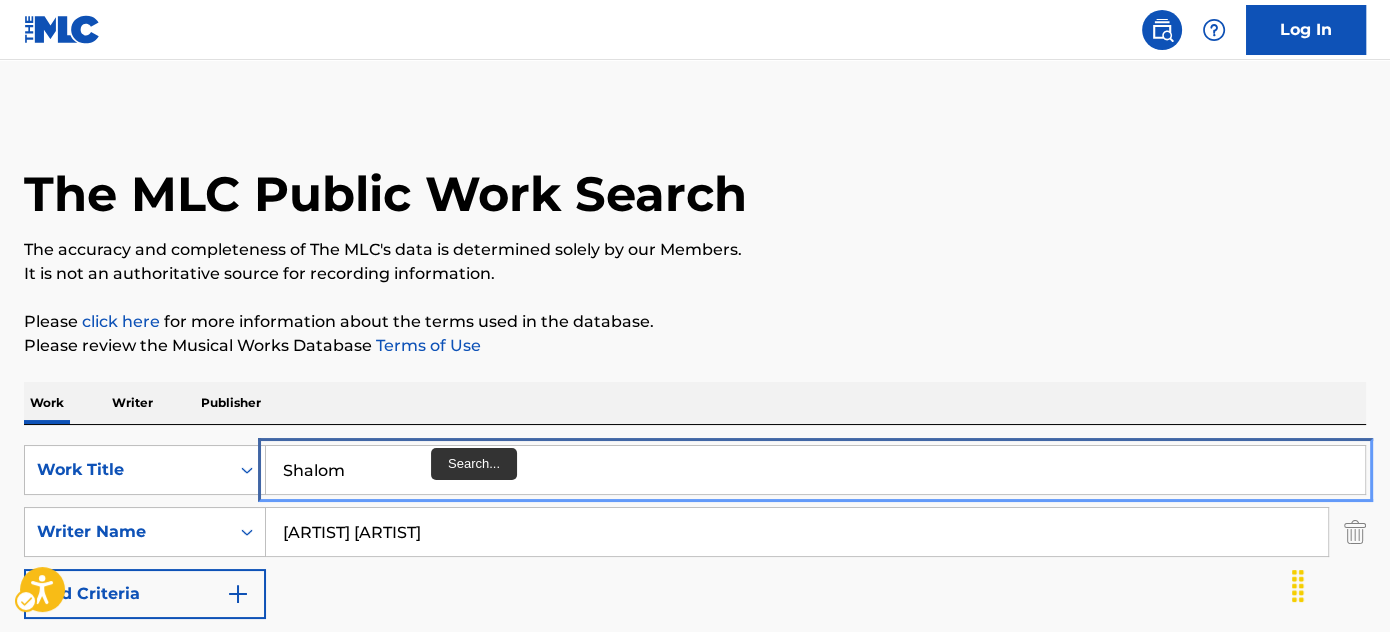 click on "Shalom" at bounding box center [815, 470] 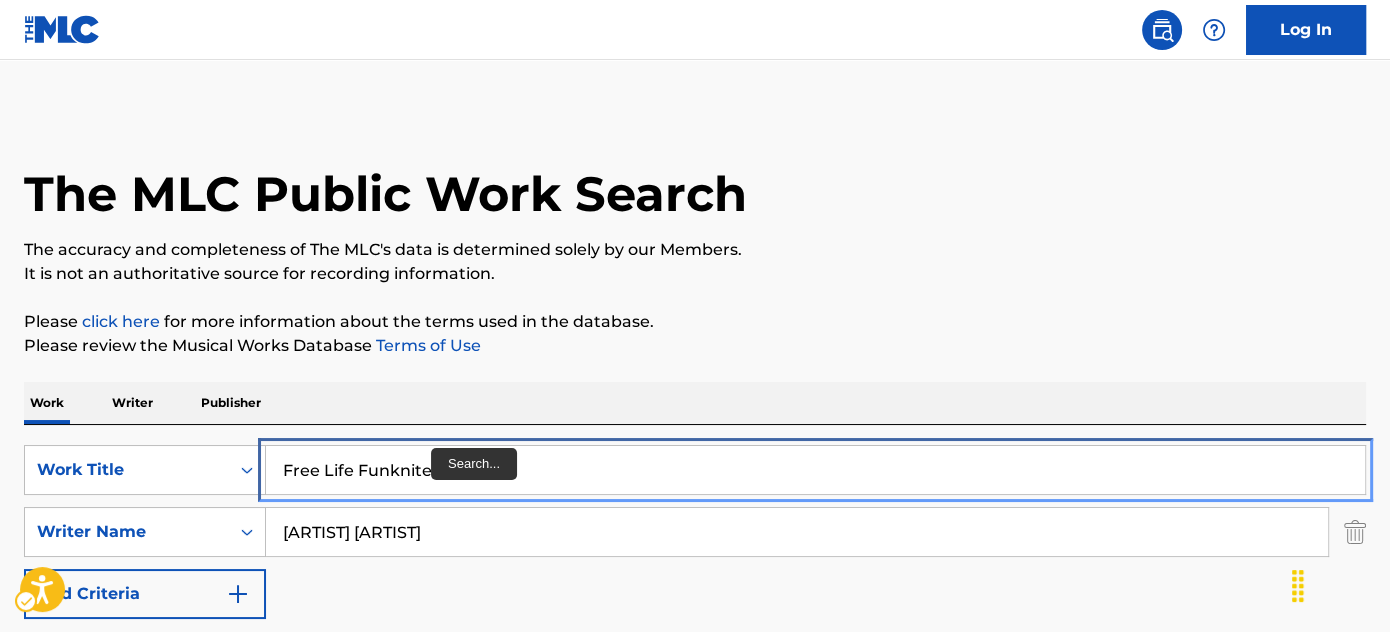 type on "Free Life Funknite" 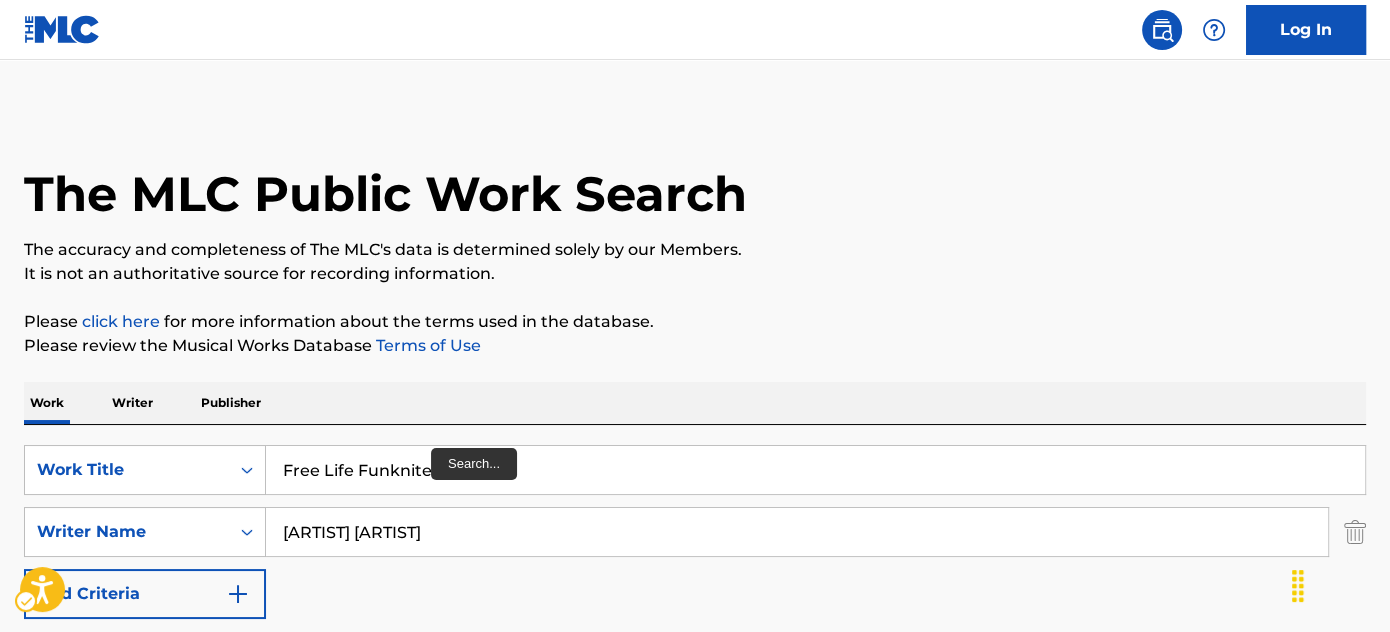 click on "The MLC Public Work Search The accuracy and completeness of The MLC's data is determined solely by our Members. It is not an authoritative source for recording information. Please   click here   for more information about the terms used in the database. Please review the Musical Works Database   Terms of Use Work Writer Publisher SearchWithCriteria2e83cf9d-1531-47a5-905d-610cbf8ae193 Work Title Free Life Funknite SearchWithCriteria76b2fbff-19b9-4fa5-aebc-d5e6f94c3f43 Writer Name jones canton Add Criteria Reset Search Search Showing  1  -   1  of  1   results   SHALOM MLC Song Code : TV3UQA ISWC : Writers ( 1 ) CANTON JONES Recording Artists ( 19 ) CANTON JONES, CANTON JONES, CANTON JONES, CANTON JONES, CANTON JONES Total Known Shares: 50 % Results Per Page: 10 25 50 100" at bounding box center (695, 546) 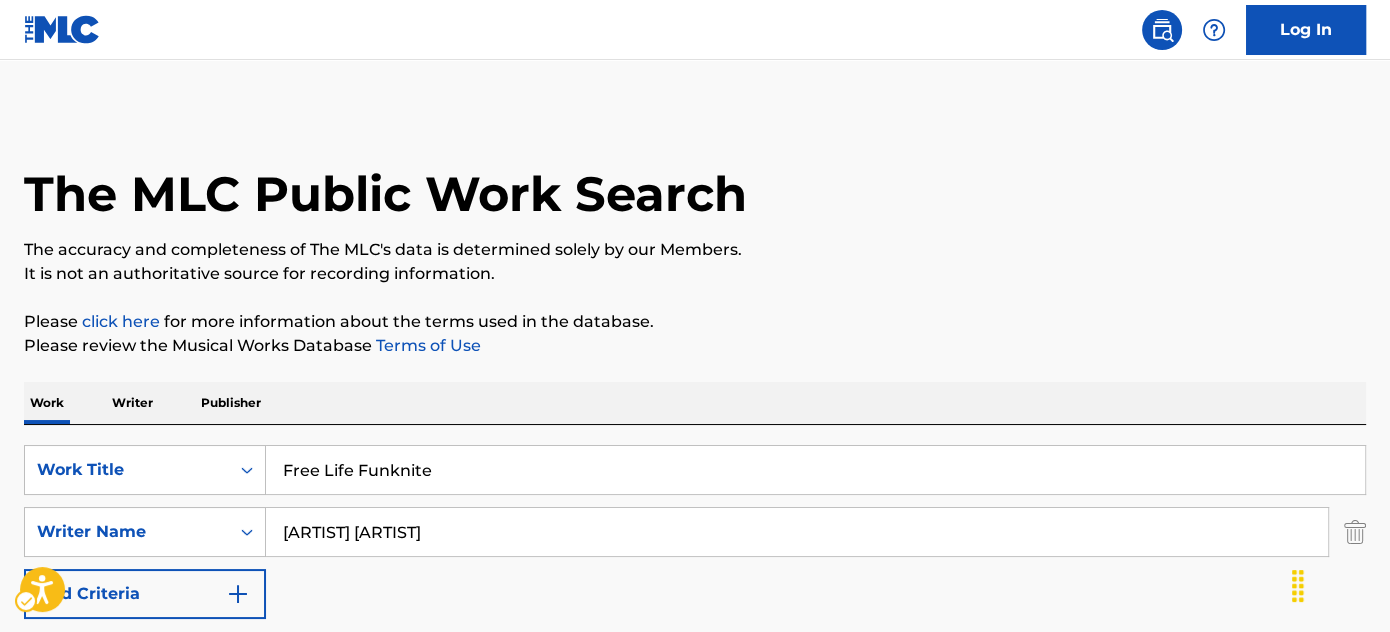 scroll, scrollTop: 181, scrollLeft: 0, axis: vertical 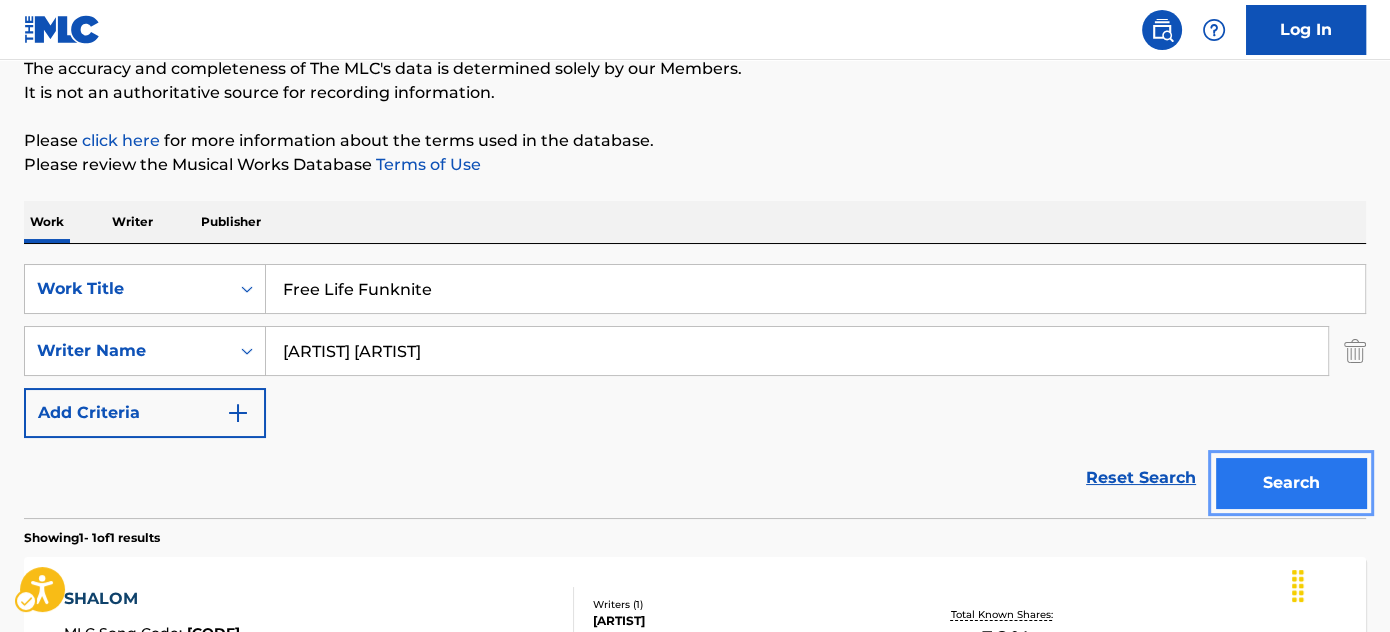 click on "Search" at bounding box center (1291, 483) 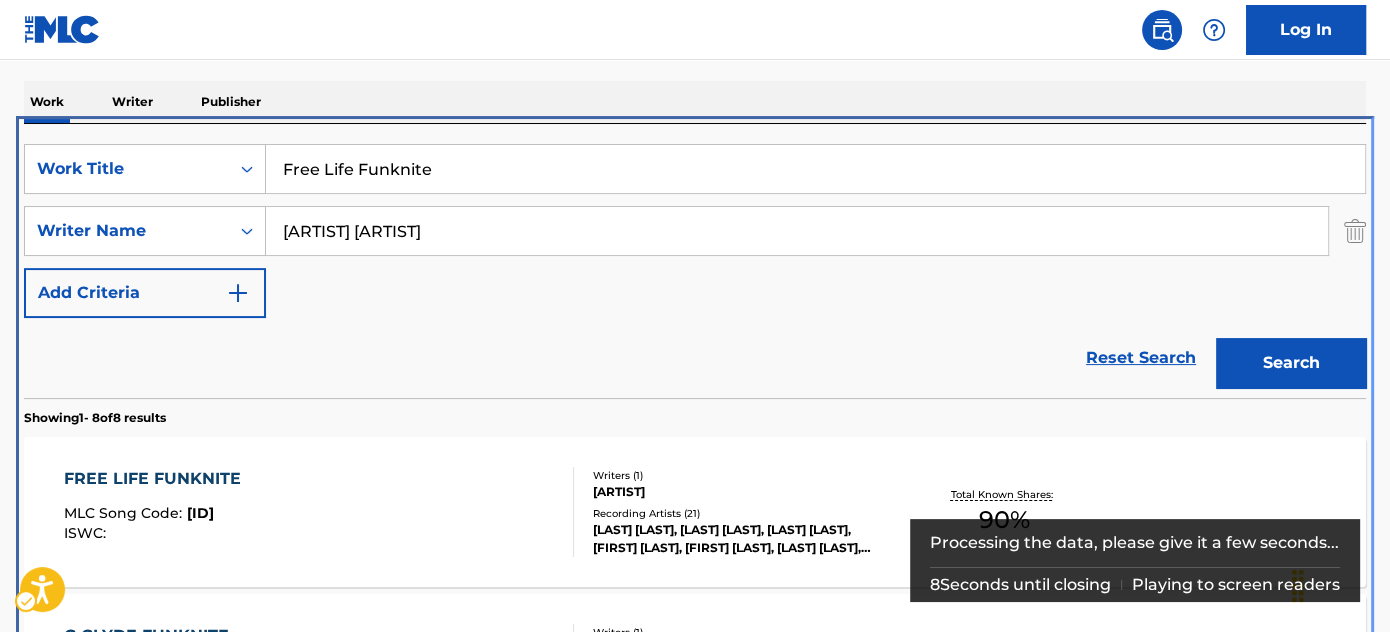 scroll, scrollTop: 424, scrollLeft: 0, axis: vertical 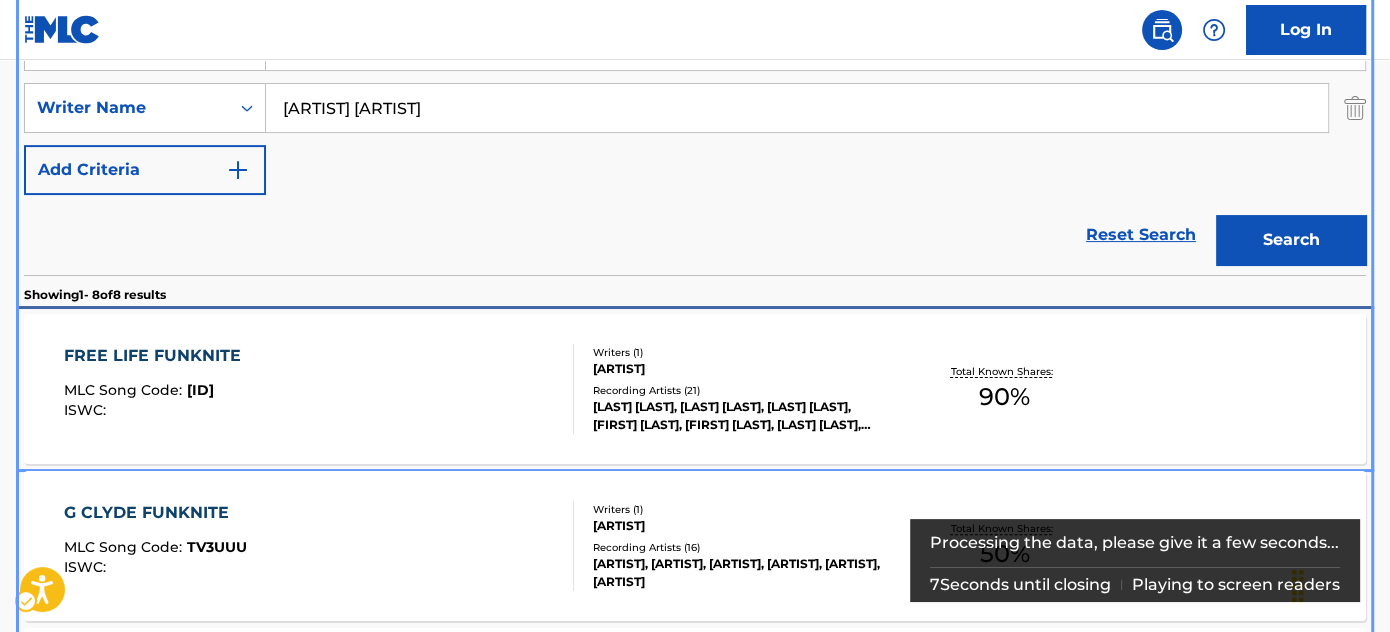 click on "Writers ( 1 ) CANTON JONES Recording Artists ( 21 ) CANTON JONES, CANTON JONES, CANTON JONES,BOOTSY COLLINS,LOVE JONES, CANTON JONES,BOOTSY COLLINS,LOVE JONES, CANTON JONES" at bounding box center [733, 389] 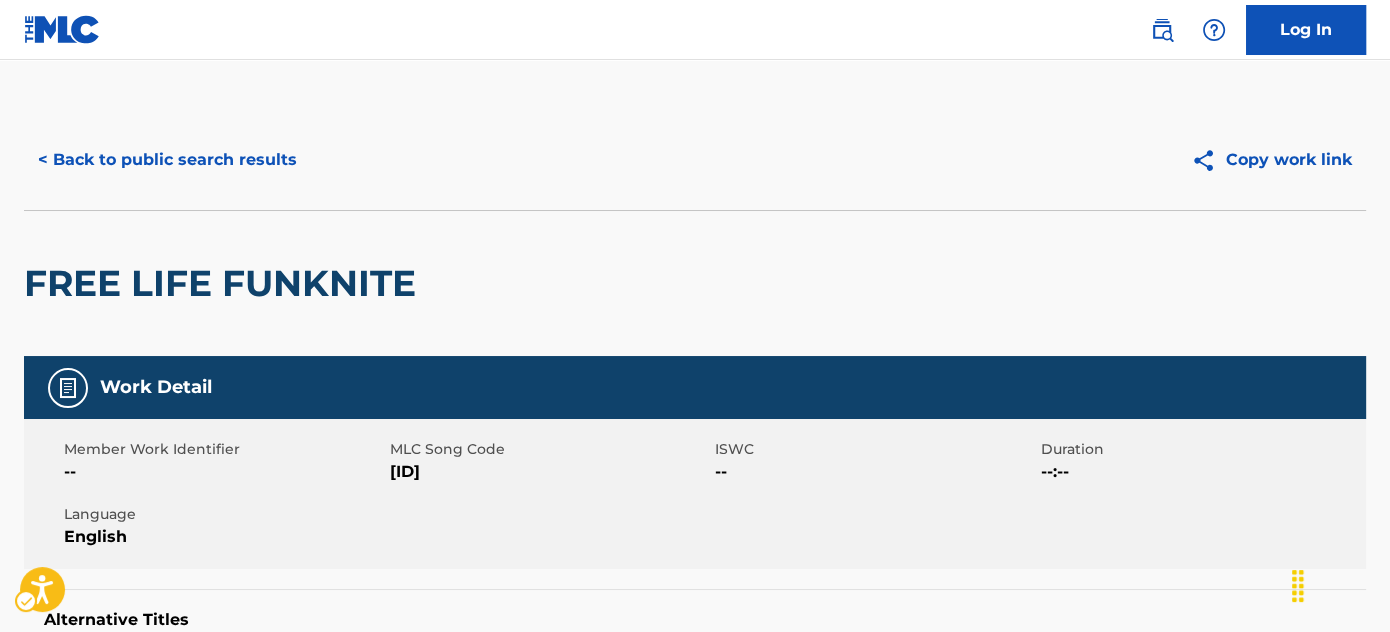 scroll, scrollTop: 0, scrollLeft: 0, axis: both 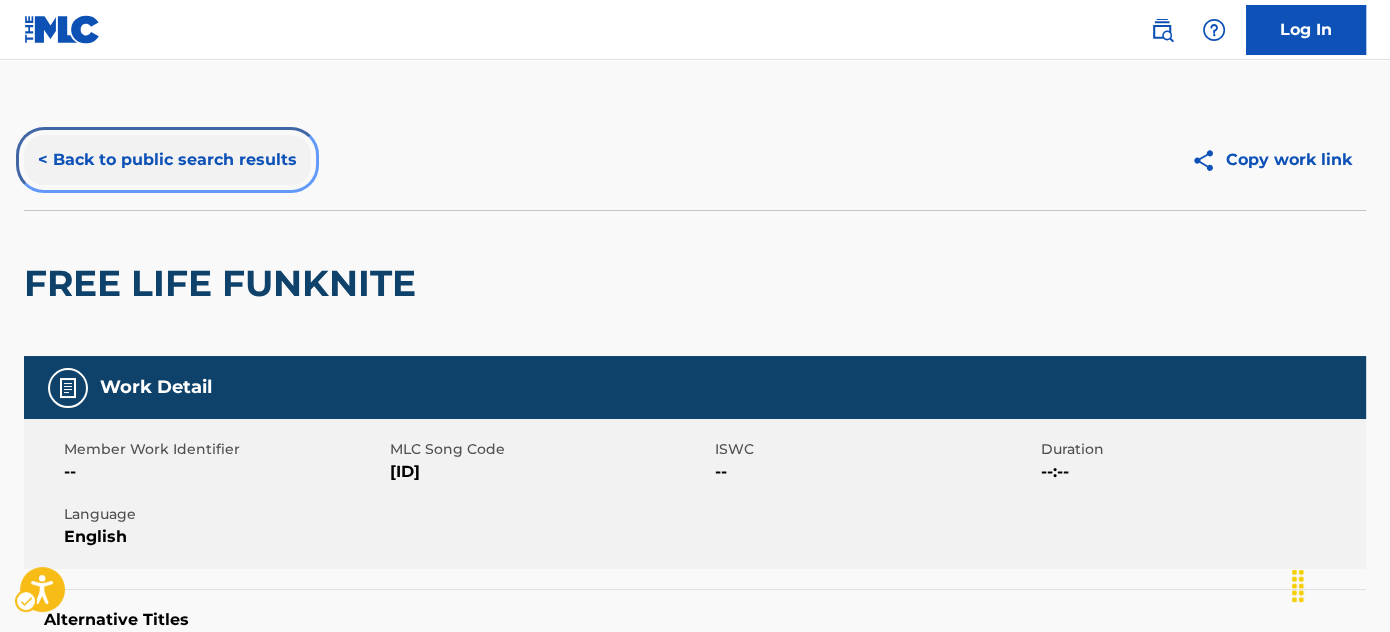 click on "< Back to public search results" at bounding box center (167, 160) 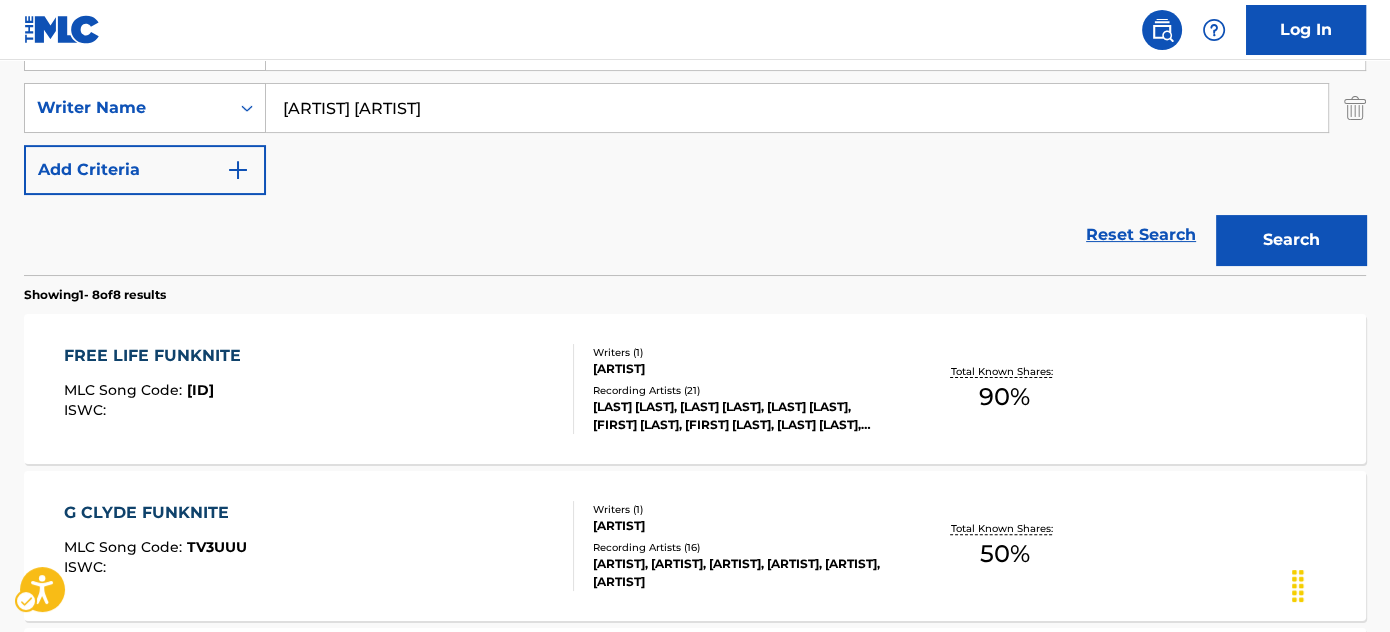 scroll, scrollTop: 376, scrollLeft: 0, axis: vertical 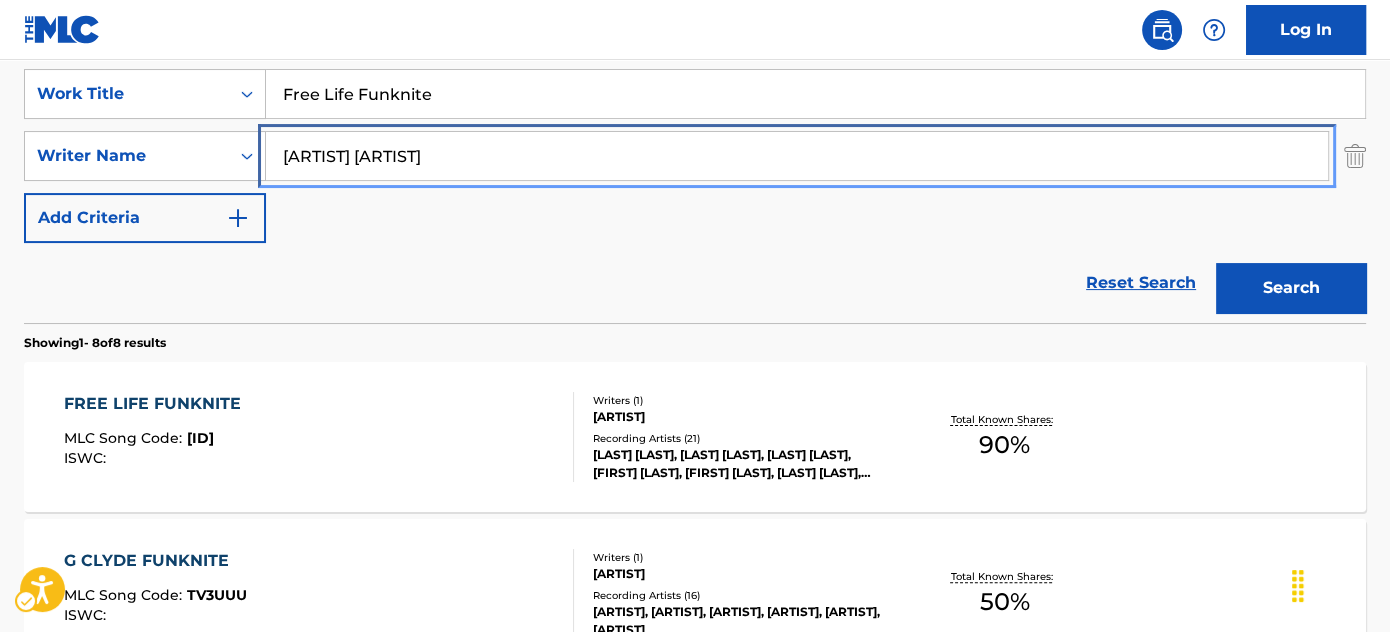 click on "jones canton" at bounding box center (797, 156) 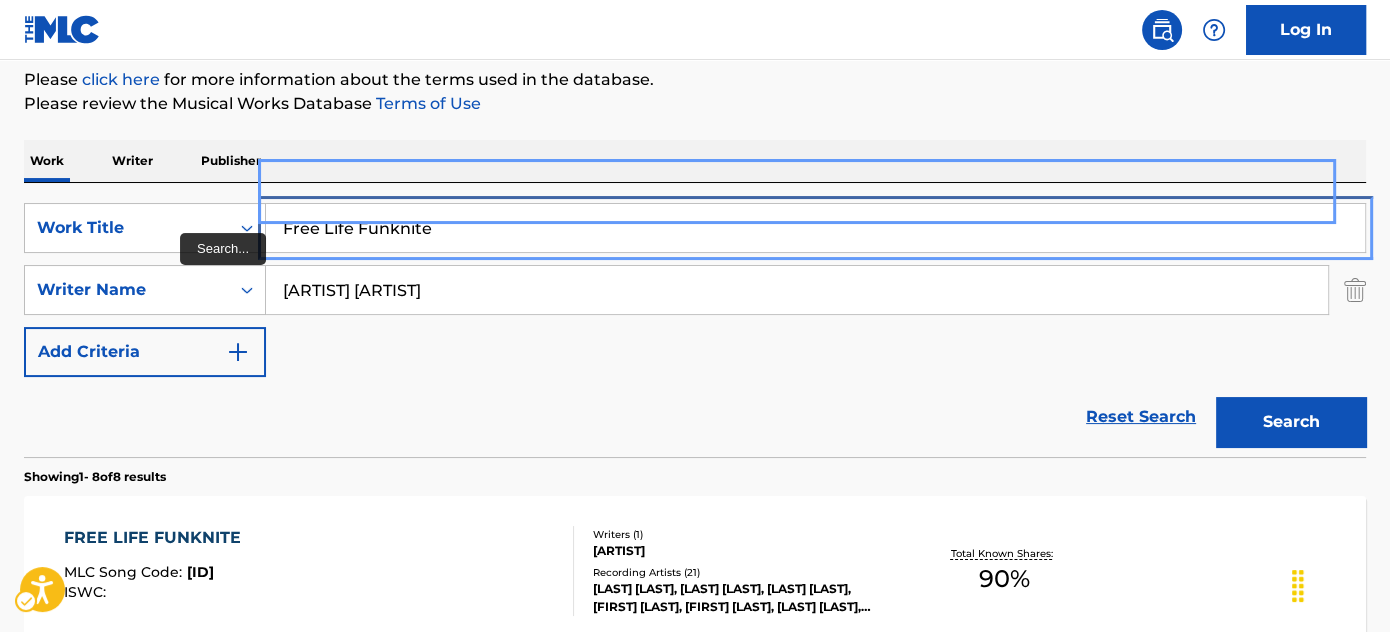 click on "Free Life Funknite" at bounding box center (815, 228) 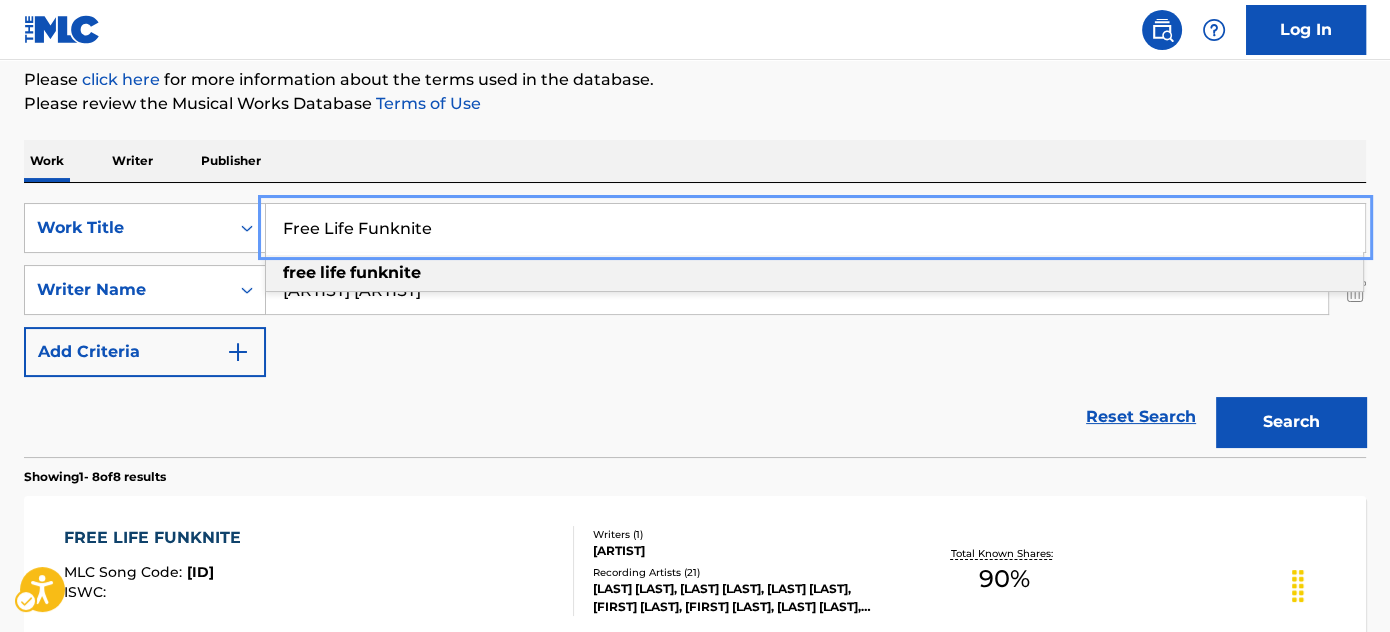 paste on "I Get Up" 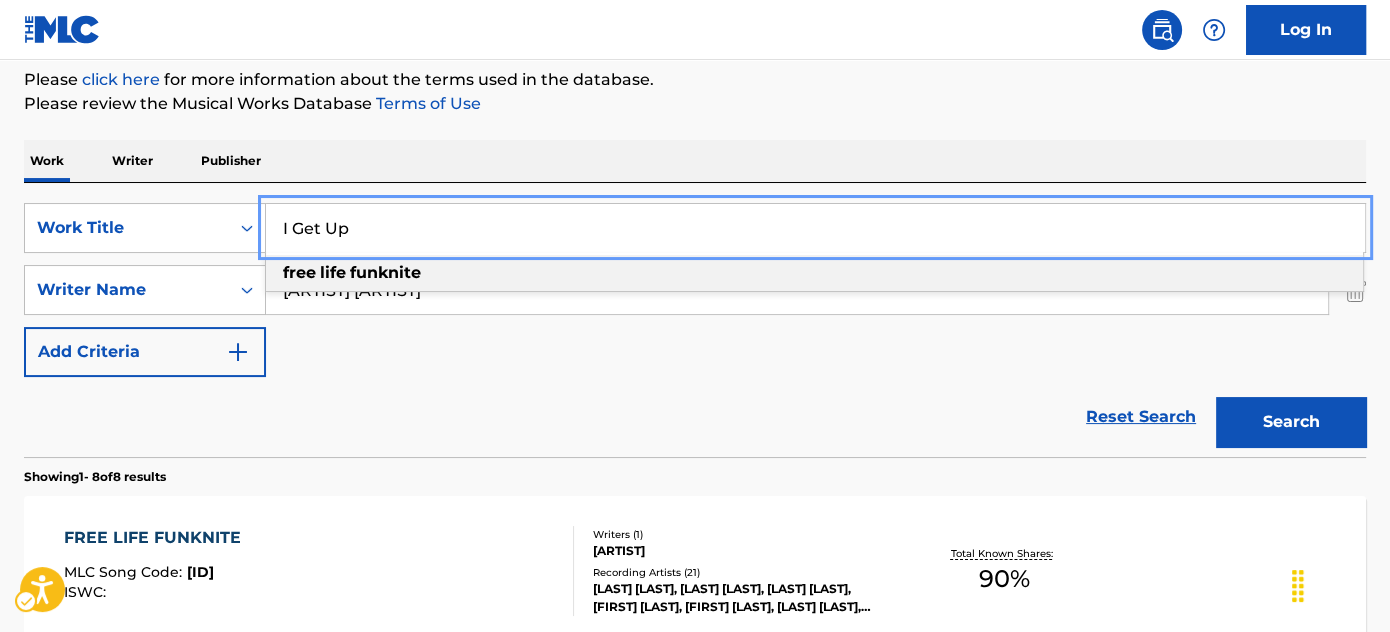 type on "I Get Up" 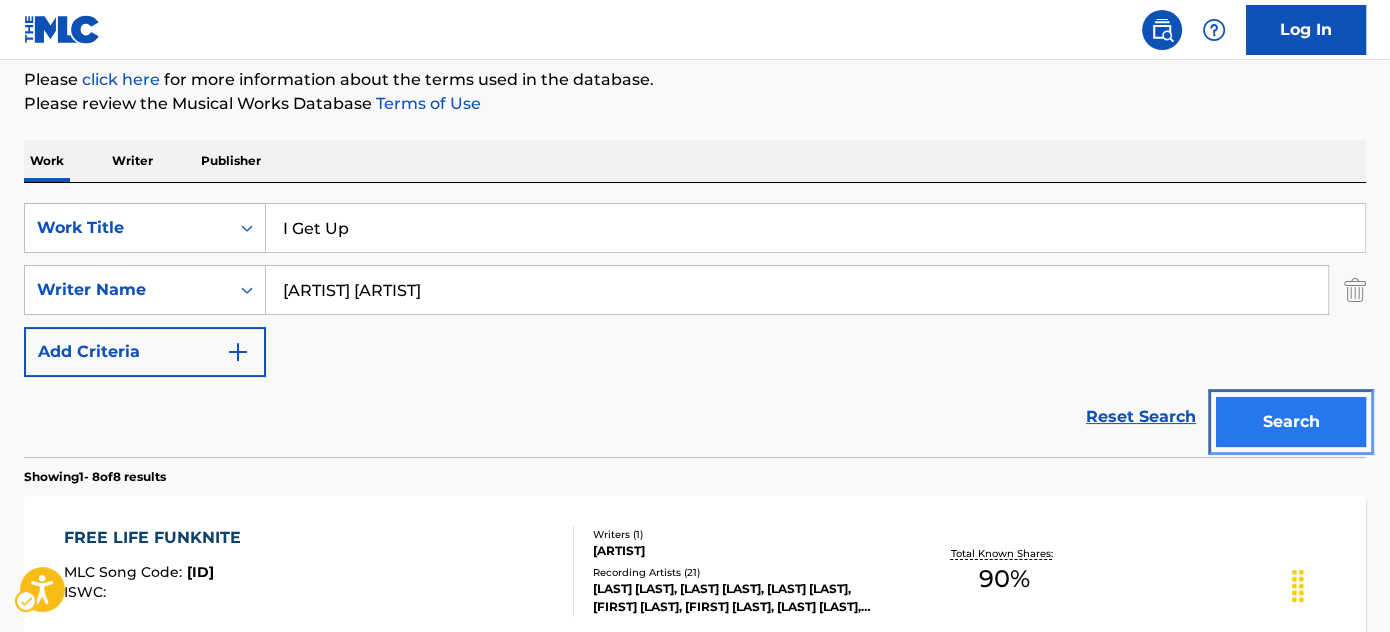 drag, startPoint x: 1333, startPoint y: 412, endPoint x: 1315, endPoint y: 399, distance: 22.203604 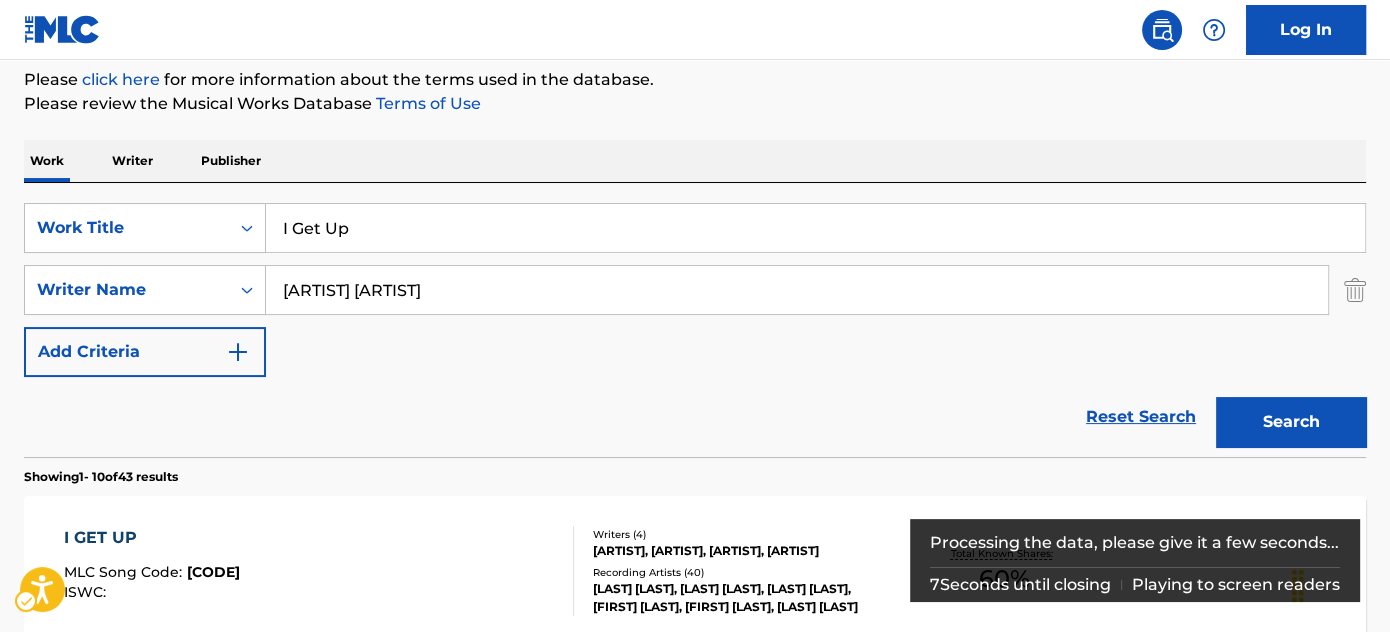 scroll, scrollTop: 424, scrollLeft: 0, axis: vertical 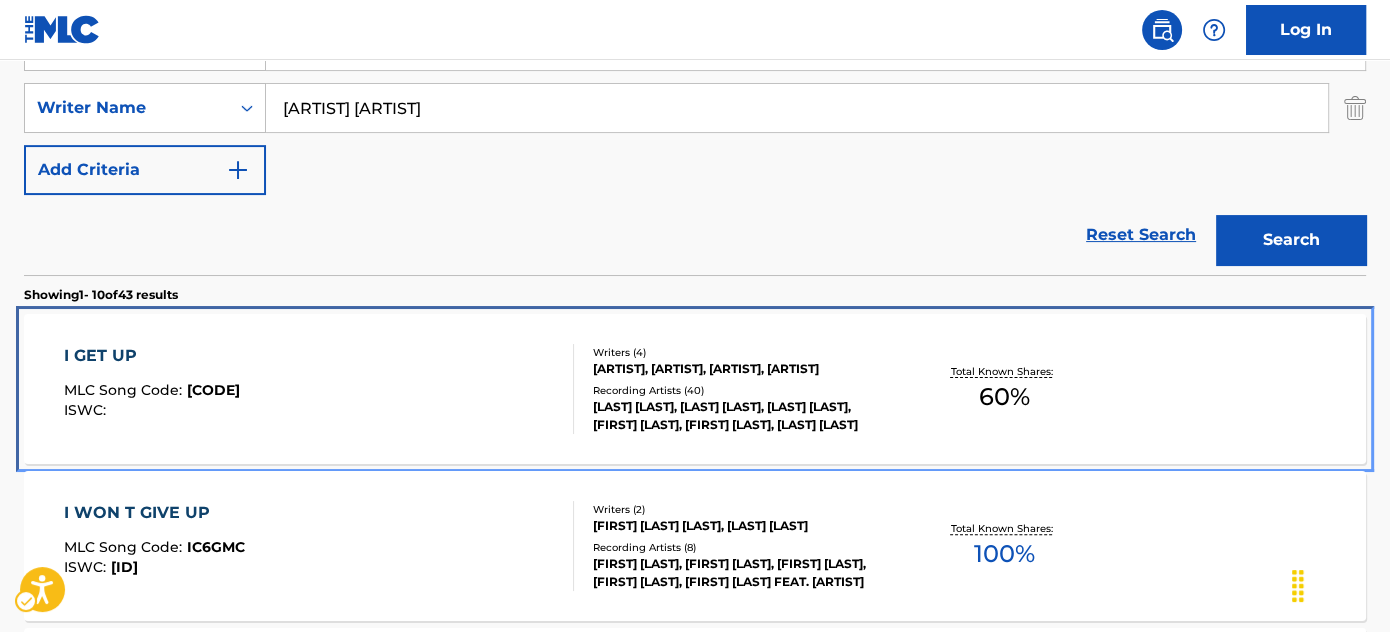click on "KIMBERLY BURRELL, CANTON JONES, WILLIAM KELLY ARMOUR, AULSONDRO L HAMILTON" at bounding box center [743, 369] 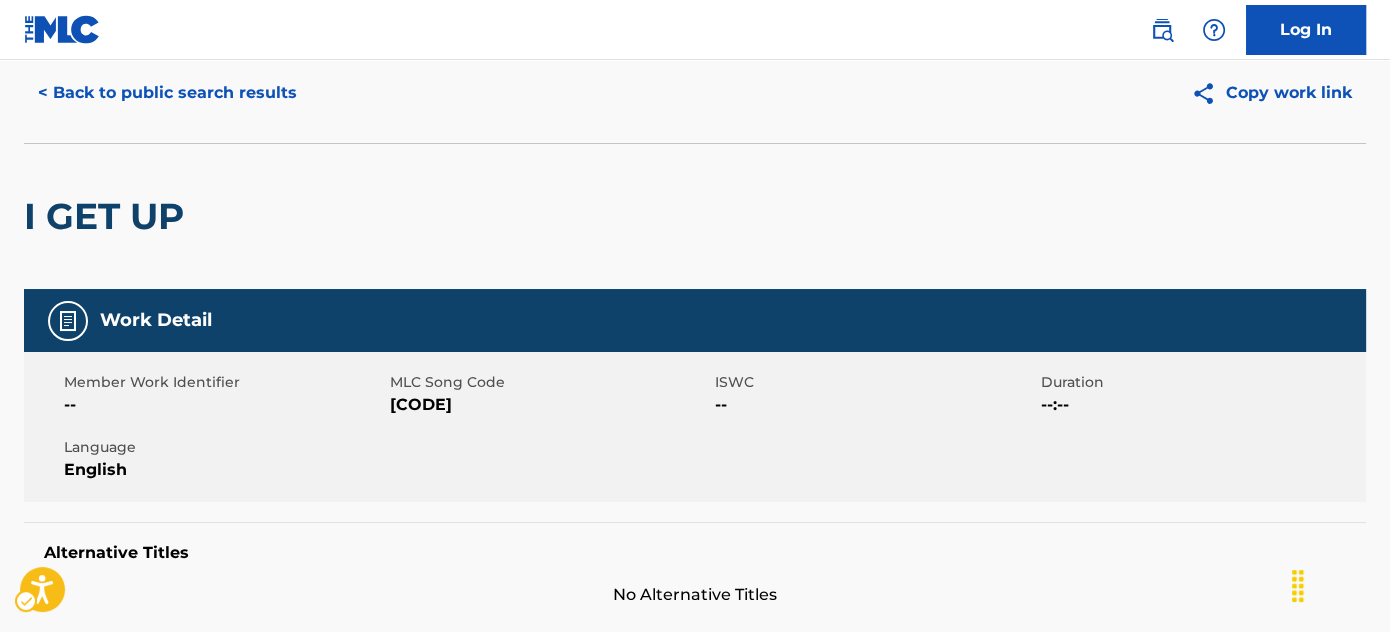 scroll, scrollTop: 0, scrollLeft: 0, axis: both 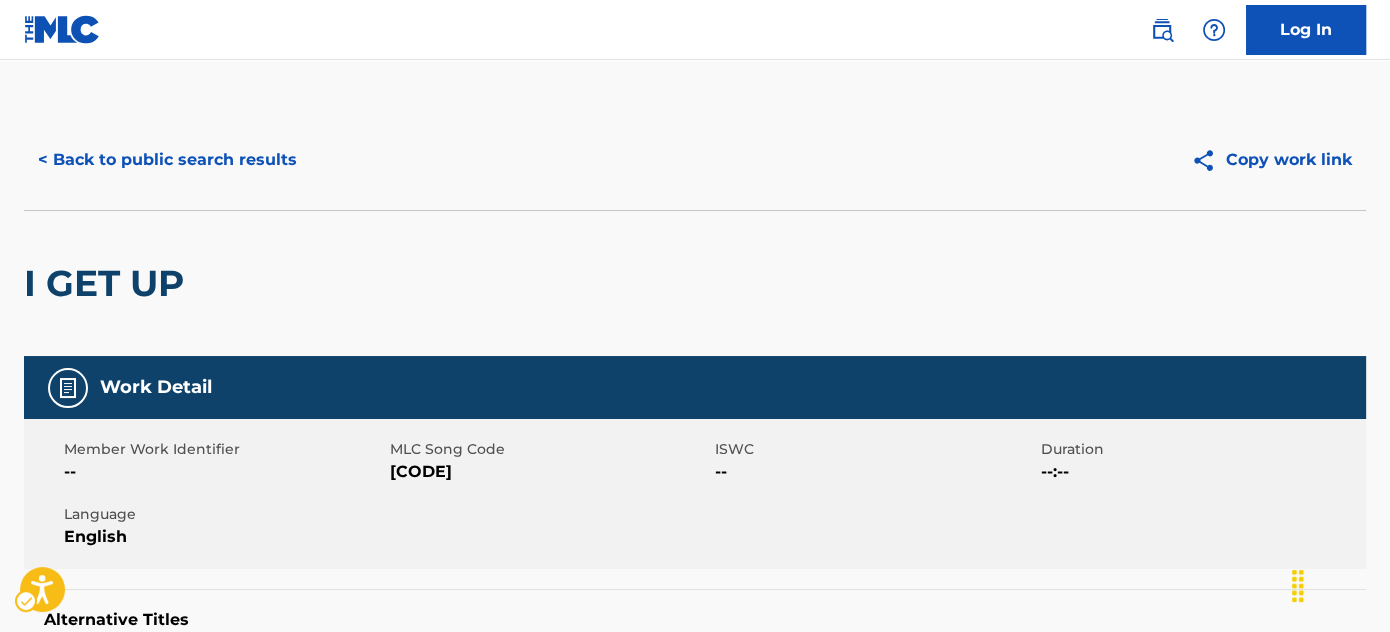 click on "< Back to public search results Copy work link" at bounding box center [695, 160] 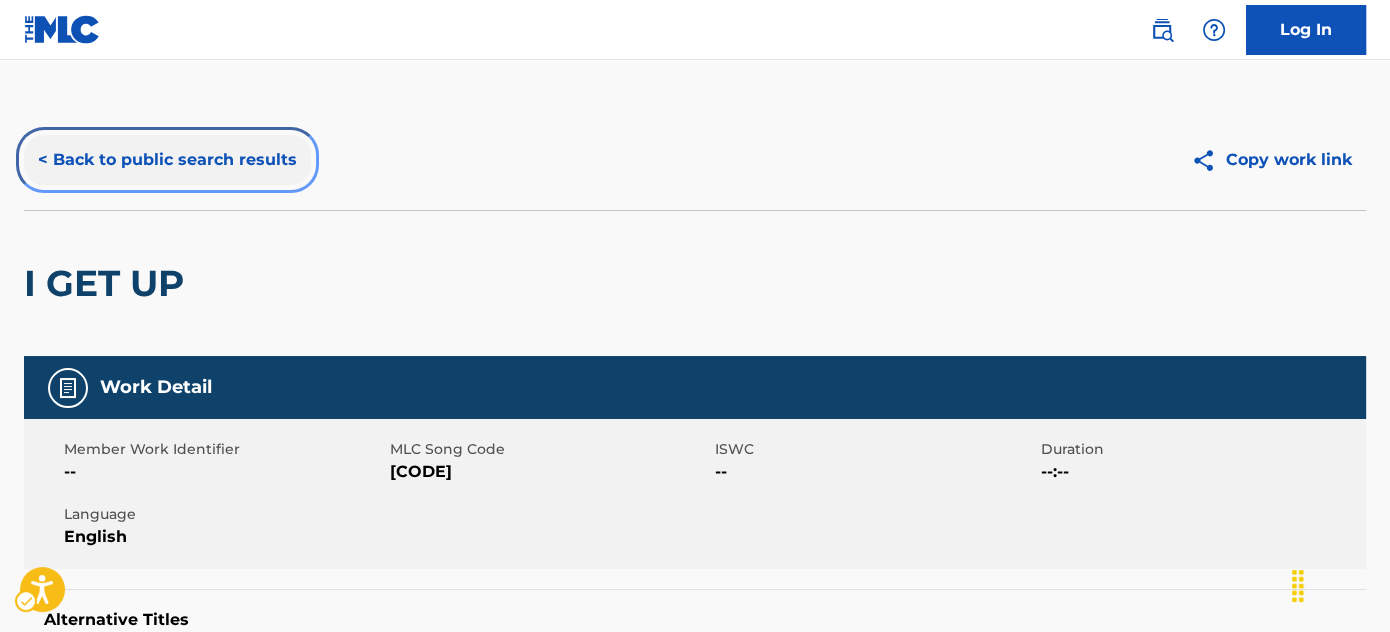 click on "< Back to public search results" at bounding box center (167, 160) 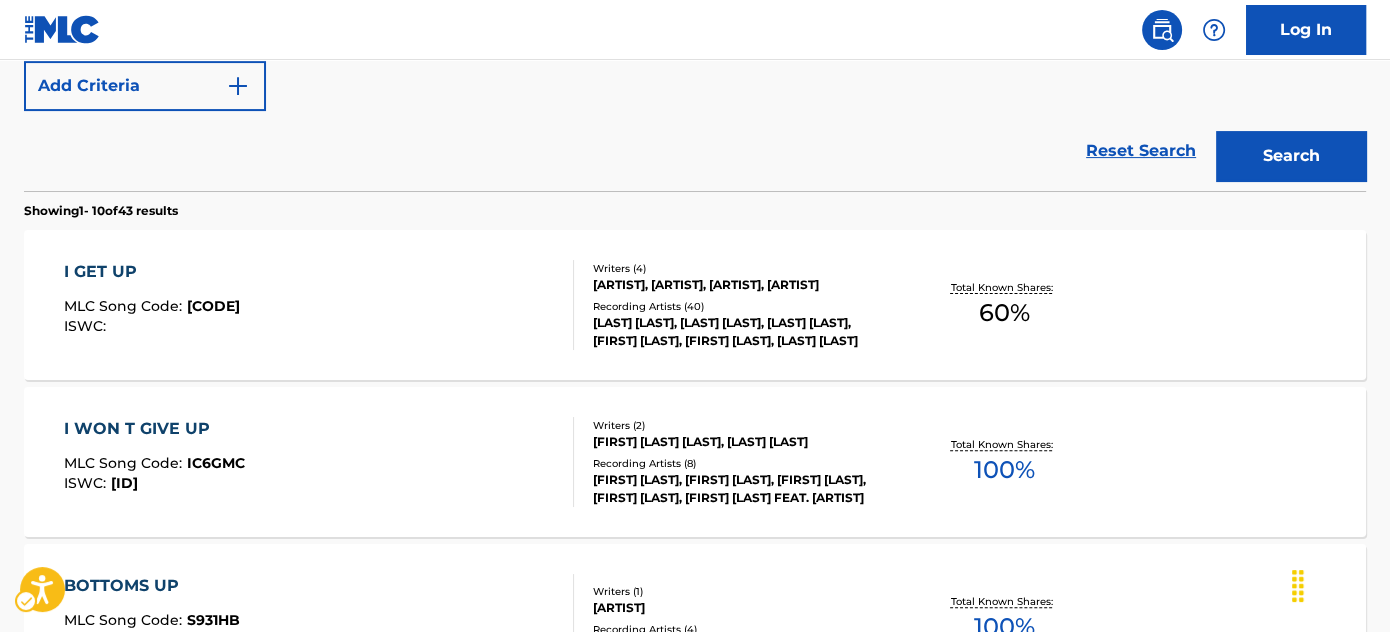 scroll, scrollTop: 515, scrollLeft: 0, axis: vertical 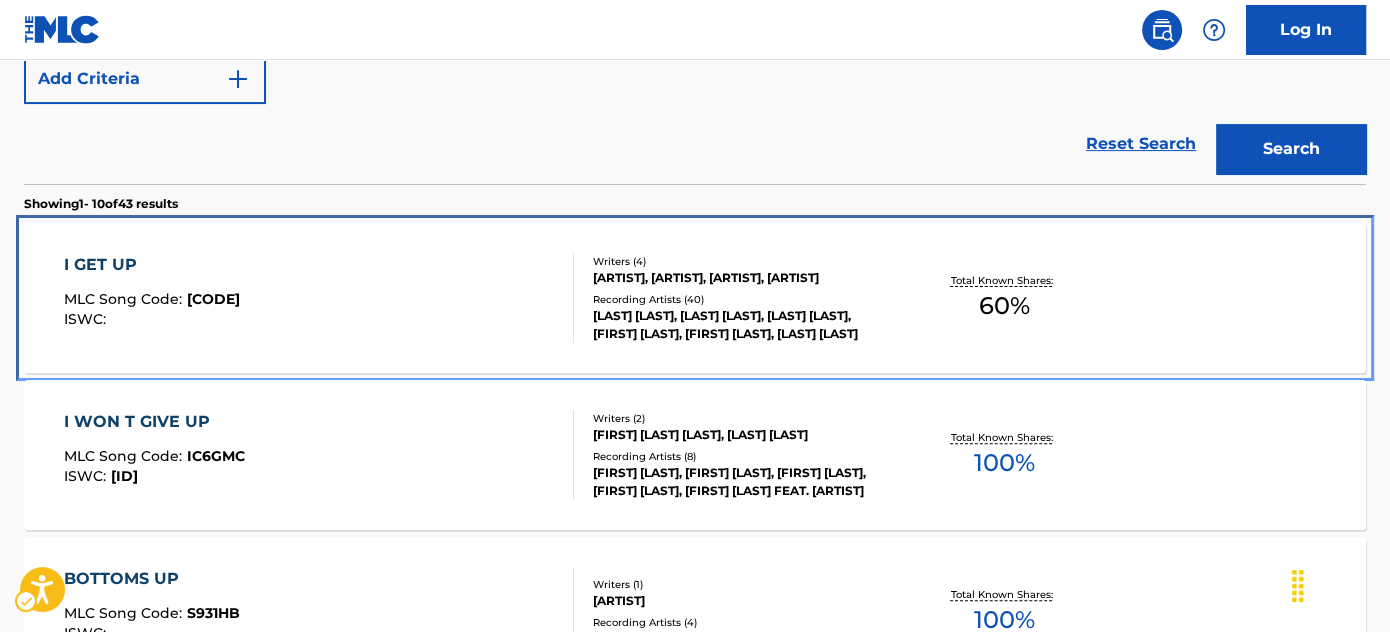 click on "I GET UP MLC Song Code : TV3UX6 ISWC :" at bounding box center (319, 298) 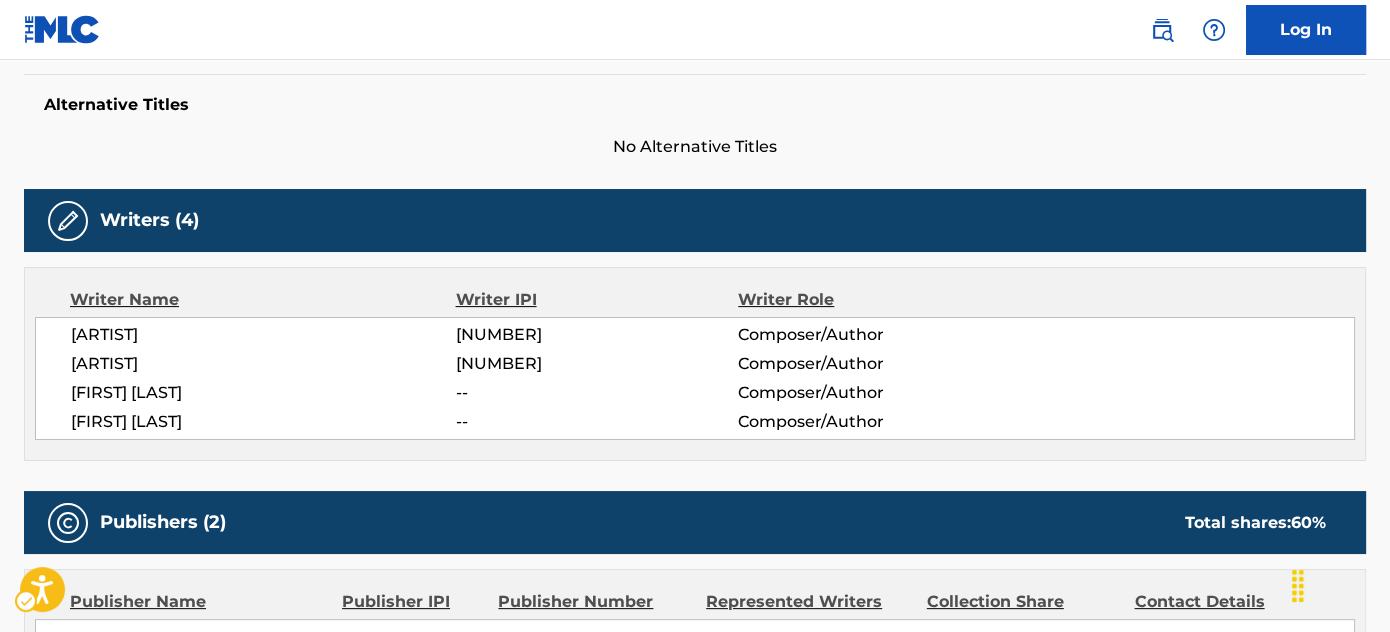 scroll, scrollTop: 0, scrollLeft: 0, axis: both 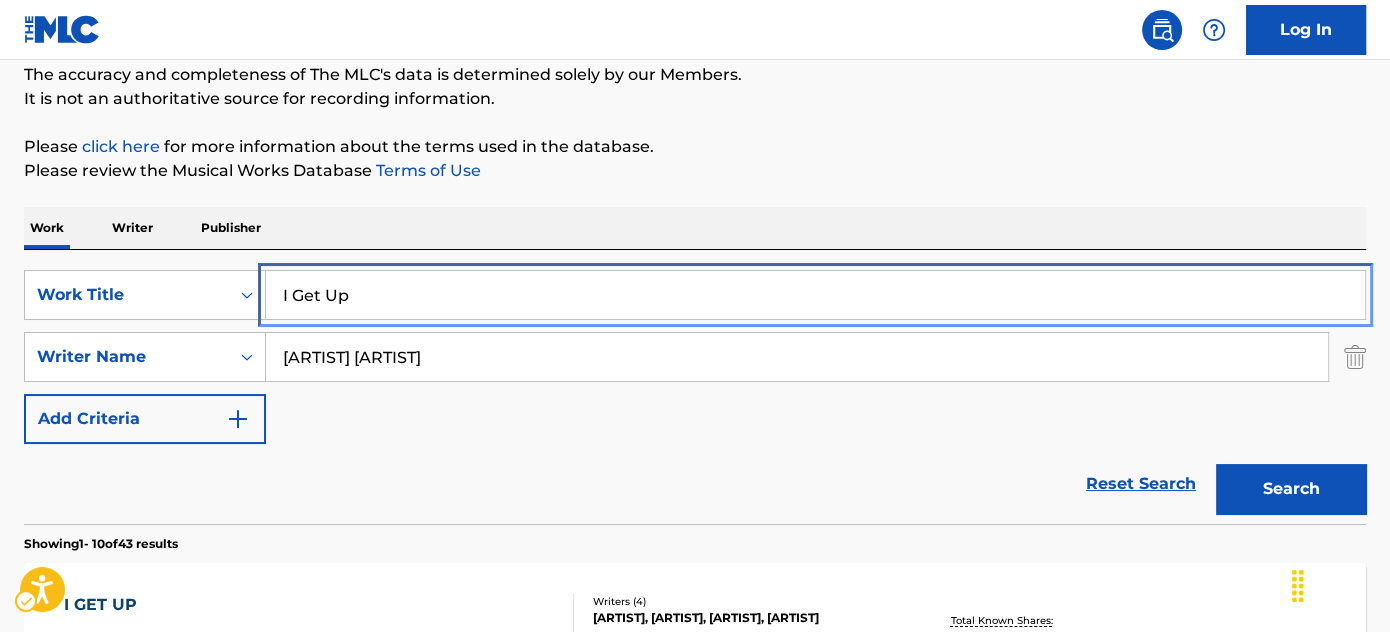 click on "I Get Up" at bounding box center [815, 295] 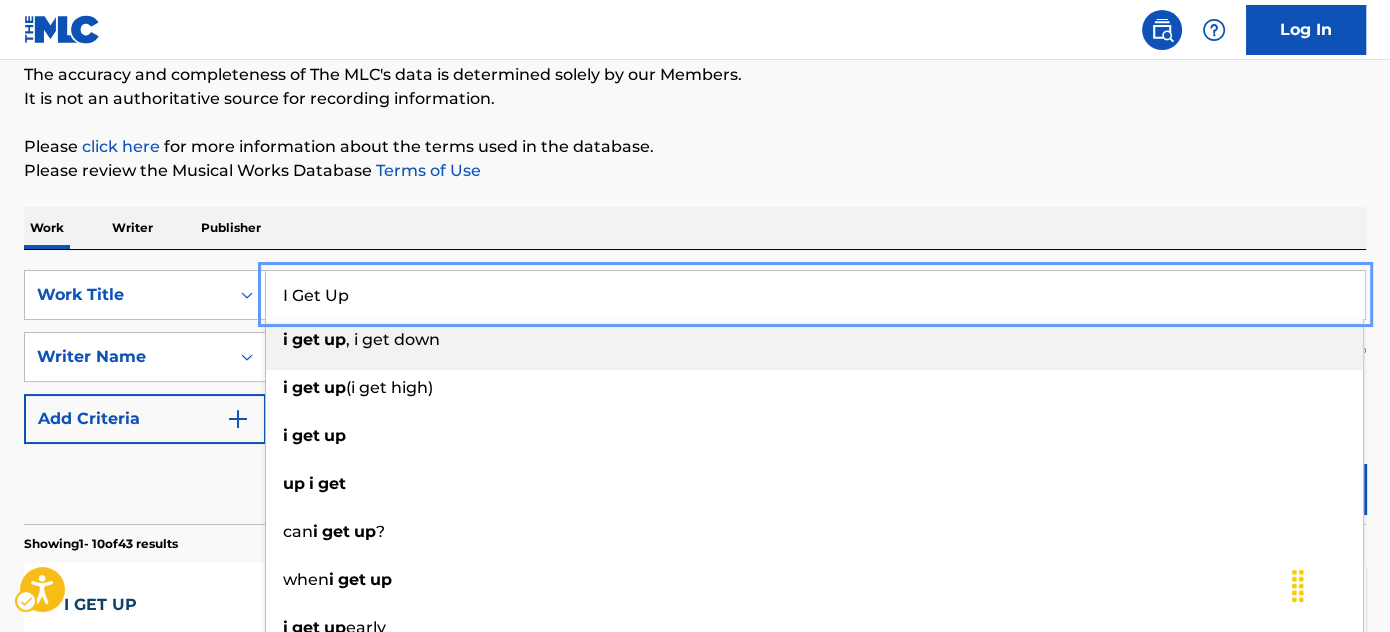 paste on "God Bless You" 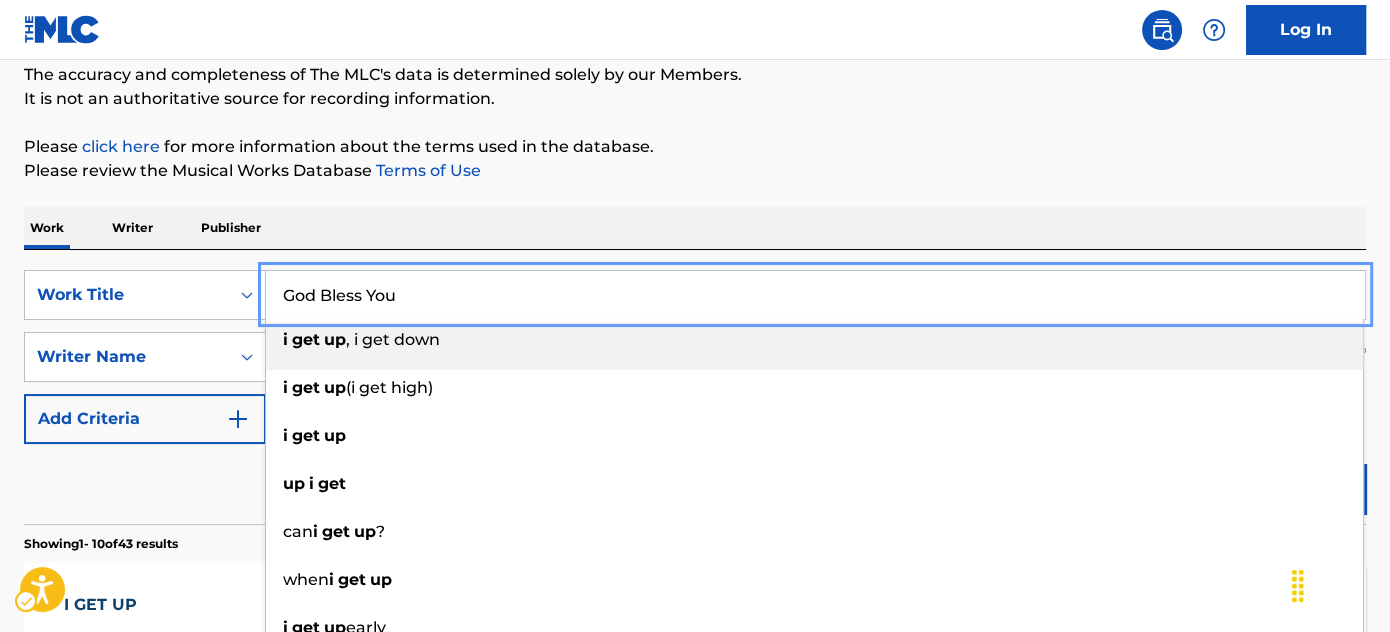 type on "God Bless You" 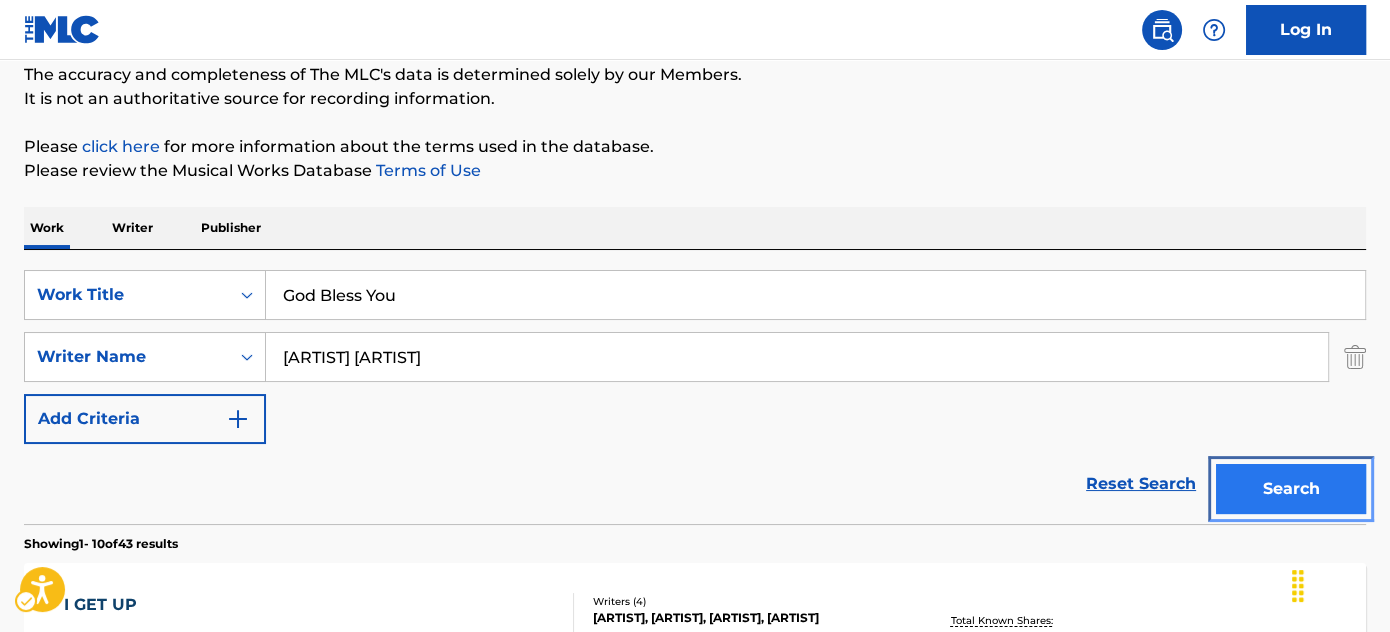 click on "Search" at bounding box center (1291, 489) 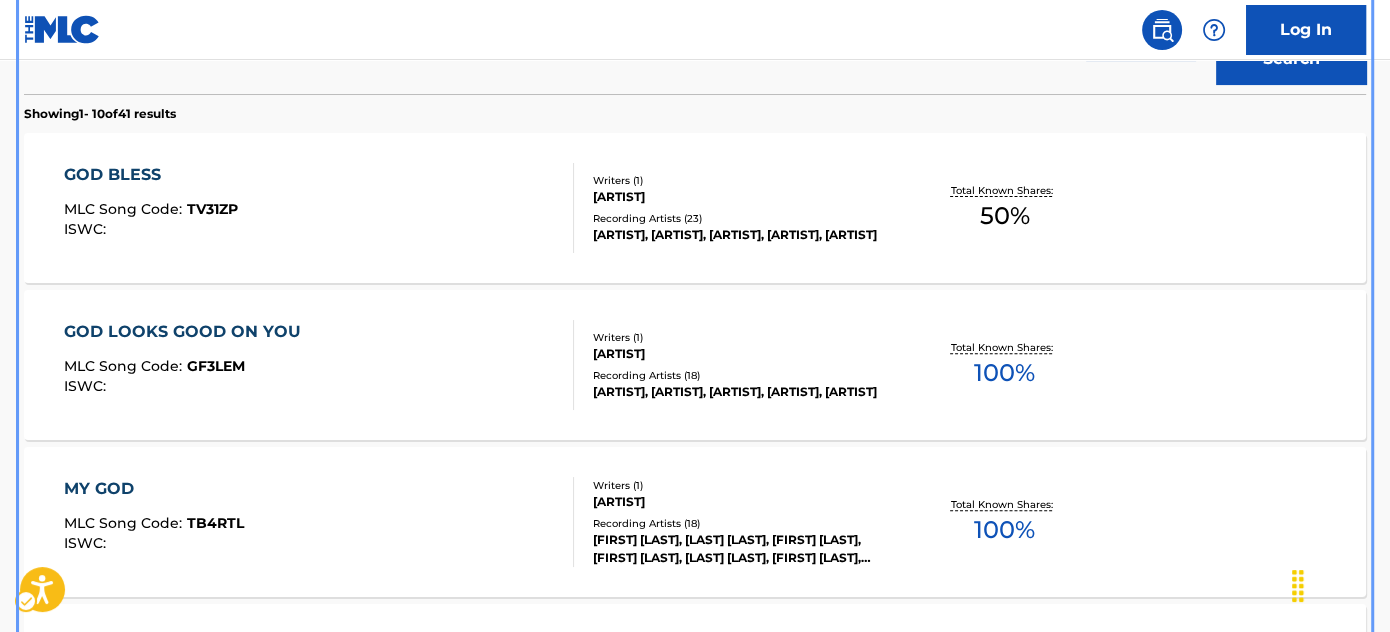 scroll, scrollTop: 606, scrollLeft: 0, axis: vertical 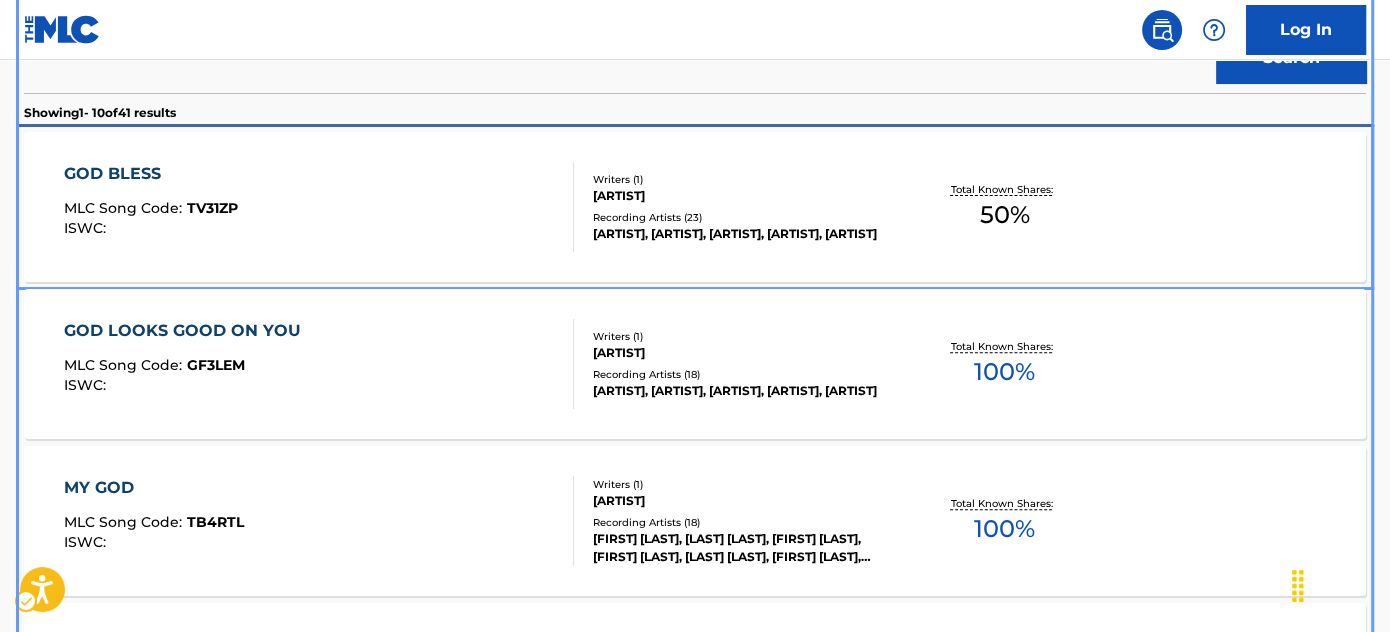 click on "GOD BLESS MLC Song Code : TV31ZP ISWC :" at bounding box center (319, 207) 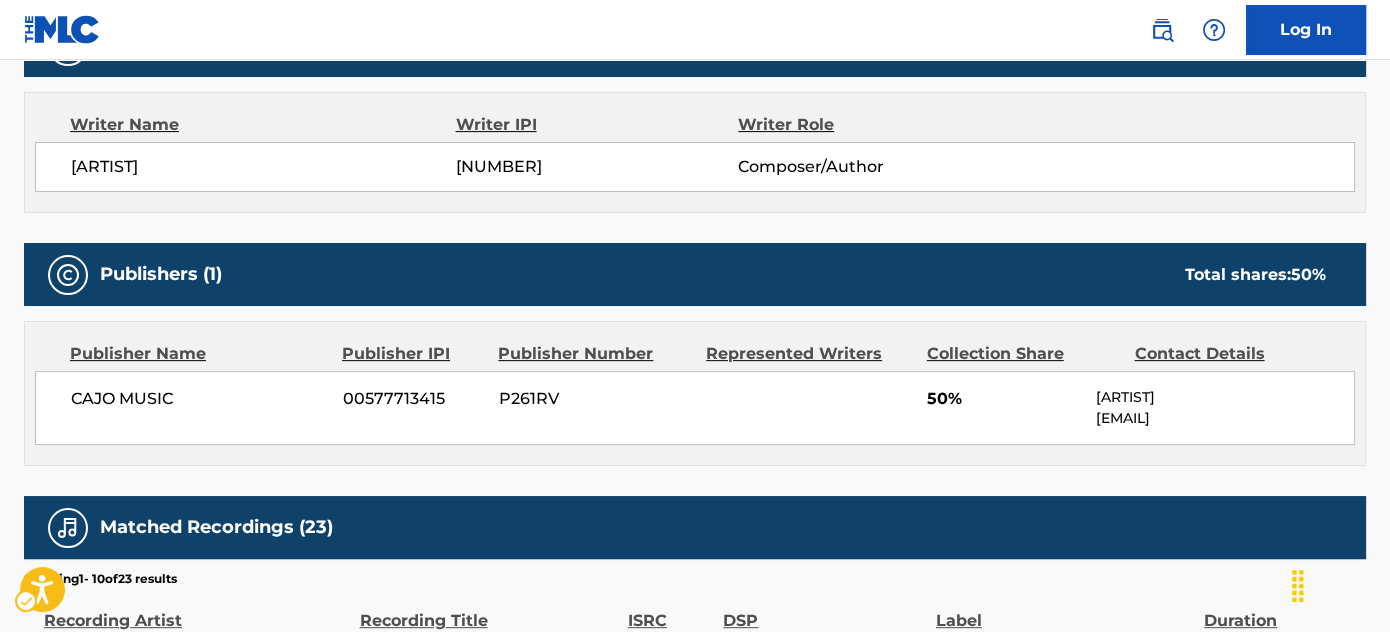 scroll, scrollTop: 665, scrollLeft: 0, axis: vertical 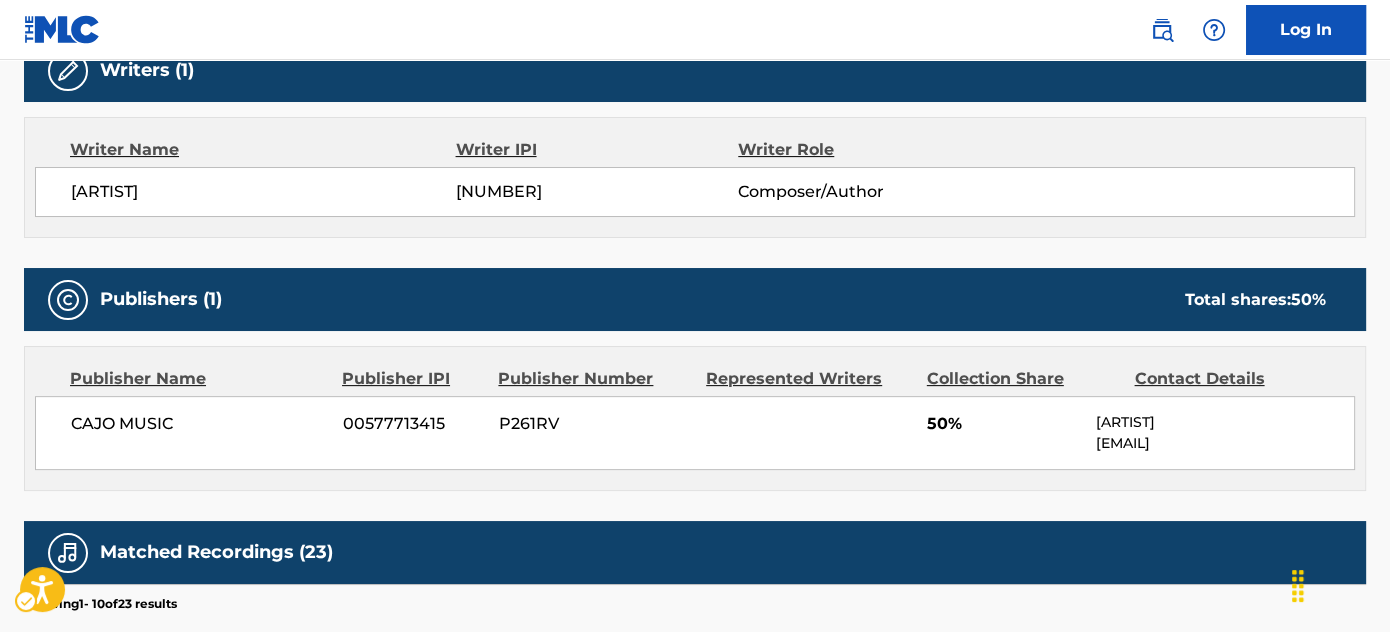 click on "Work Detail   Member Work Identifier -- MLC Song Code MLC Song Code -  TV31ZP ISWC -- Duration Duration -  --:-- Language Language -  English Alternative Titles No Alternative Titles Writers   (1) Writer Name Writer IPI Writer Role CANTON JONES 00195029654 Composer/Author Publishers   (1) Total shares:  50 % Publisher Name Publisher IPI Publisher Number Represented Writers Collection Share Contact Details CAJO MUSIC 00577713415 P261RV 50% Canton Jones bookcantonjones@gmail.com Total shares:  50 % Matched Recordings   (23) Showing  1  -   10  of  23   results   Recording Artist Recording Title ISRC DSP Label Duration CANTON JONES GOD BLESS TCAHS2399026 Apple Music CAJO RECORDS 02:58 CANTON JONES GOD BLESS TCAHS2399026 Apple Music CAJO RECORDS 02:58 CANTON JONES GOD BLESS TCAHS2399026 Pandora CAJO RECORDS 02:57 CANTON JONES GOD BLESS TCAHS2399026 Pandora CAJO RECORDS 02:57 CANTON JONES GOD BLESS TCAHS2399026 YouTube CAJO RECORDS 02:58 CANTON JONES GOD BLESS TCAHS2399026 YouTube CAJO RECORDS 02:58 CANTON JONES" at bounding box center [695, 463] 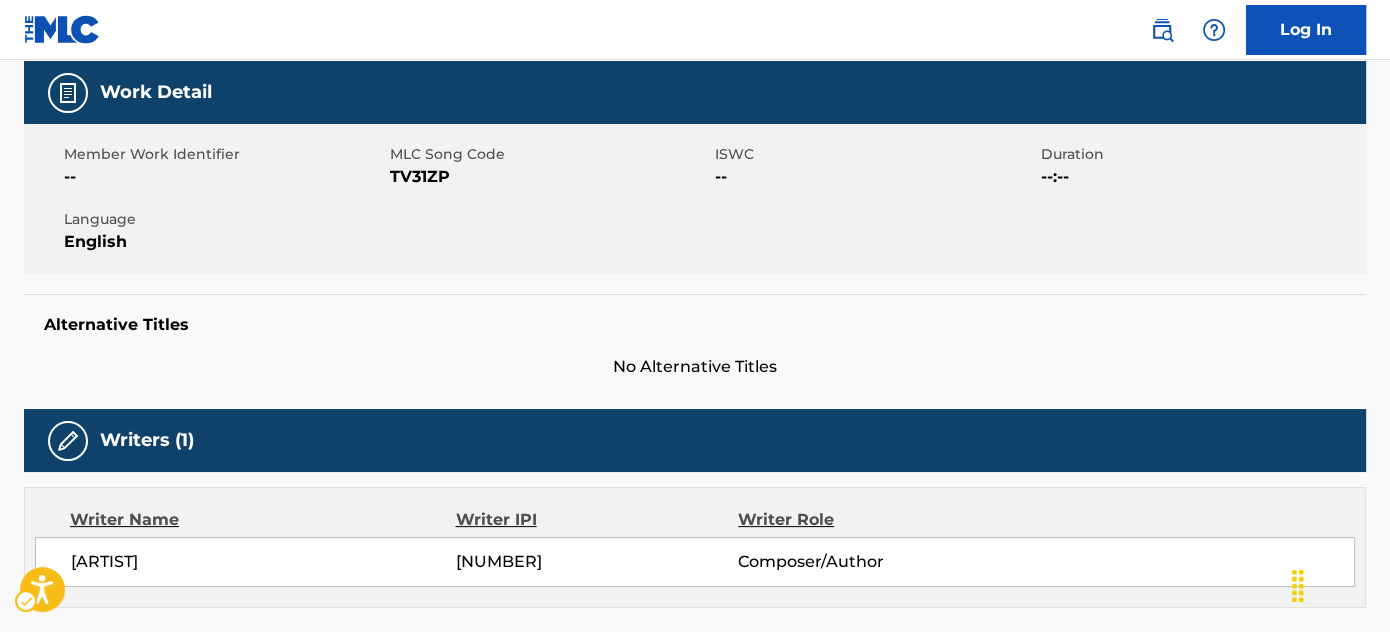 scroll, scrollTop: 0, scrollLeft: 0, axis: both 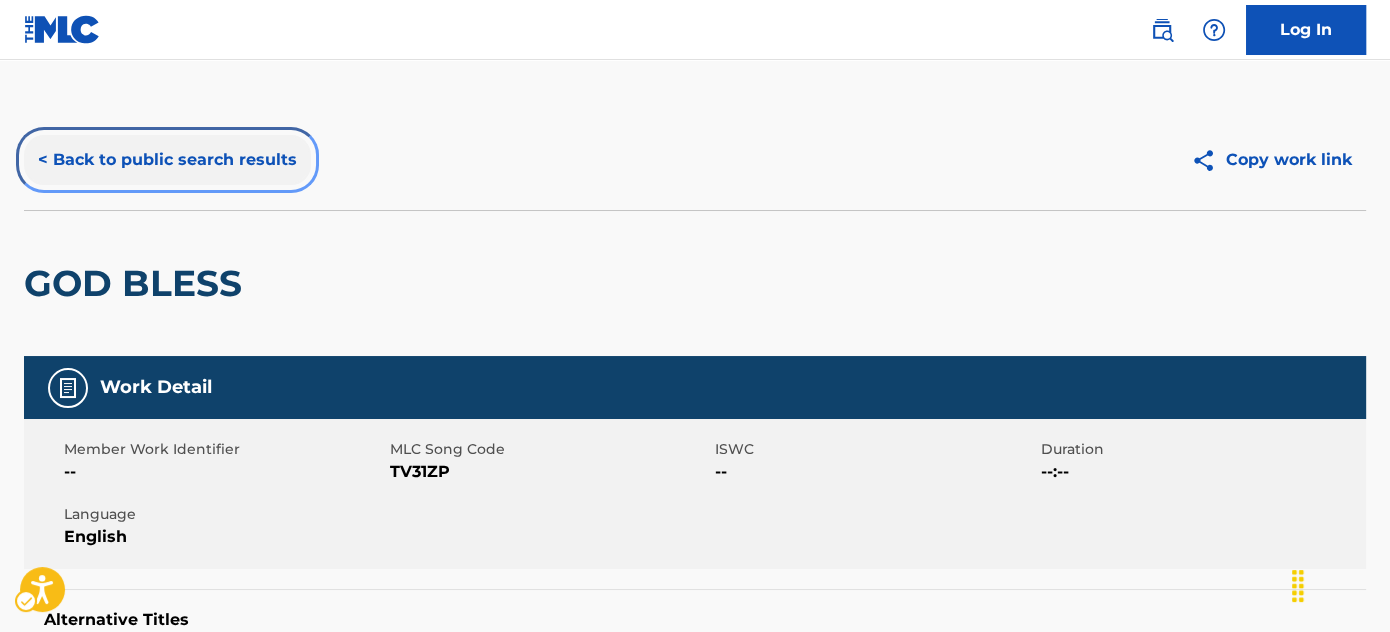 click on "< Back to public search results" at bounding box center [167, 160] 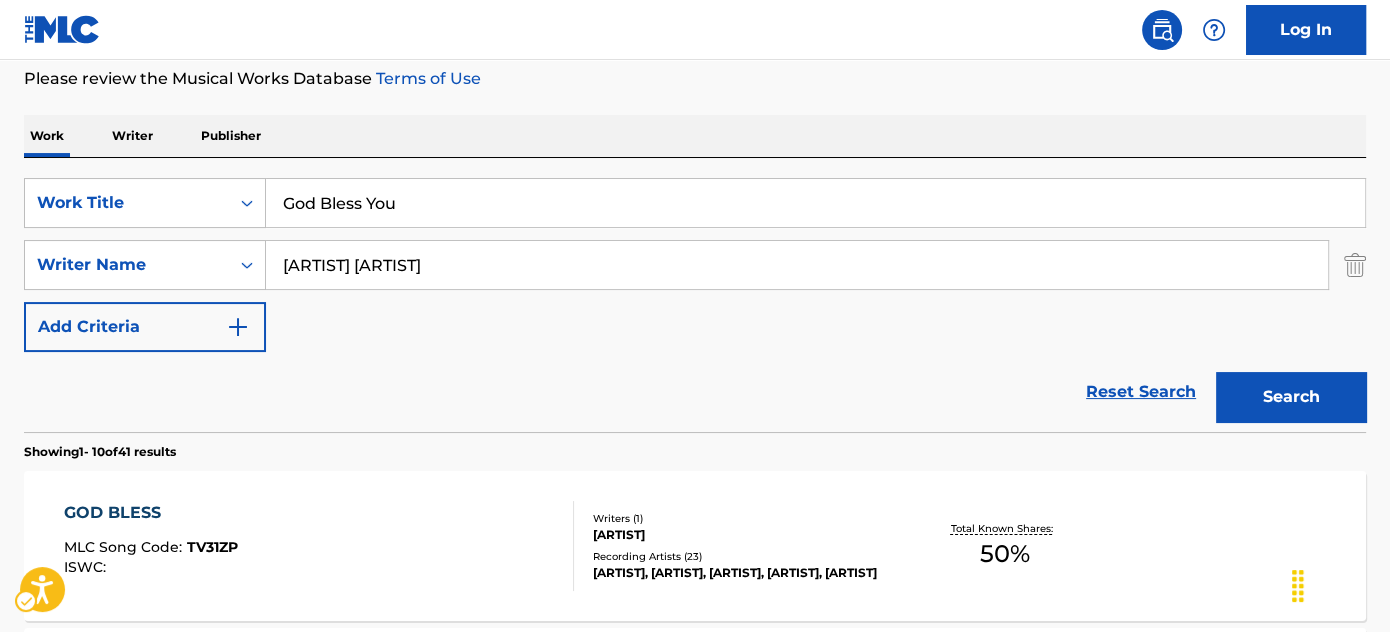 scroll, scrollTop: 266, scrollLeft: 0, axis: vertical 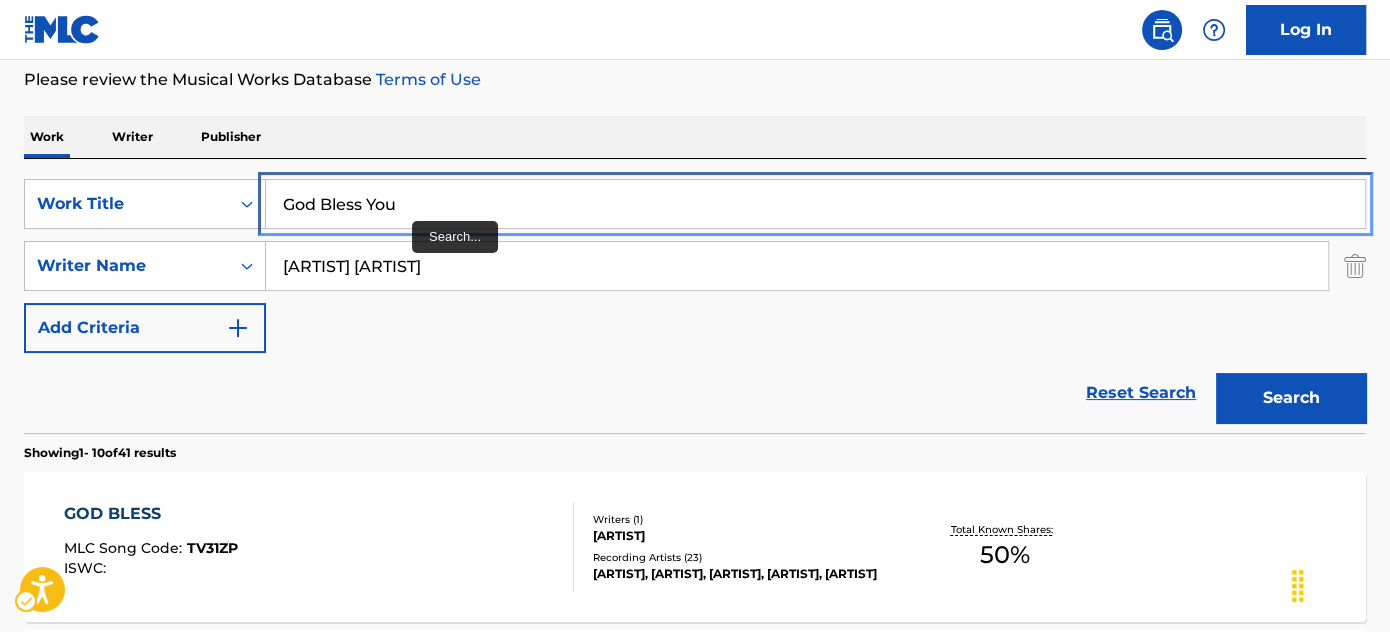 click on "God Bless You" at bounding box center (815, 204) 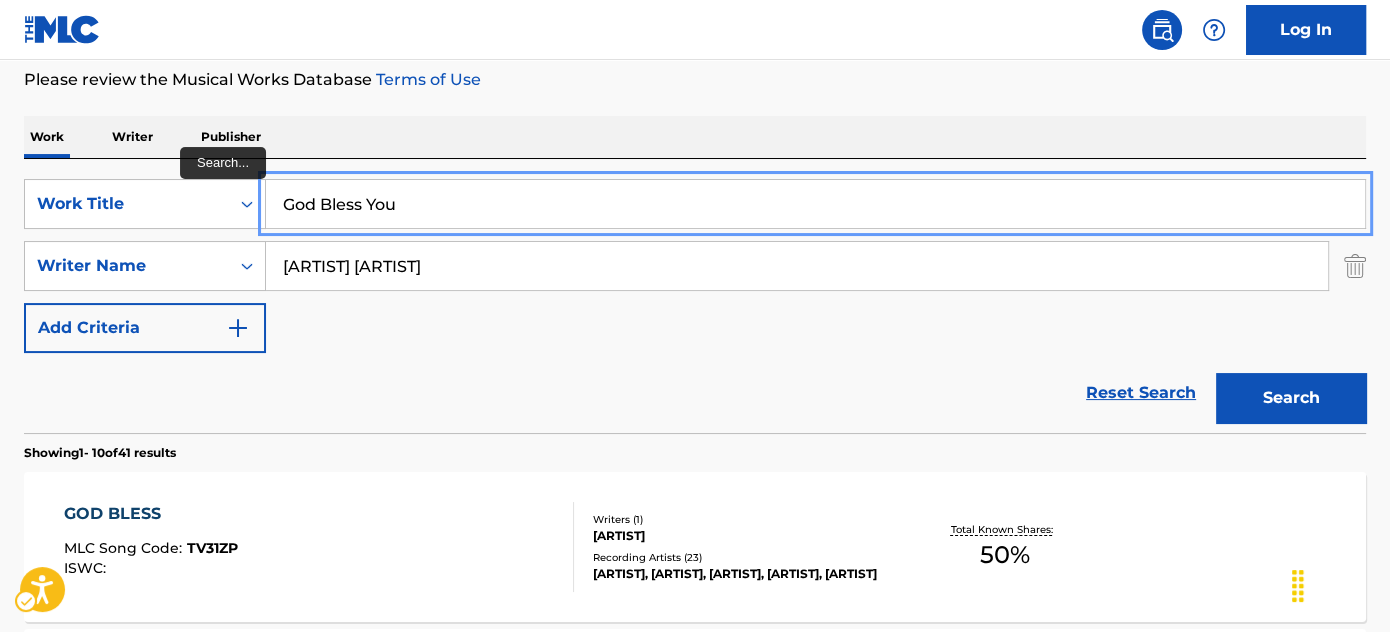 click on "God Bless You" at bounding box center [815, 204] 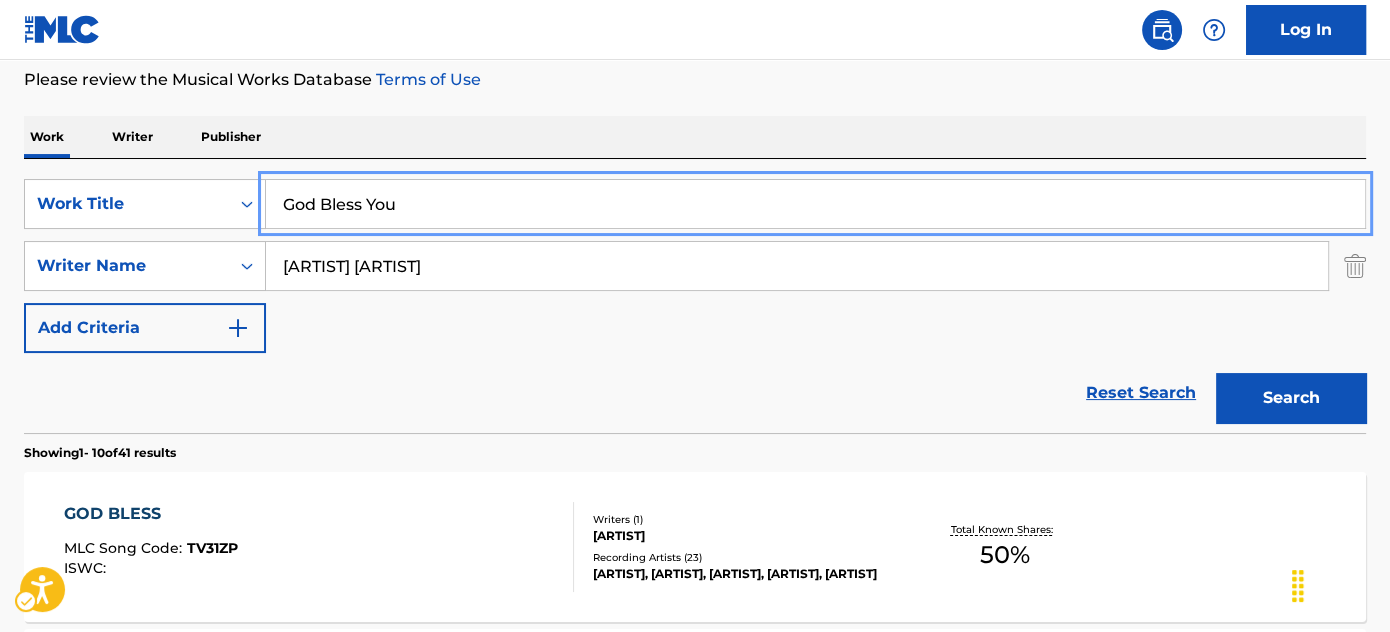 click on "God Bless You" at bounding box center (815, 204) 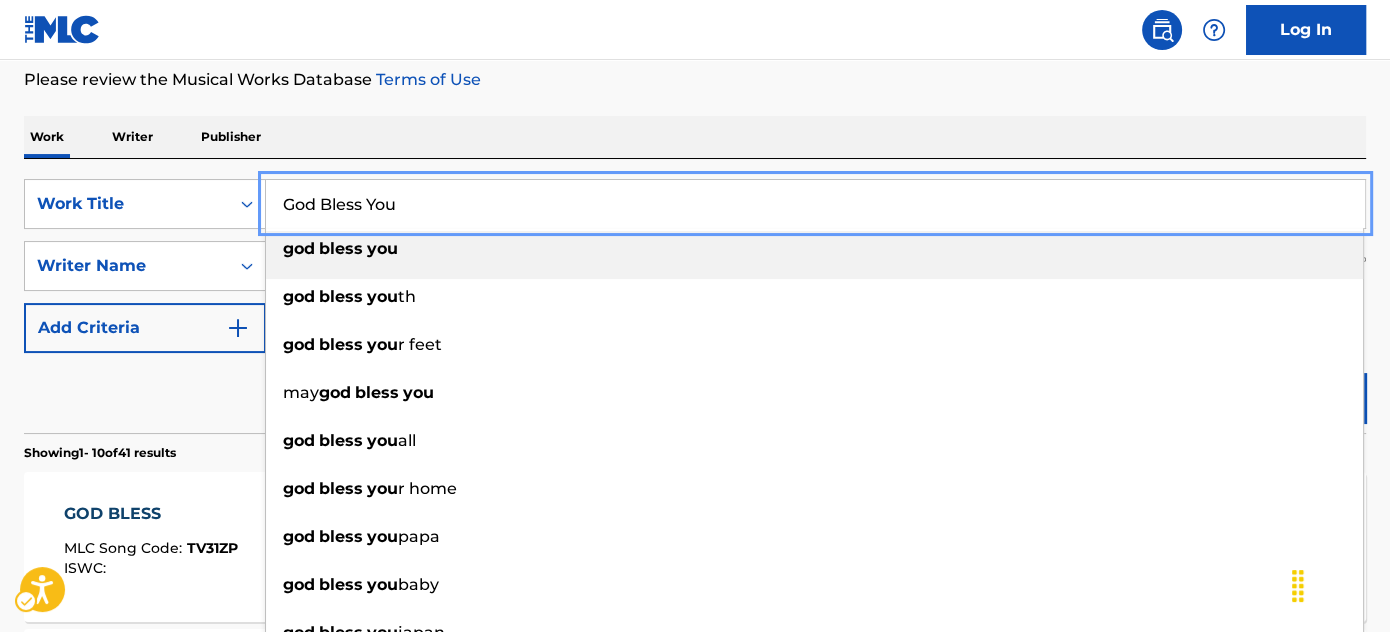 paste on "Out of the Sky" 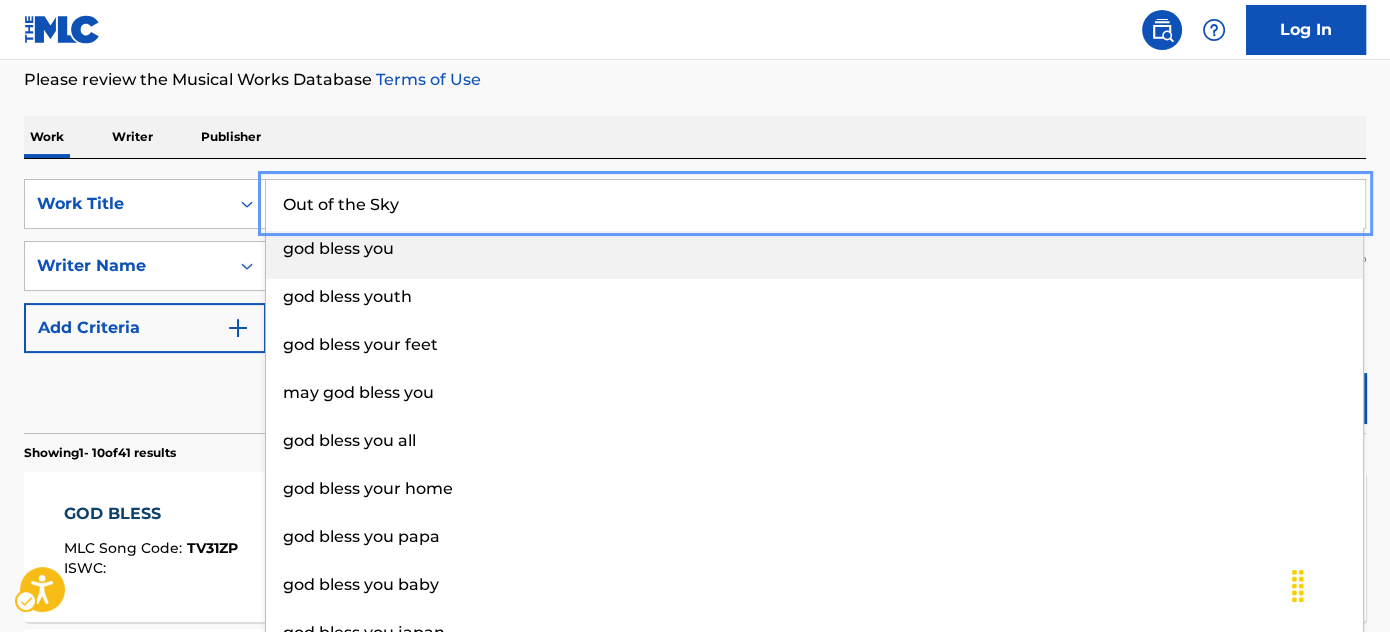 type on "Out of the Sky" 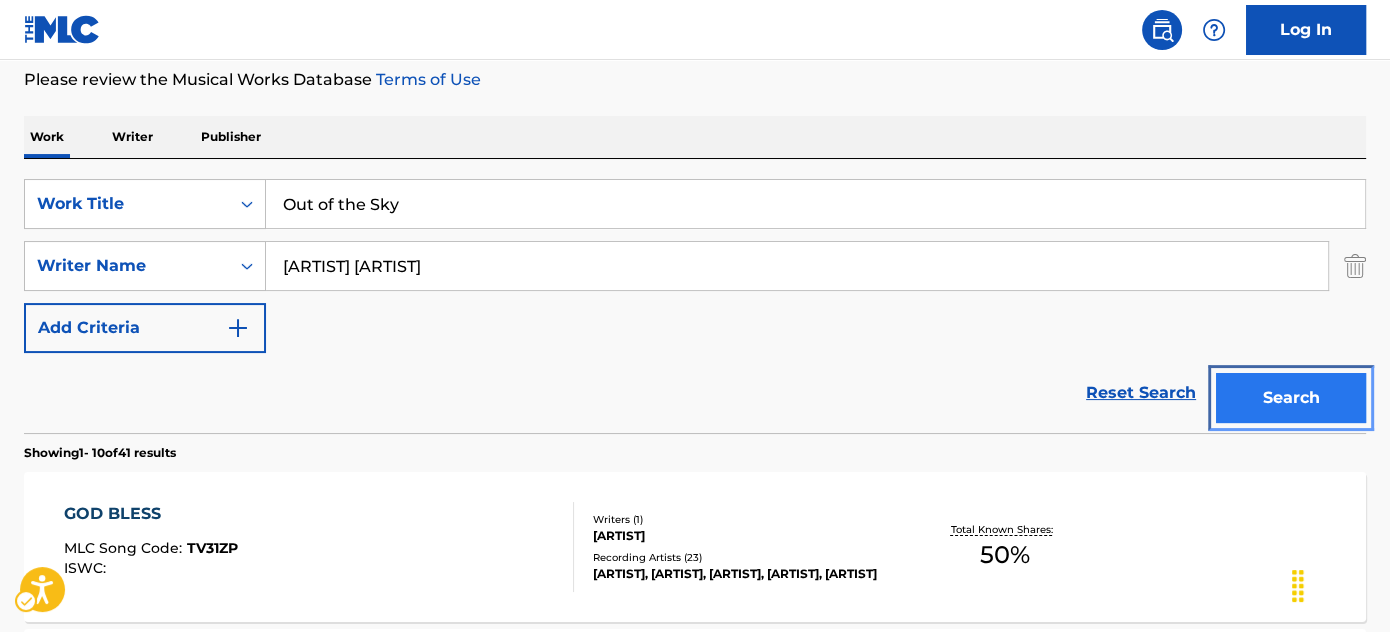 click on "Search" at bounding box center [1291, 398] 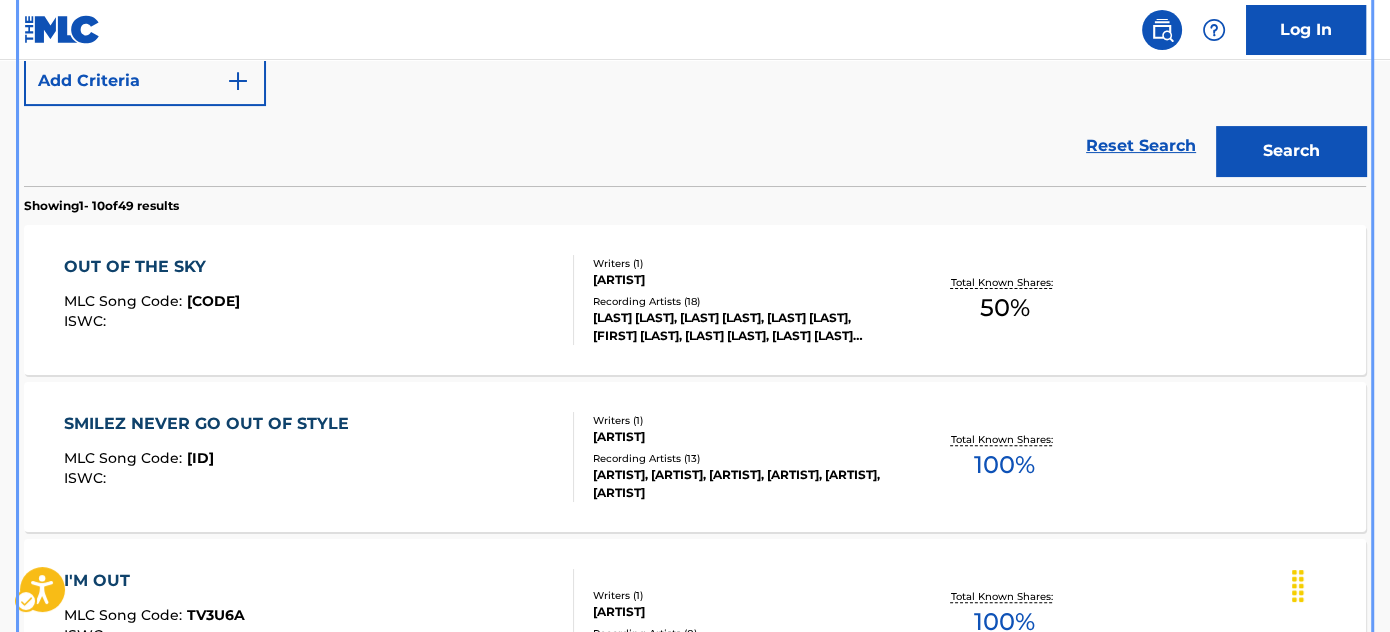 scroll, scrollTop: 515, scrollLeft: 0, axis: vertical 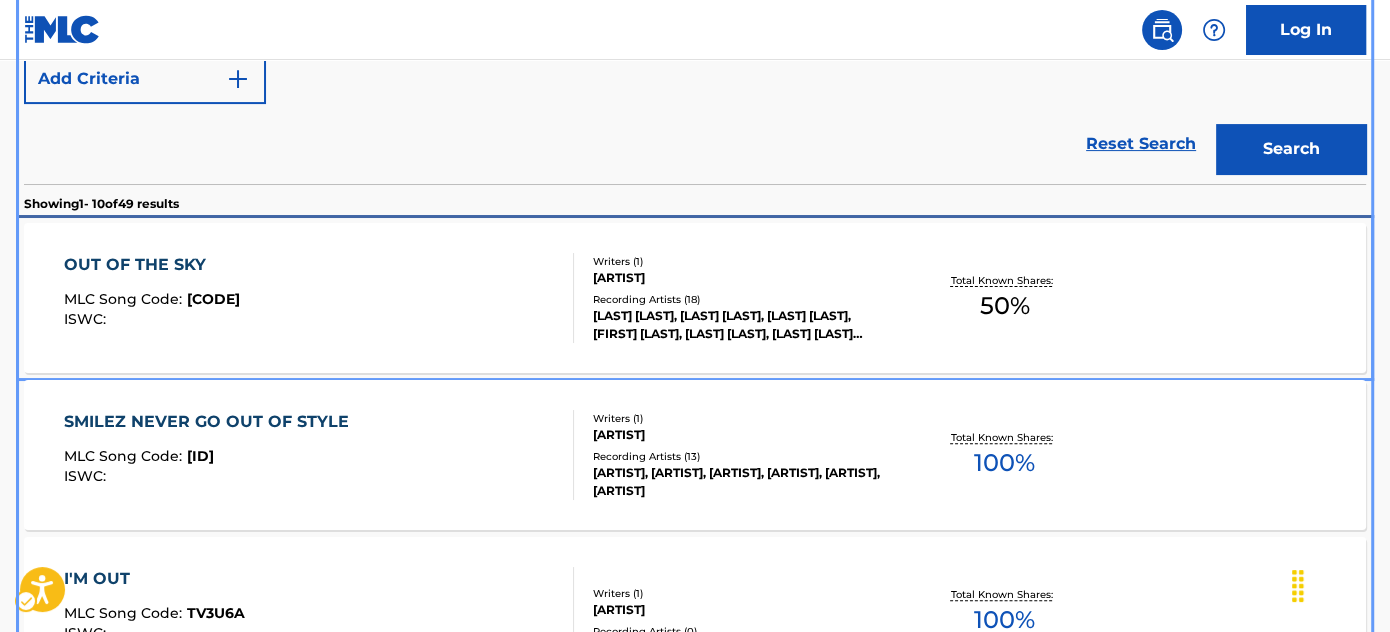 click on "OUT OF THE SKY MLC Song Code : TV311O ISWC :" at bounding box center (319, 298) 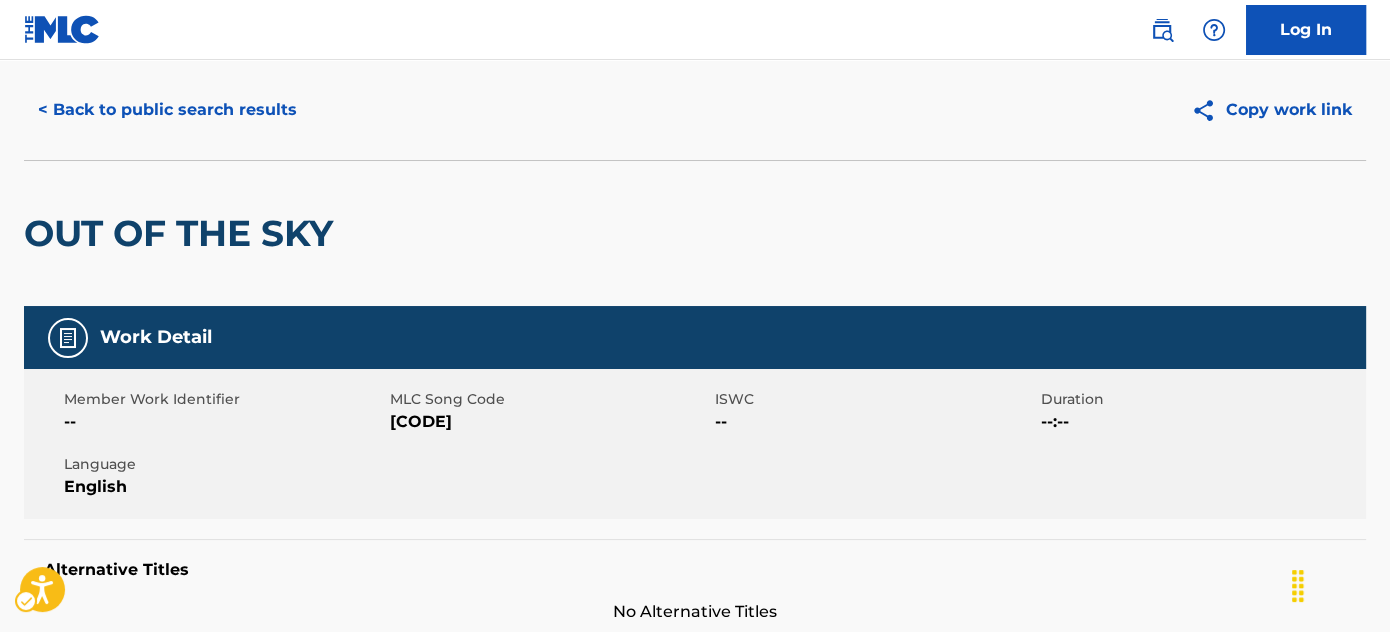 scroll, scrollTop: 0, scrollLeft: 0, axis: both 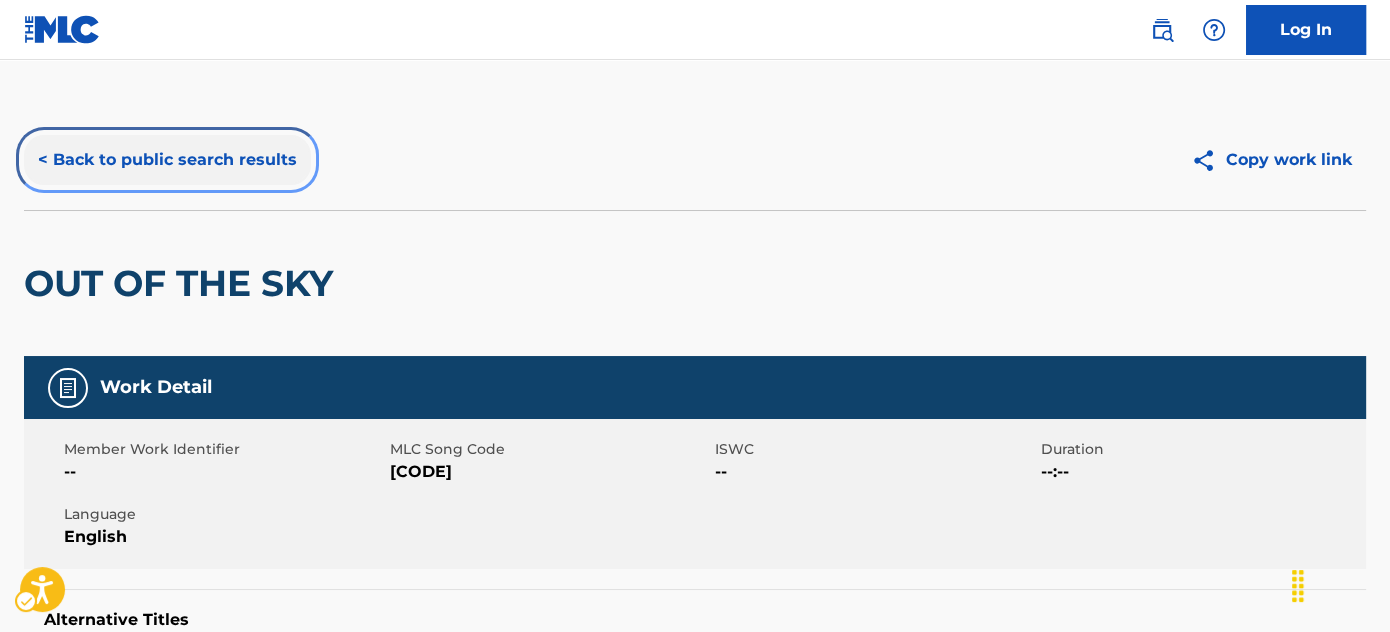 click on "< Back to public search results" at bounding box center [167, 160] 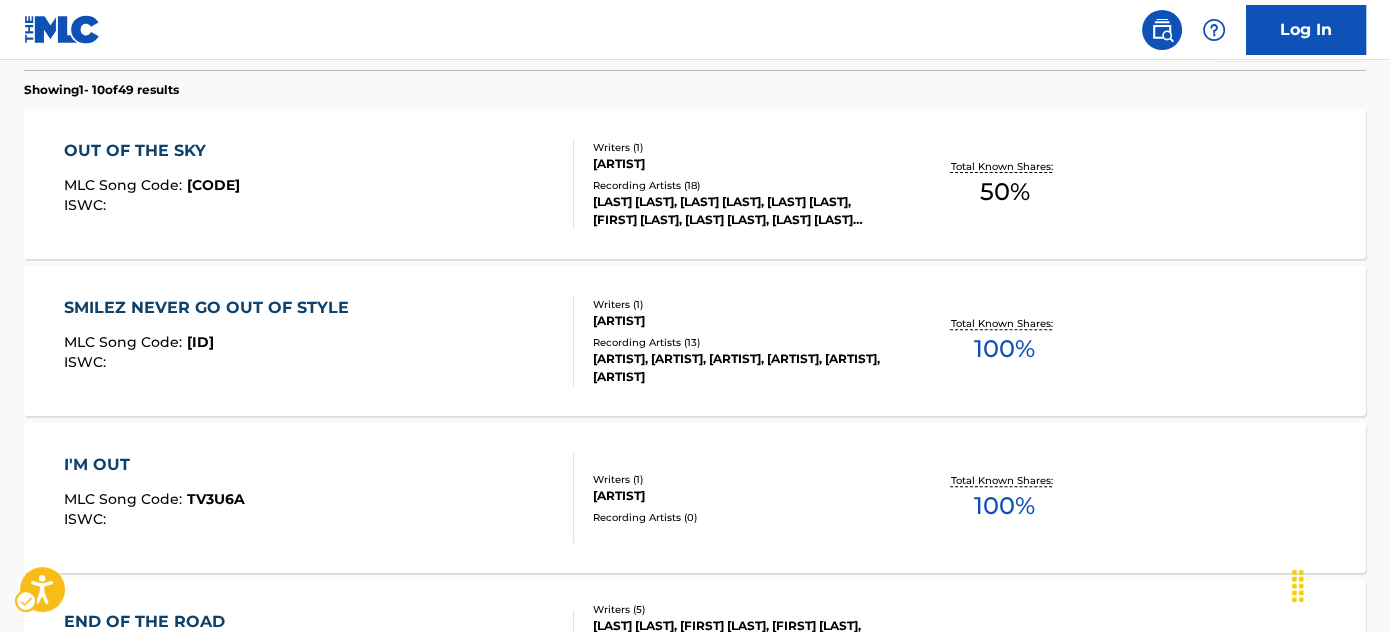 scroll, scrollTop: 84, scrollLeft: 0, axis: vertical 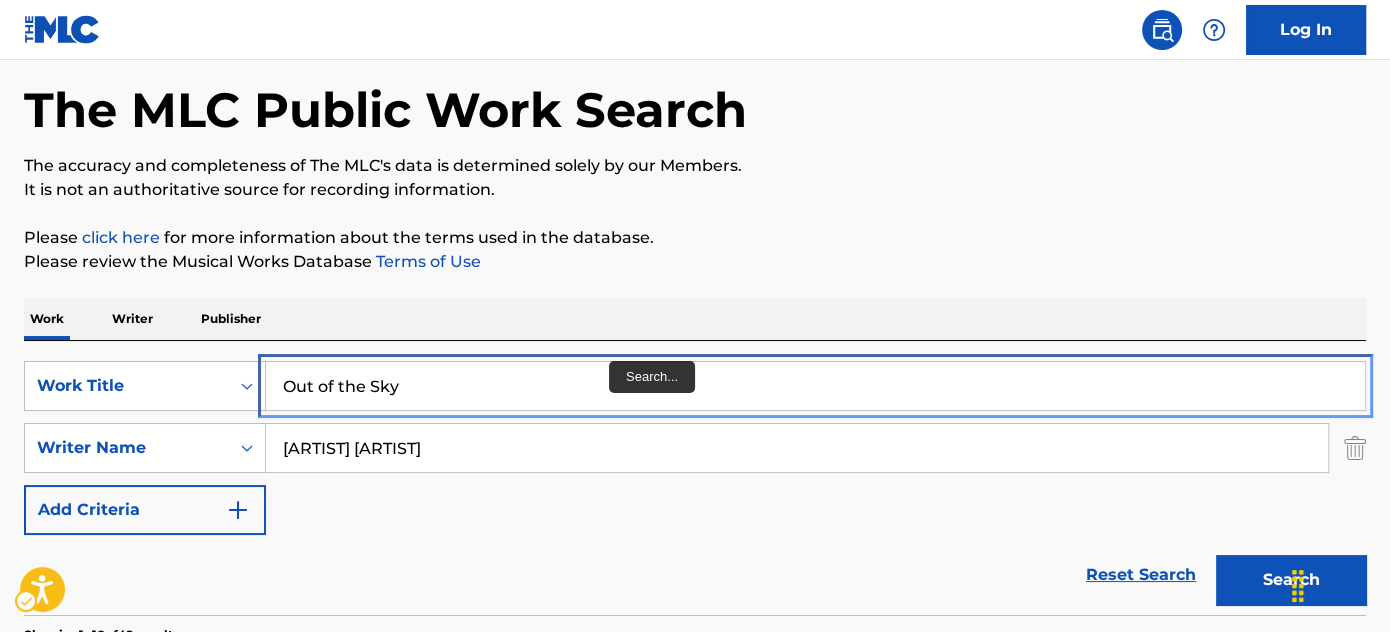 click on "Out of the Sky" at bounding box center (815, 386) 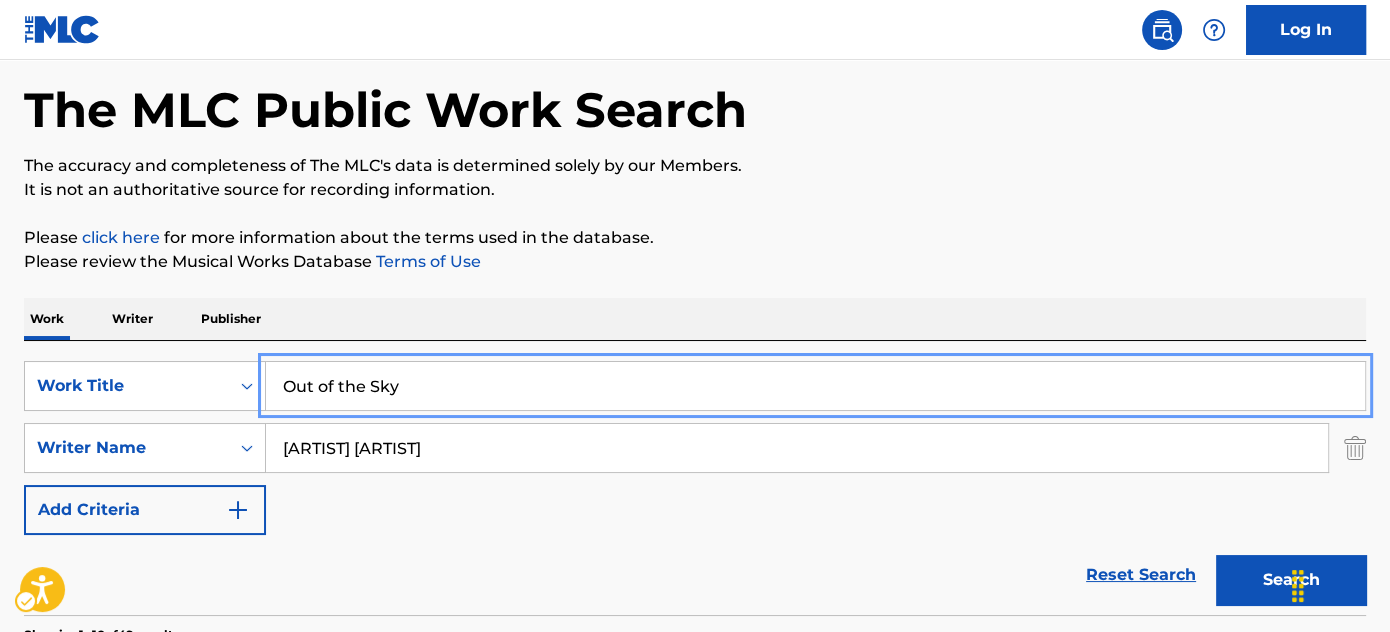paste on "Truth" 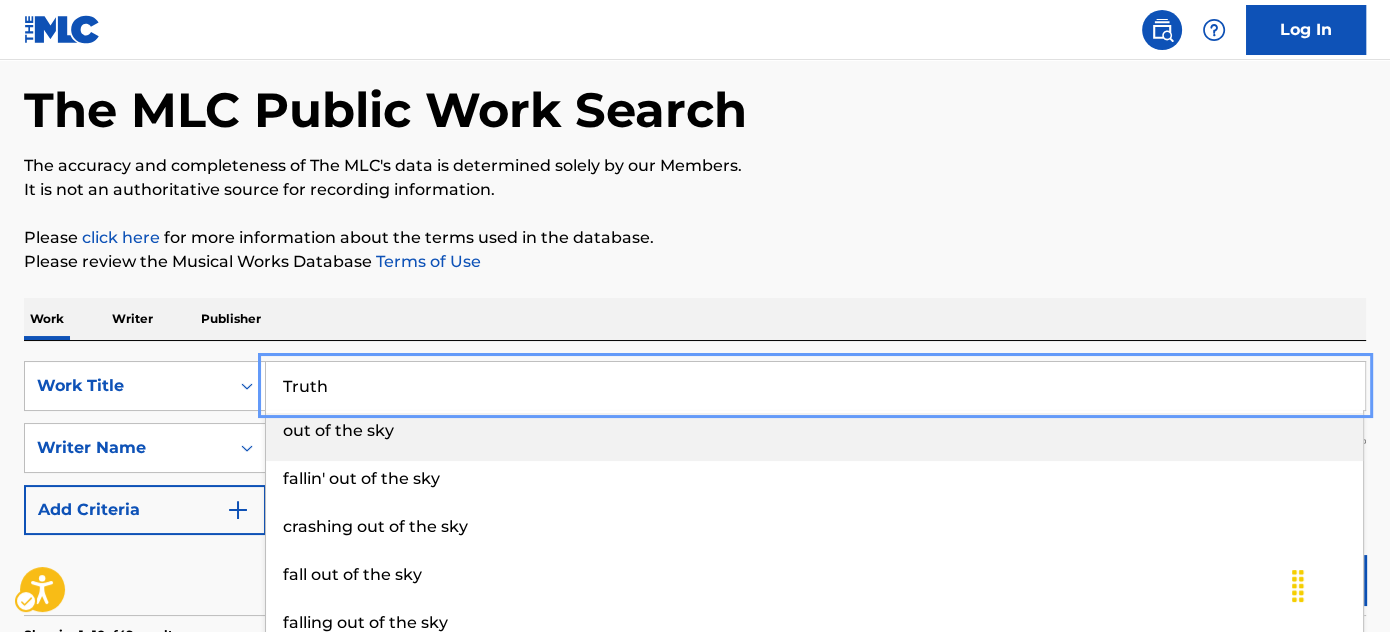 type on "Truth" 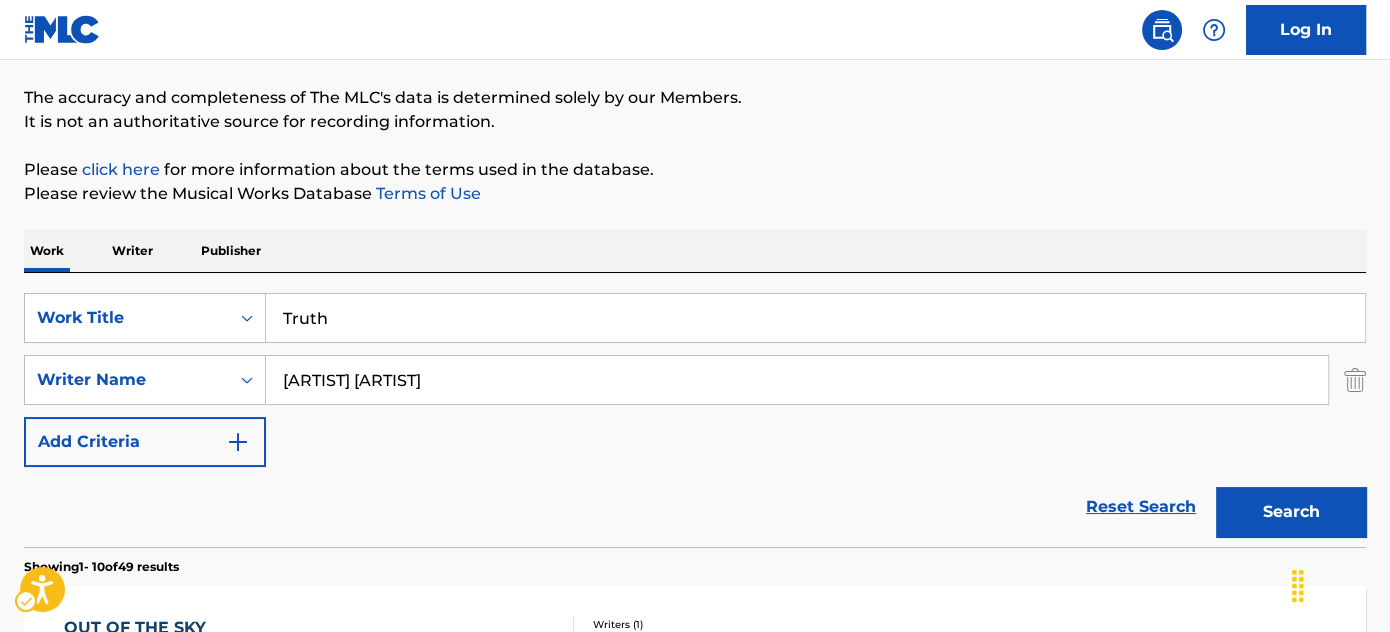 scroll, scrollTop: 266, scrollLeft: 0, axis: vertical 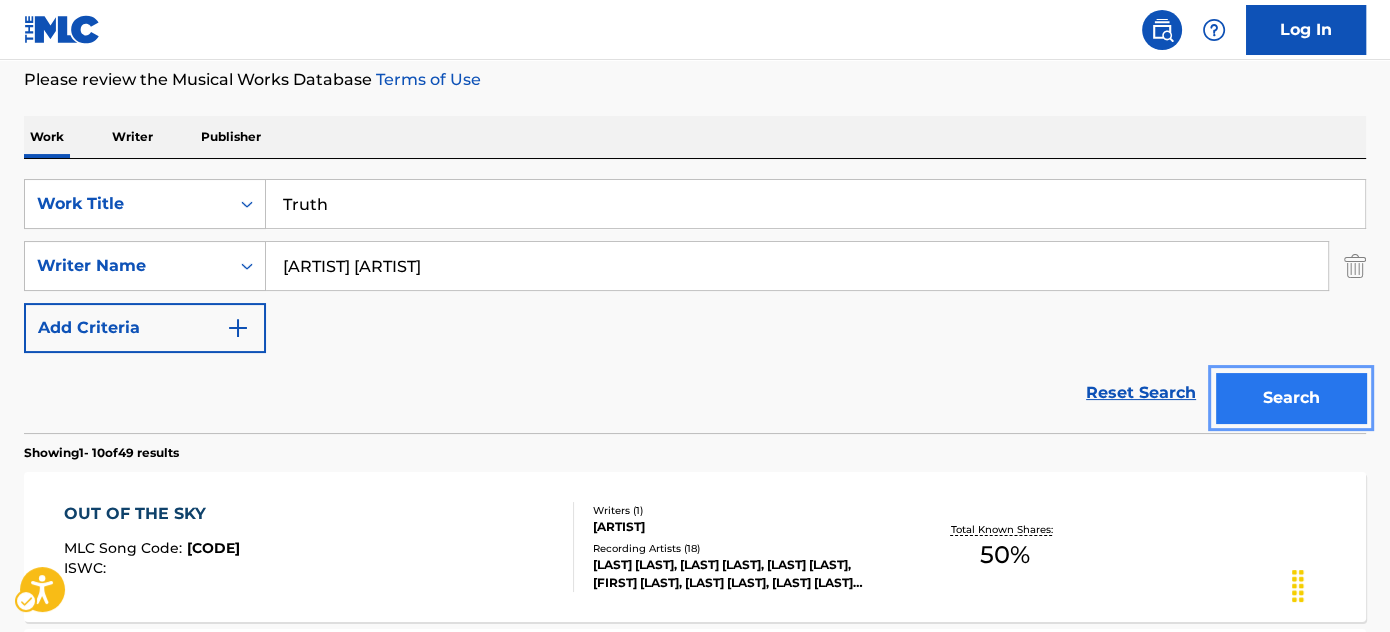click on "Search" at bounding box center (1291, 398) 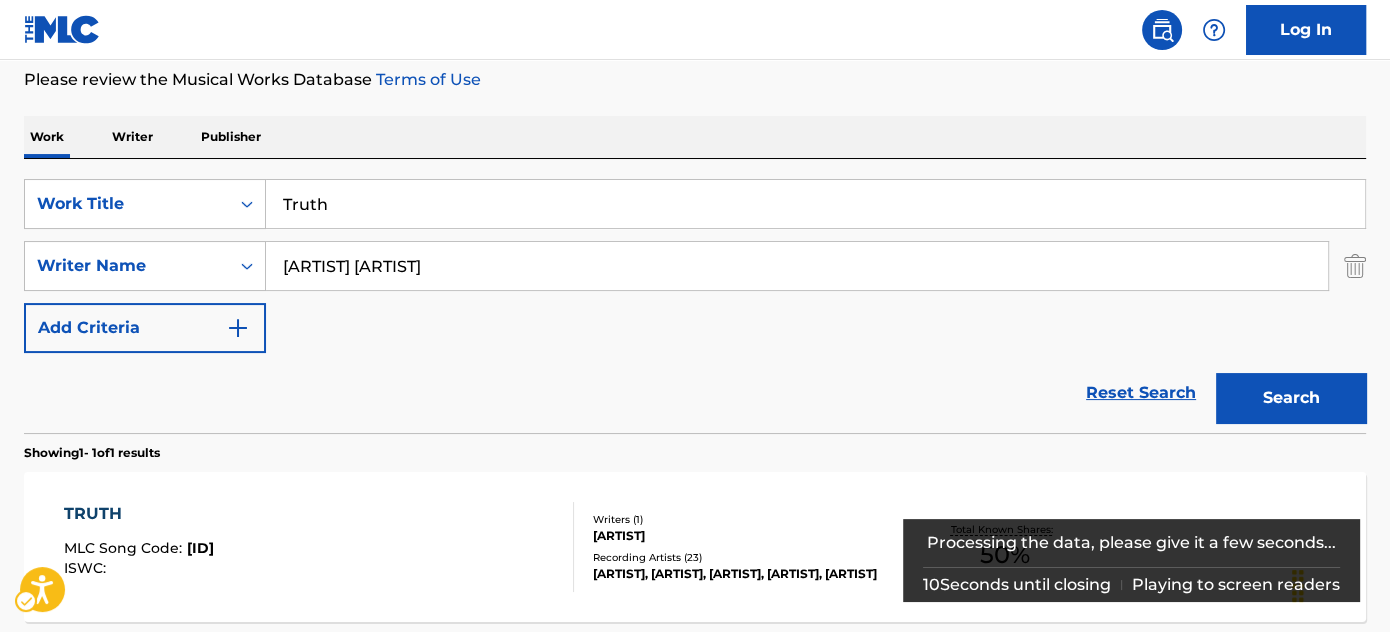 scroll, scrollTop: 307, scrollLeft: 0, axis: vertical 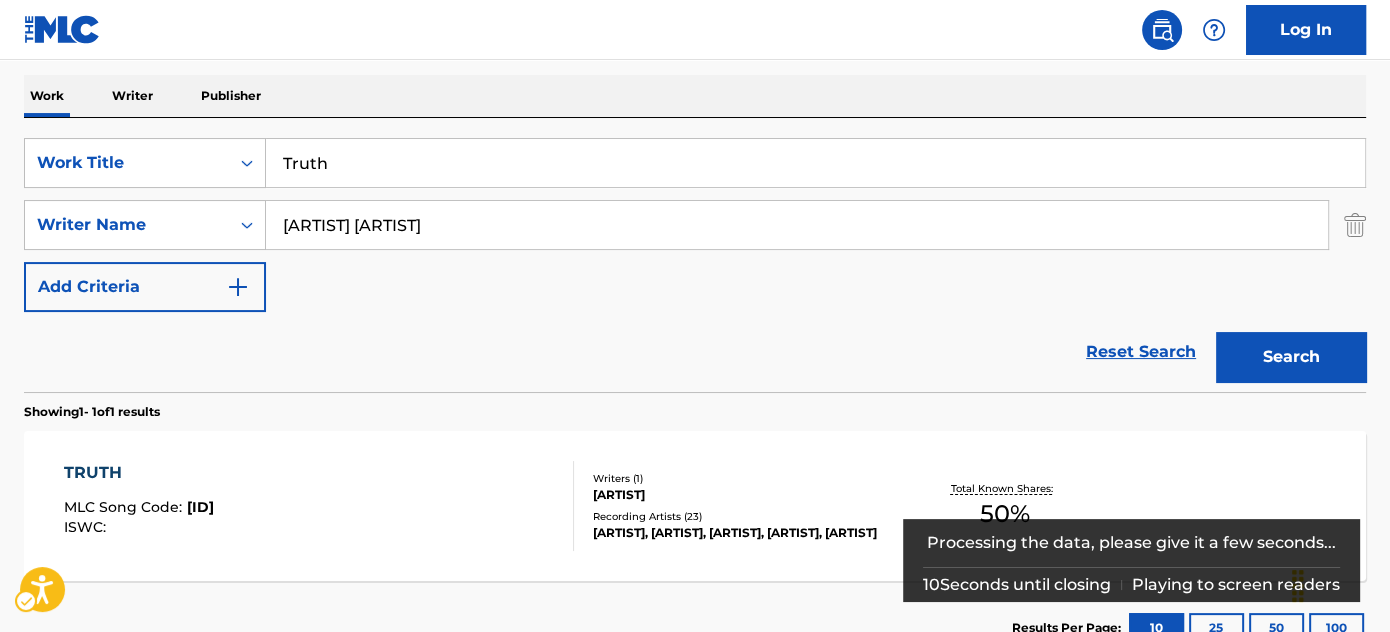 click on "Showing  1  -   1  of  1   results" at bounding box center (695, 406) 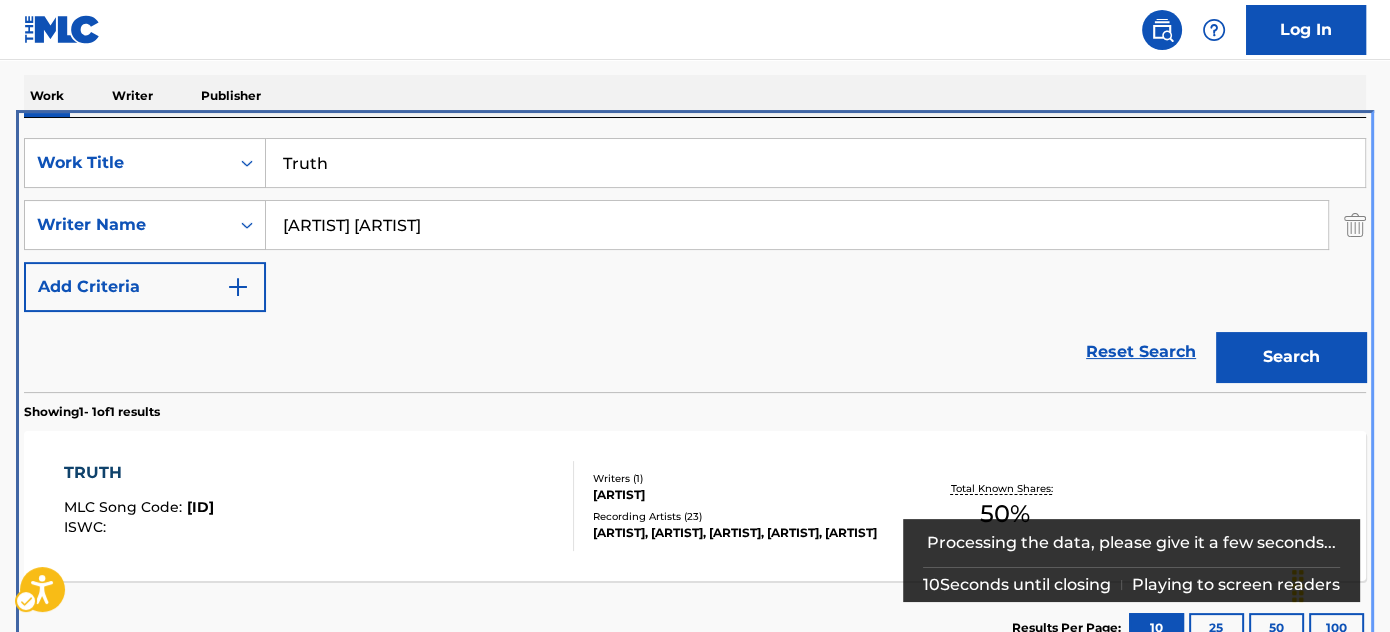 scroll, scrollTop: 424, scrollLeft: 0, axis: vertical 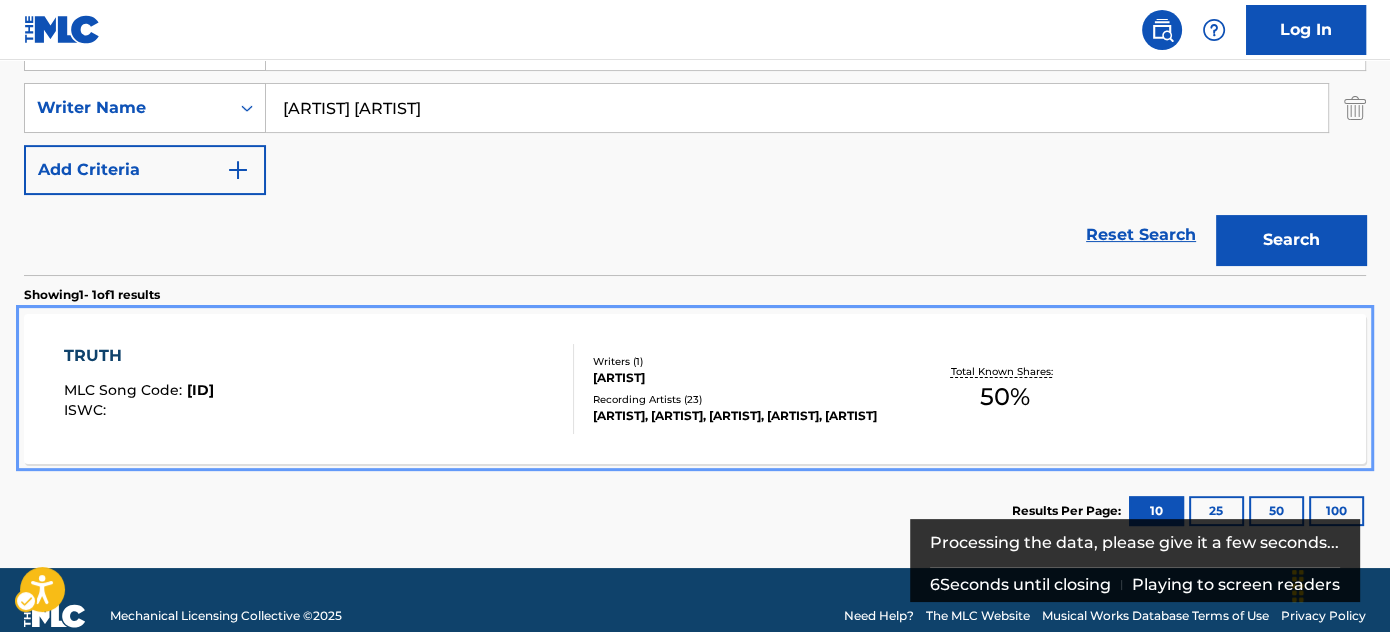 click on "TRUTH MLC Song Code : TV3UQB ISWC :" at bounding box center (319, 389) 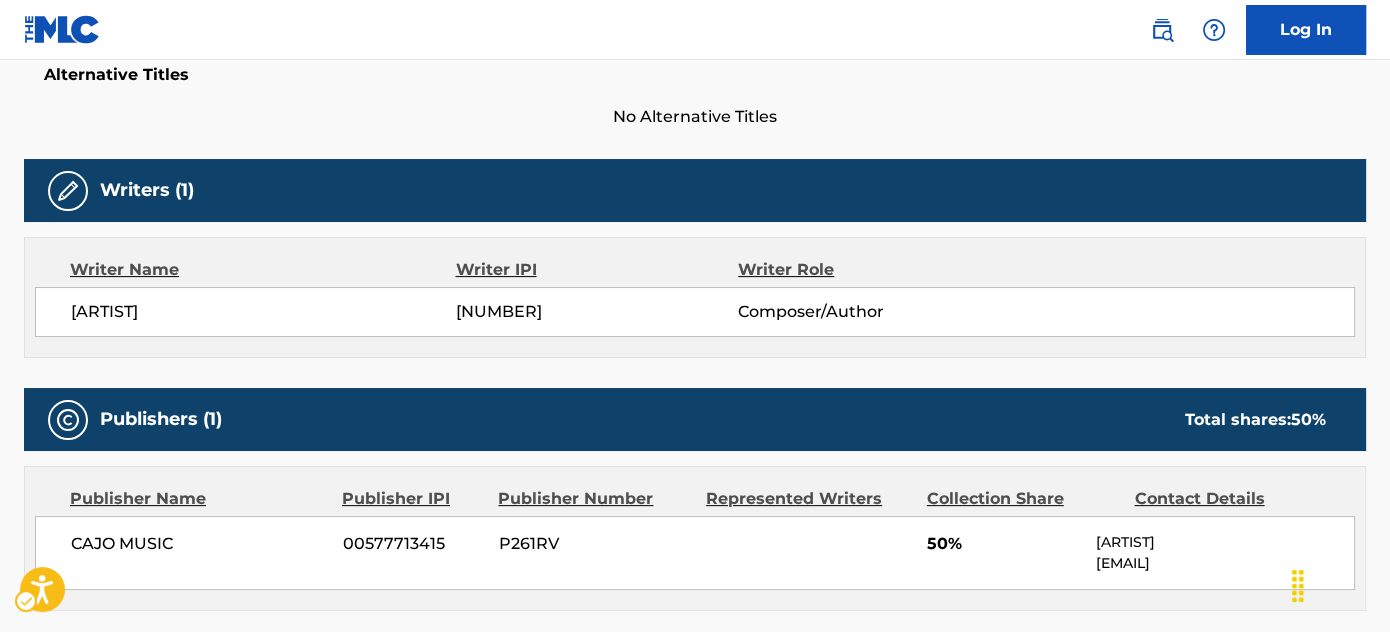 scroll, scrollTop: 0, scrollLeft: 0, axis: both 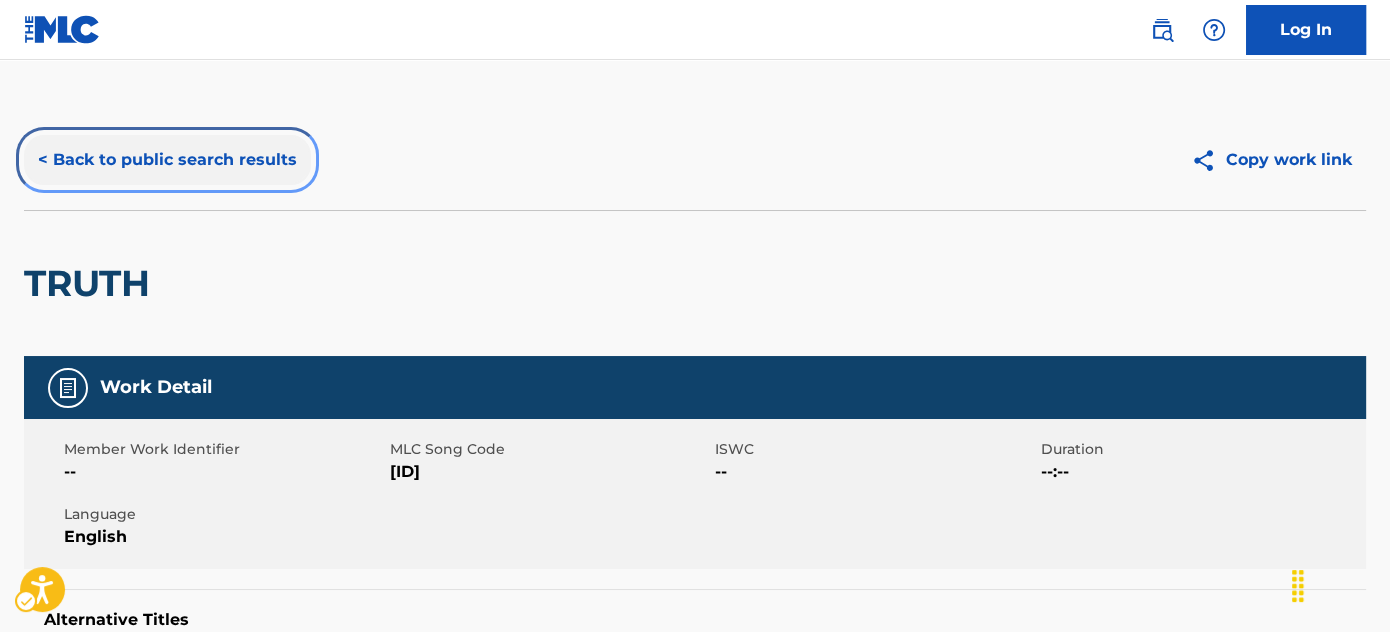 click on "< Back to public search results" at bounding box center (167, 160) 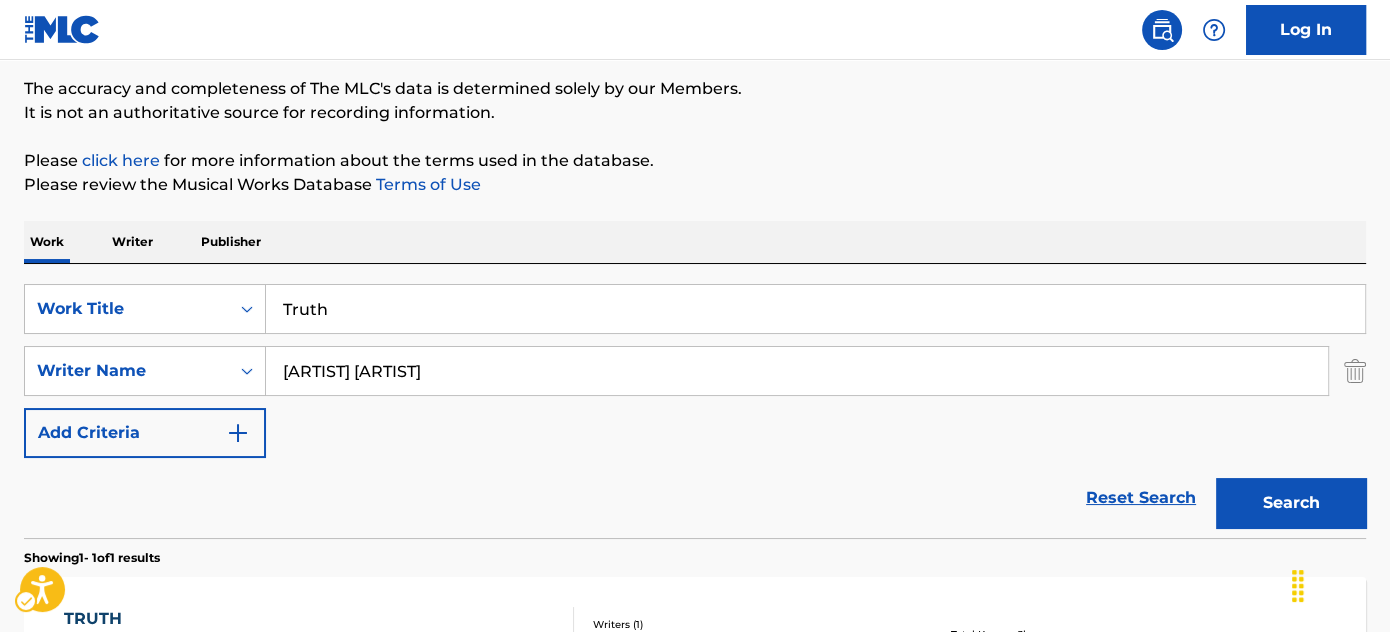 scroll, scrollTop: 160, scrollLeft: 0, axis: vertical 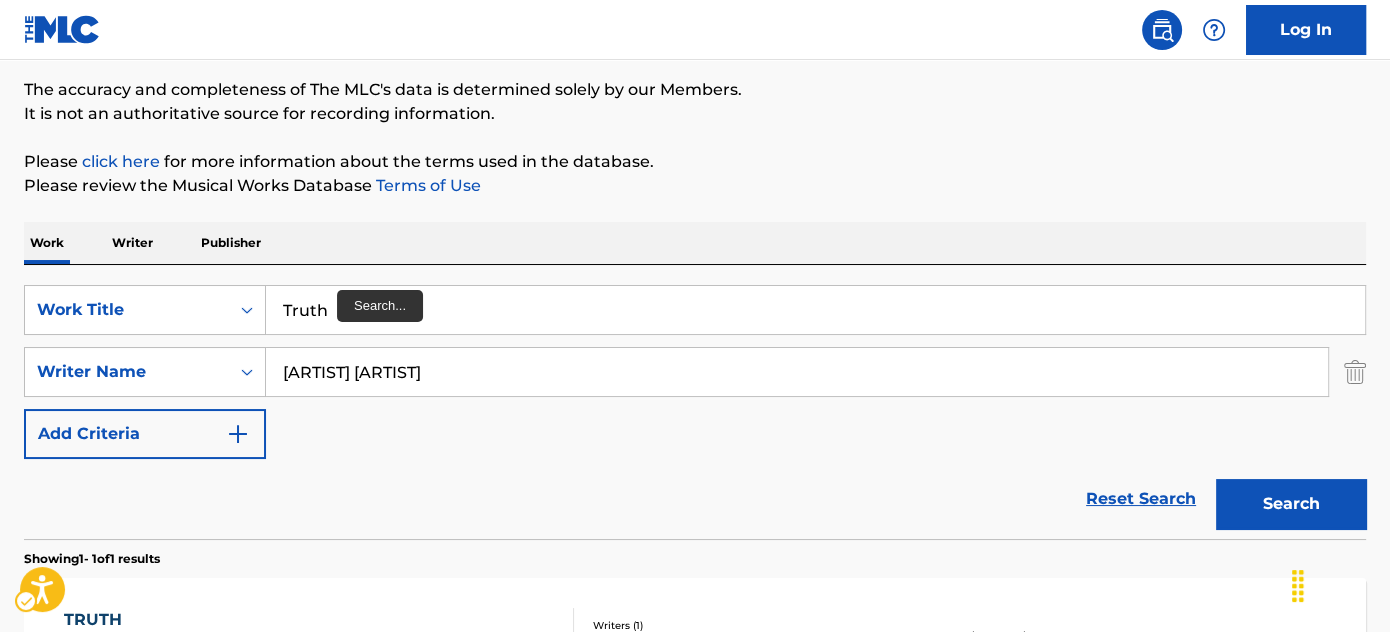 click on "Truth" at bounding box center (816, 310) 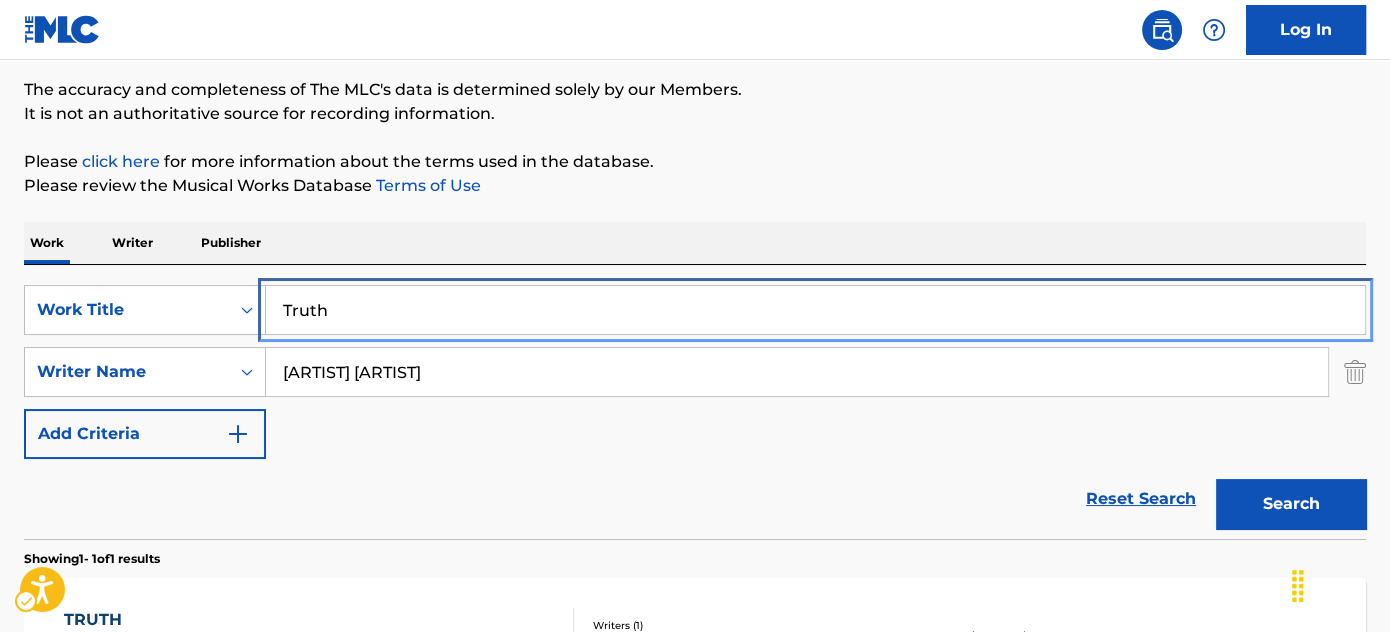 click on "Truth" at bounding box center (815, 310) 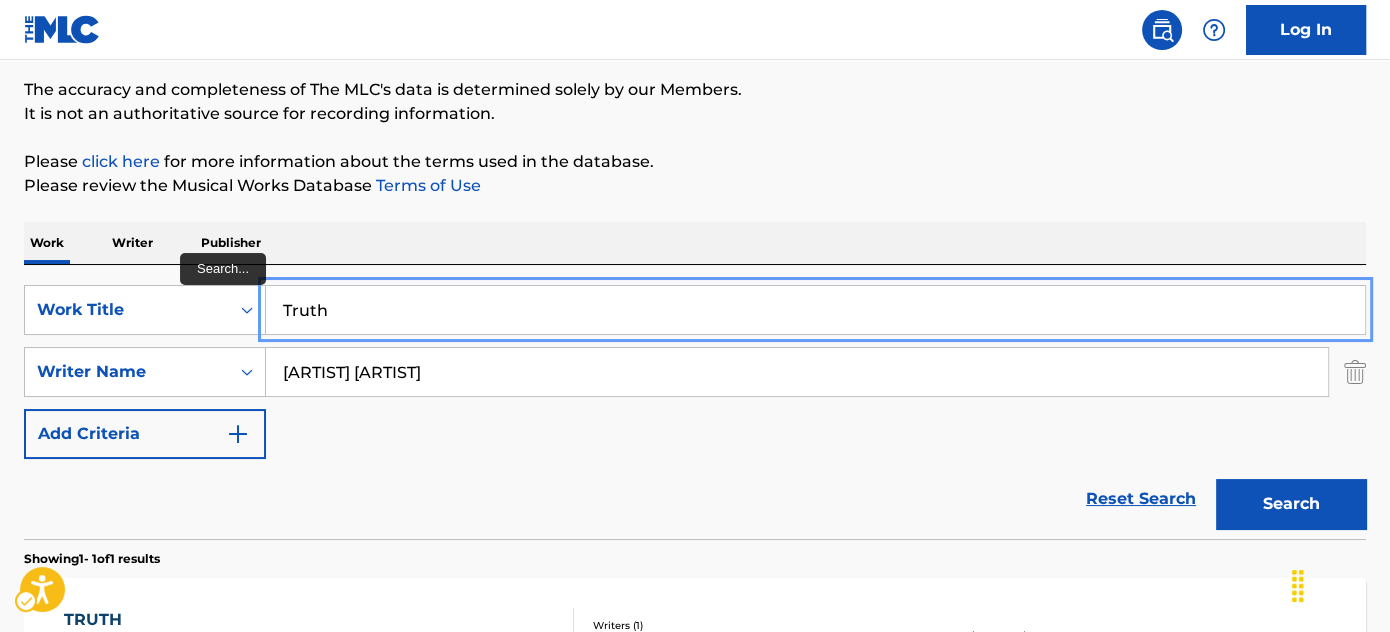 paste on "Revival" 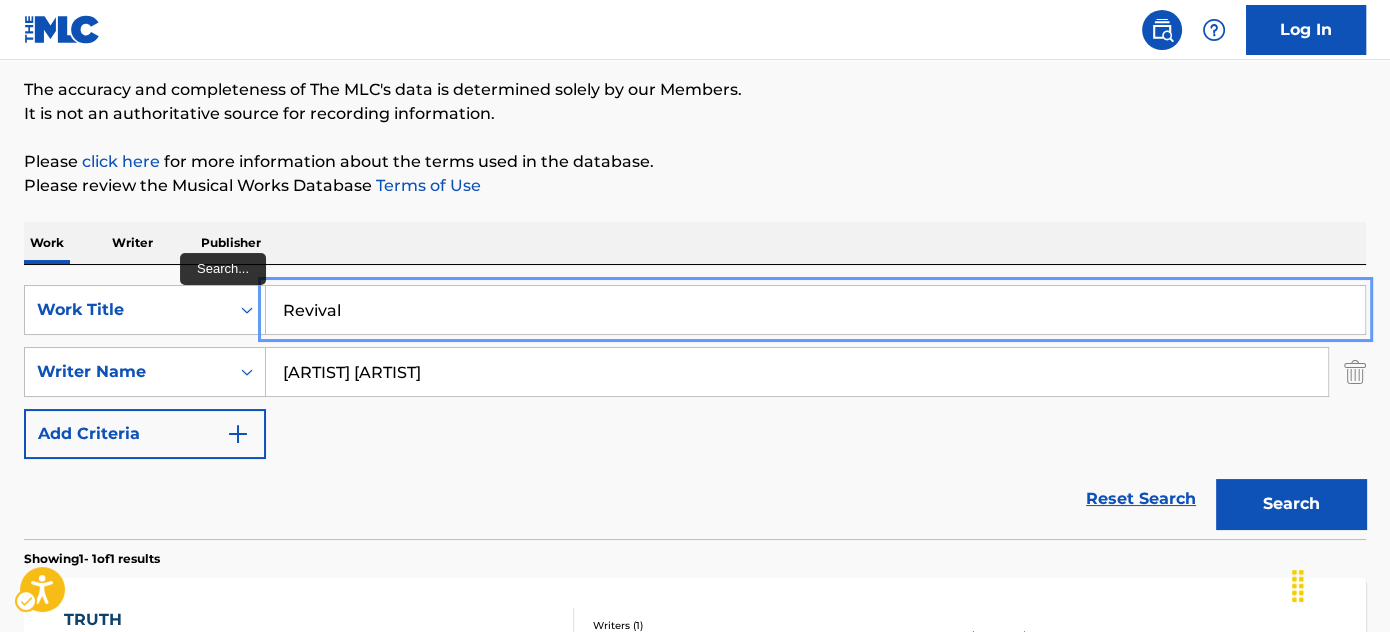 click on "The MLC Public Work Search The accuracy and completeness of The MLC's data is determined solely by our Members. It is not an authoritative source for recording information. Please   click here   for more information about the terms used in the database. Please review the Musical Works Database   Terms of Use Work Writer Publisher SearchWithCriteria2e83cf9d-1531-47a5-905d-610cbf8ae193 Work Title Revival SearchWithCriteria76b2fbff-19b9-4fa5-aebc-d5e6f94c3f43 Writer Name jones canton Add Criteria Reset Search Search Showing  1  -   1  of  1   results   TRUTH MLC Song Code : TV3UQB ISWC : Writers ( 1 ) CANTON JONES Recording Artists ( 23 ) CANTON JONES, CANTON JONES, CANTON JONES, CANTON JONES, CANTON JONES Total Known Shares: 50 % Results Per Page: 10 25 50 100" at bounding box center (695, 386) 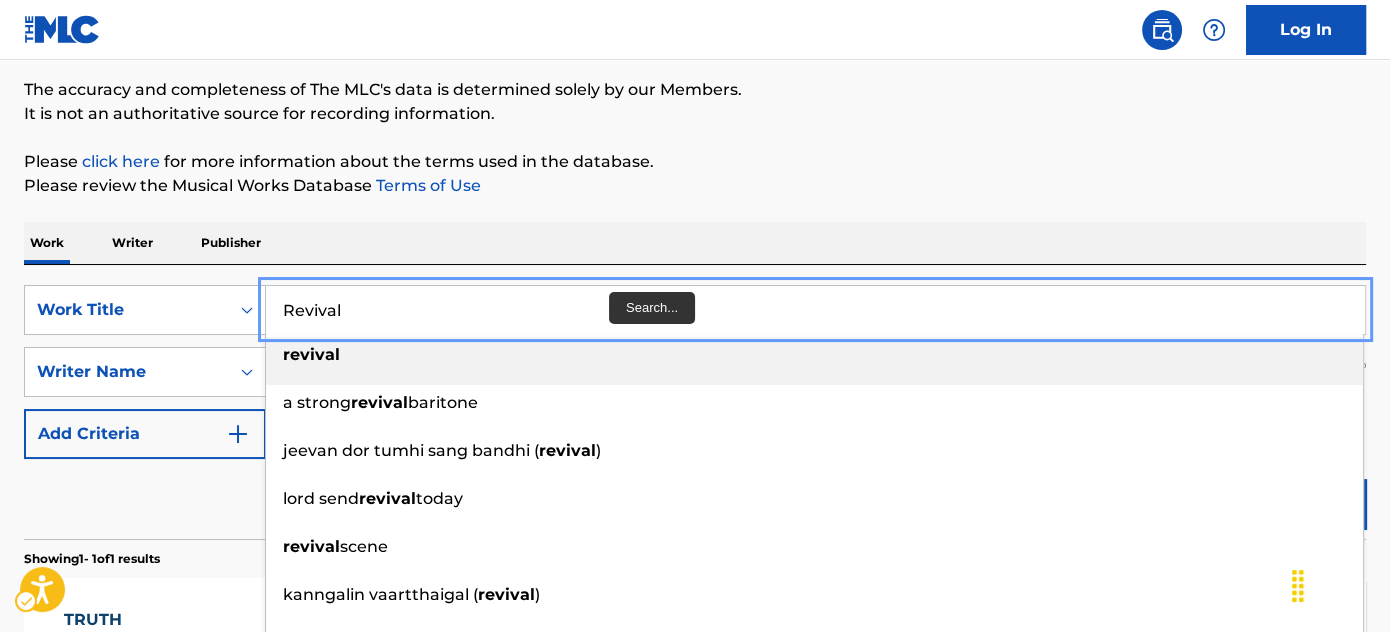 click on "Revival" at bounding box center [815, 310] 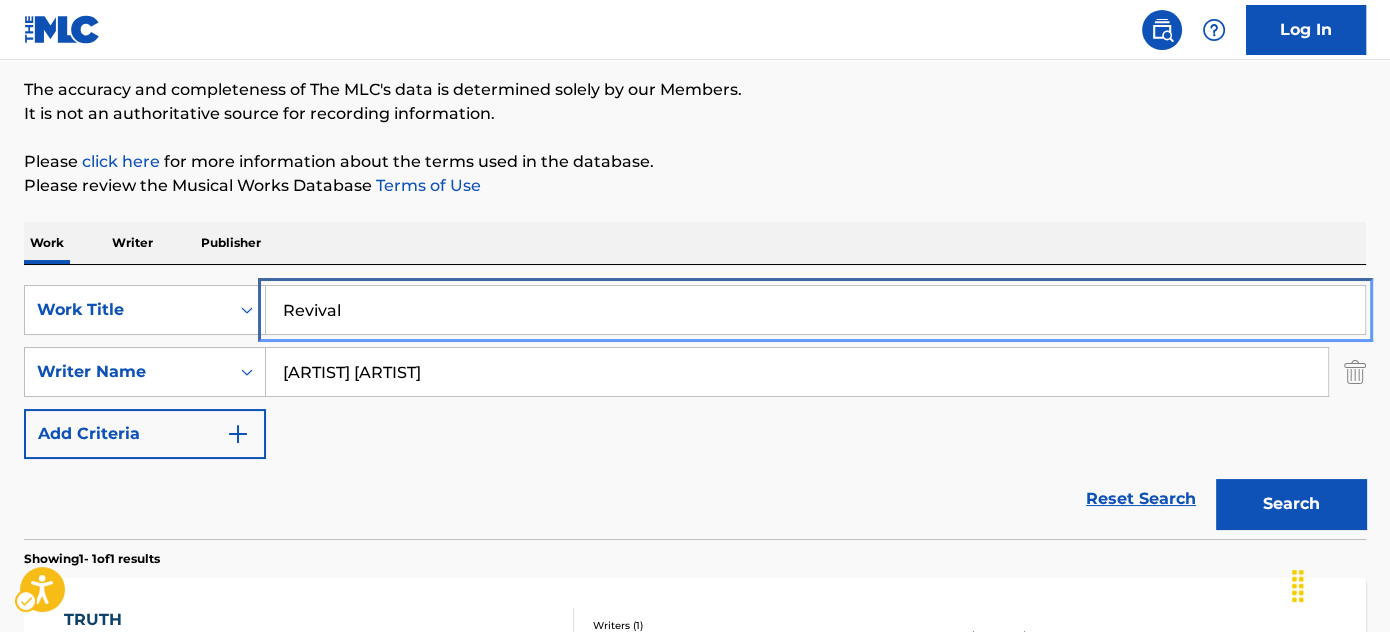 click on "Revival" at bounding box center (815, 310) 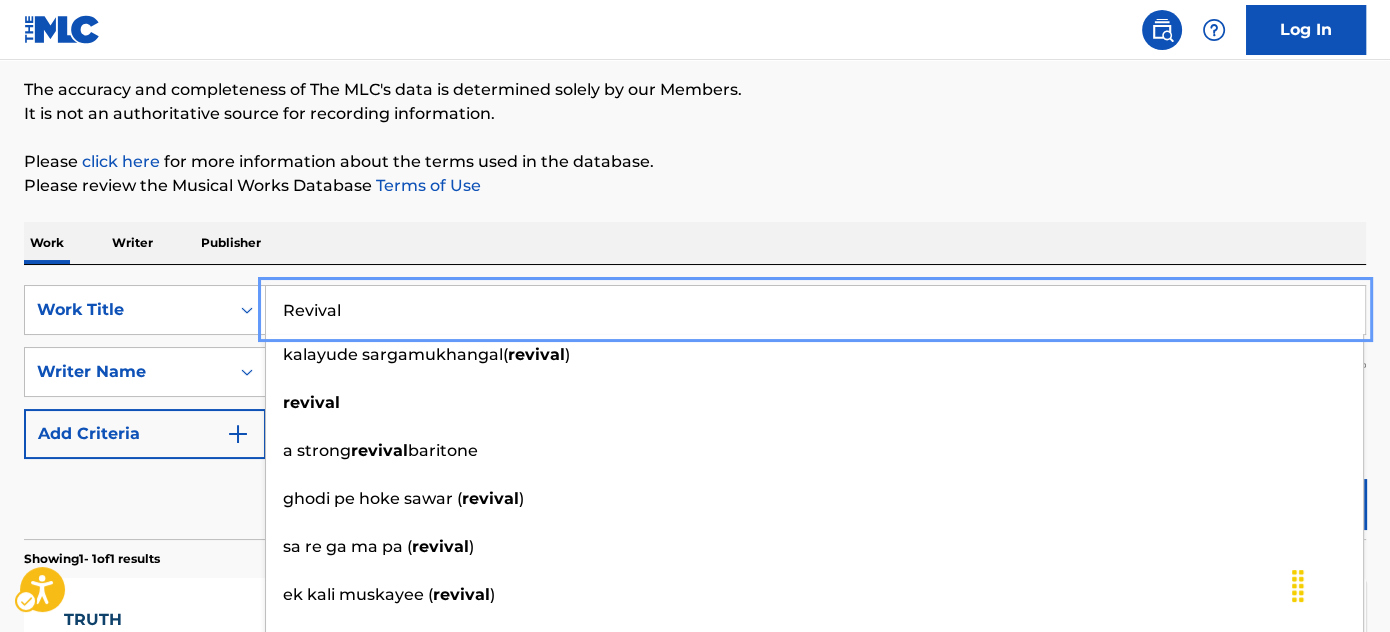click on "Work Writer Publisher" at bounding box center (695, 243) 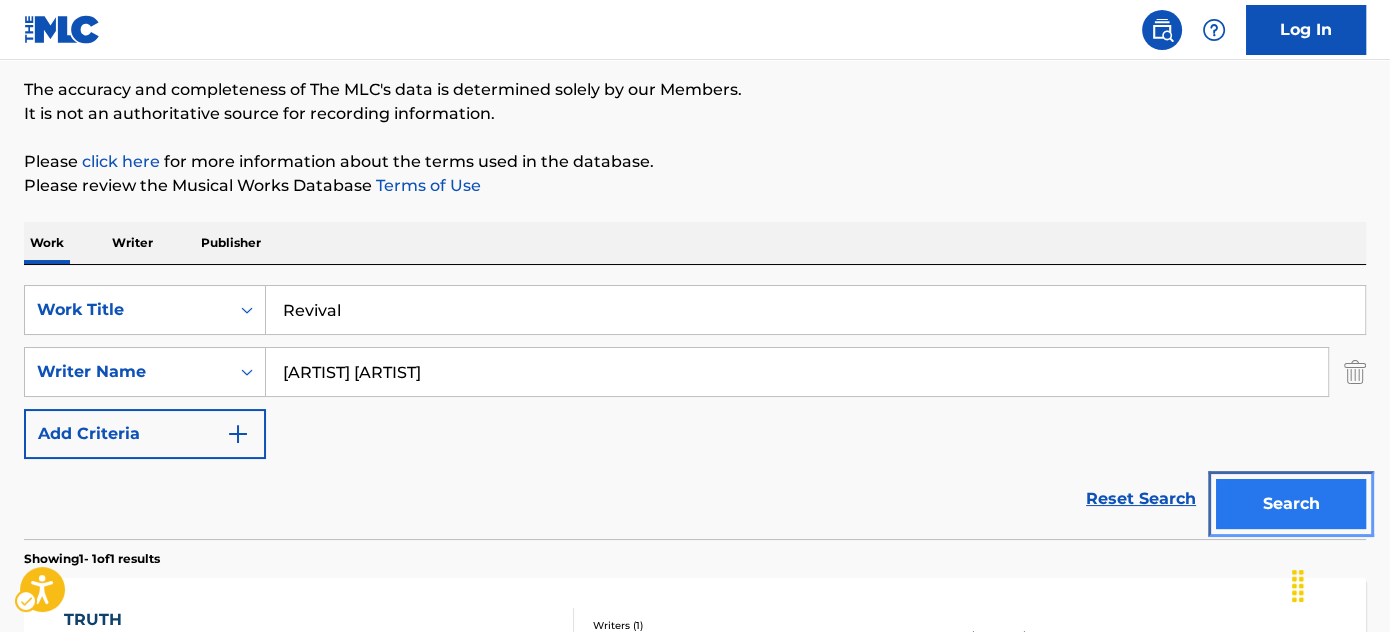 click on "Search" at bounding box center [1291, 504] 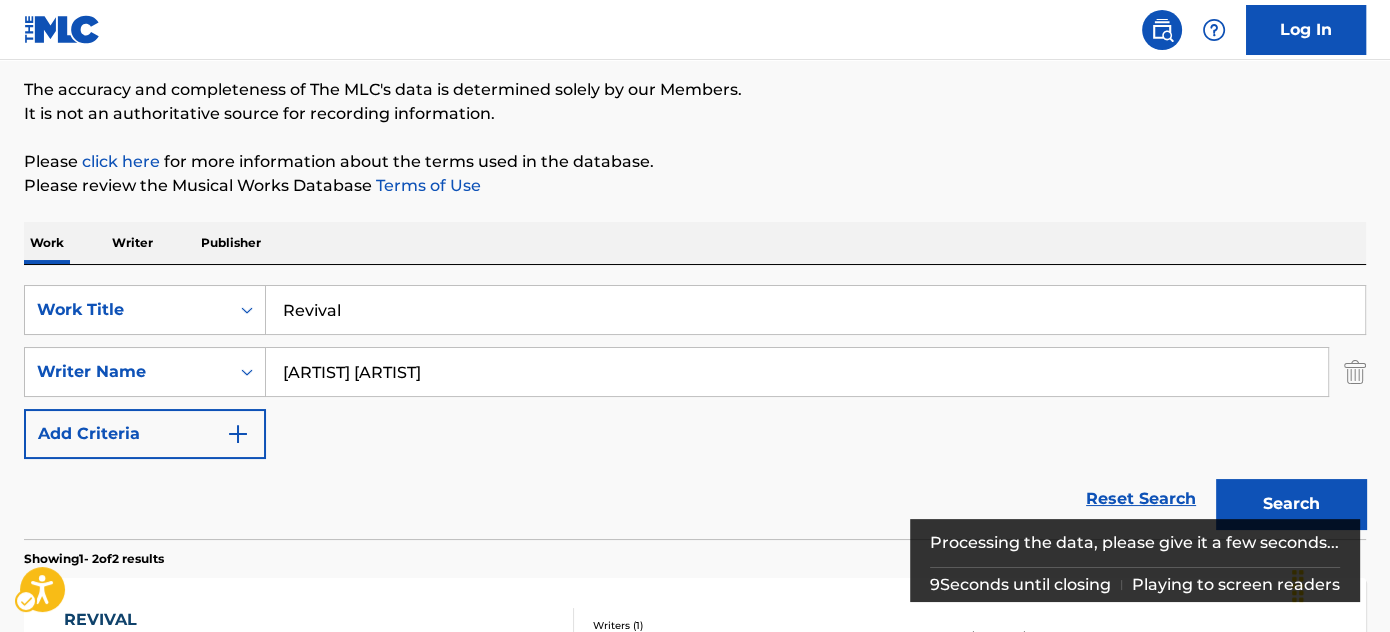 scroll, scrollTop: 445, scrollLeft: 0, axis: vertical 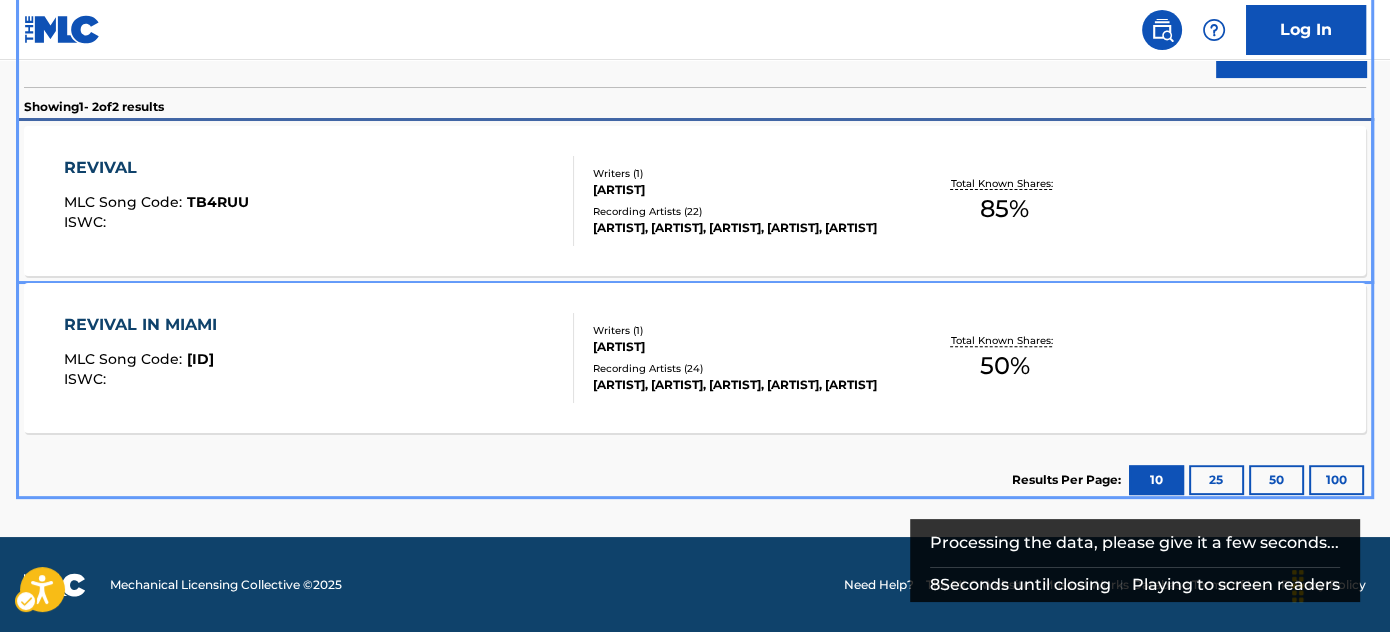 click on "REVIVAL MLC Song Code : TB4RUU ISWC :" at bounding box center [319, 201] 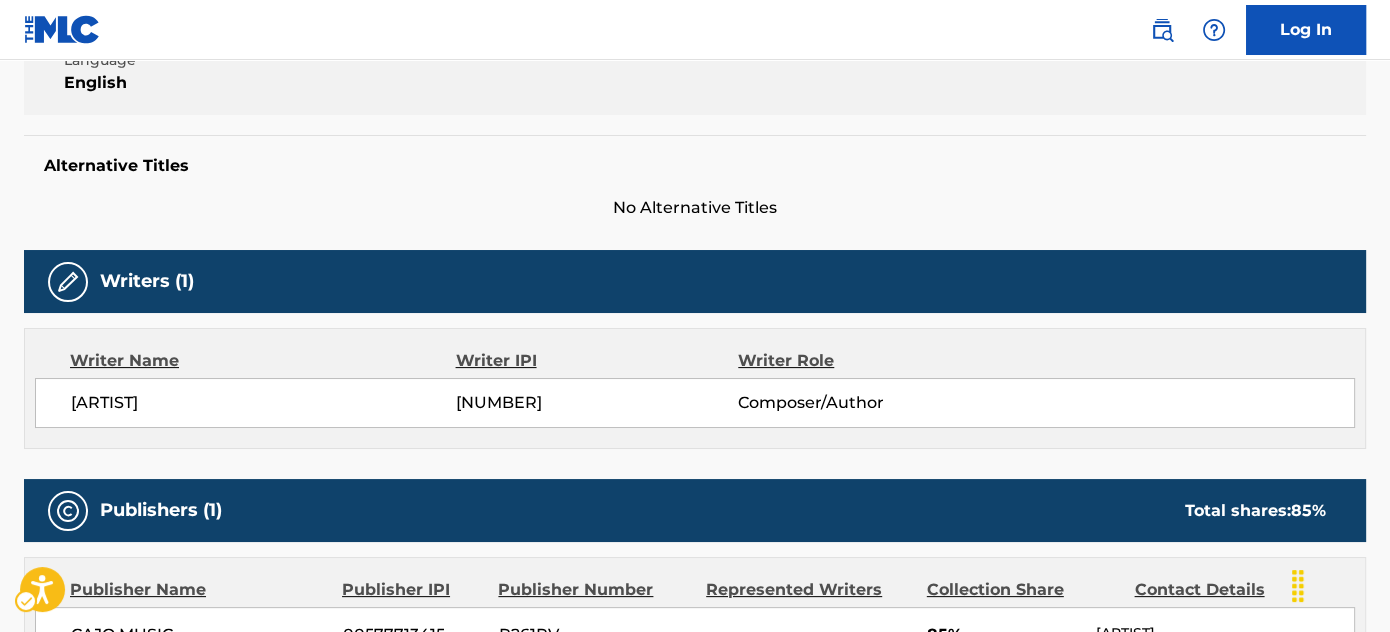 scroll, scrollTop: 0, scrollLeft: 0, axis: both 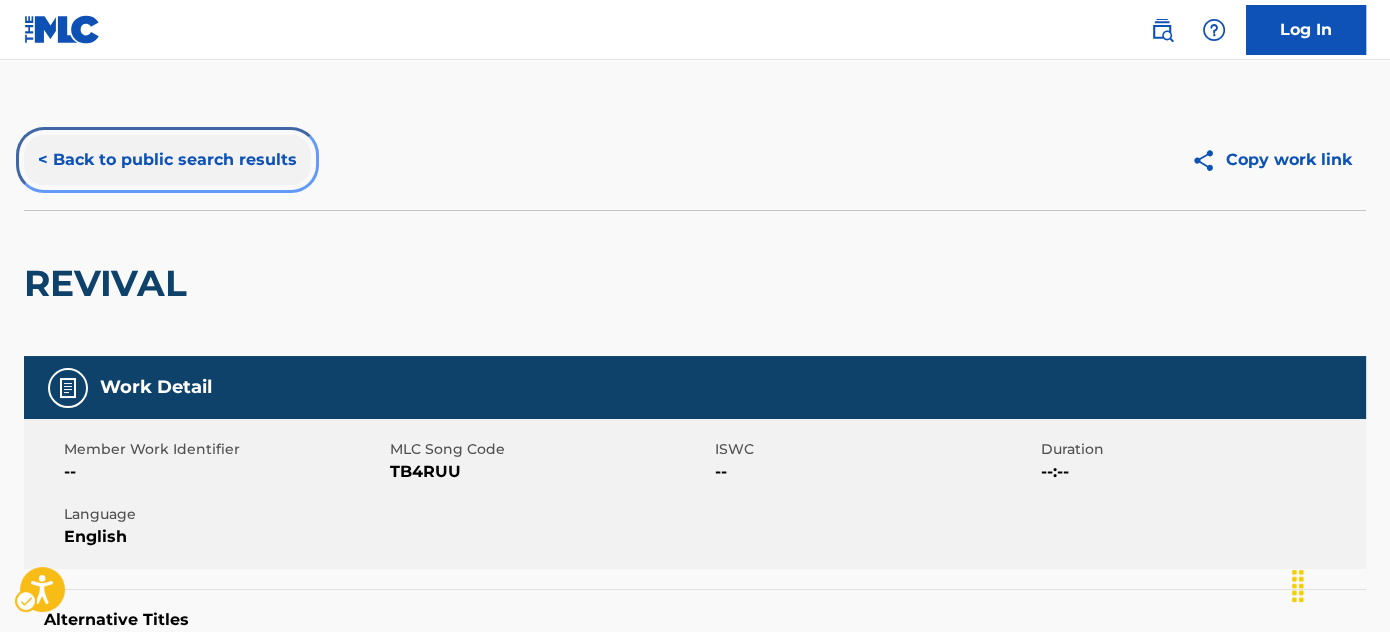 drag, startPoint x: 152, startPoint y: 174, endPoint x: 248, endPoint y: 0, distance: 198.72594 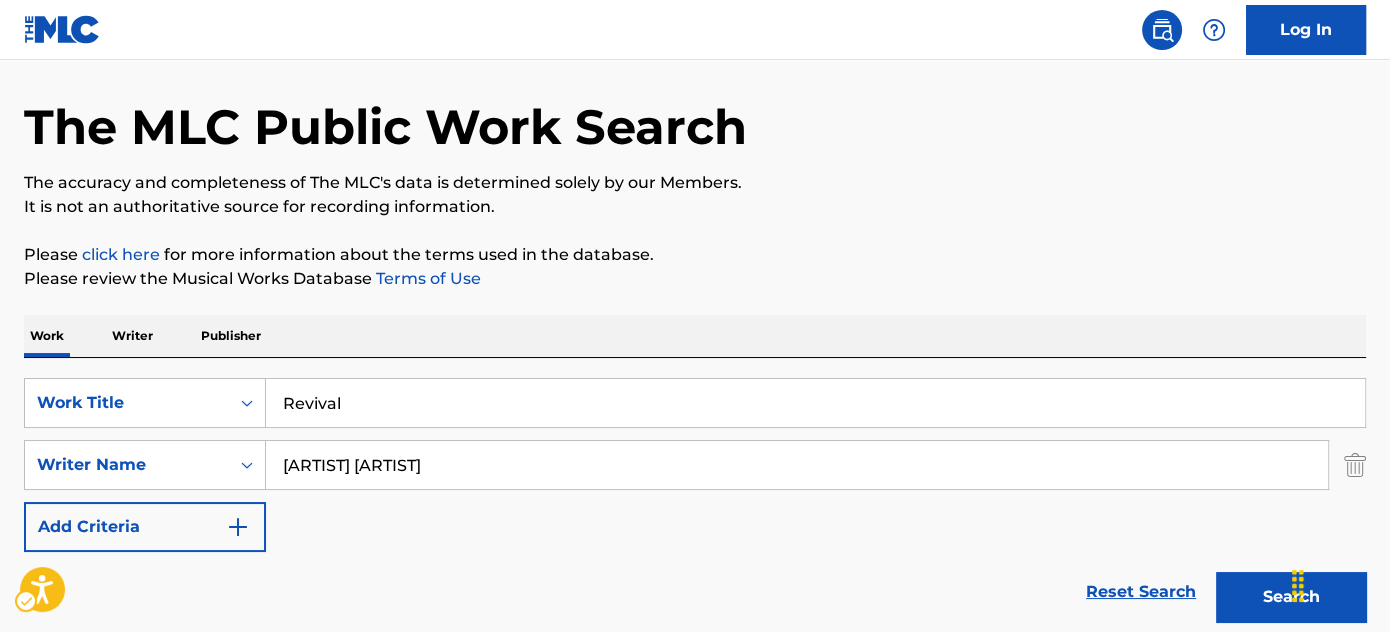 scroll, scrollTop: 66, scrollLeft: 0, axis: vertical 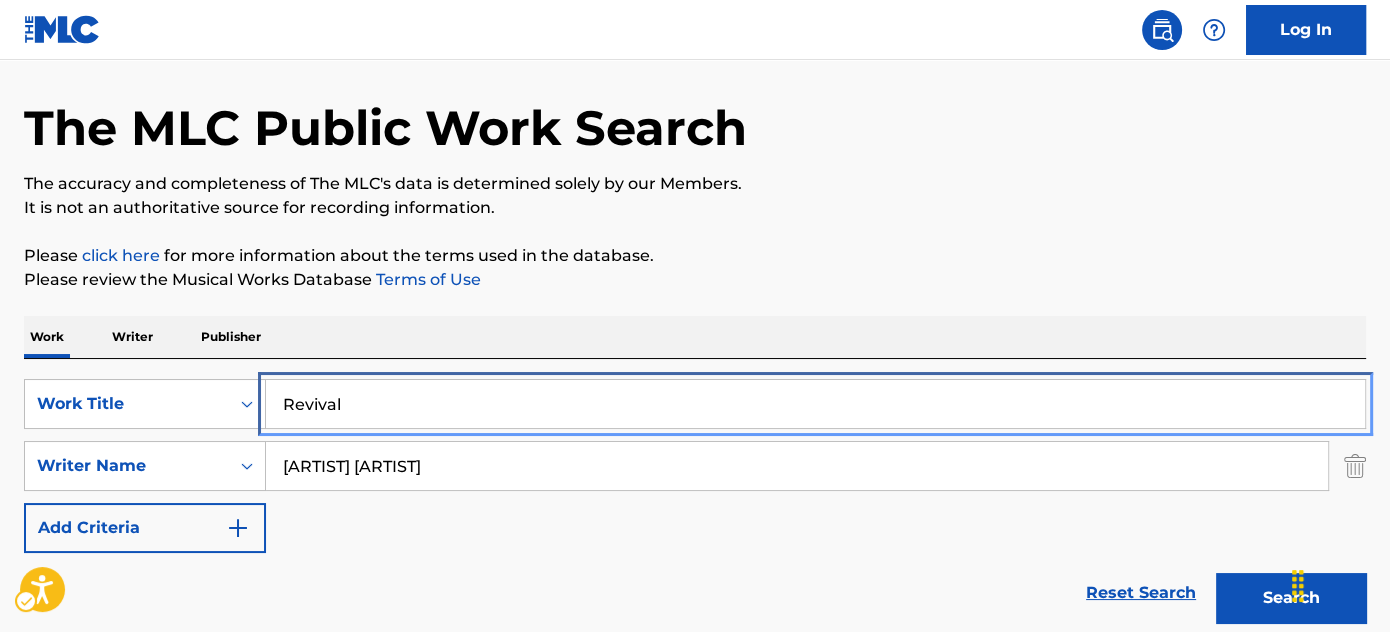 click on "Revival" at bounding box center (815, 404) 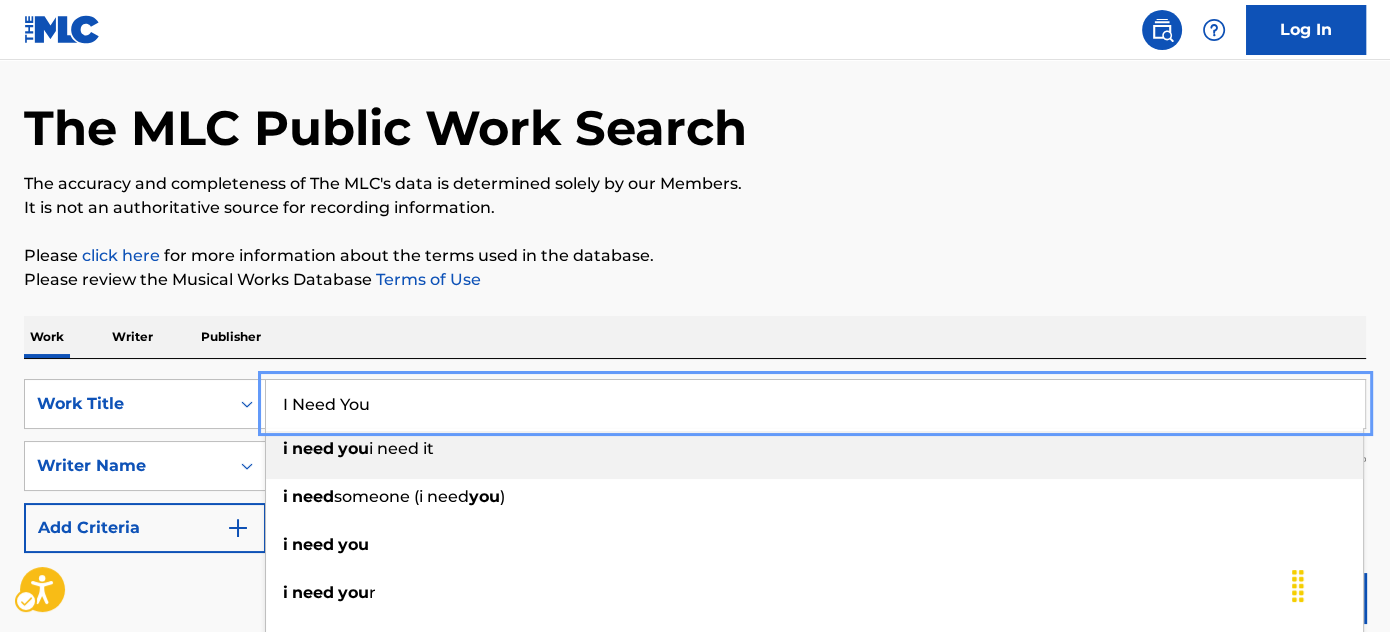type on "I Need You" 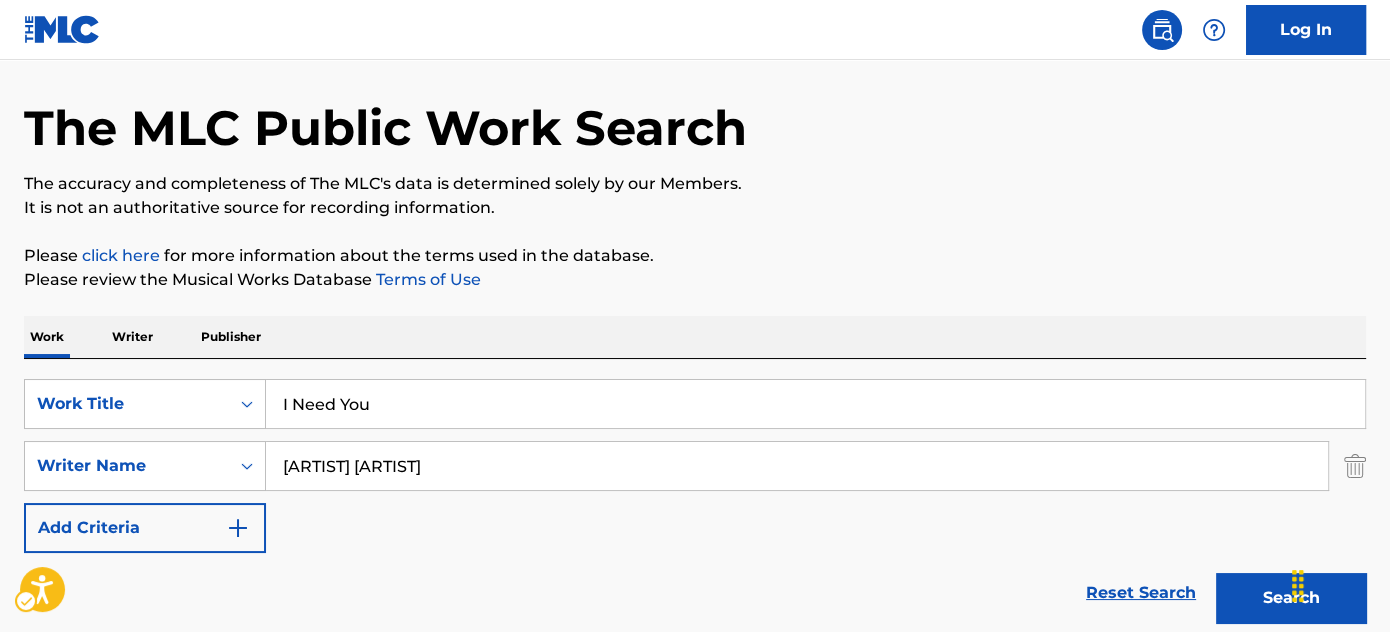 click on "Work Writer Publisher" at bounding box center [695, 337] 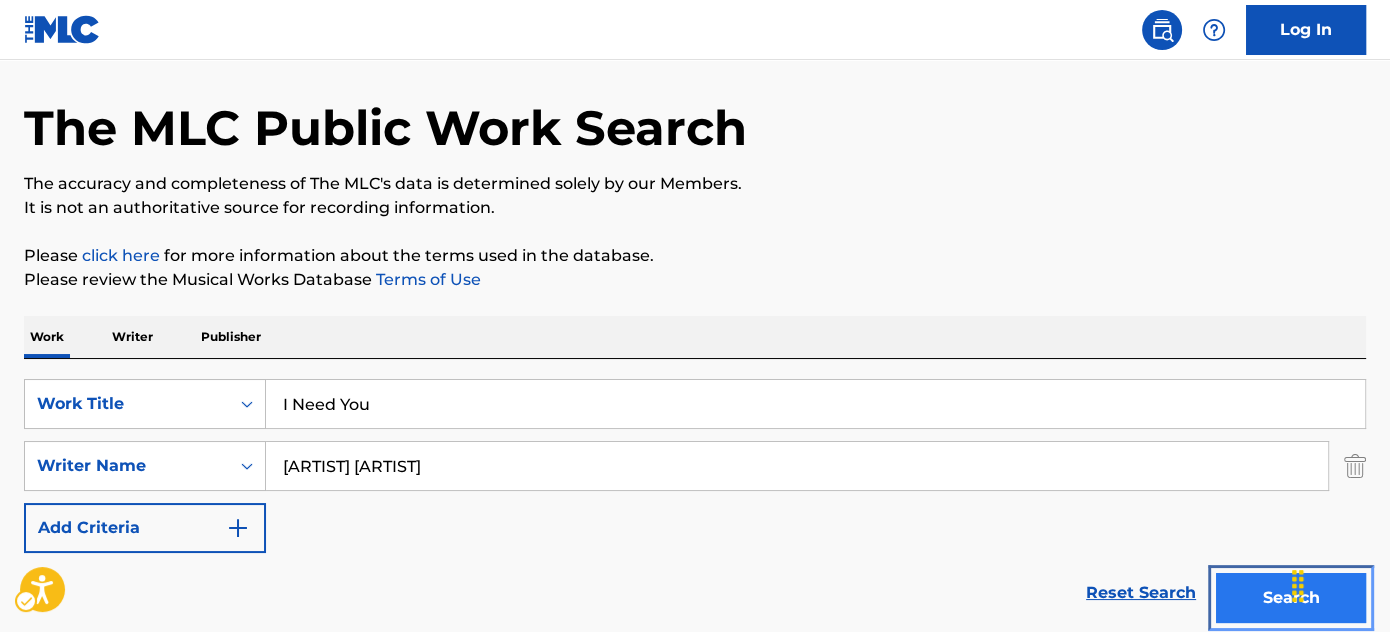 click on "Search" at bounding box center (1291, 598) 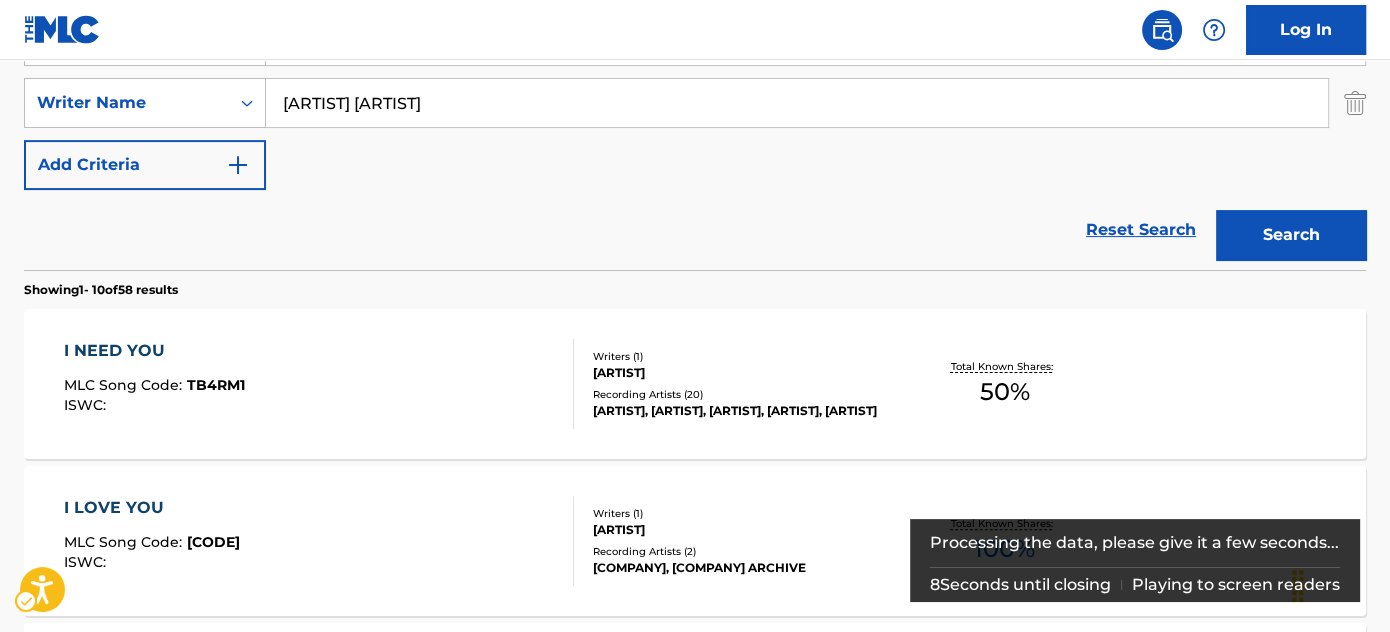 scroll, scrollTop: 482, scrollLeft: 0, axis: vertical 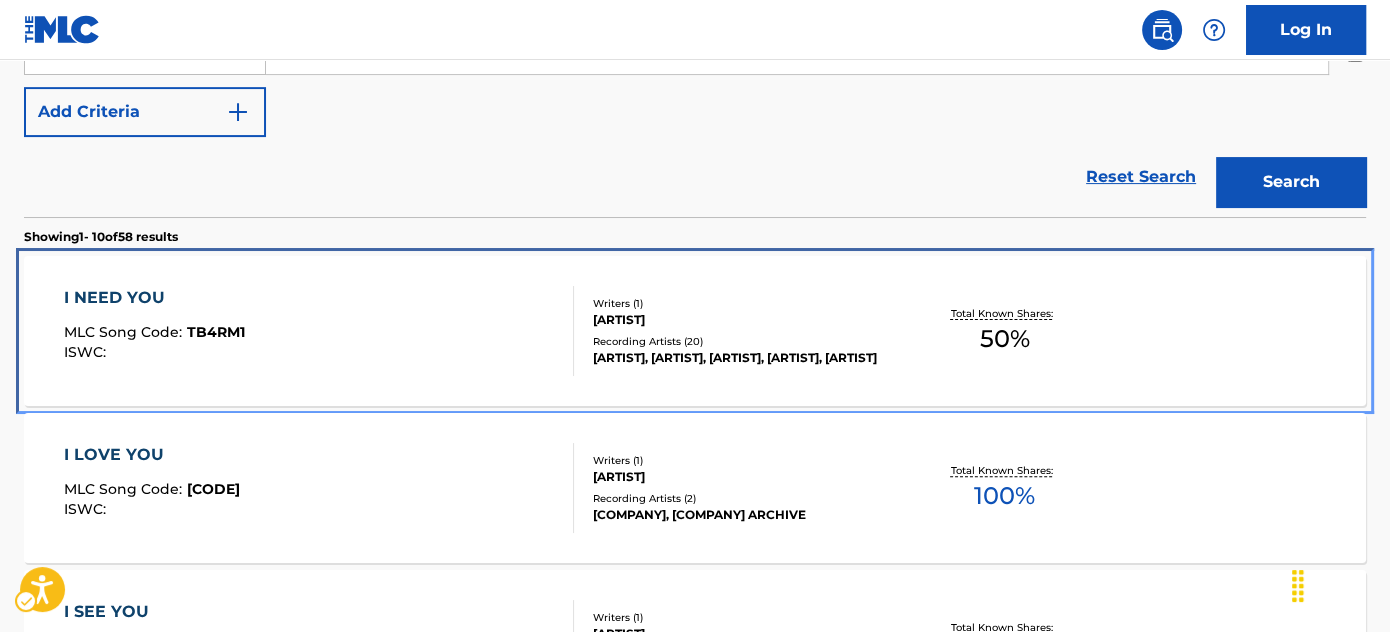 click on "I NEED YOU MLC Song Code : TB4RM1 ISWC :" at bounding box center [319, 331] 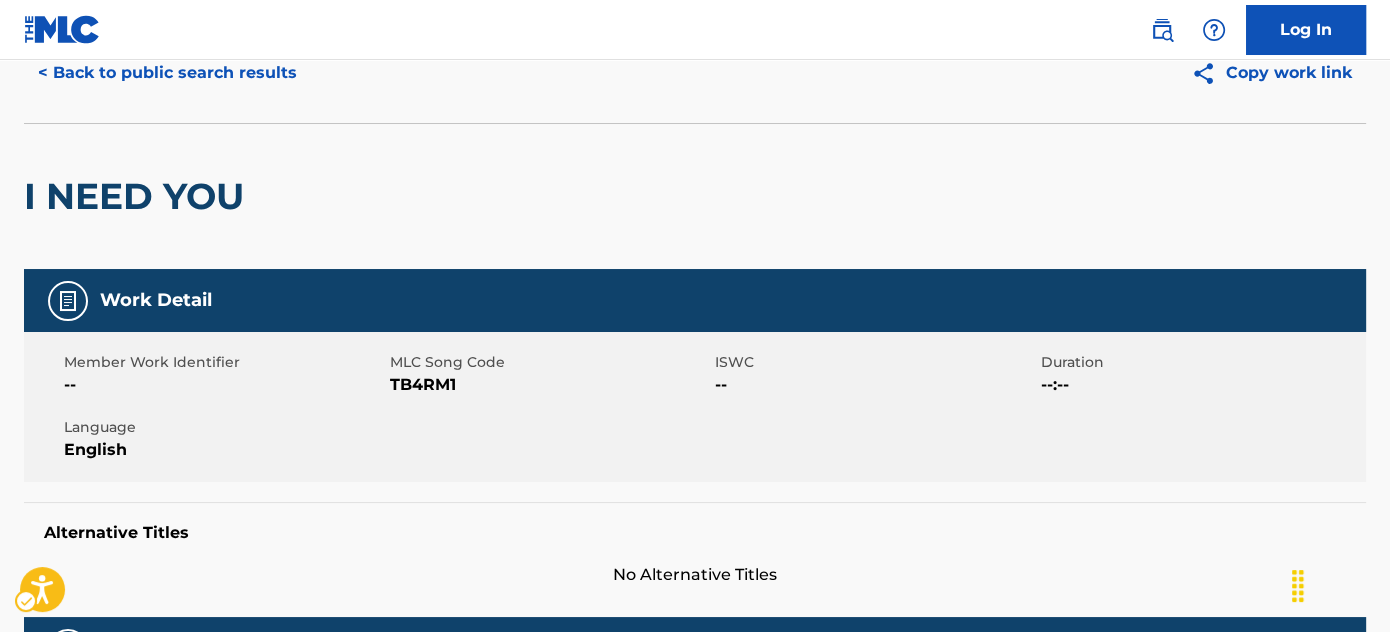 scroll, scrollTop: 0, scrollLeft: 0, axis: both 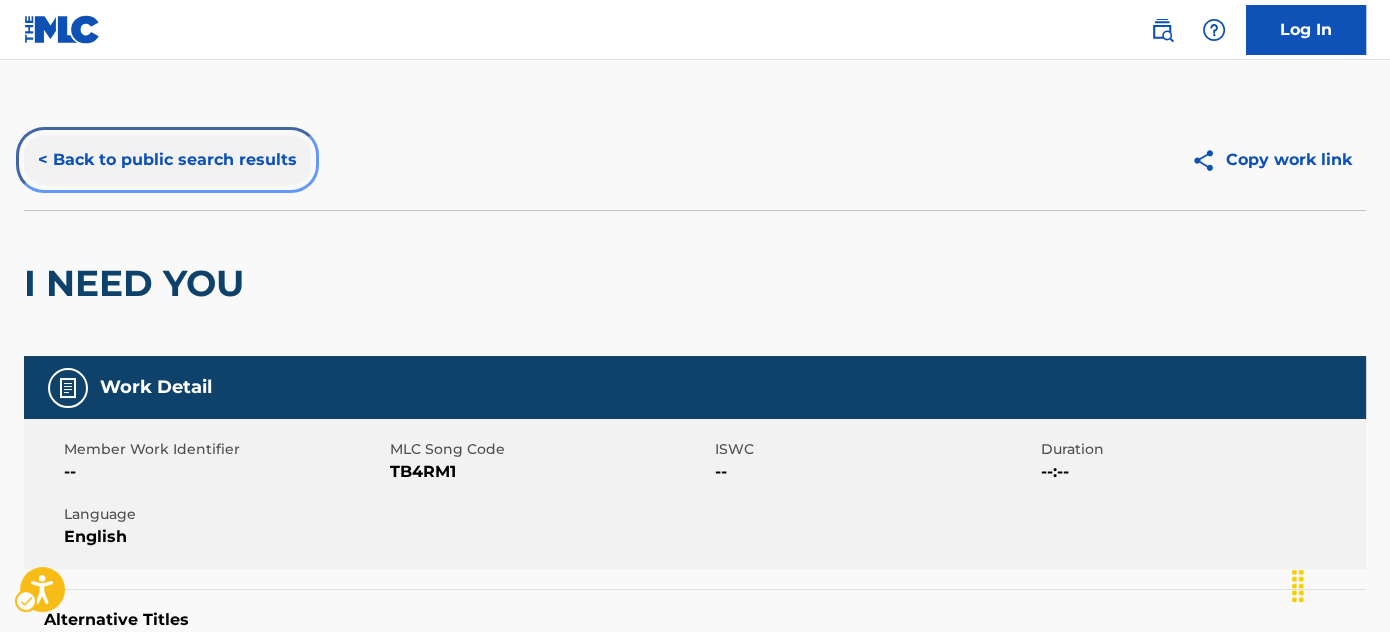 click on "< Back to public search results" at bounding box center (167, 160) 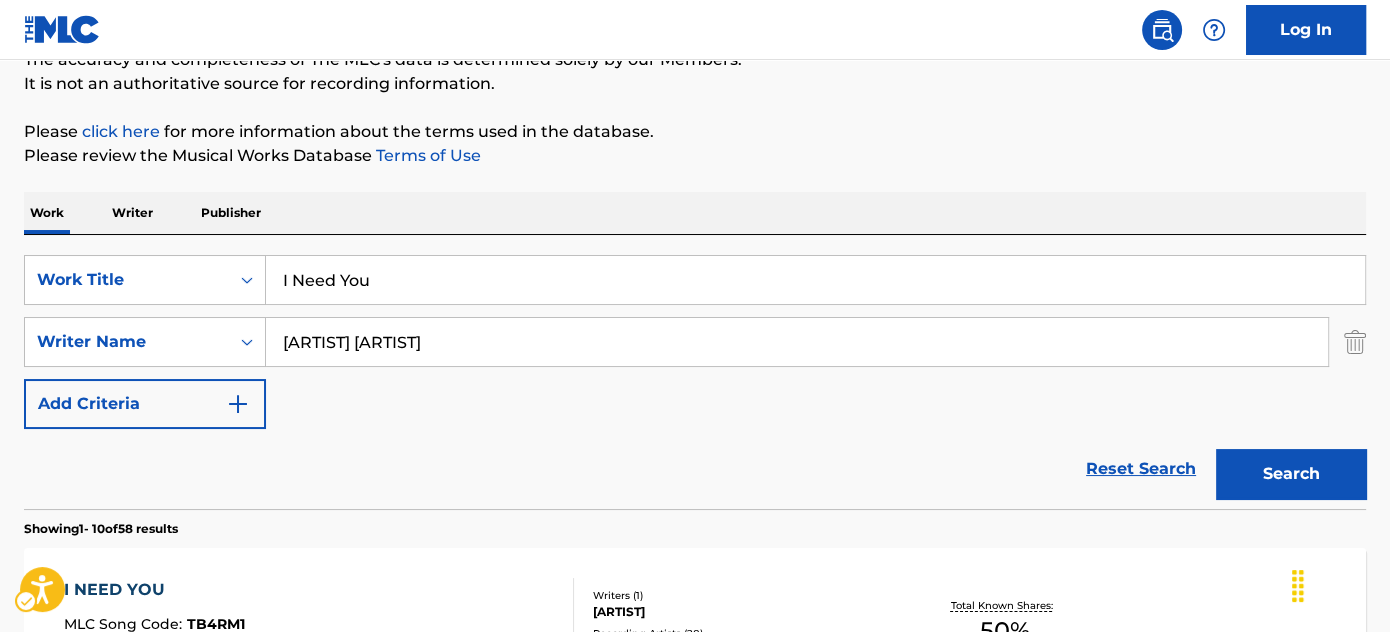 scroll, scrollTop: 142, scrollLeft: 0, axis: vertical 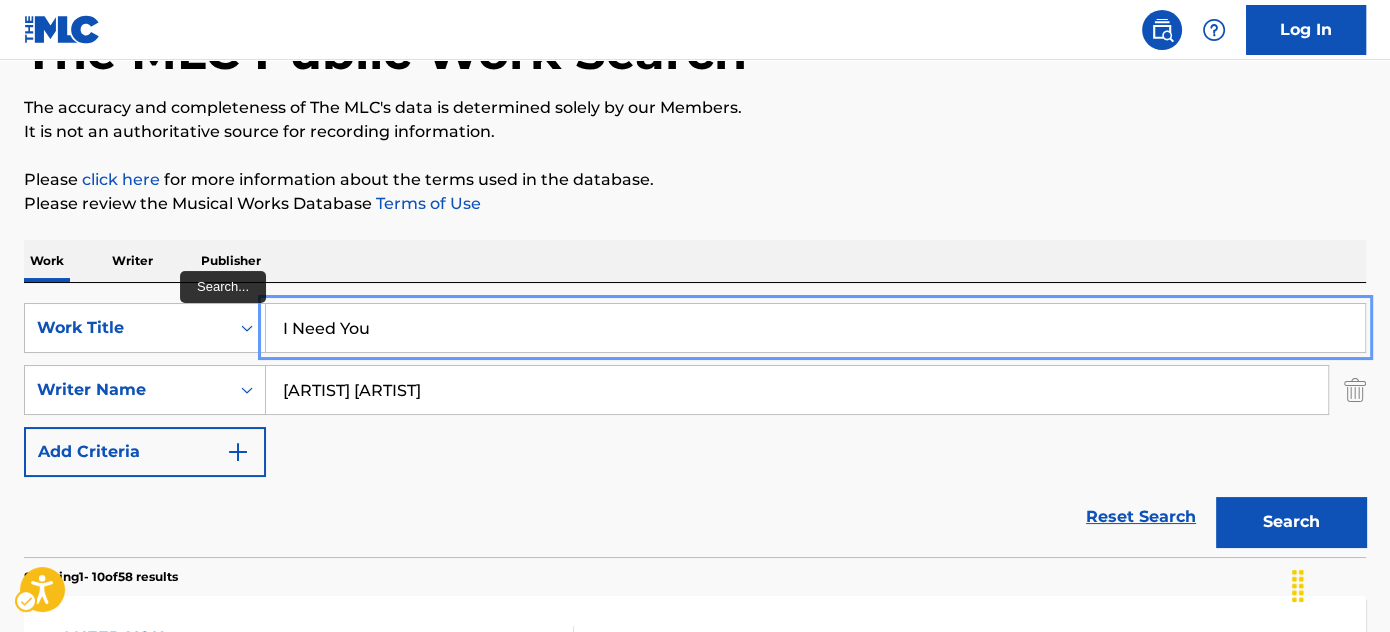 click on "I Need You" at bounding box center [815, 328] 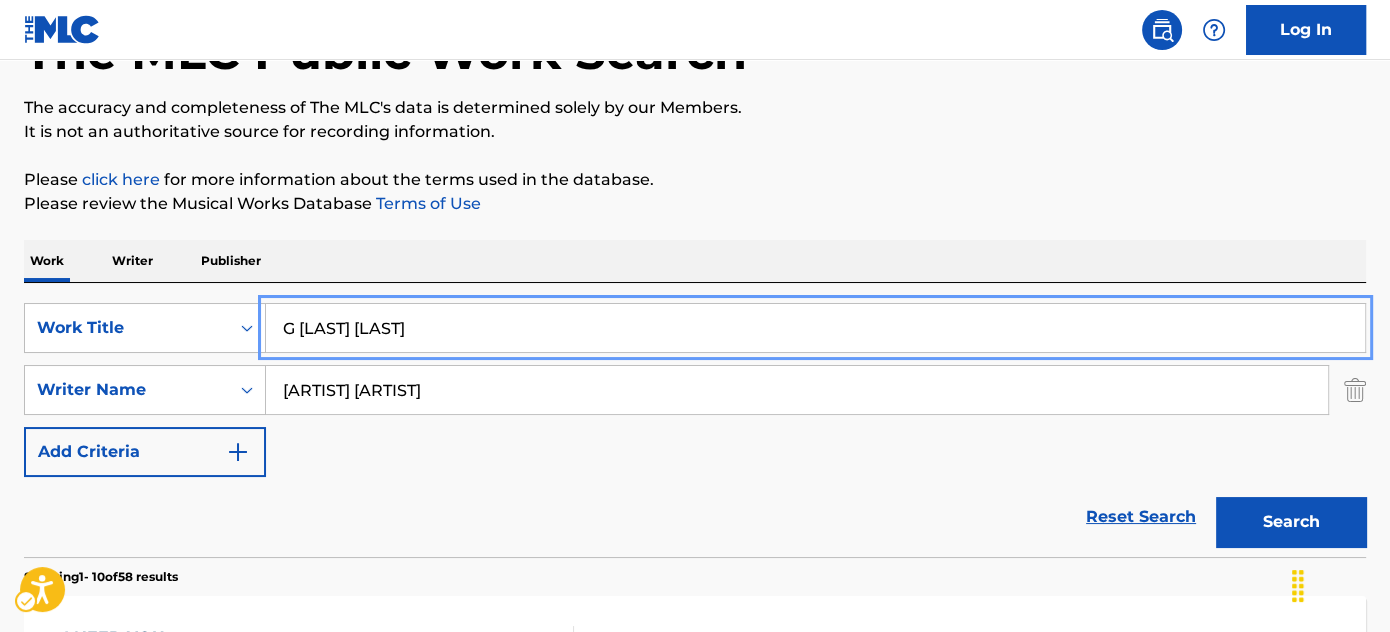 type on "G Clyde Funk" 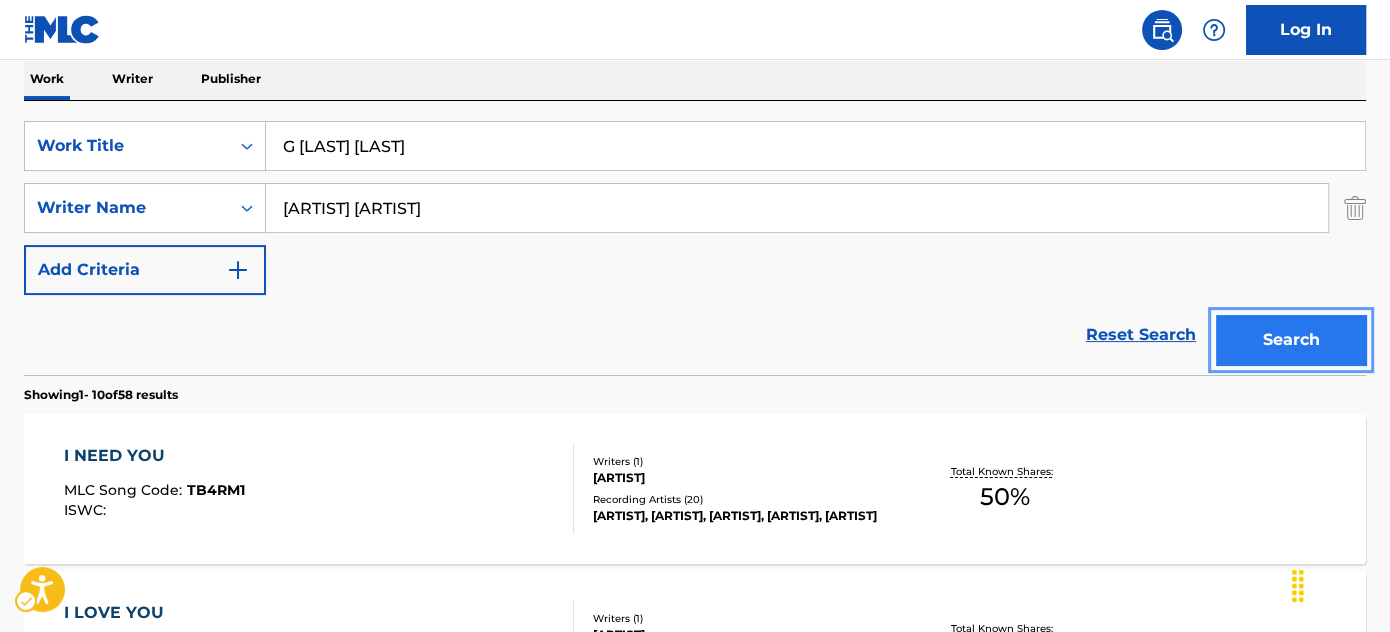 click on "Search" at bounding box center (1291, 340) 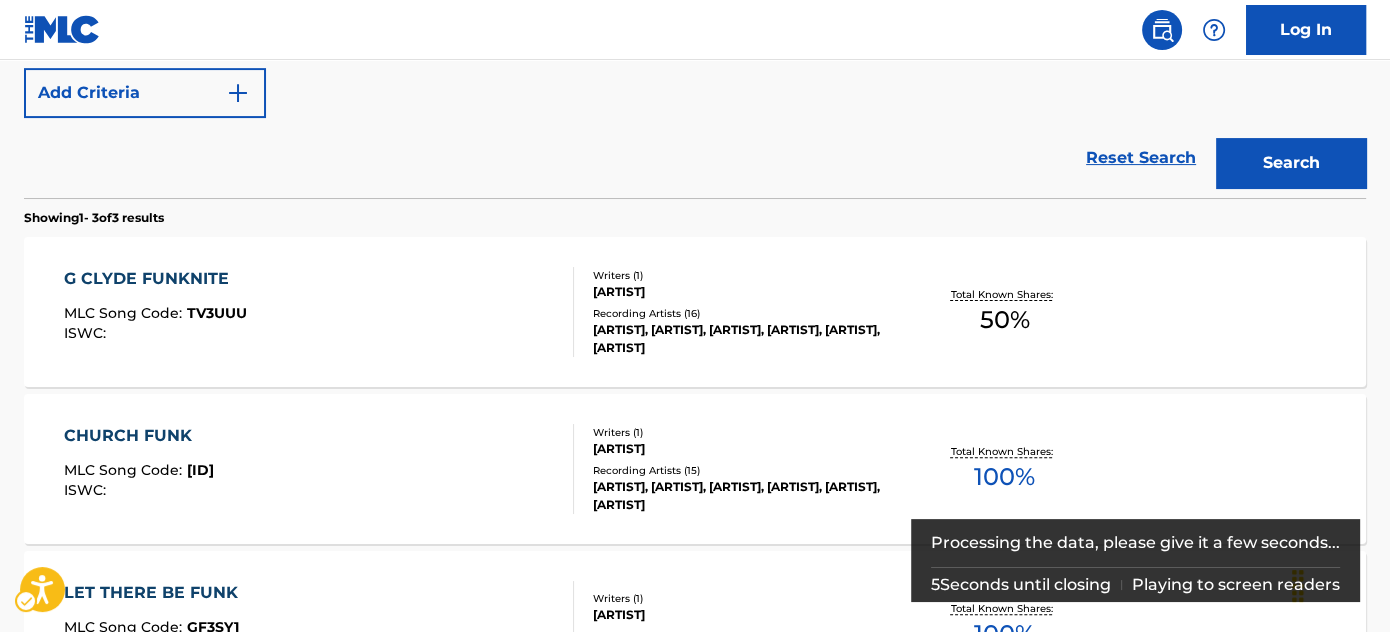 scroll, scrollTop: 506, scrollLeft: 0, axis: vertical 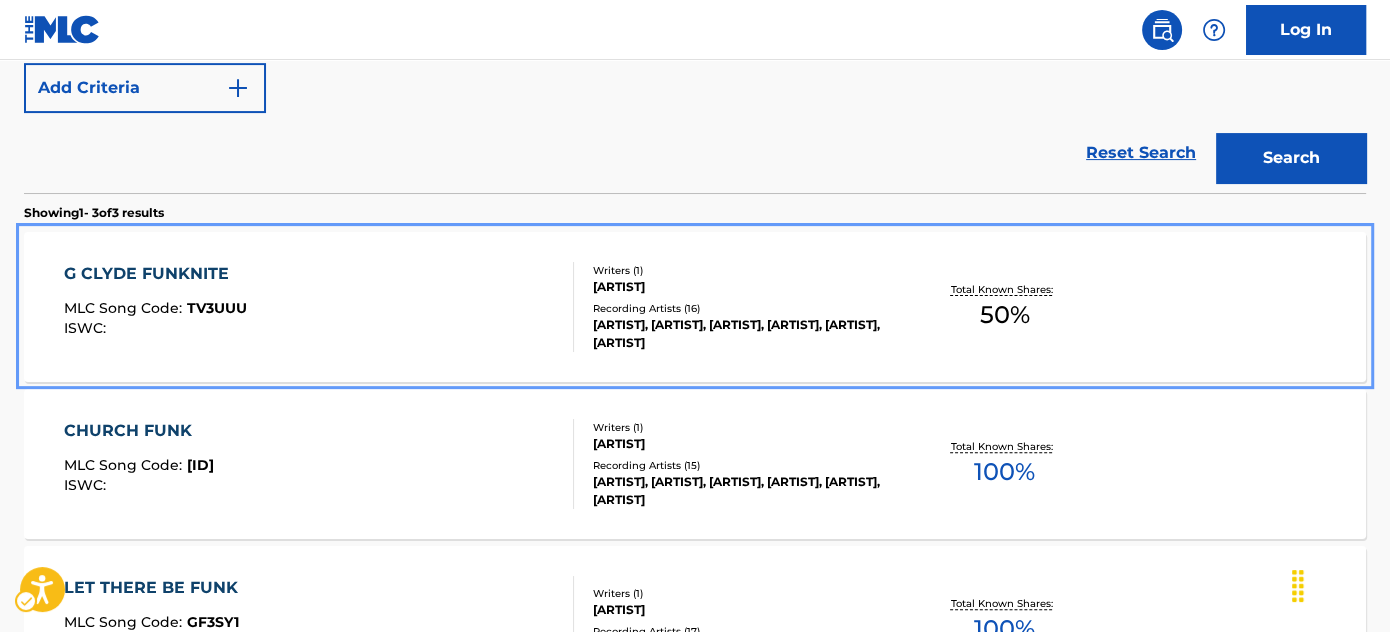 click on "G CLYDE FUNKNITE MLC Song Code : TV3UUU ISWC :" at bounding box center [319, 307] 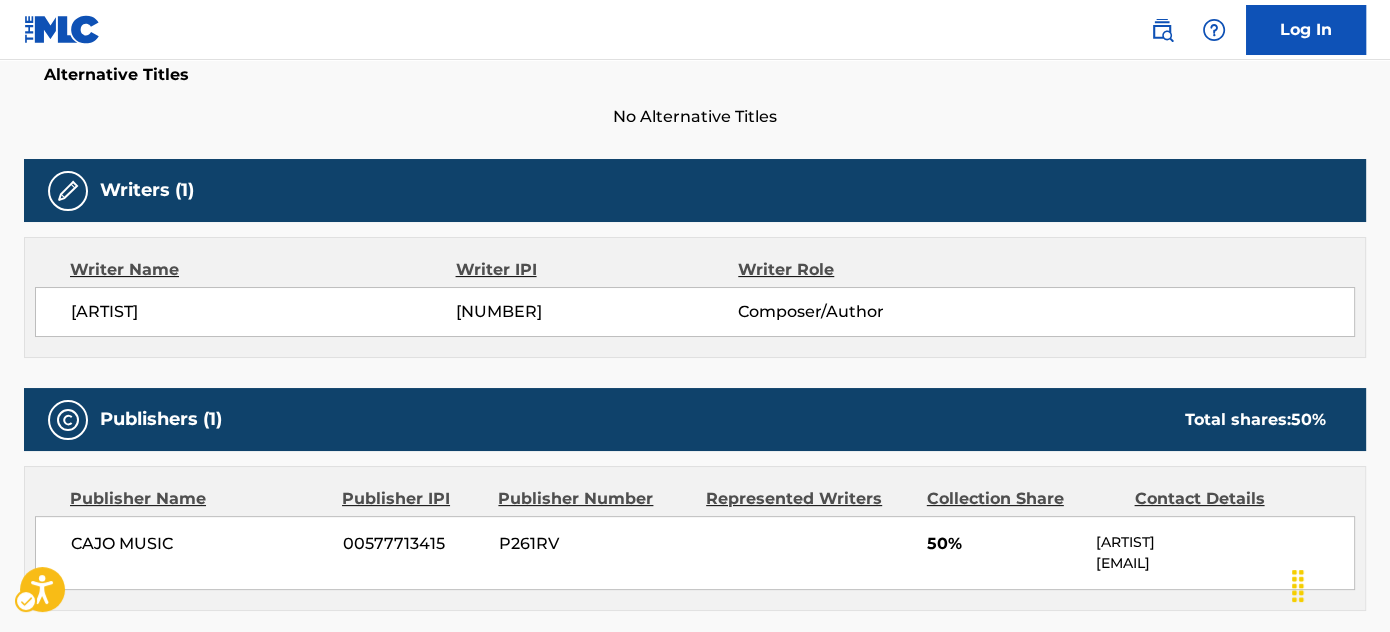scroll, scrollTop: 0, scrollLeft: 0, axis: both 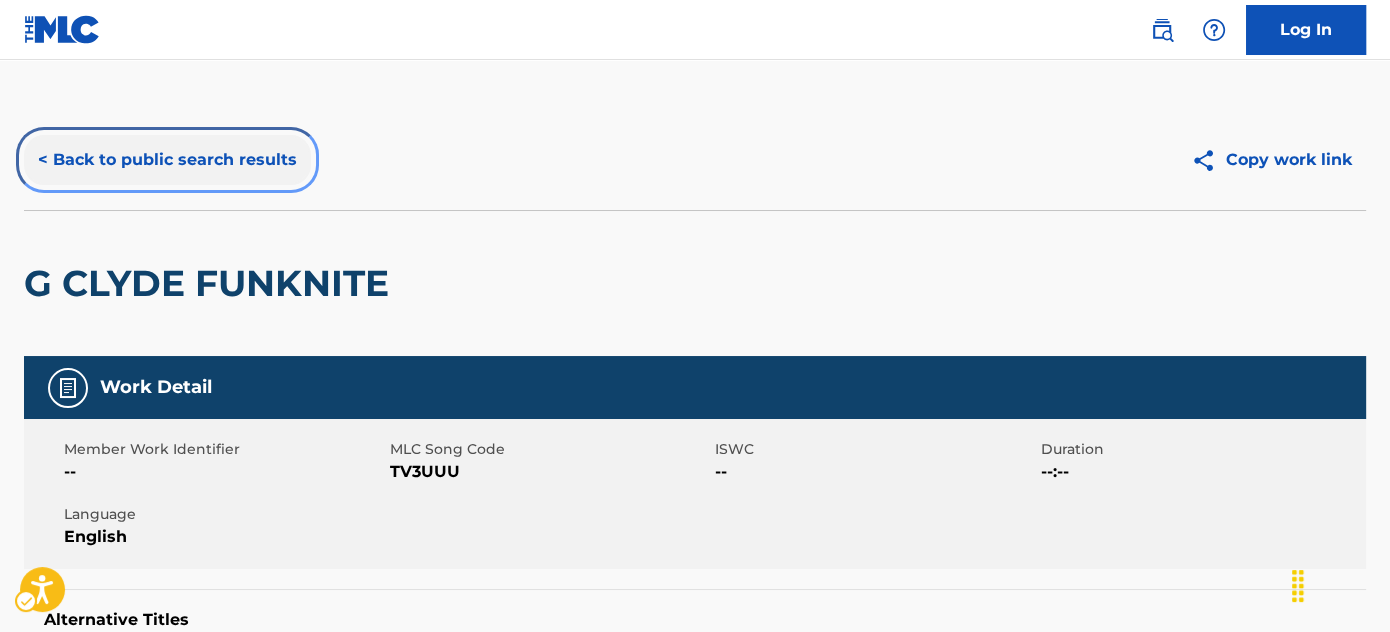 click on "< Back to public search results" at bounding box center (167, 160) 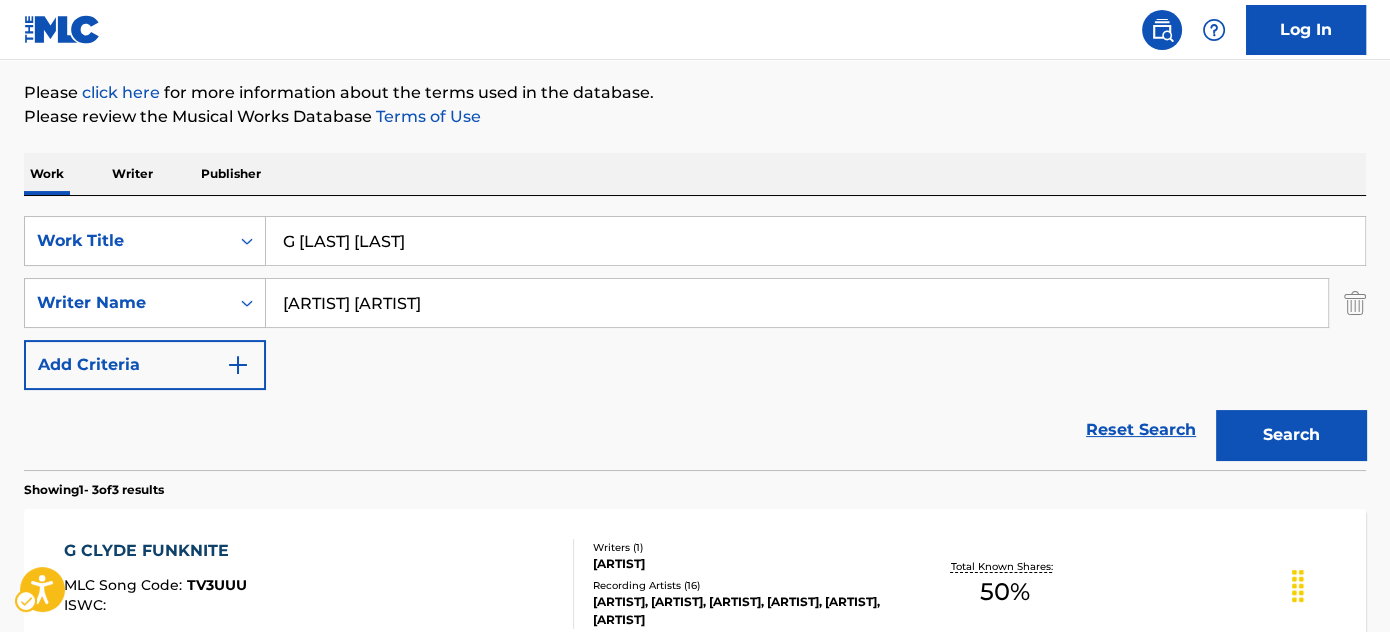 scroll, scrollTop: 165, scrollLeft: 0, axis: vertical 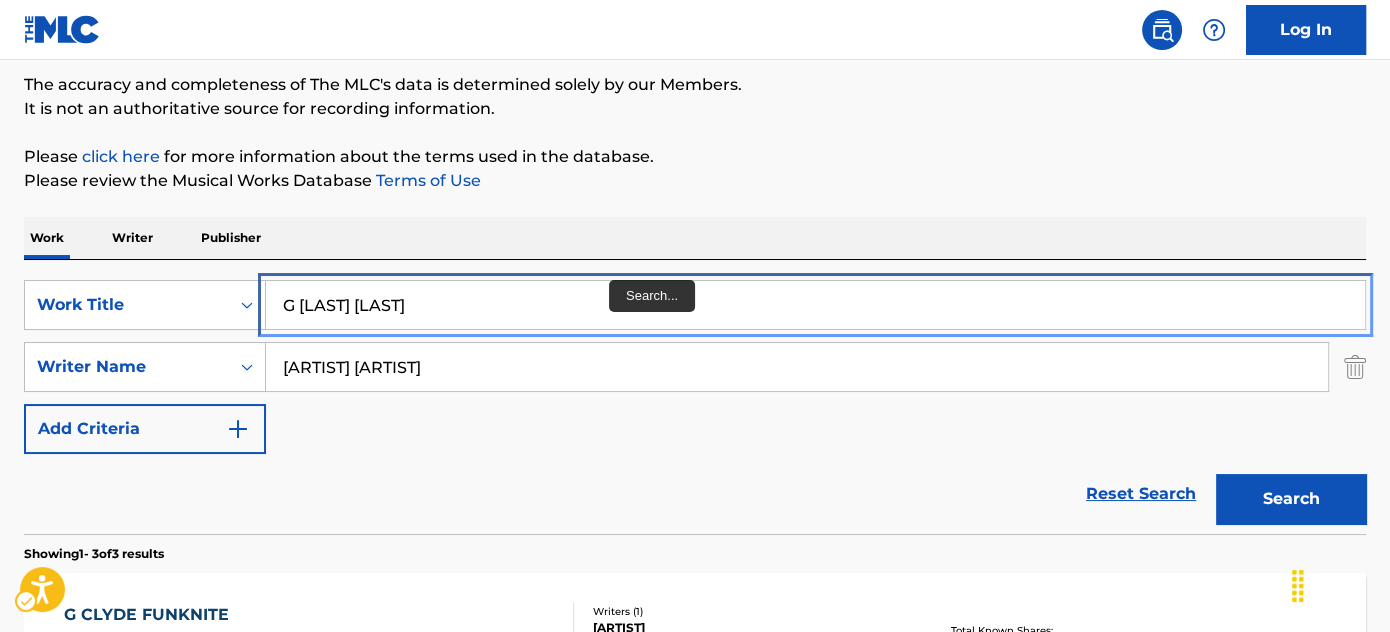 click on "G Clyde Funk" at bounding box center (815, 305) 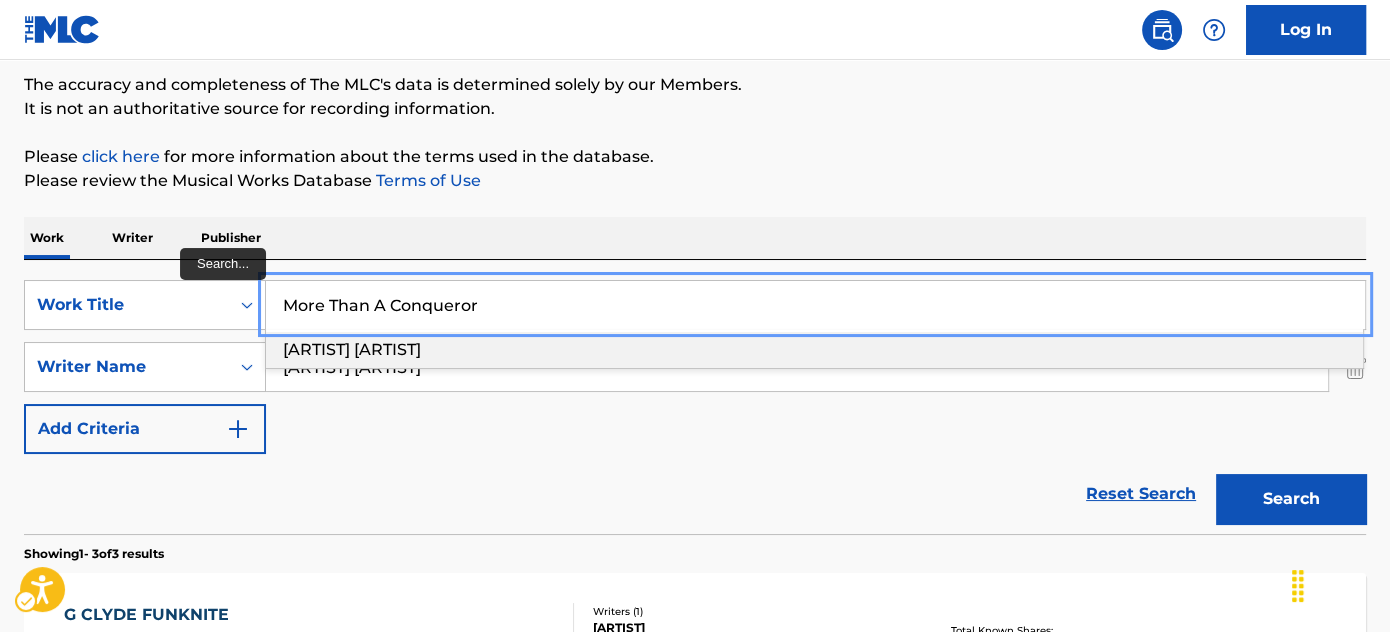 type on "More Than A Conqueror" 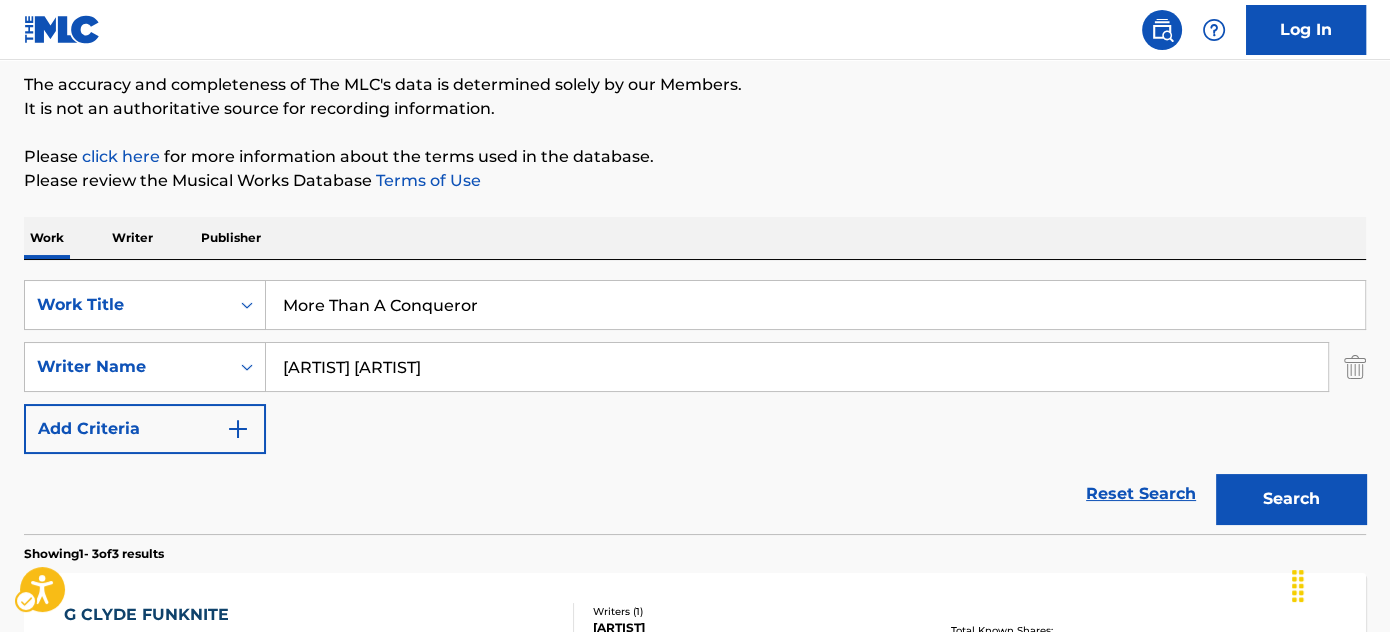 click on "Work Writer Publisher" at bounding box center [695, 238] 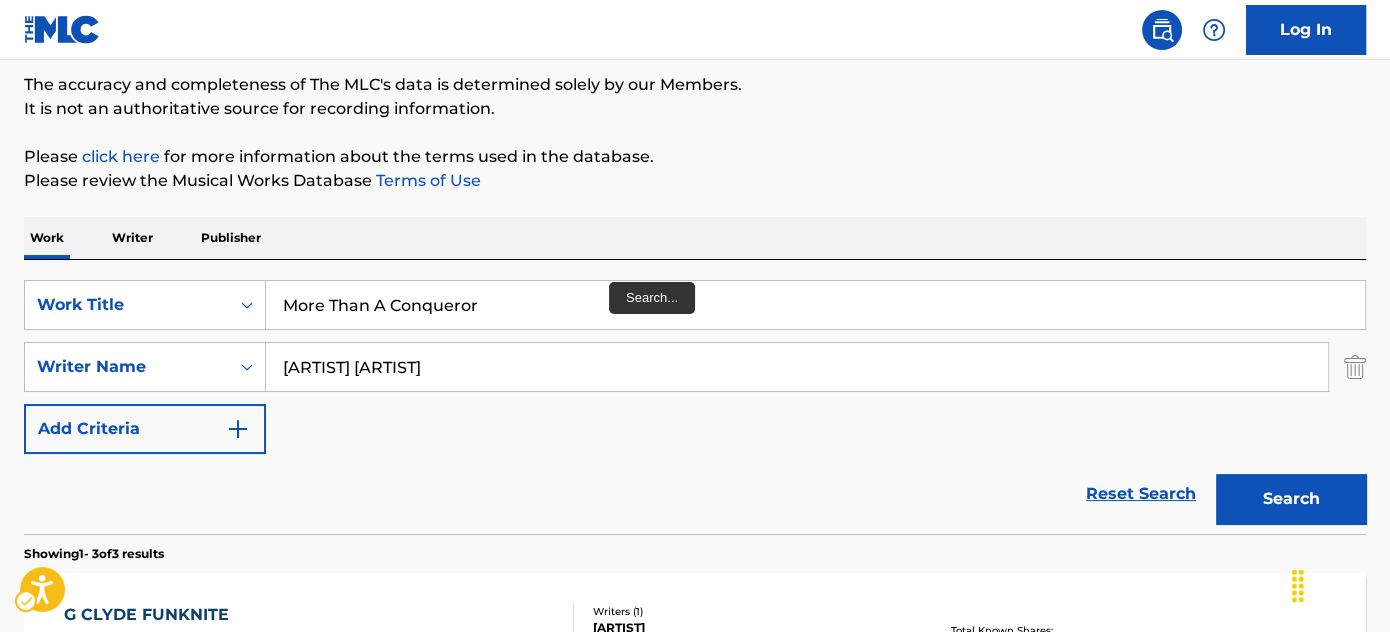 scroll, scrollTop: 347, scrollLeft: 0, axis: vertical 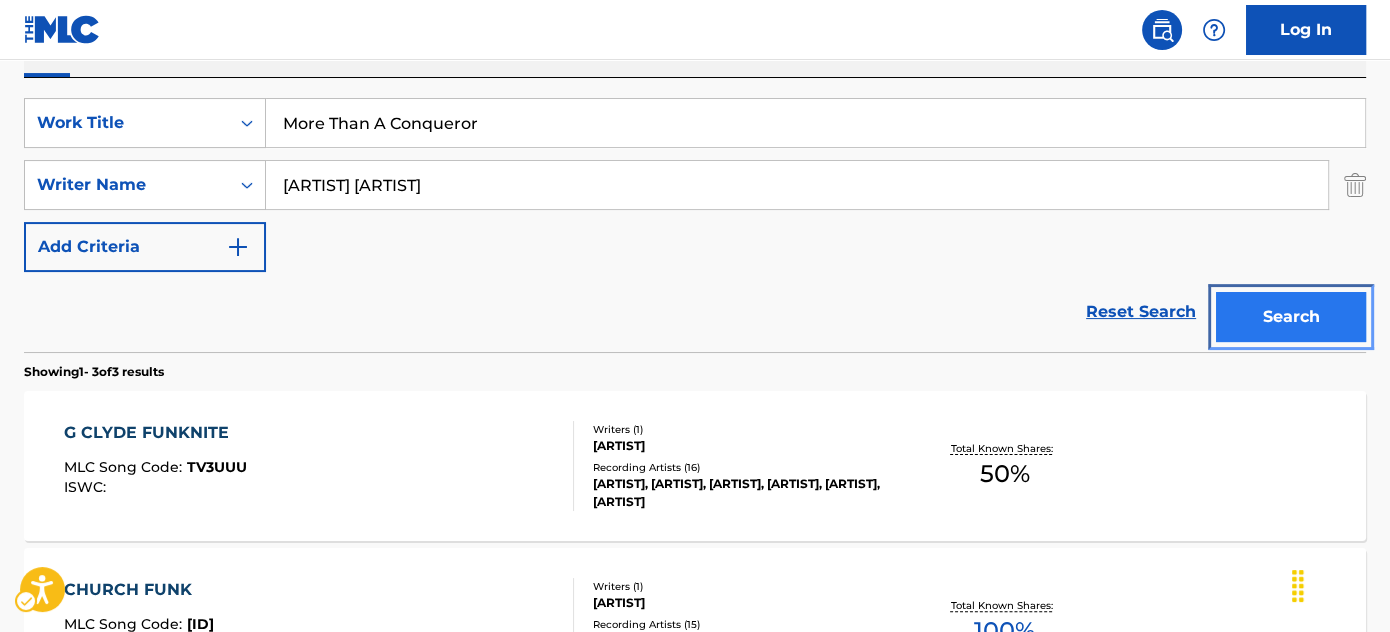 click on "Search" at bounding box center (1291, 317) 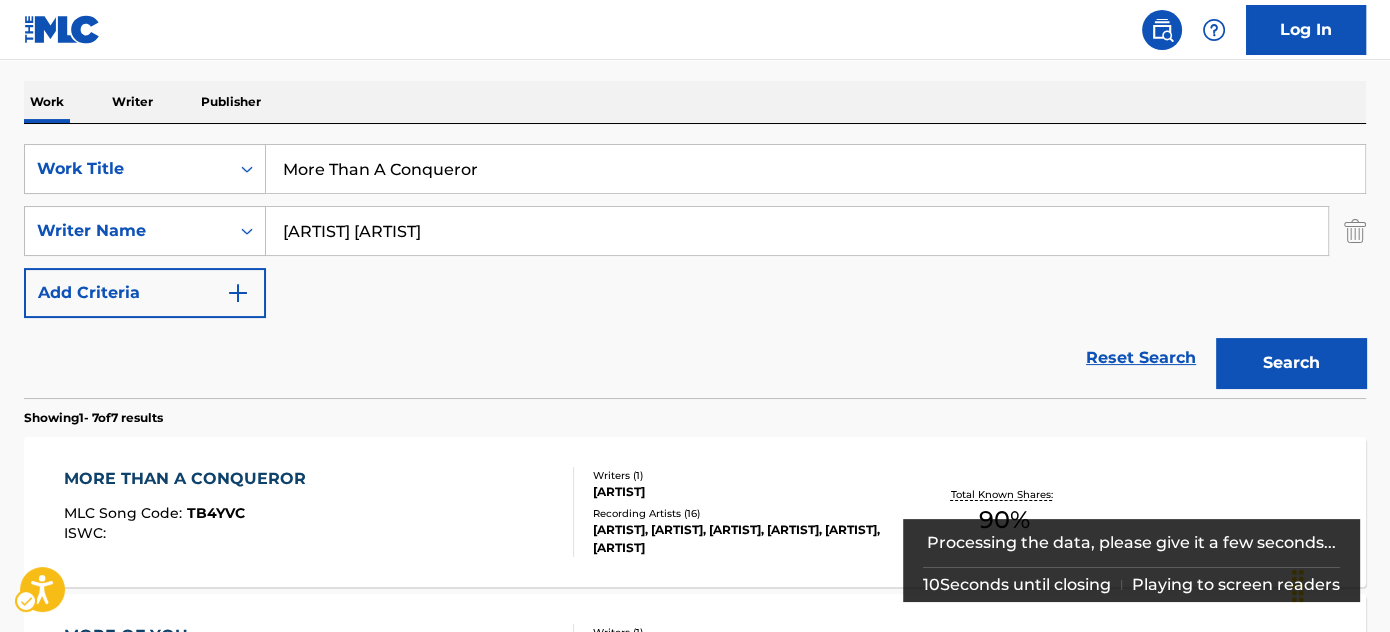 scroll, scrollTop: 347, scrollLeft: 0, axis: vertical 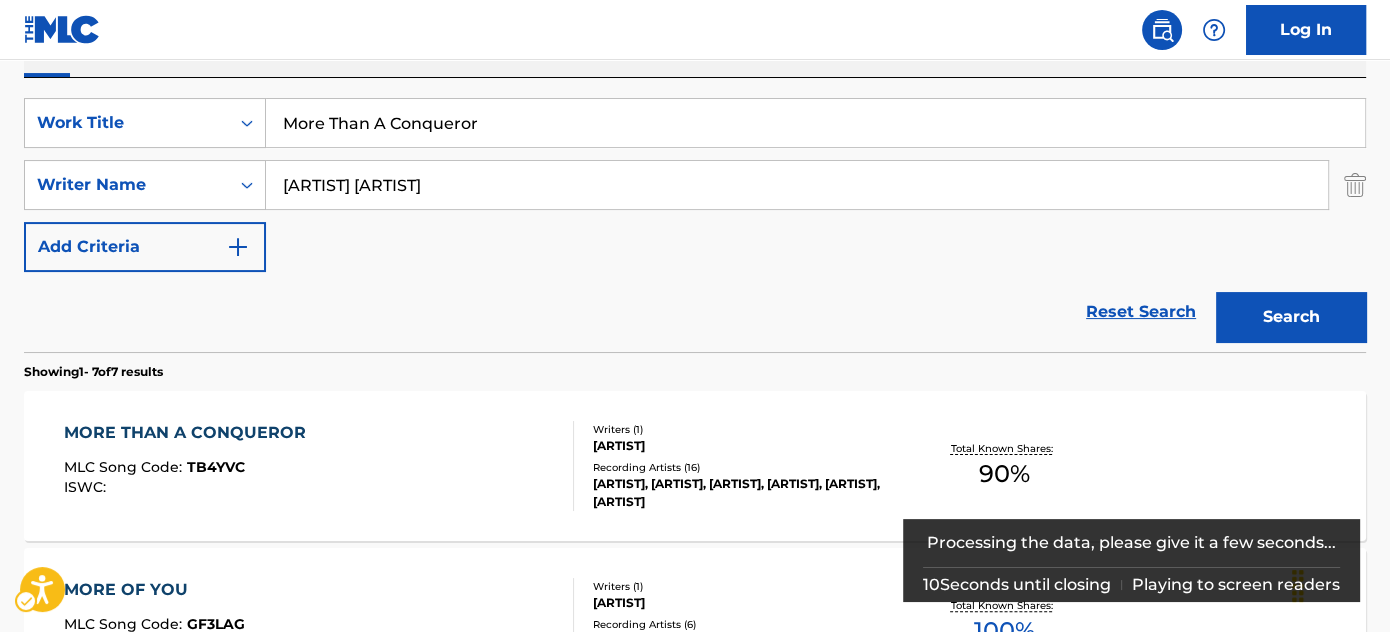 click on "Showing  1  -   7  of  7   results" at bounding box center (695, 366) 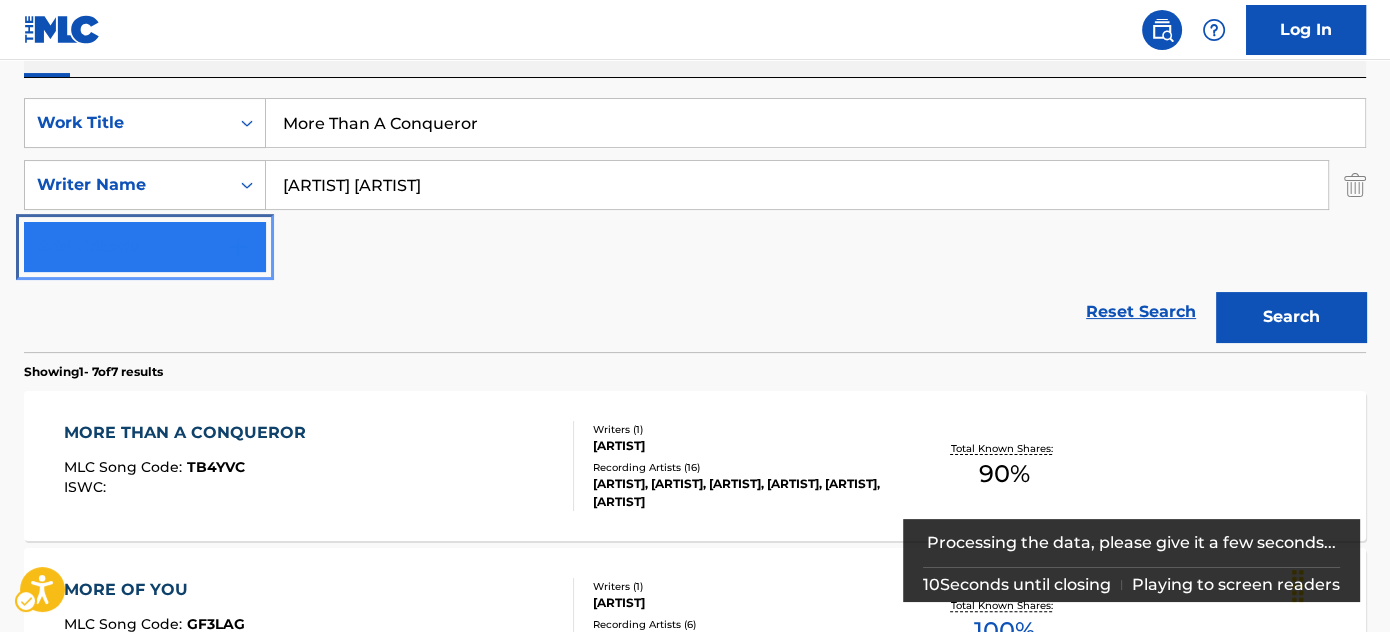 click at bounding box center [238, 247] 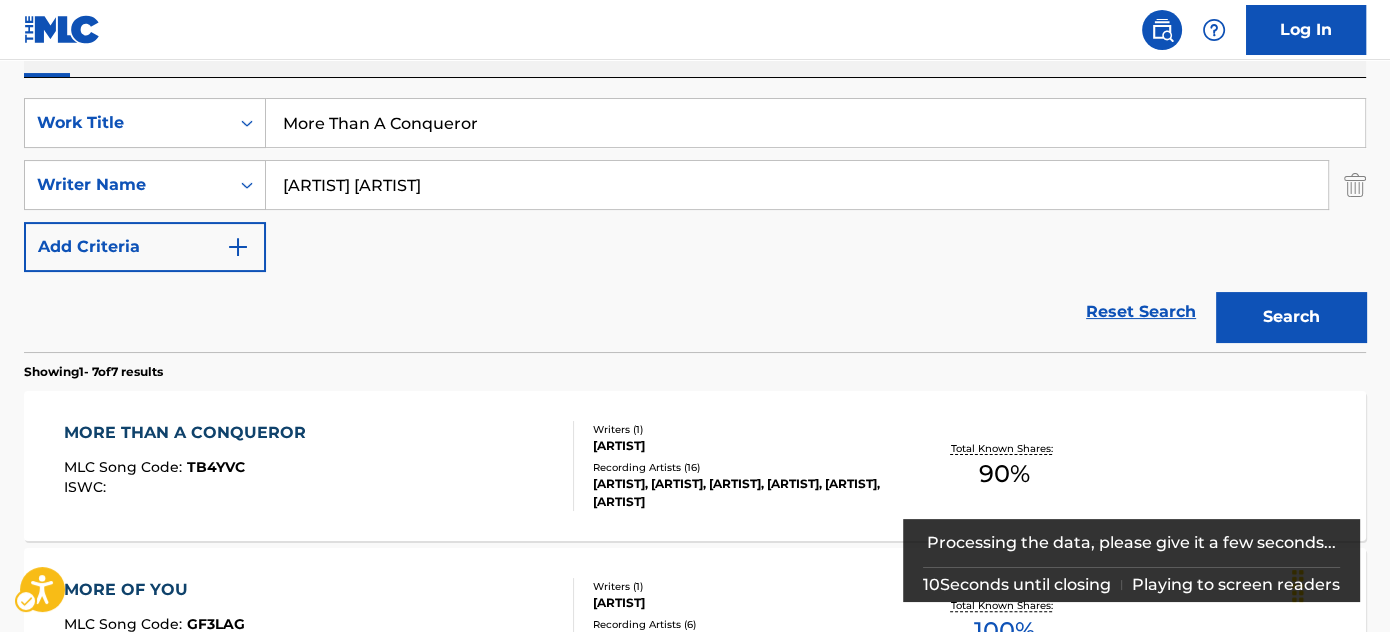 click on "SearchWithCriteria2e83cf9d-1531-47a5-905d-610cbf8ae193 Work Title More Than A Conqueror SearchWithCriteria76b2fbff-19b9-4fa5-aebc-d5e6f94c3f43 Writer Name jones canton Add Criteria" at bounding box center [695, 185] 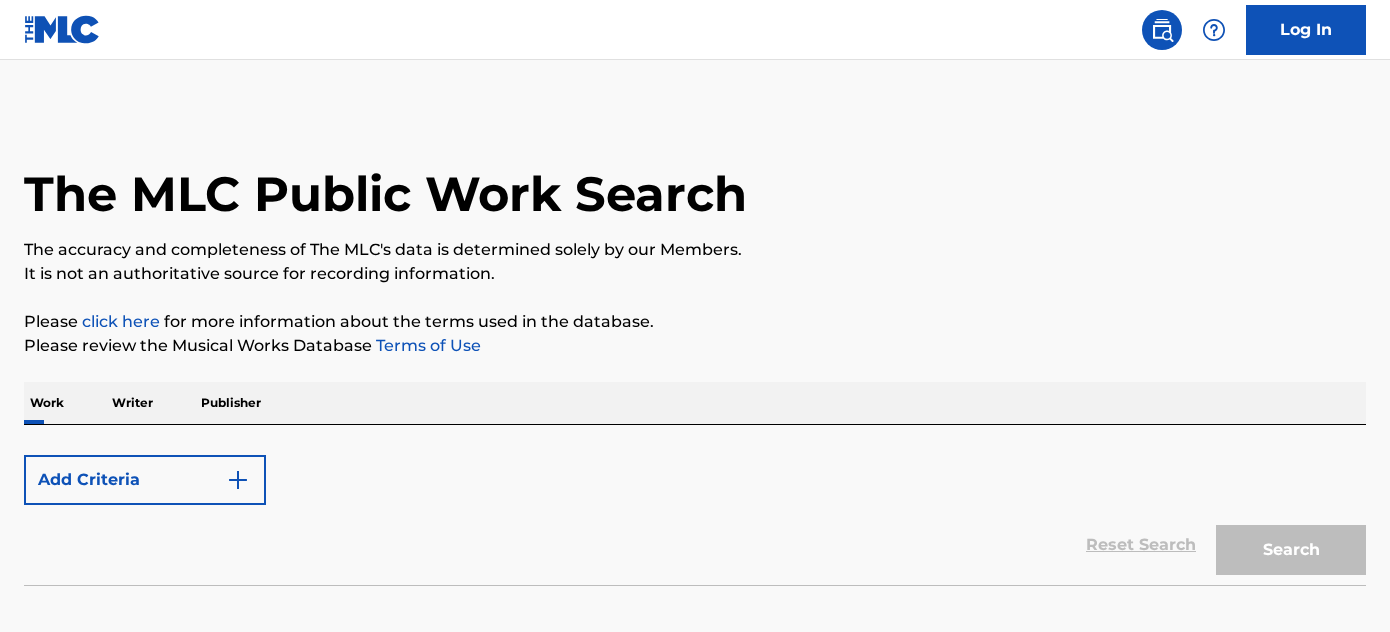 scroll, scrollTop: 0, scrollLeft: 0, axis: both 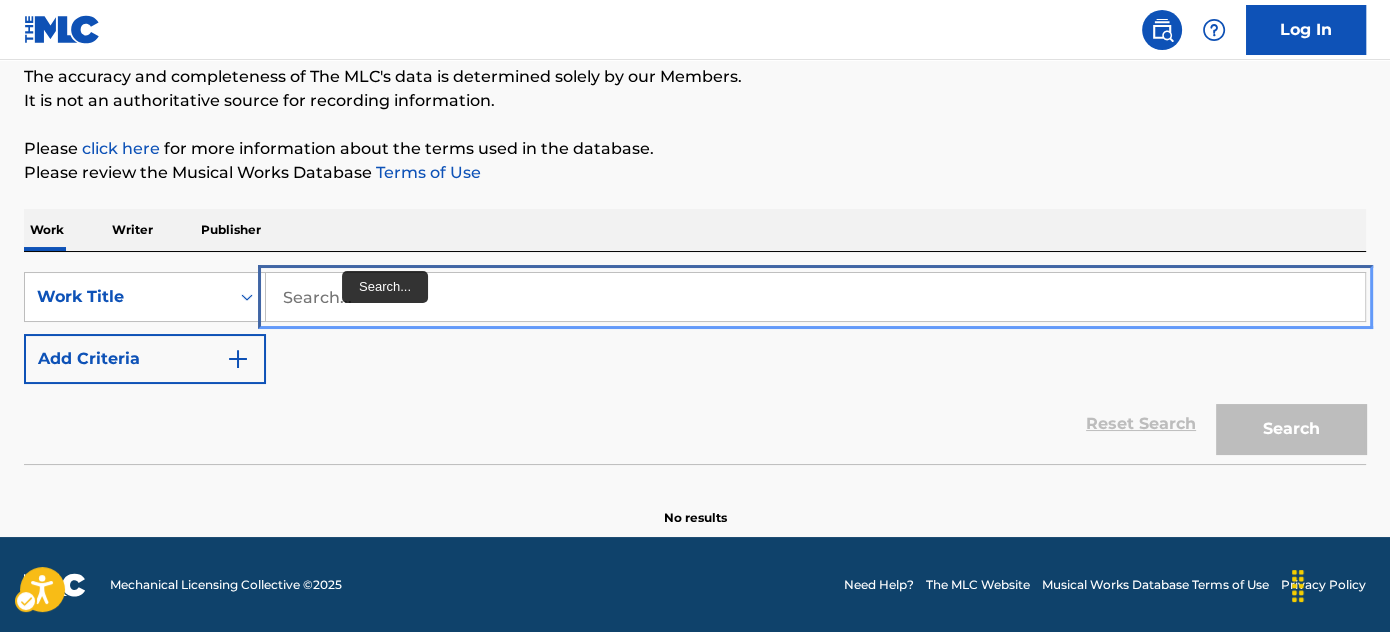 click at bounding box center (815, 297) 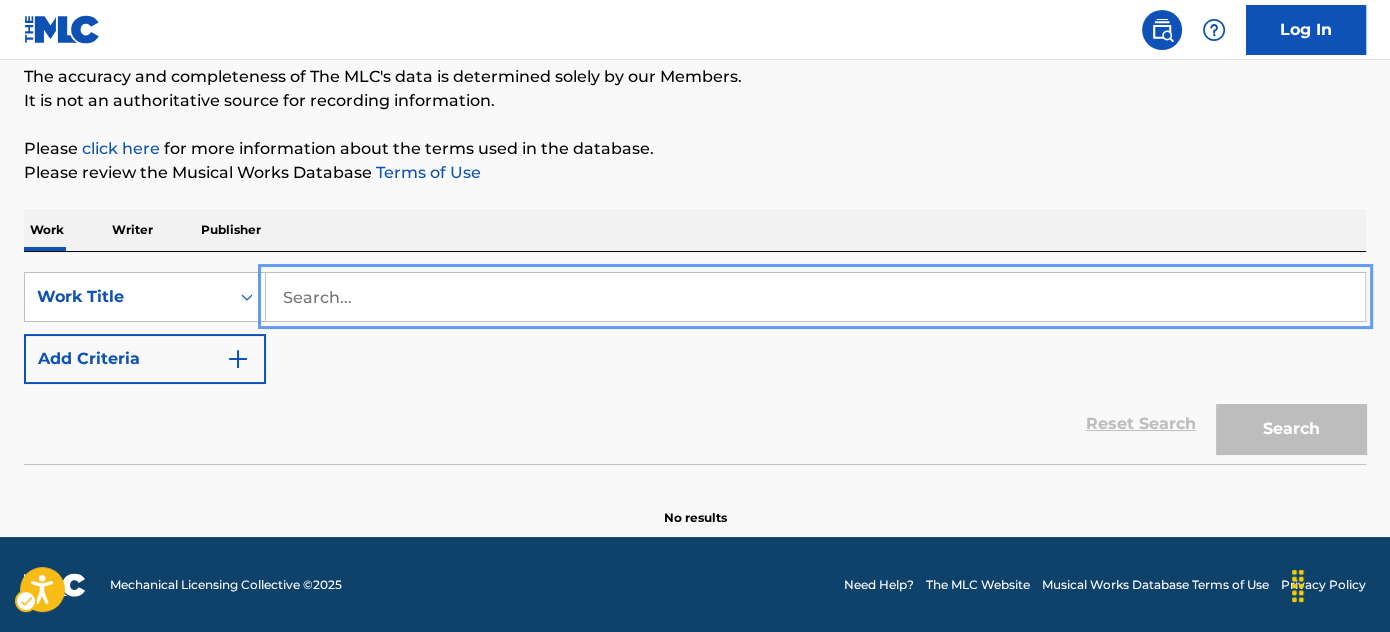 paste on "Symptoms" 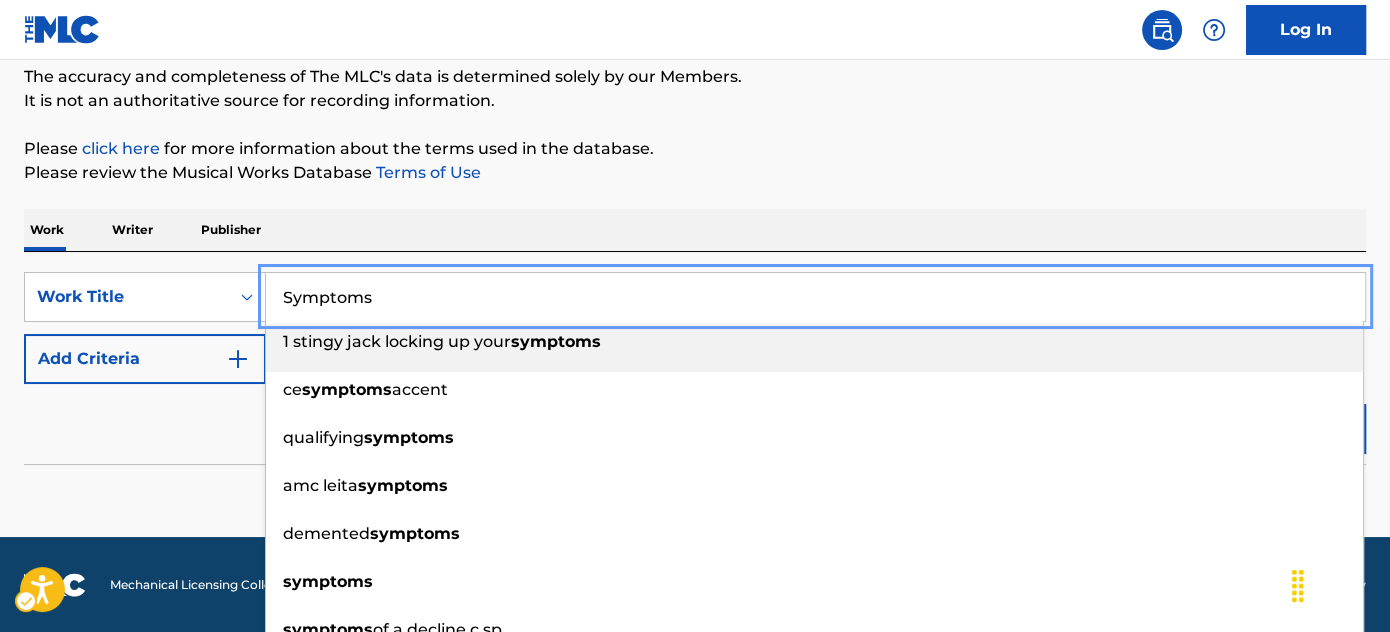 type on "Symptoms" 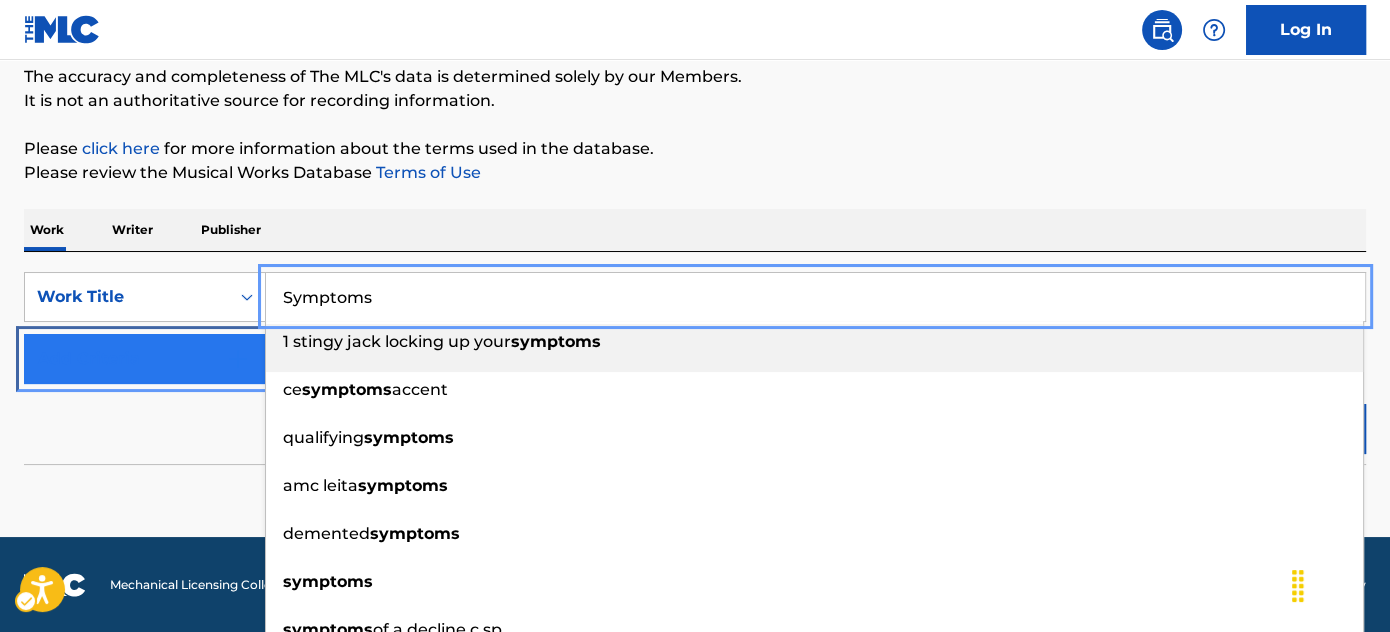 click at bounding box center [238, 359] 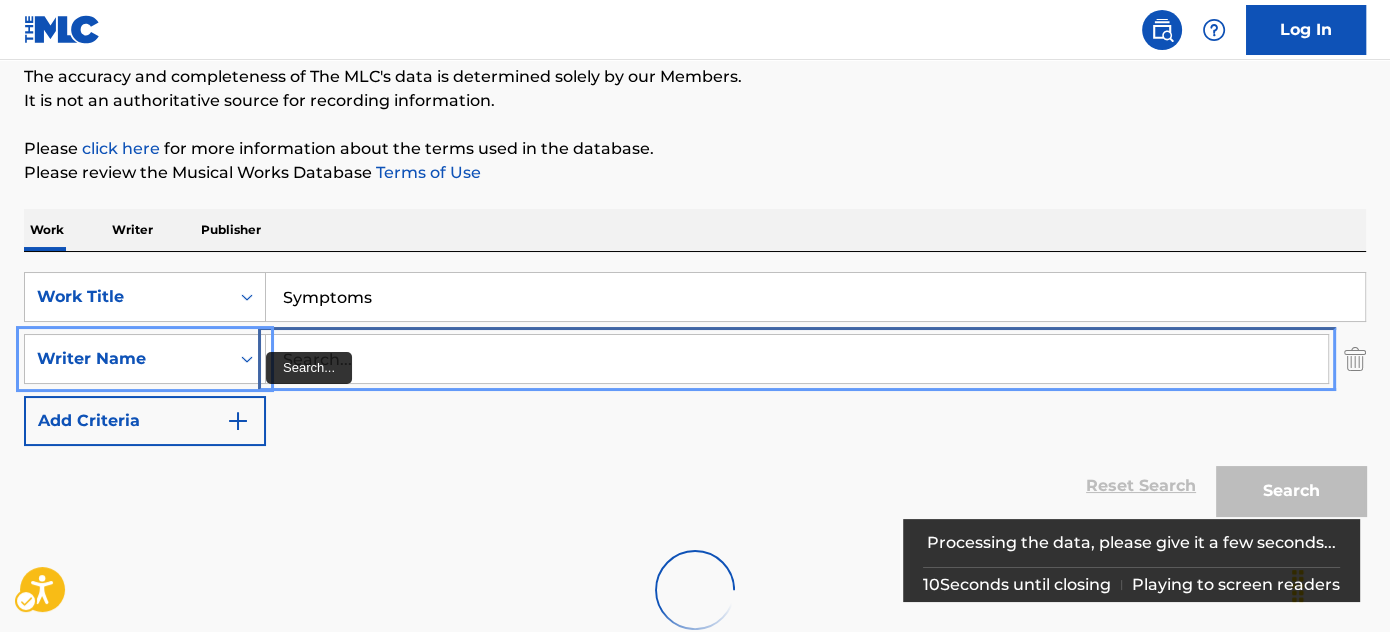 click at bounding box center [797, 359] 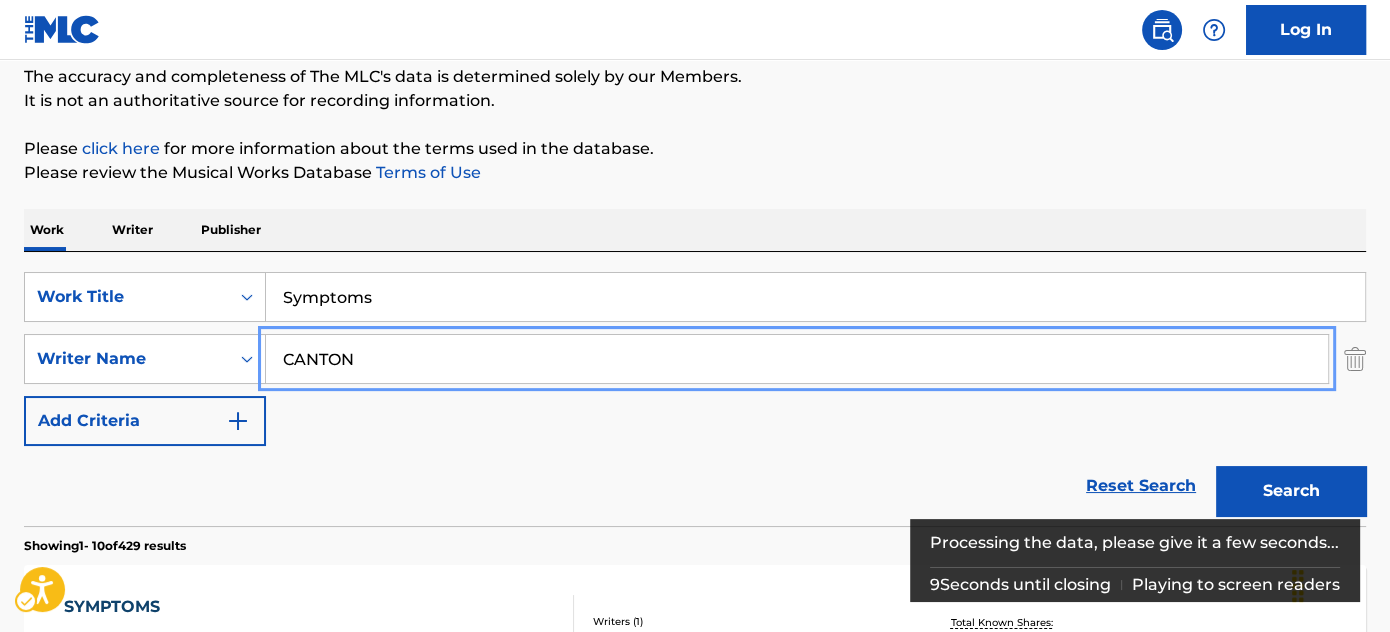 type on "CANTON" 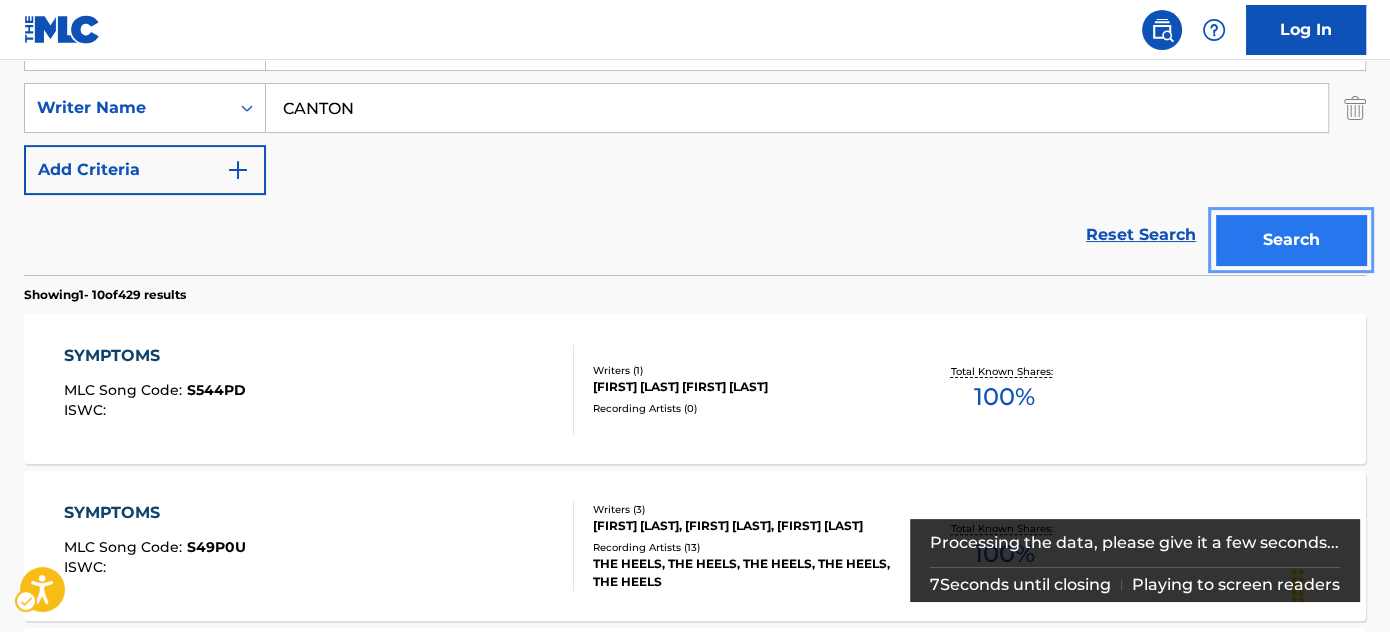 click on "Search" at bounding box center (1291, 240) 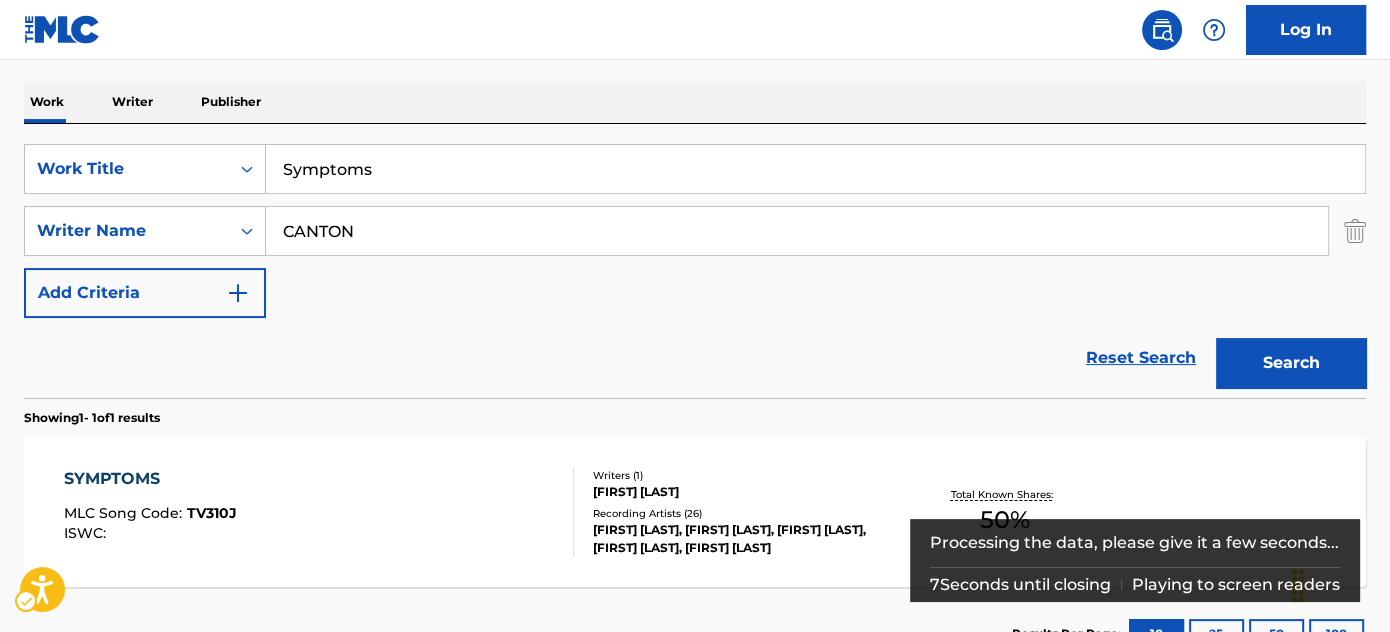 scroll, scrollTop: 424, scrollLeft: 0, axis: vertical 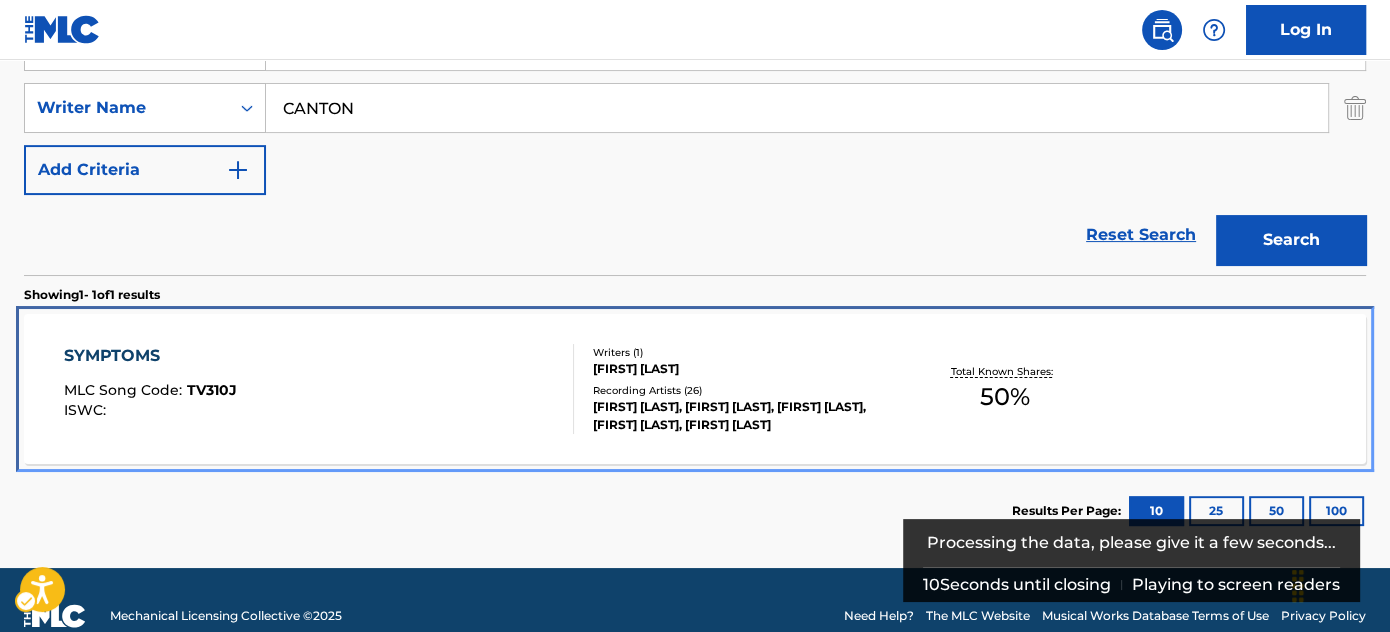click on "SYMPTOMS MLC Song Code : TV310J ISWC :" at bounding box center [319, 389] 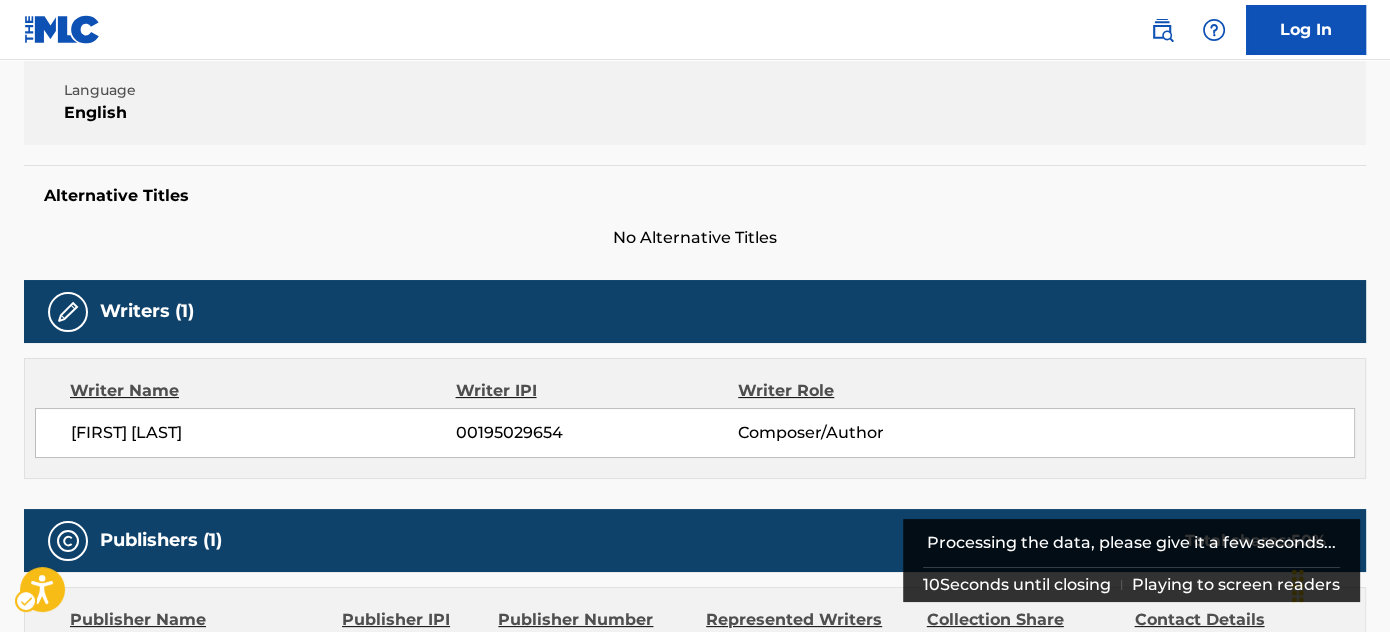 scroll, scrollTop: 0, scrollLeft: 0, axis: both 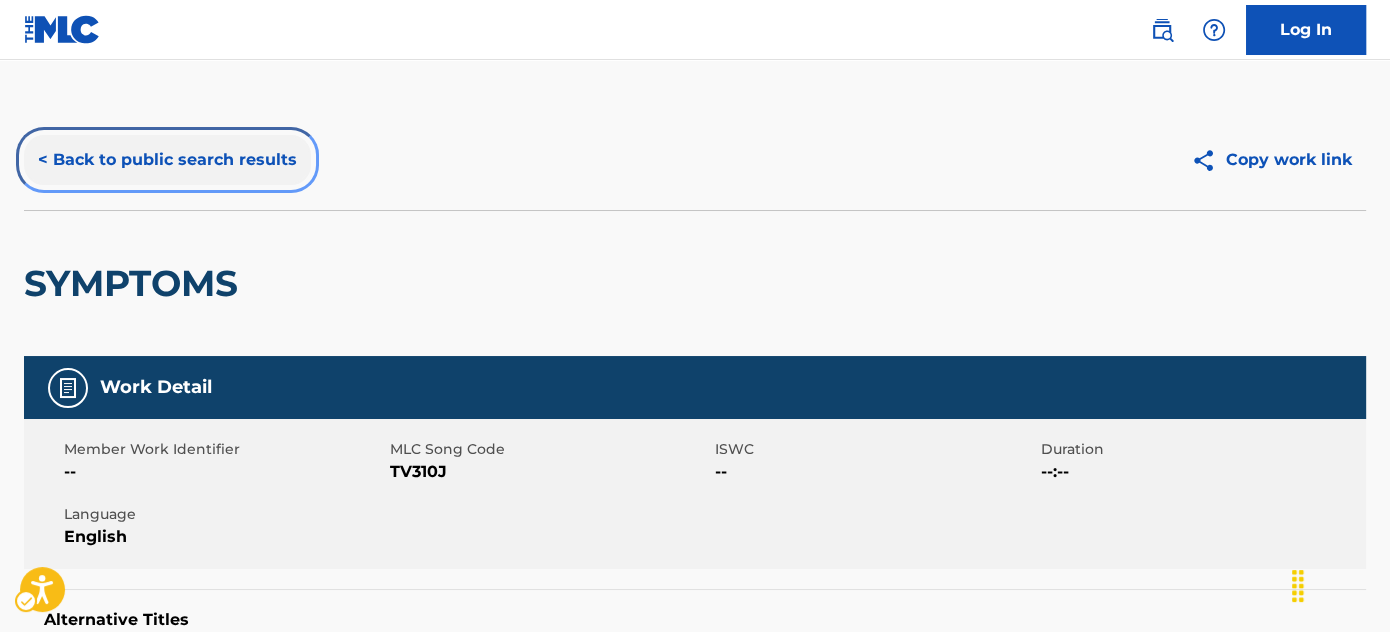 click on "< Back to public search results" at bounding box center [167, 160] 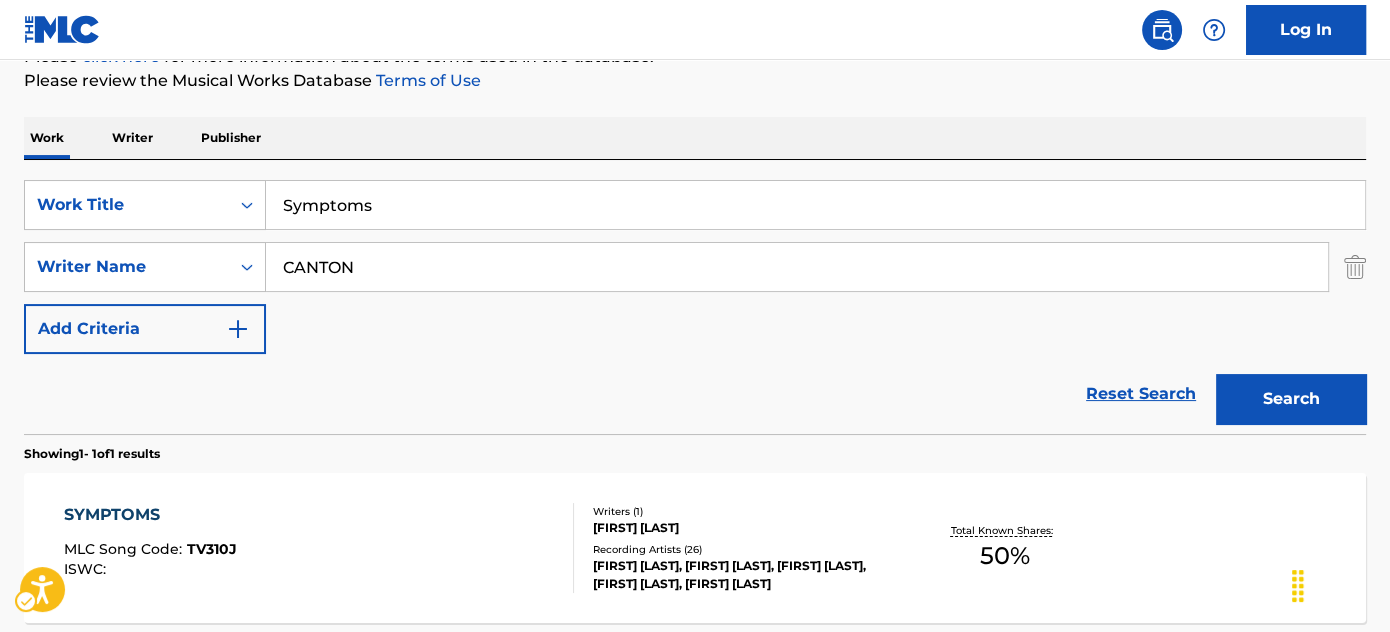 scroll, scrollTop: 272, scrollLeft: 0, axis: vertical 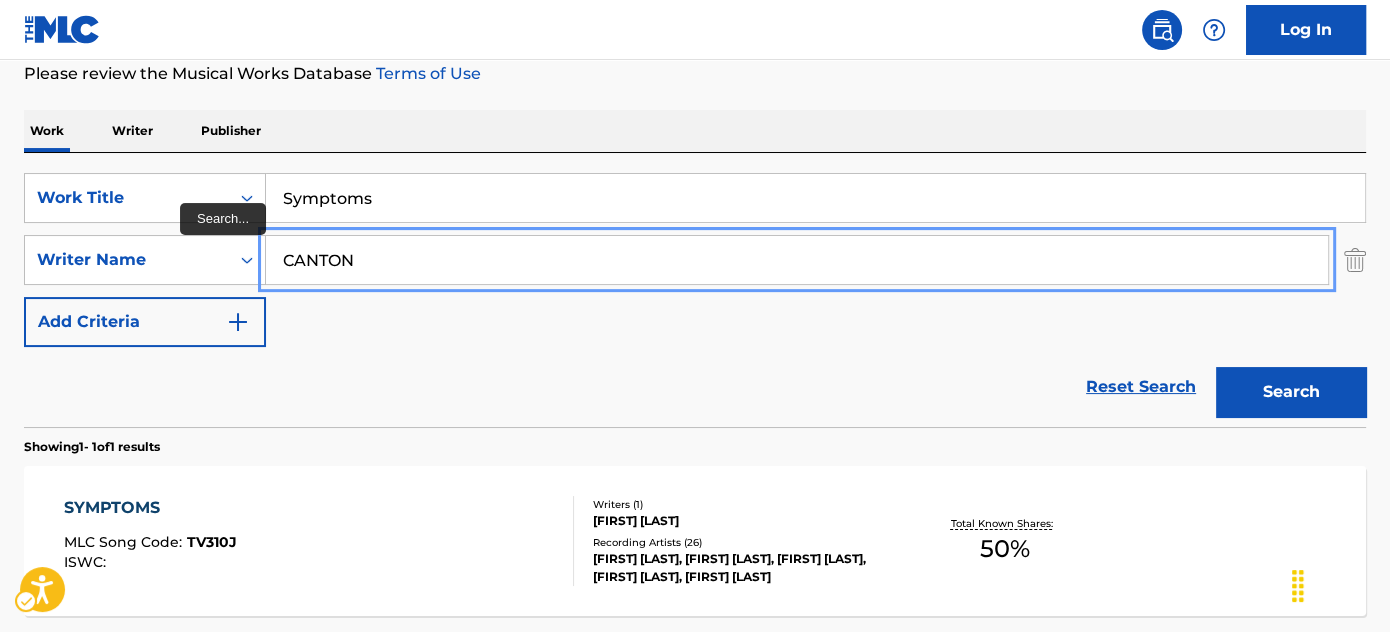 click on "CANTON" at bounding box center (797, 260) 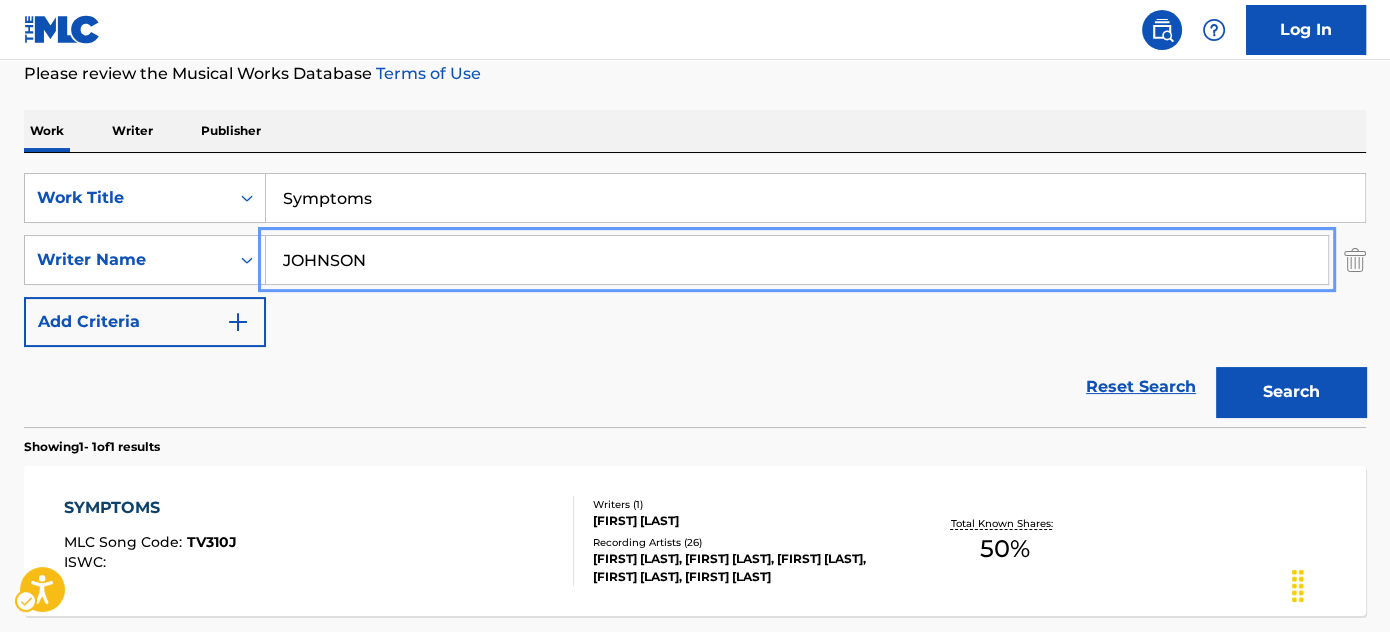 type on "JOHNSON" 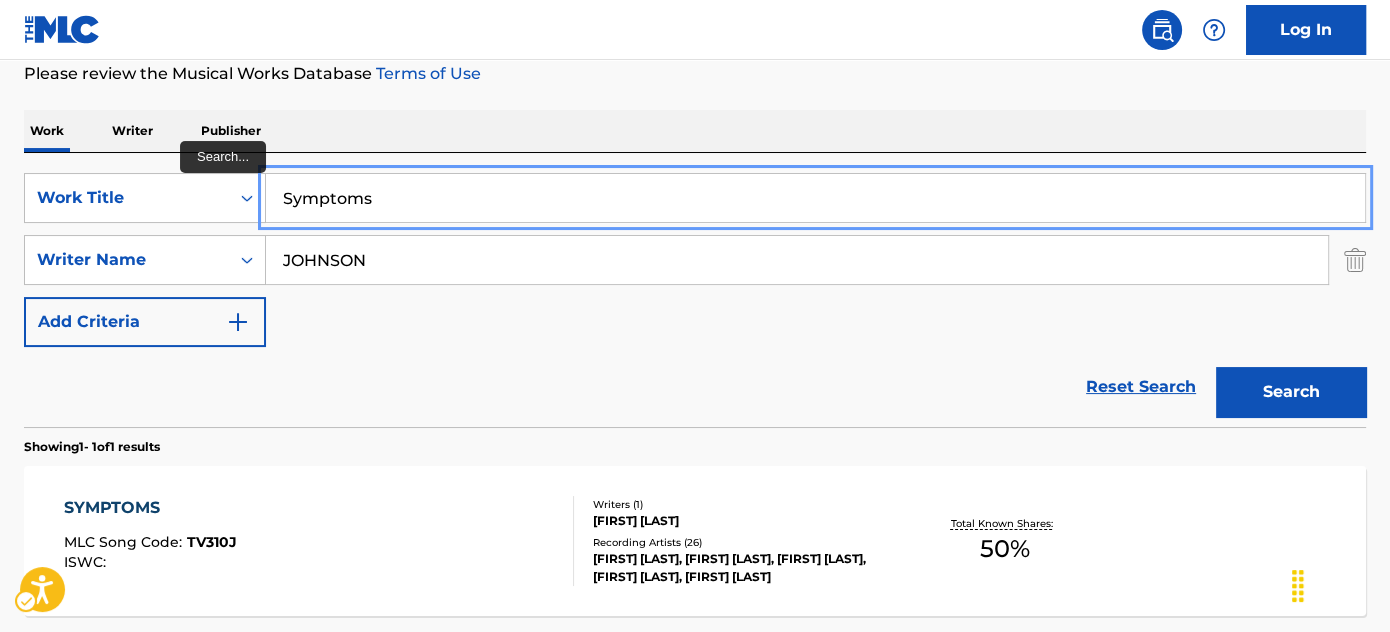 paste on "I Just Wanna Know" 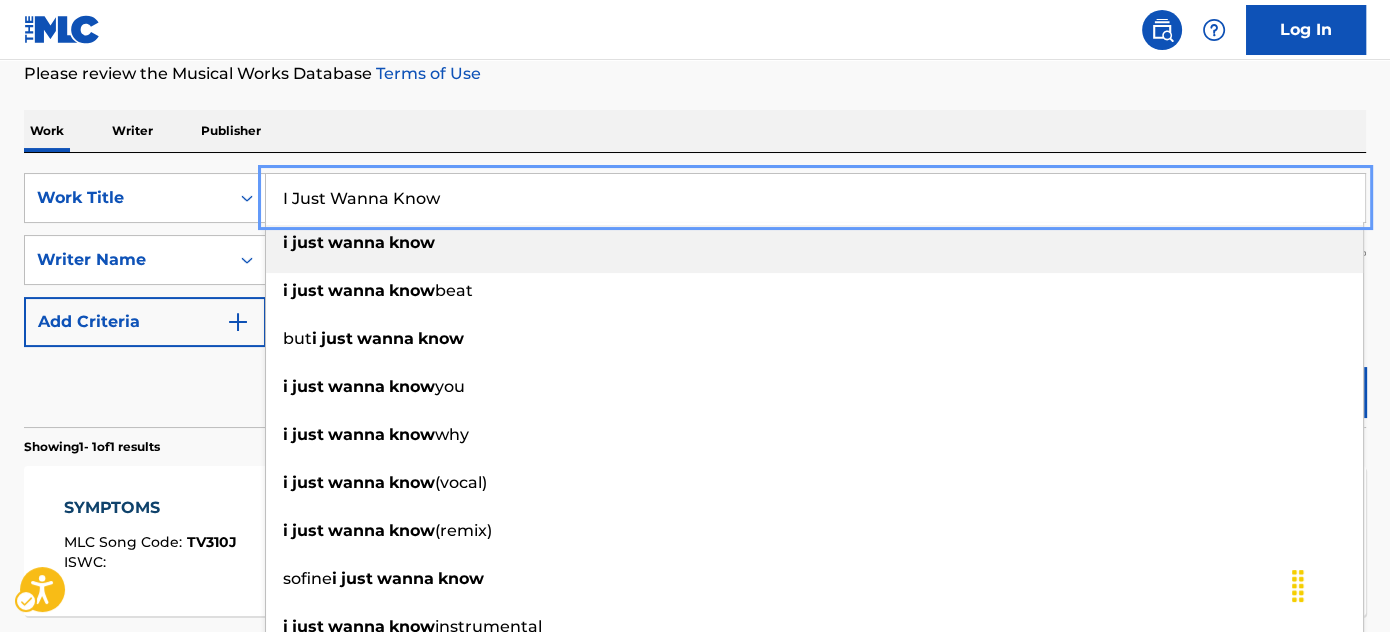 type on "I Just Wanna Know" 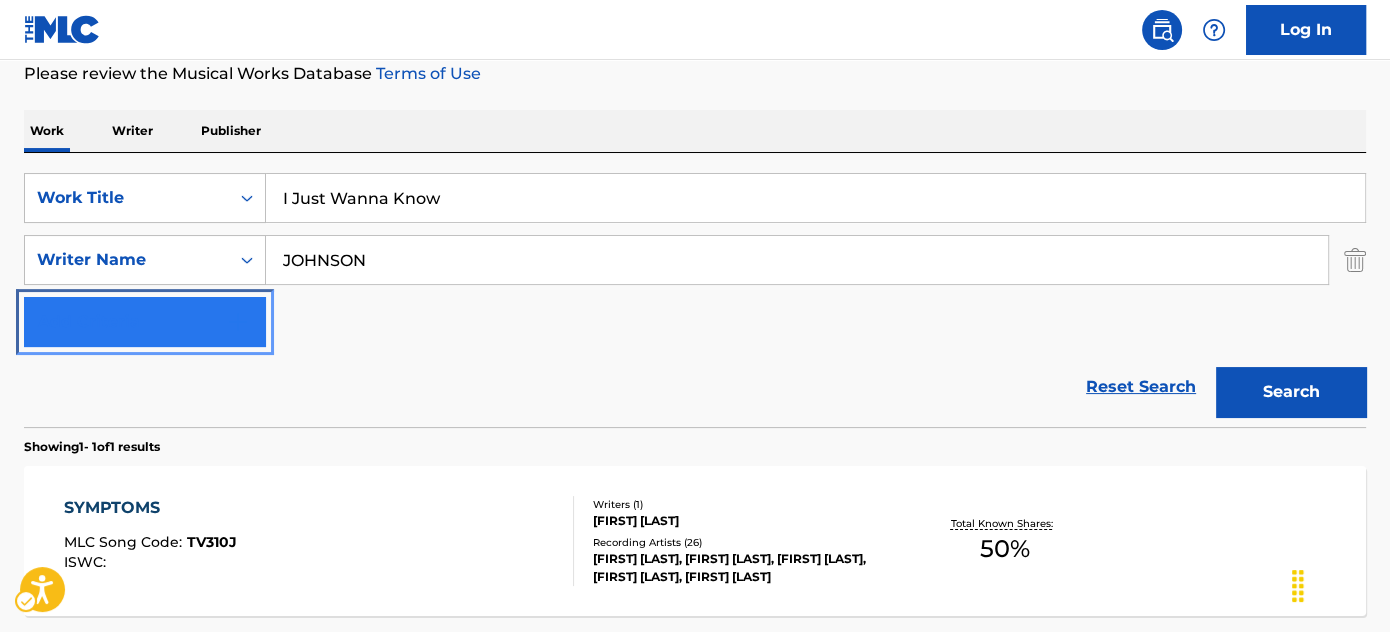type 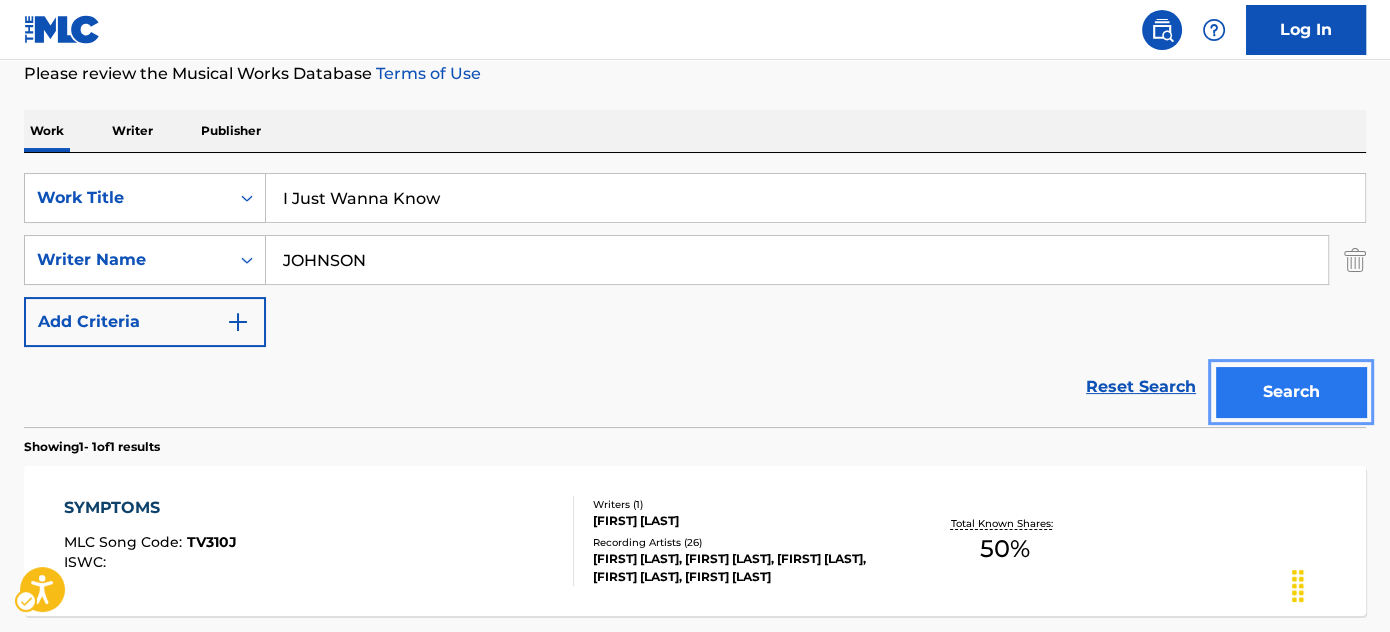 type 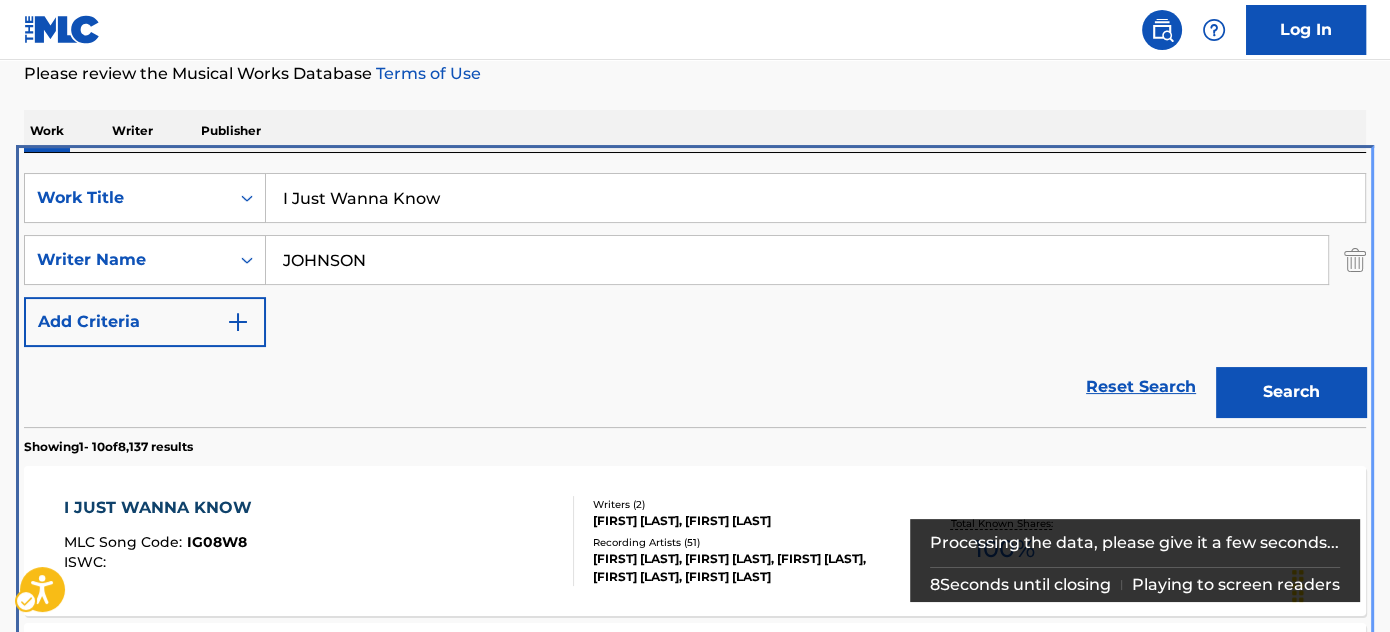 scroll, scrollTop: 424, scrollLeft: 0, axis: vertical 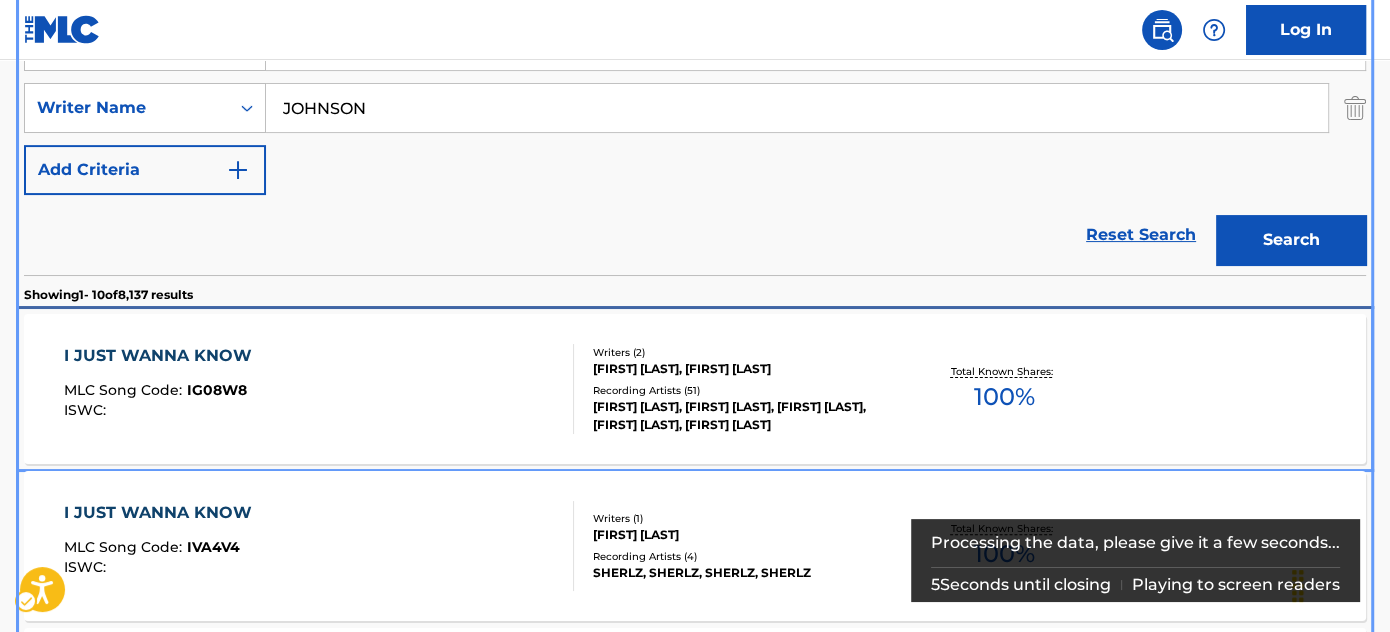 click on "I JUST WANNA KNOW MLC Song Code : IG08W8 ISWC :" at bounding box center [319, 389] 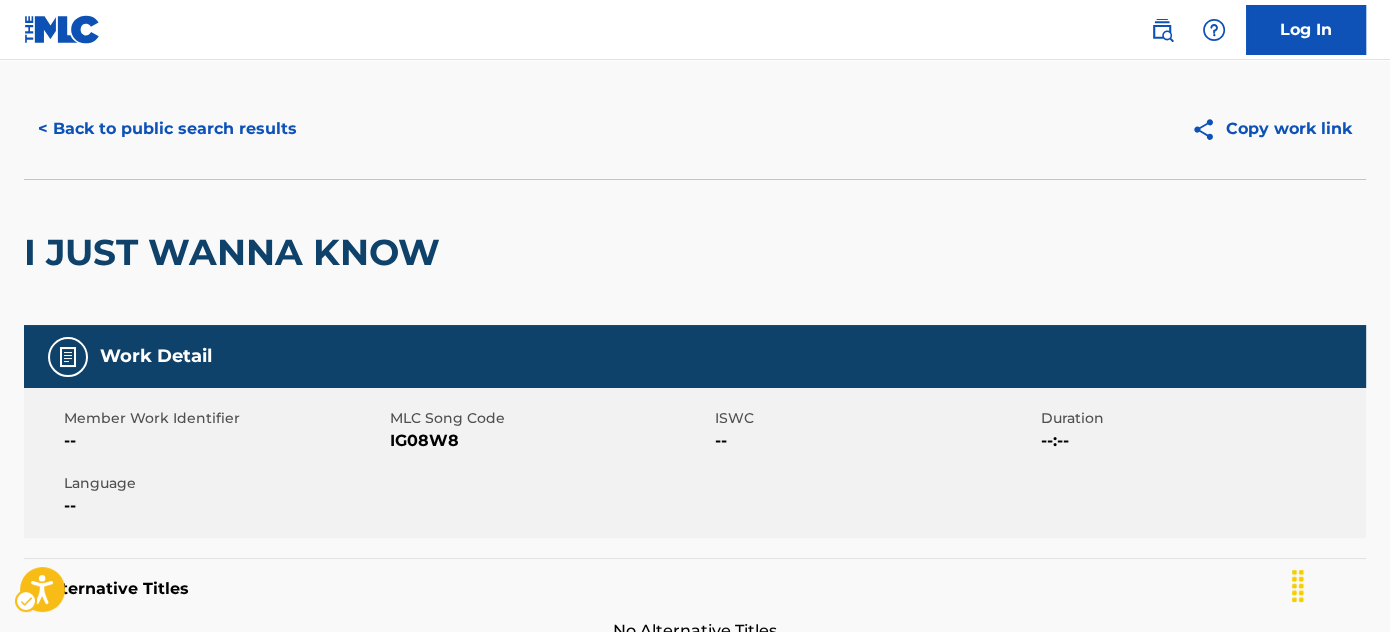 scroll, scrollTop: 0, scrollLeft: 0, axis: both 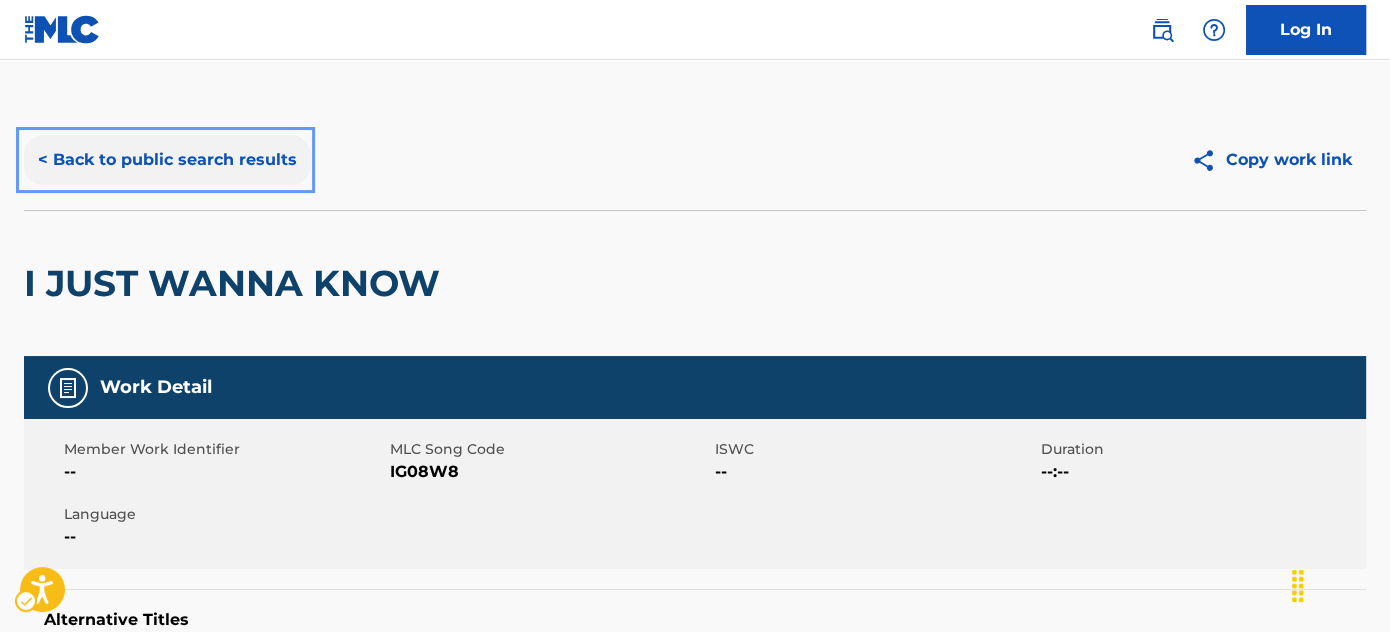 click on "< Back to public search results" at bounding box center [167, 160] 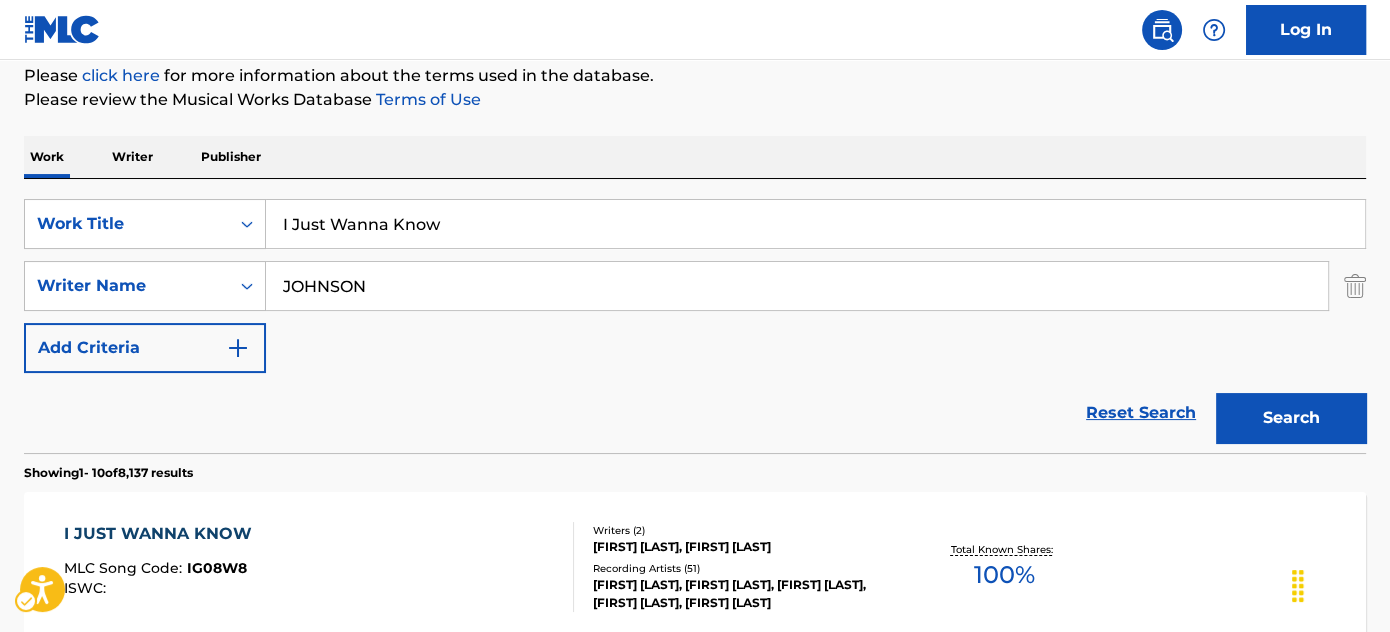 scroll, scrollTop: 242, scrollLeft: 0, axis: vertical 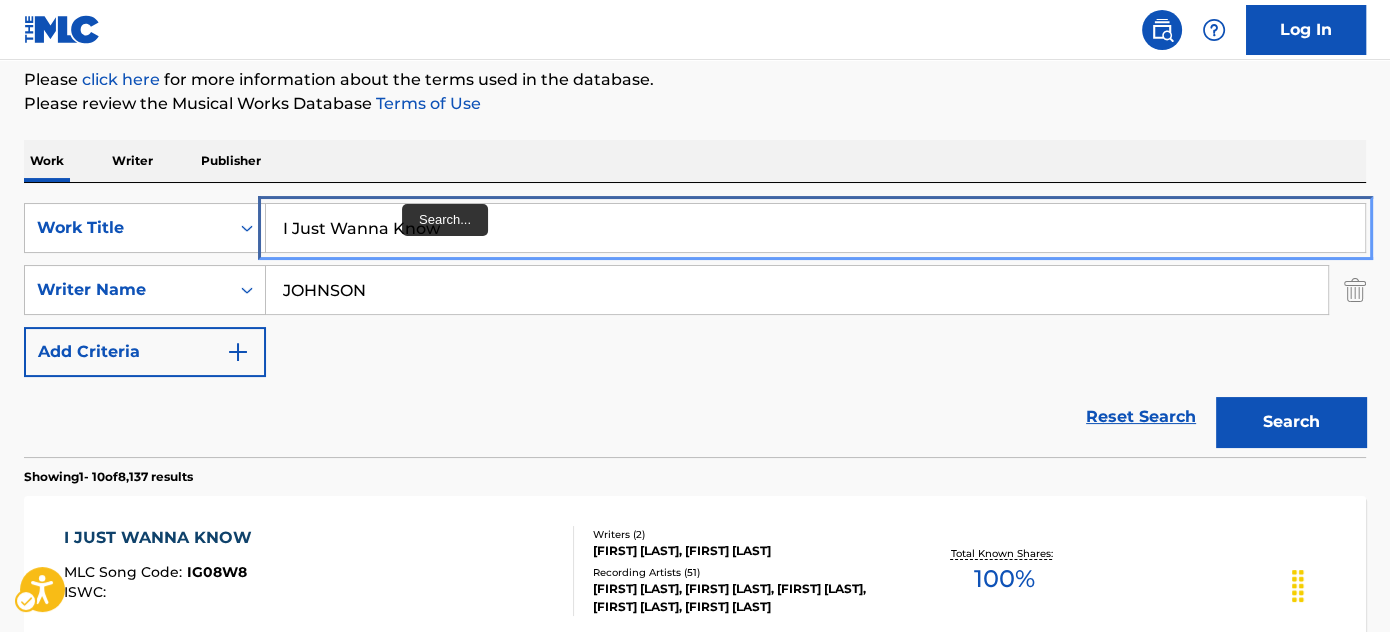 click on "I Just Wanna Know" at bounding box center [815, 228] 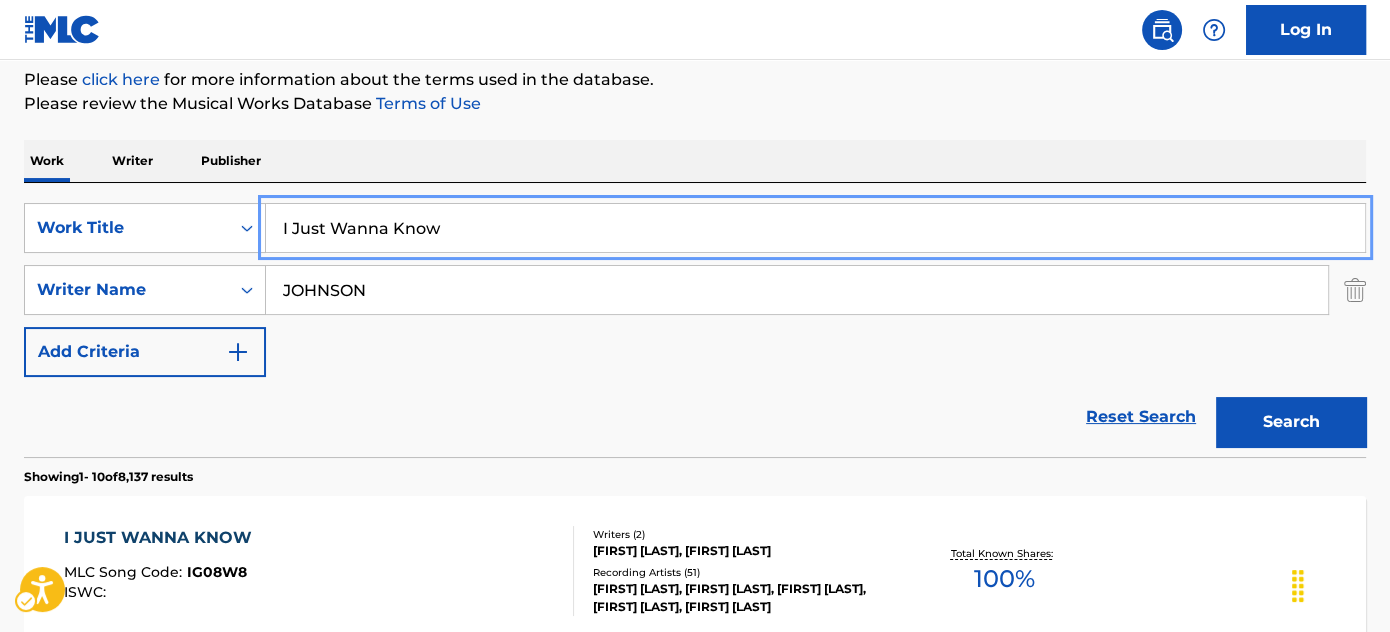 paste on "[FIRST] PUBLISHING PUB CAT 20240626" 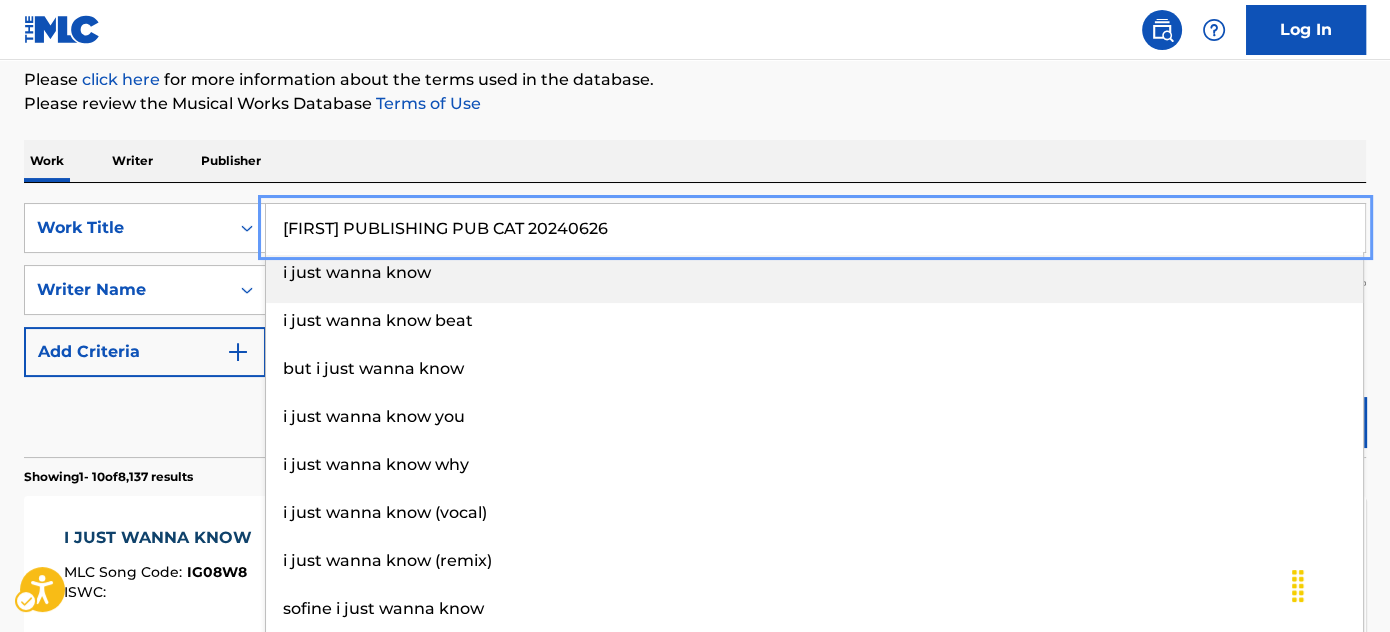 paste on "on’t I ft. [FIRST] [LAST]" 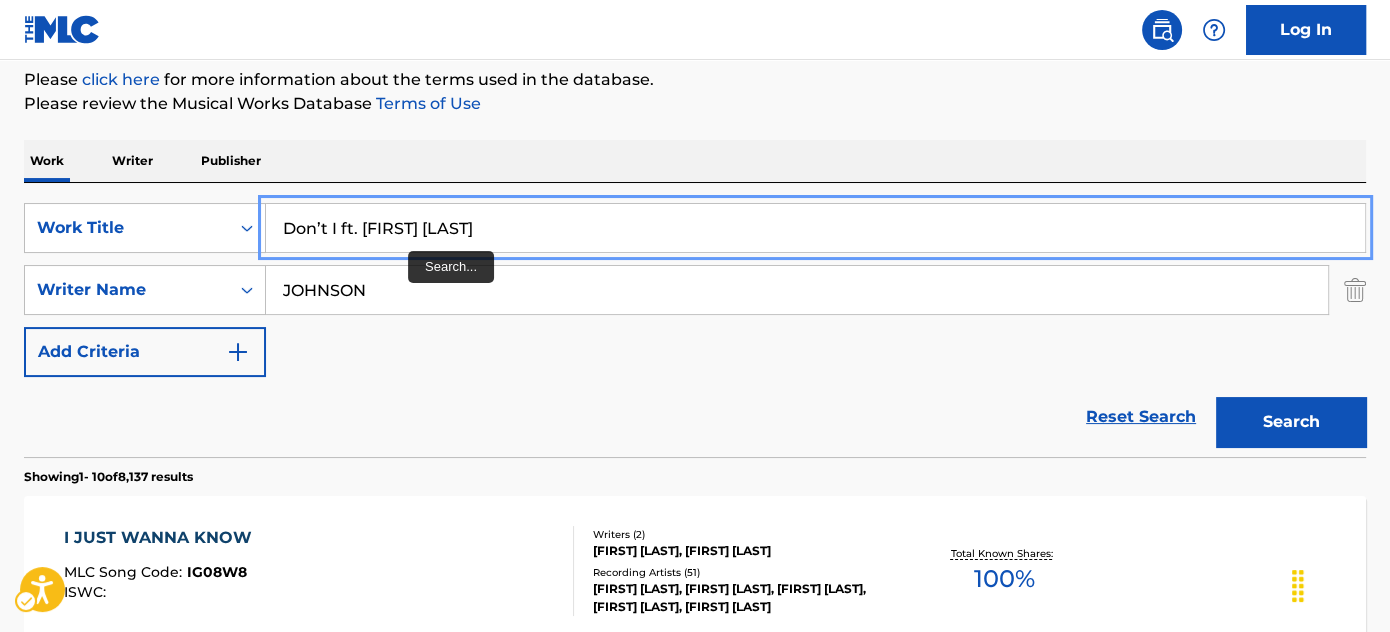 click on "Don’t I ft. [FIRST] [LAST]" at bounding box center (815, 228) 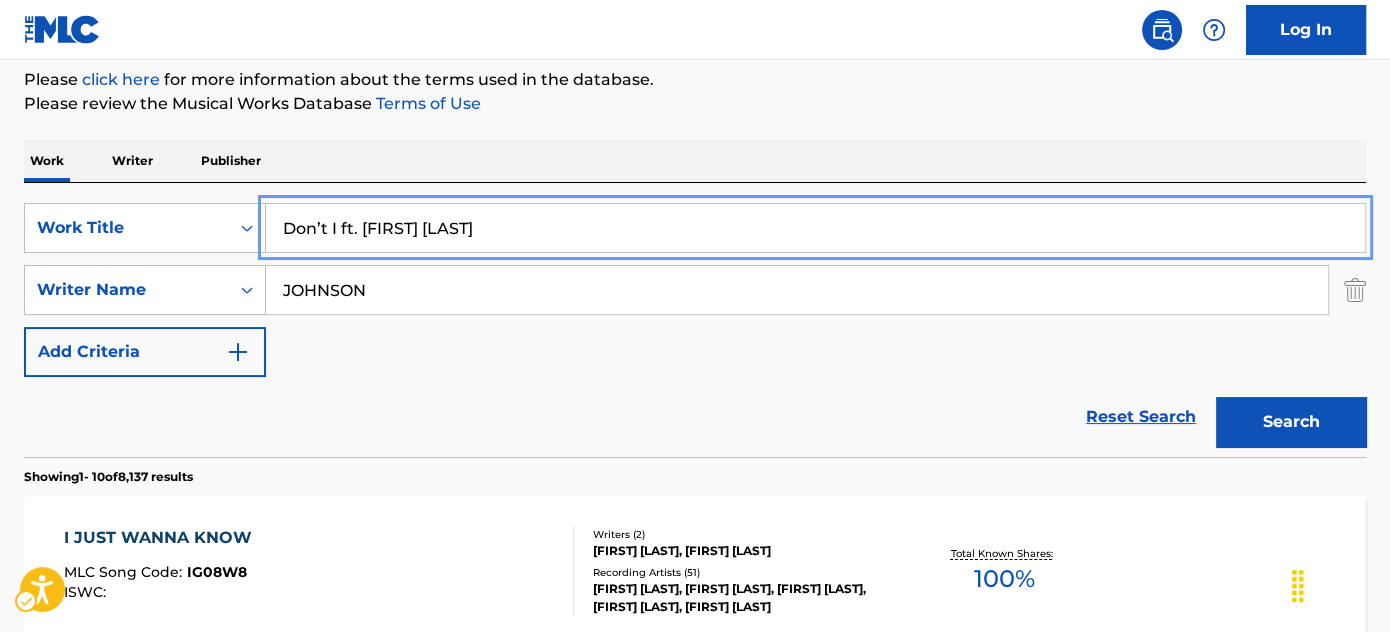 drag, startPoint x: 354, startPoint y: 226, endPoint x: 573, endPoint y: 228, distance: 219.00912 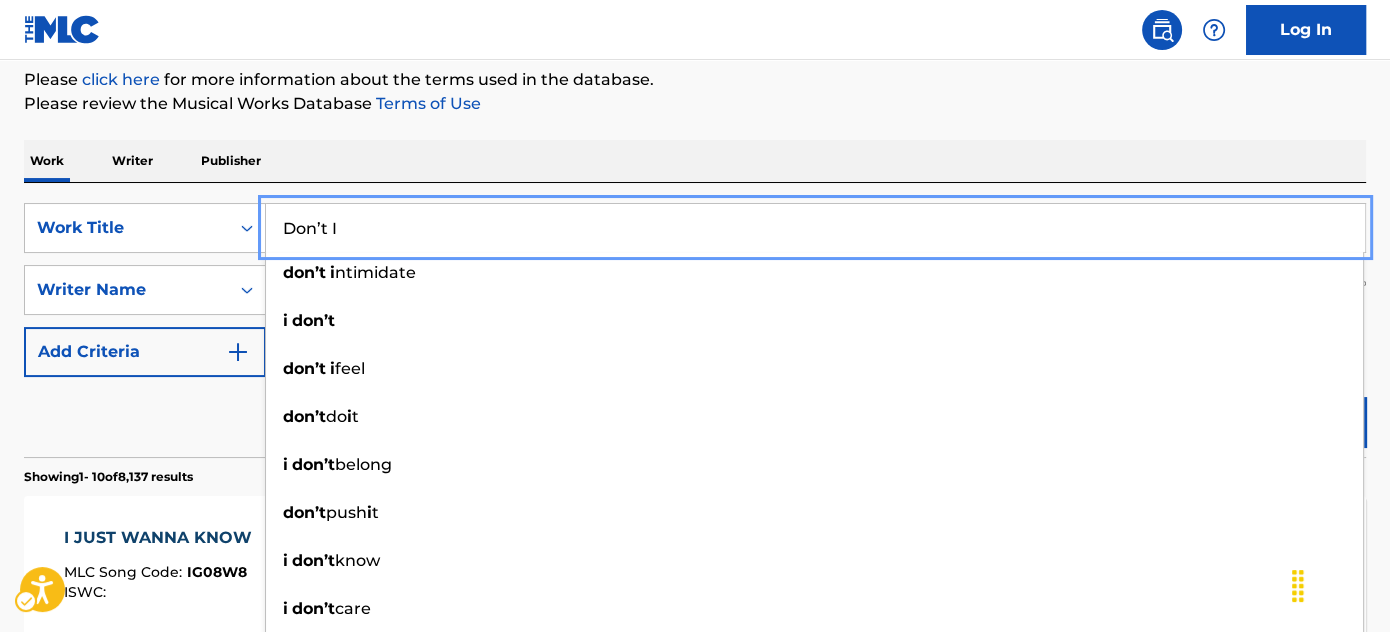 click on "Work Writer Publisher" at bounding box center [695, 161] 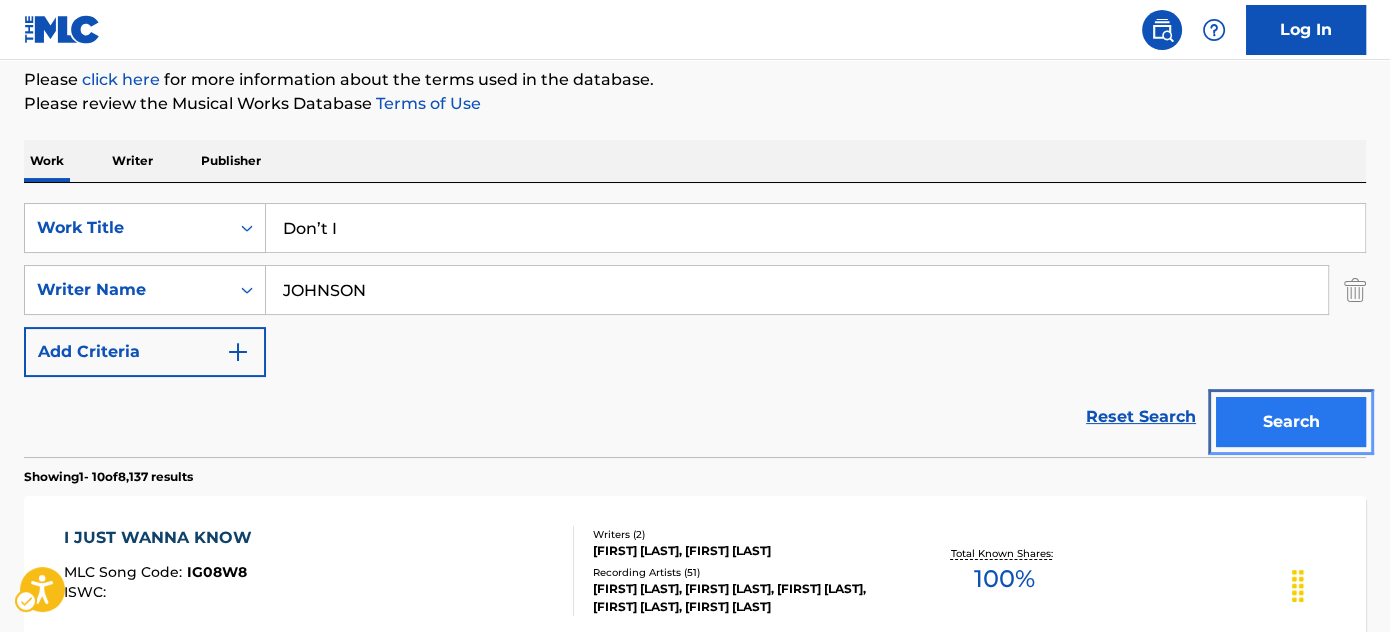 click on "Search" at bounding box center [1291, 422] 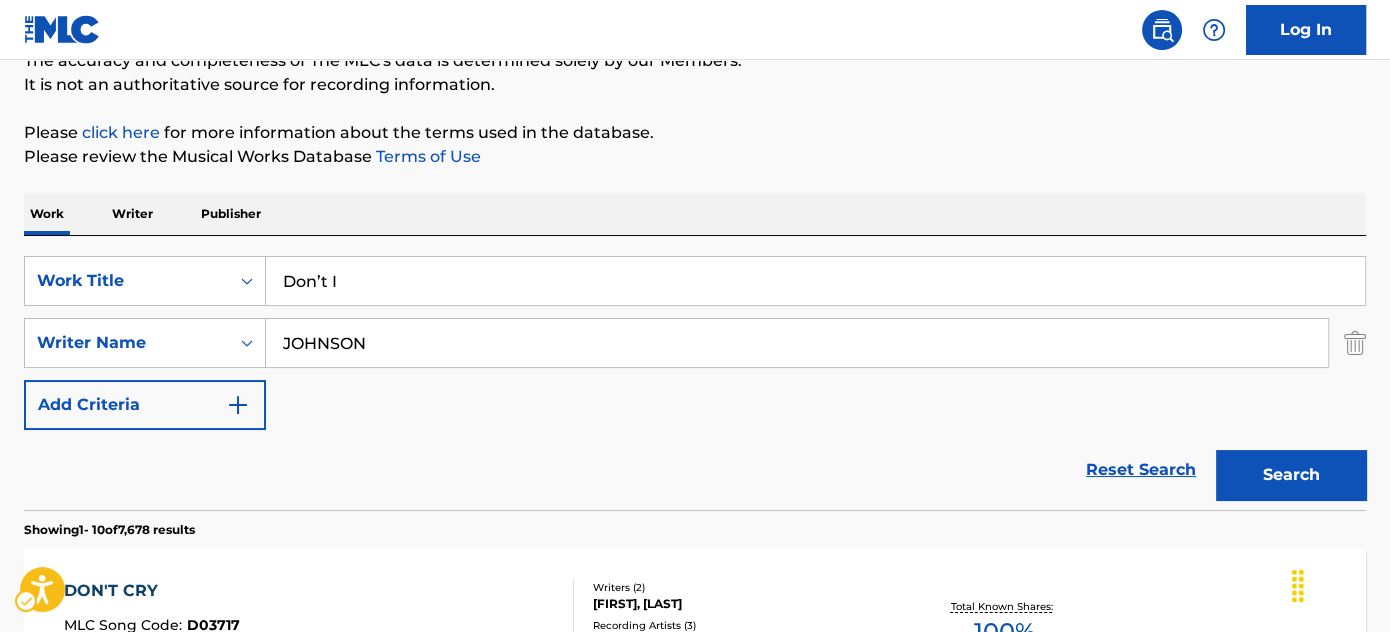 scroll, scrollTop: 152, scrollLeft: 0, axis: vertical 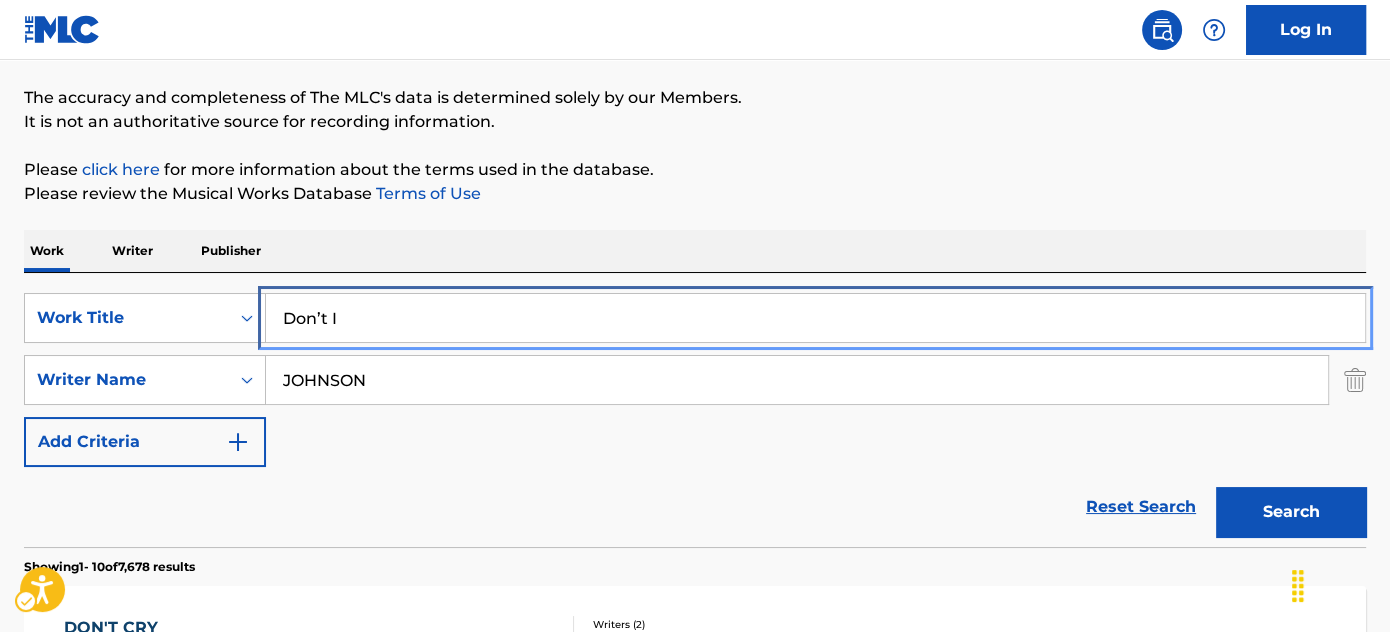 click on "Don’t I" at bounding box center (815, 318) 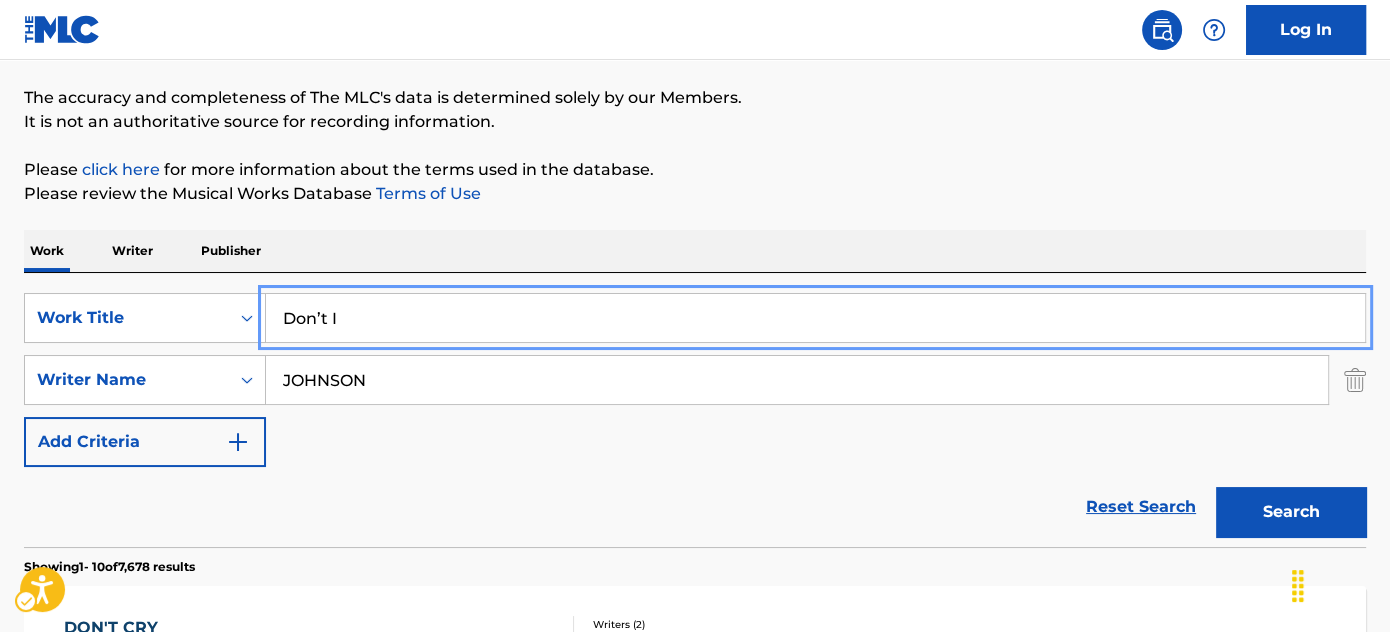 paste on "I Just Wanna Know Remix" 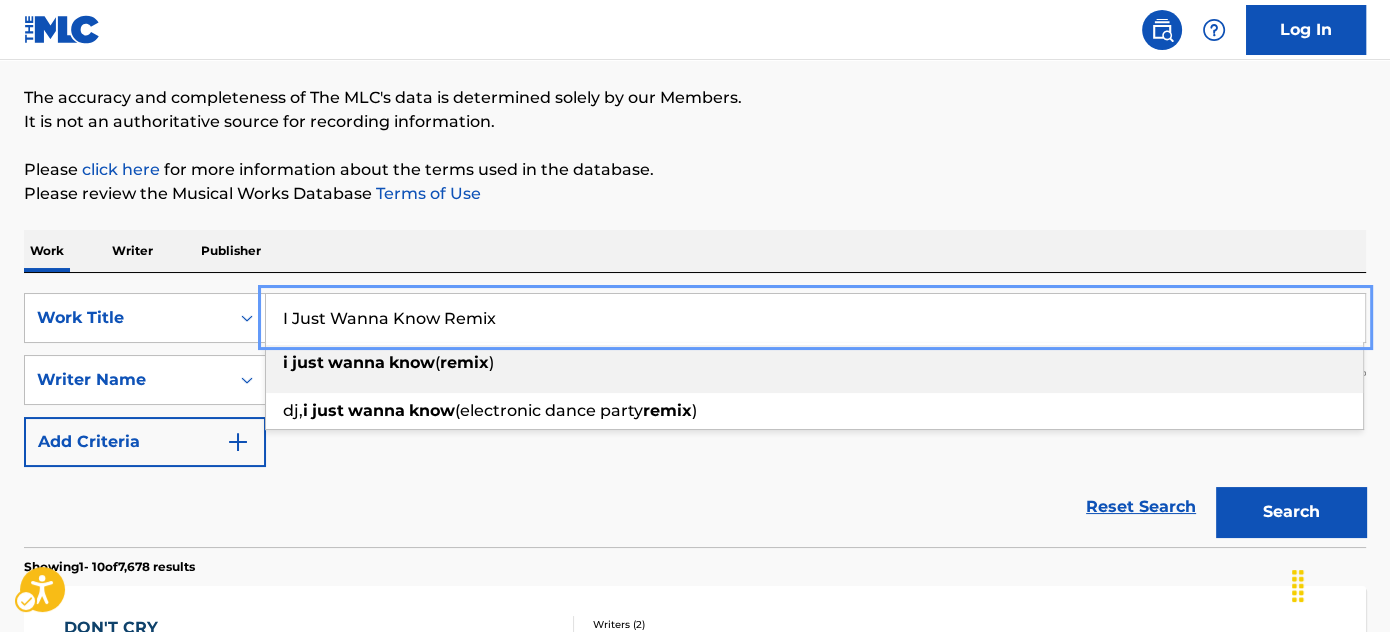 type on "I Just Wanna Know Remix" 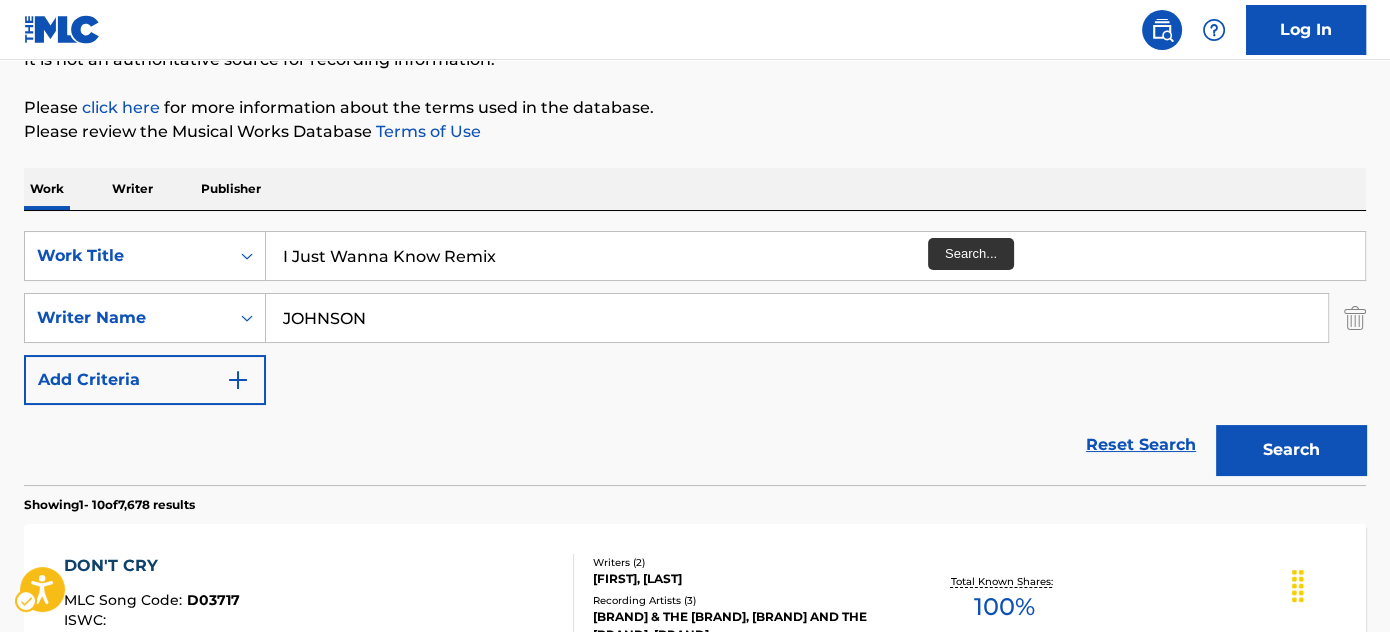 scroll, scrollTop: 333, scrollLeft: 0, axis: vertical 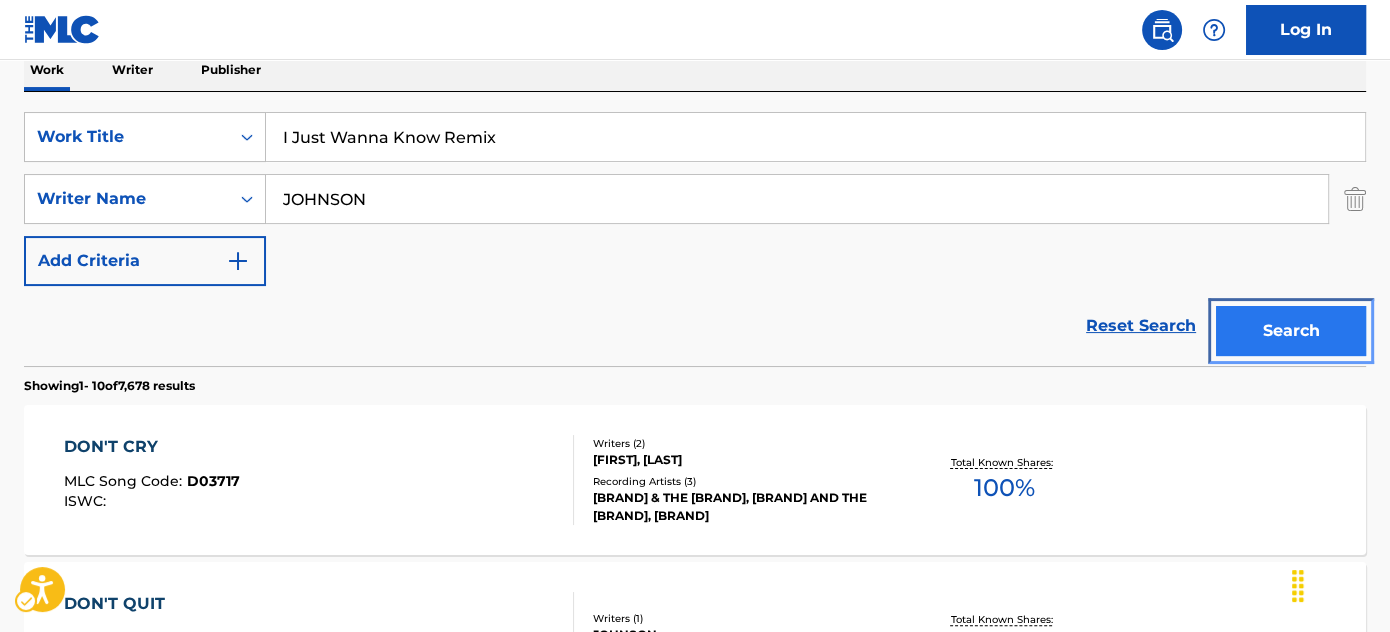 click on "Search" at bounding box center [1291, 331] 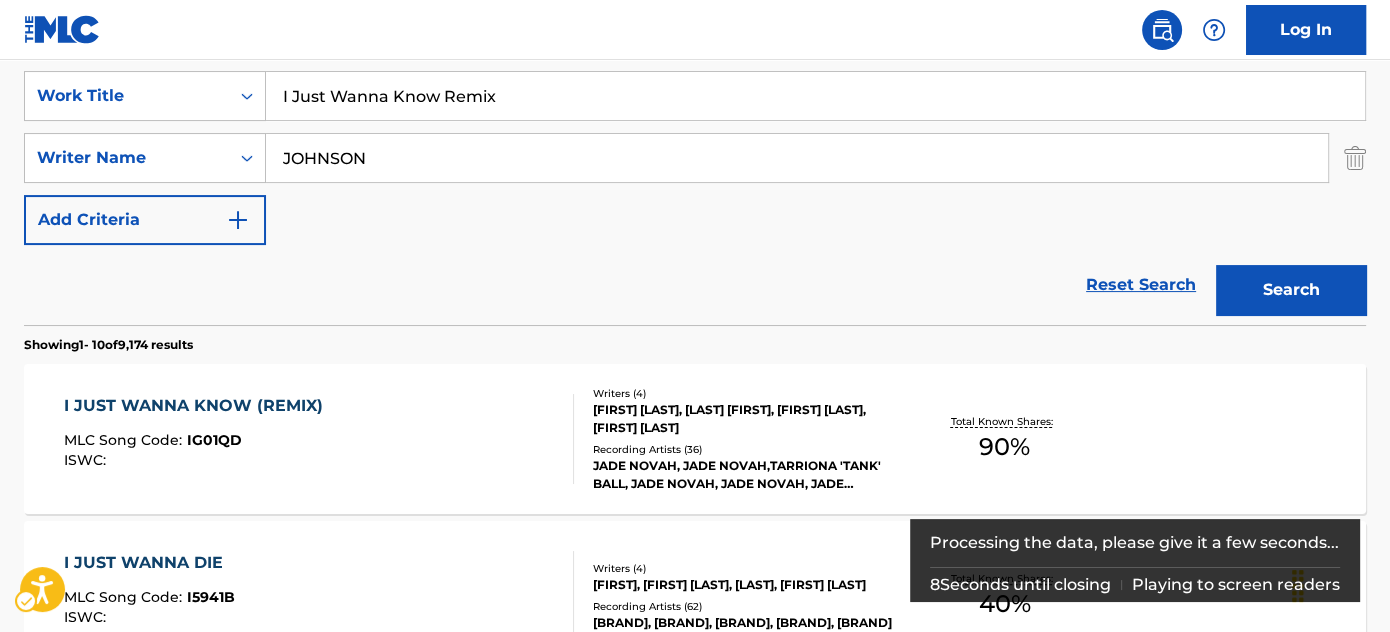 scroll, scrollTop: 424, scrollLeft: 0, axis: vertical 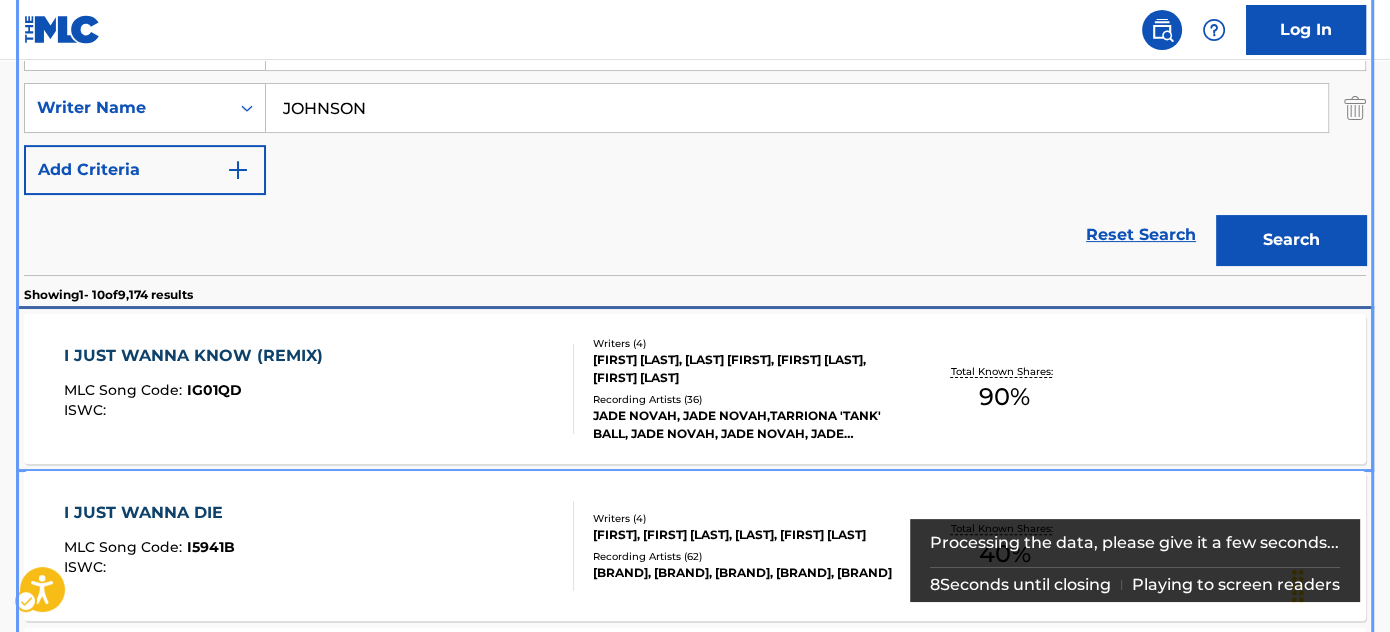 click on "I JUST WANNA KNOW (REMIX) MLC Song Code : IG01QD ISWC :" at bounding box center (319, 389) 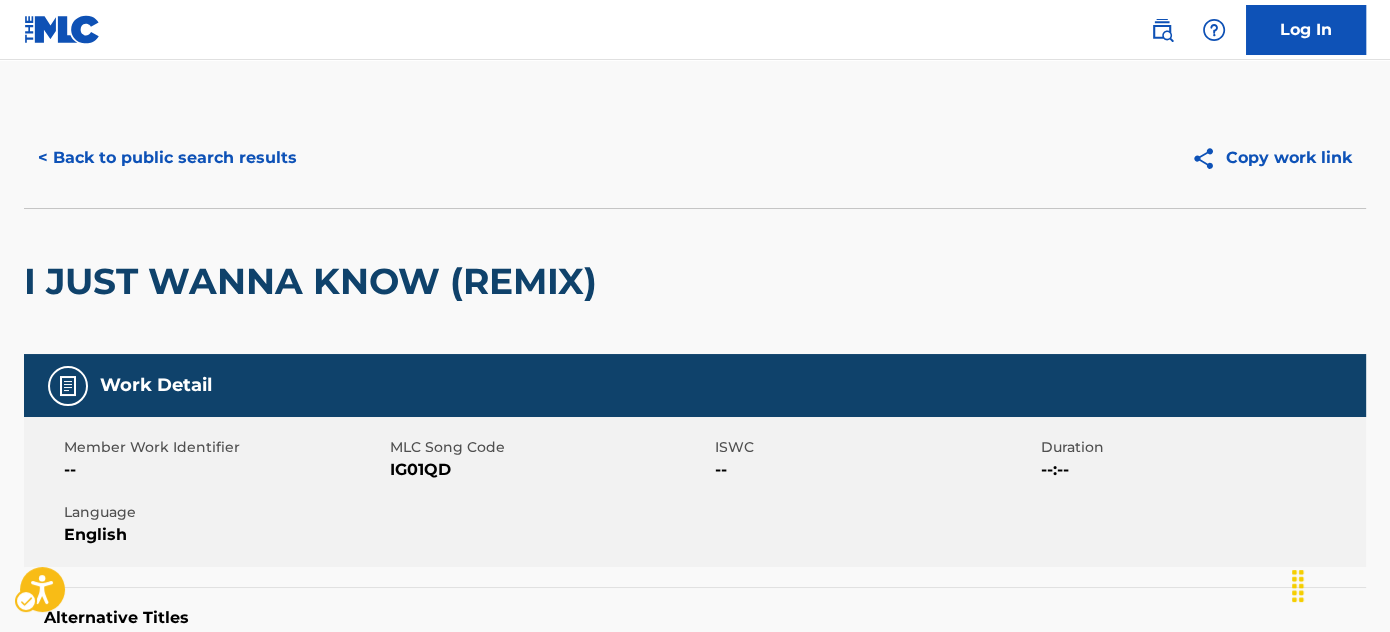 scroll, scrollTop: 0, scrollLeft: 0, axis: both 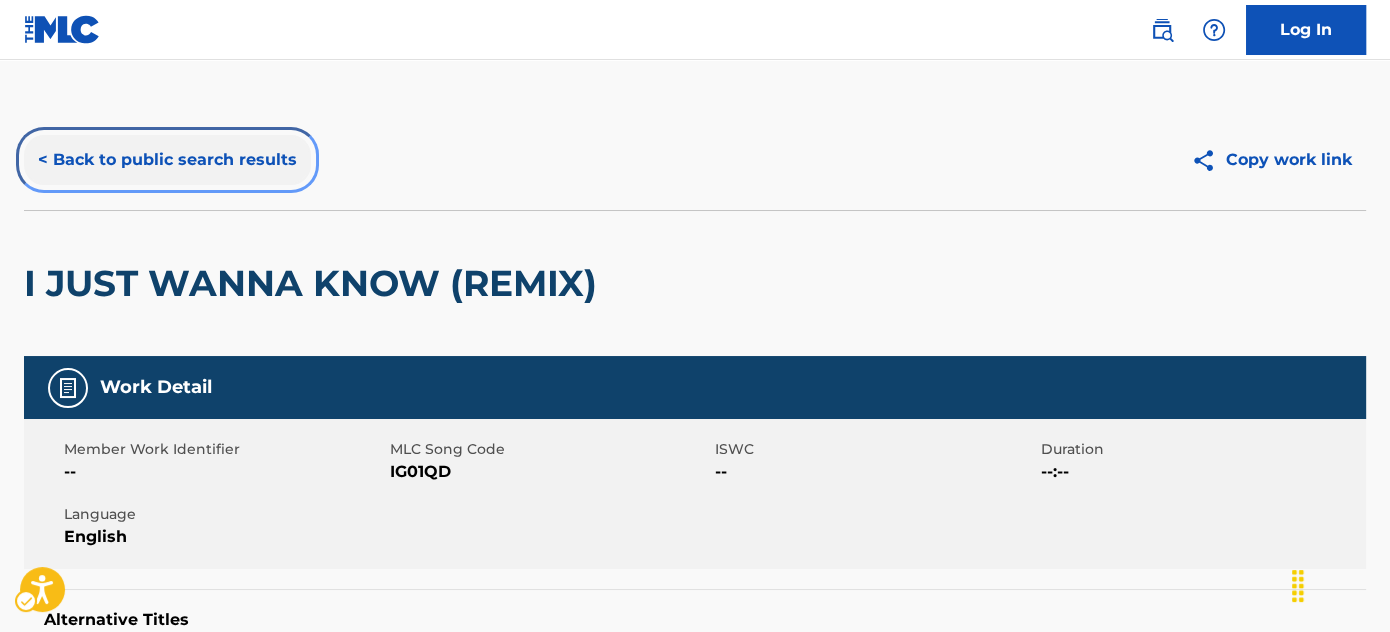 click on "< Back to public search results" at bounding box center [167, 160] 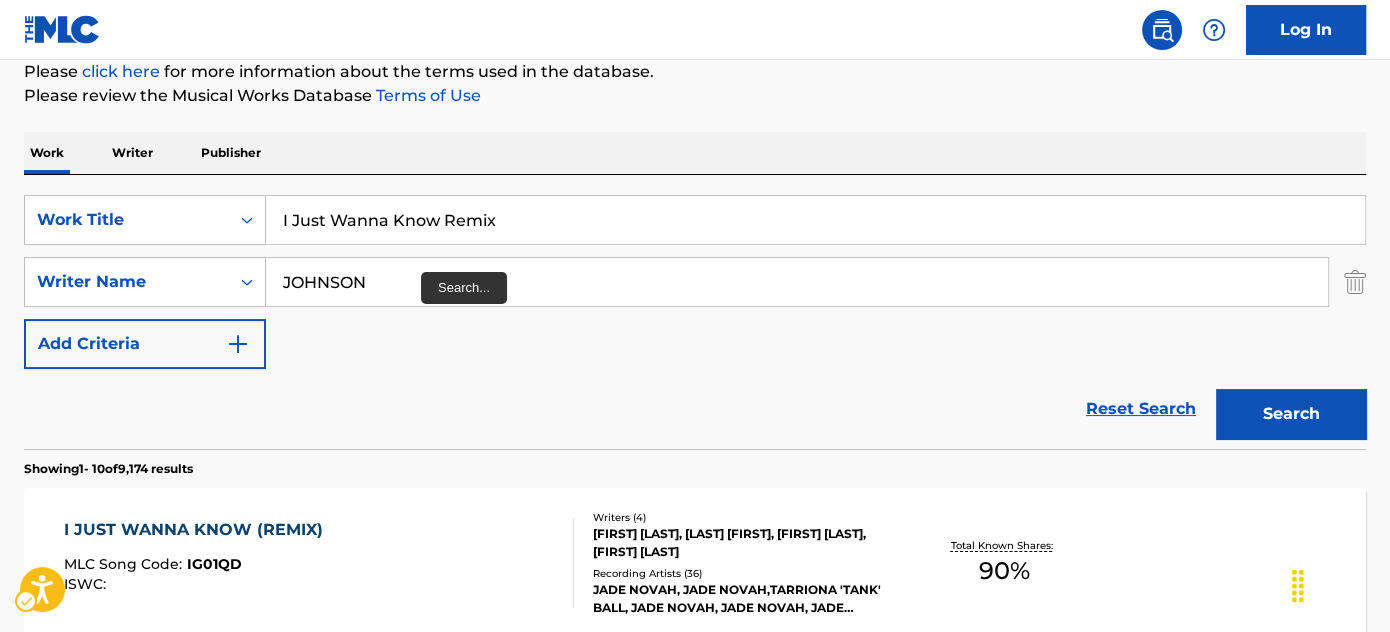 scroll, scrollTop: 242, scrollLeft: 0, axis: vertical 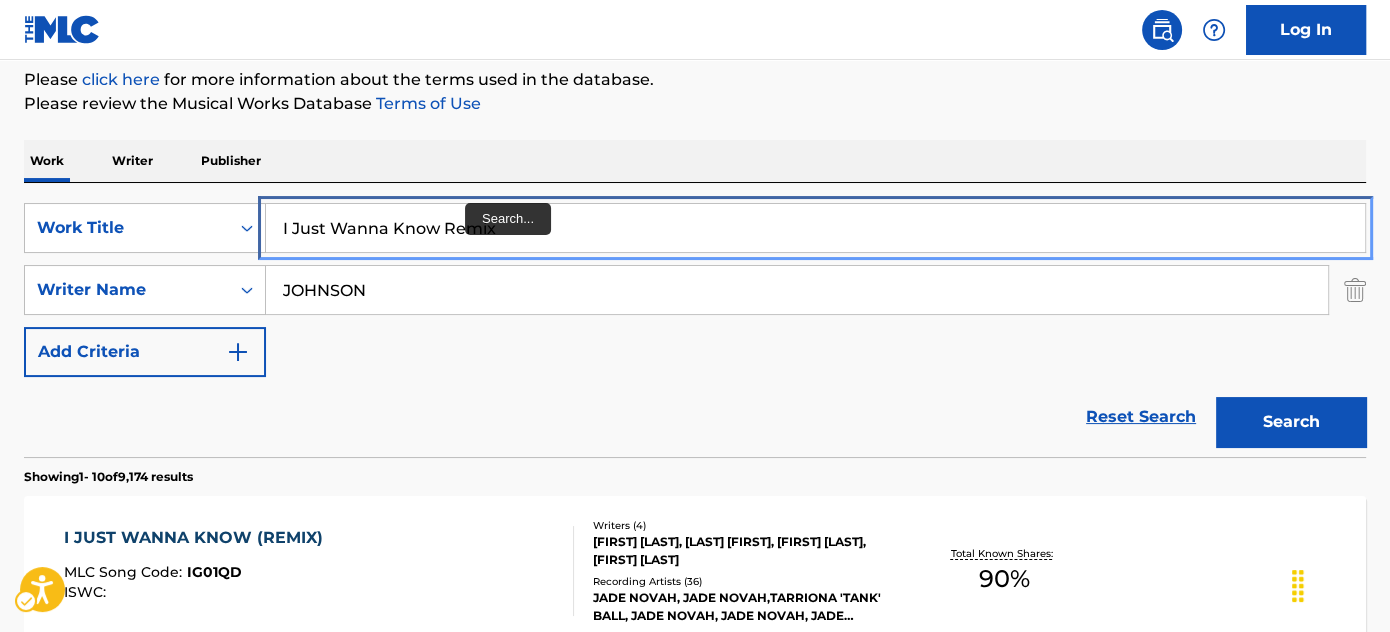 click on "I Just Wanna Know Remix" at bounding box center [815, 228] 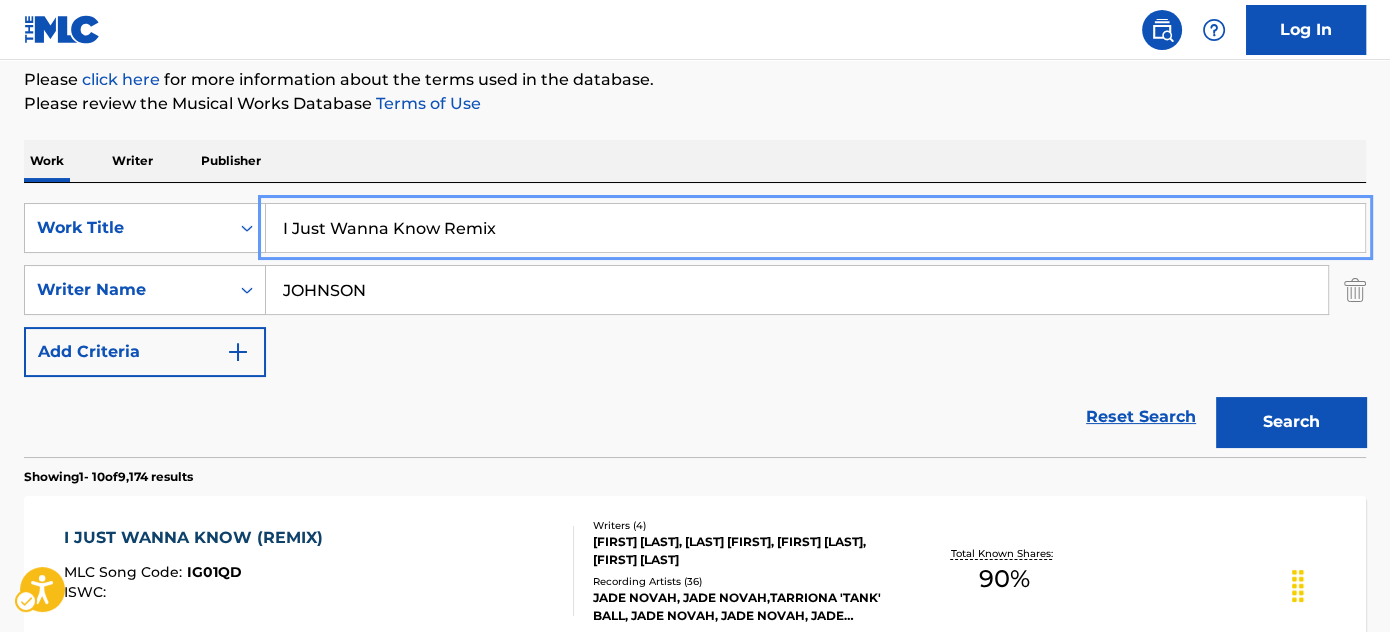 paste on "The Silence" 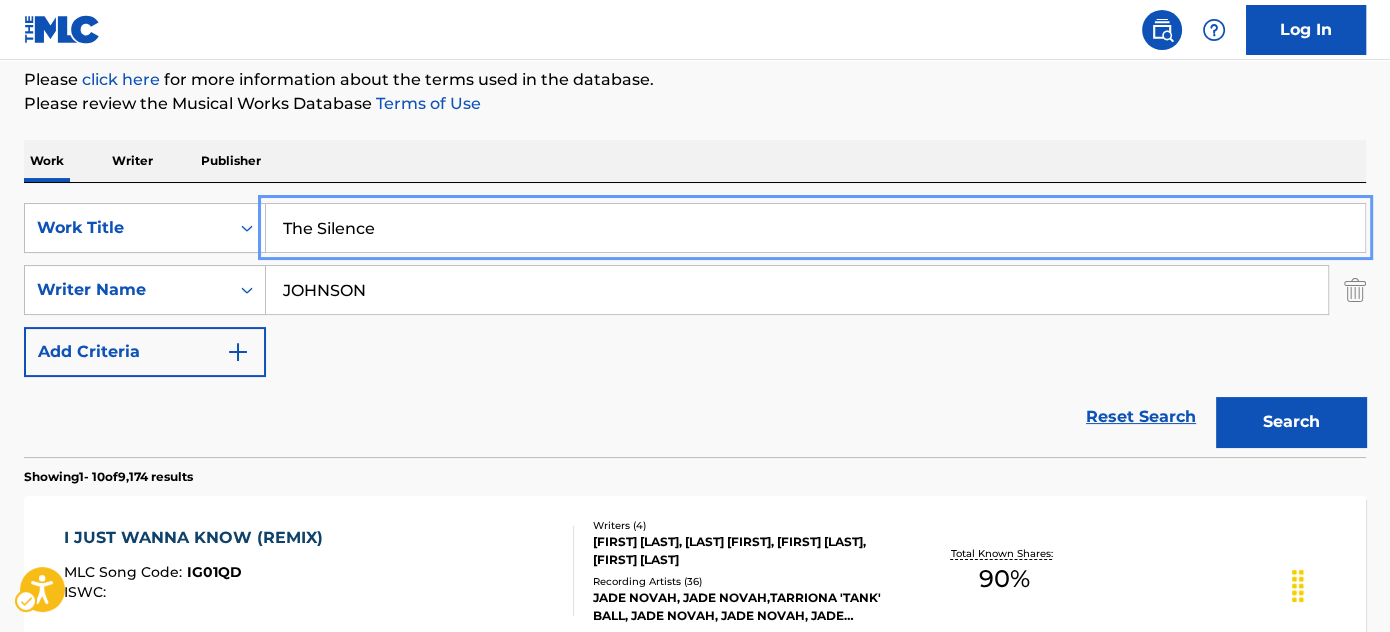 type on "The Silence" 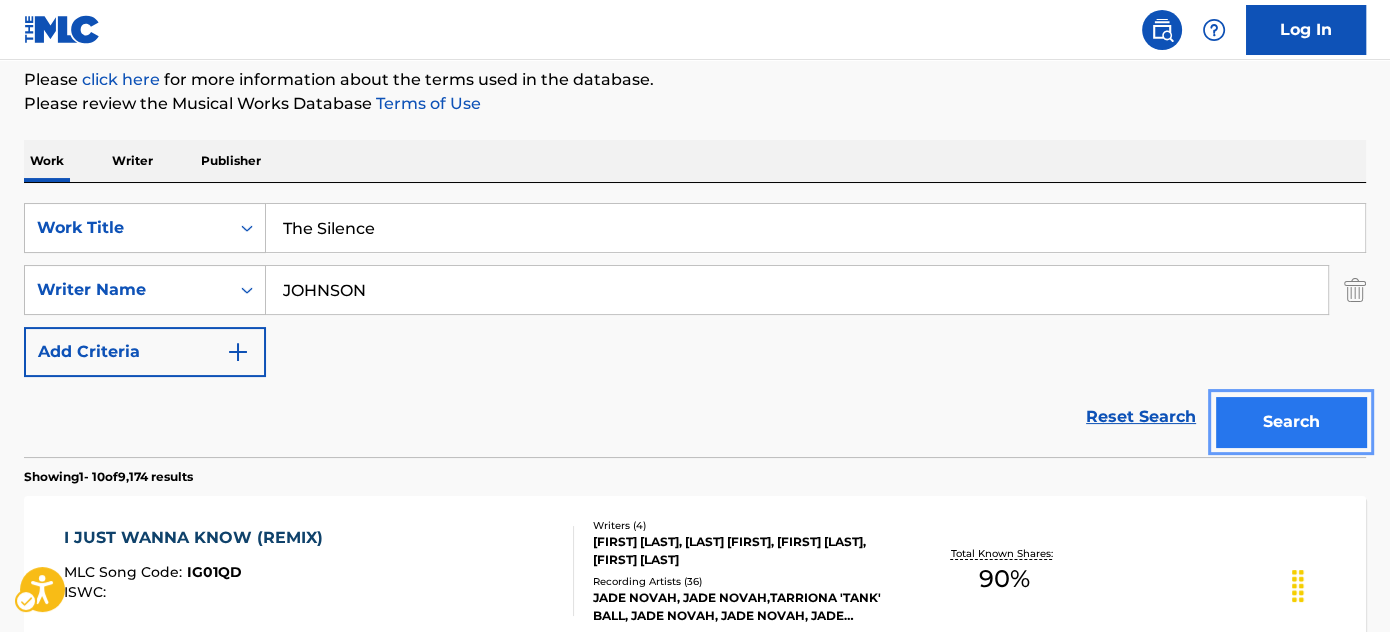 click on "Search" at bounding box center [1291, 422] 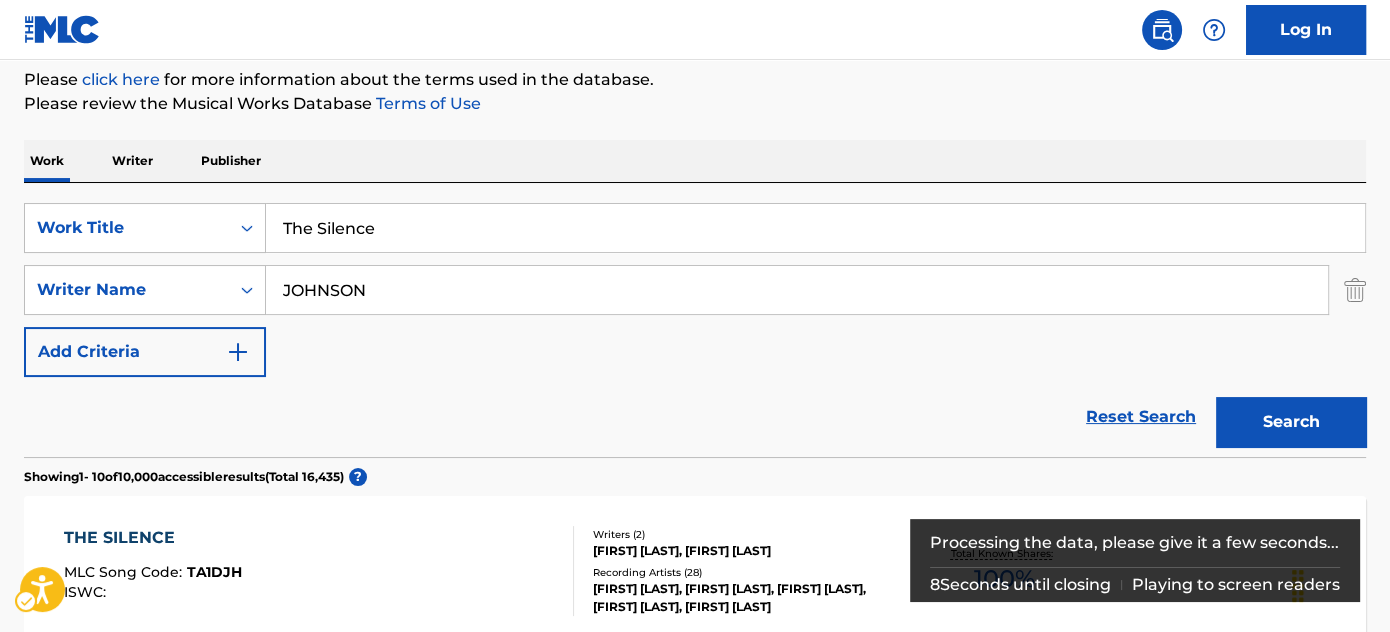 scroll, scrollTop: 424, scrollLeft: 0, axis: vertical 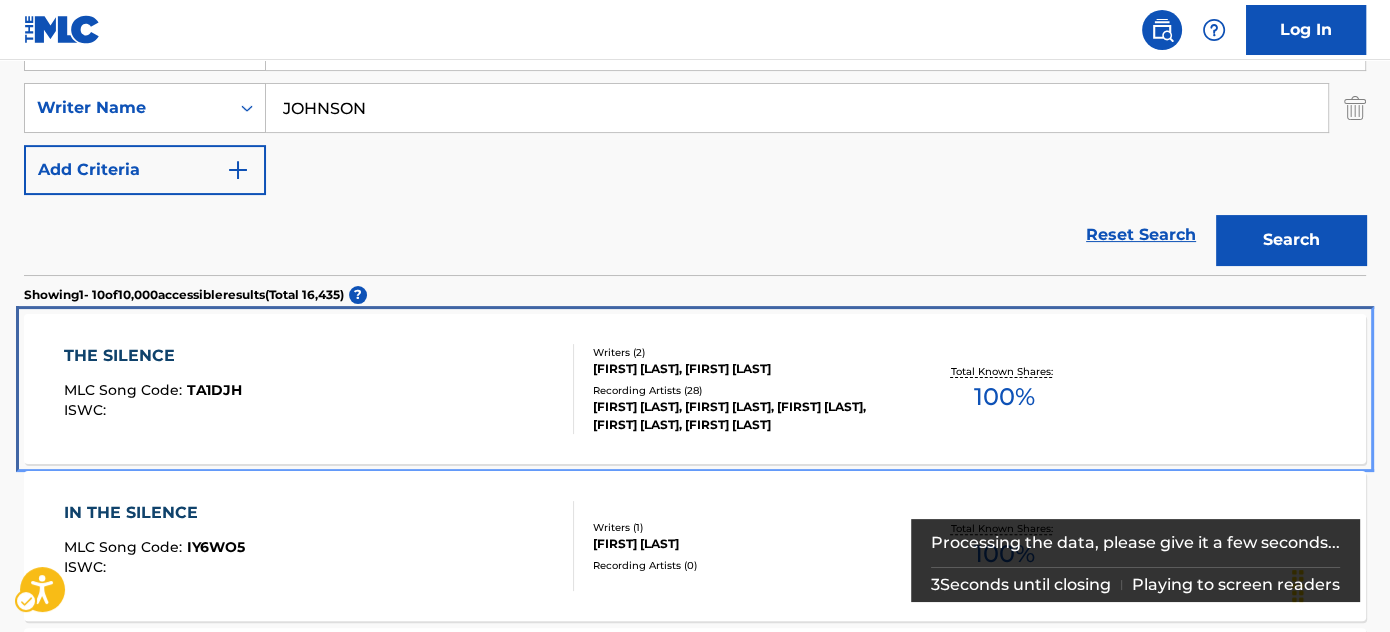 click on "THE SILENCE MLC Song Code : TA1DJH ISWC :" at bounding box center [319, 389] 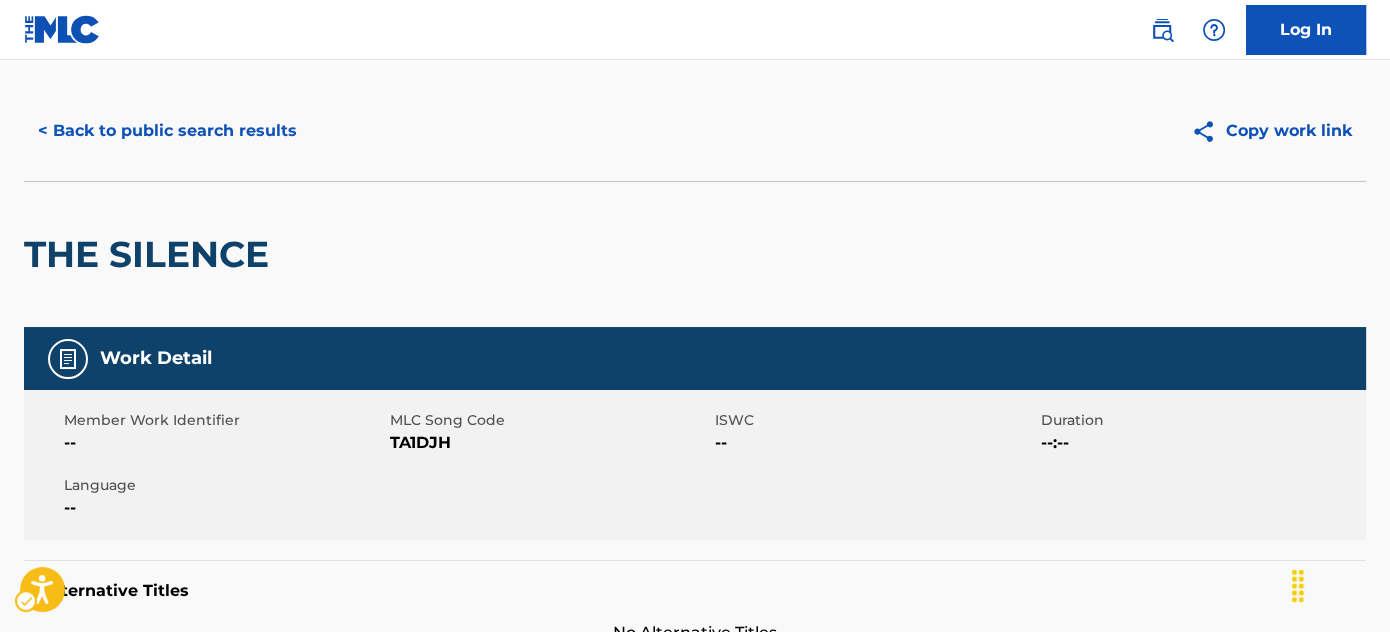 scroll, scrollTop: 0, scrollLeft: 0, axis: both 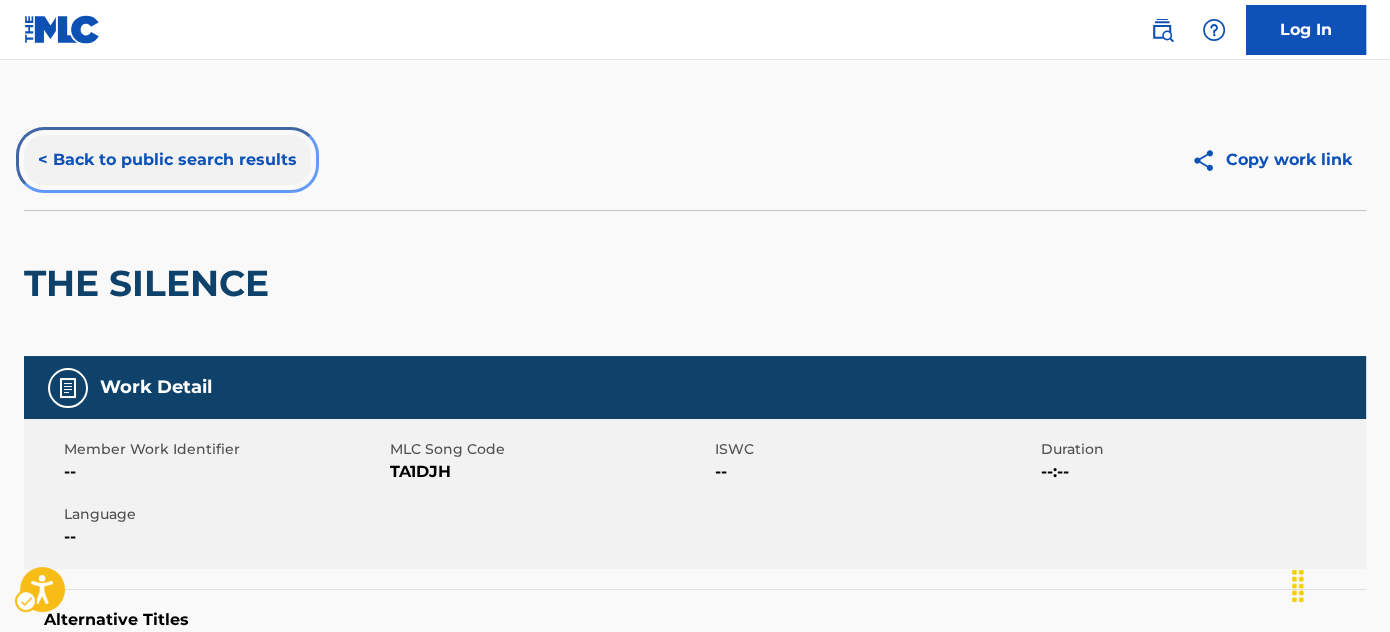 click on "< Back to public search results" at bounding box center (167, 160) 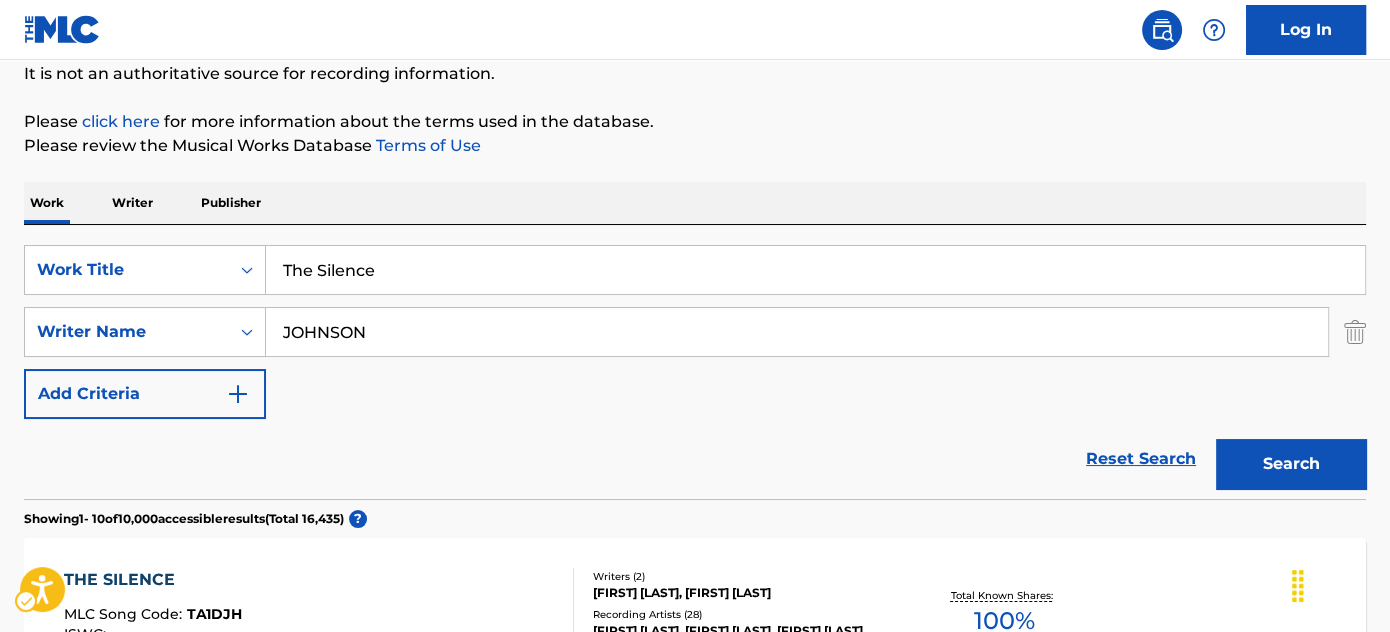 scroll, scrollTop: 0, scrollLeft: 0, axis: both 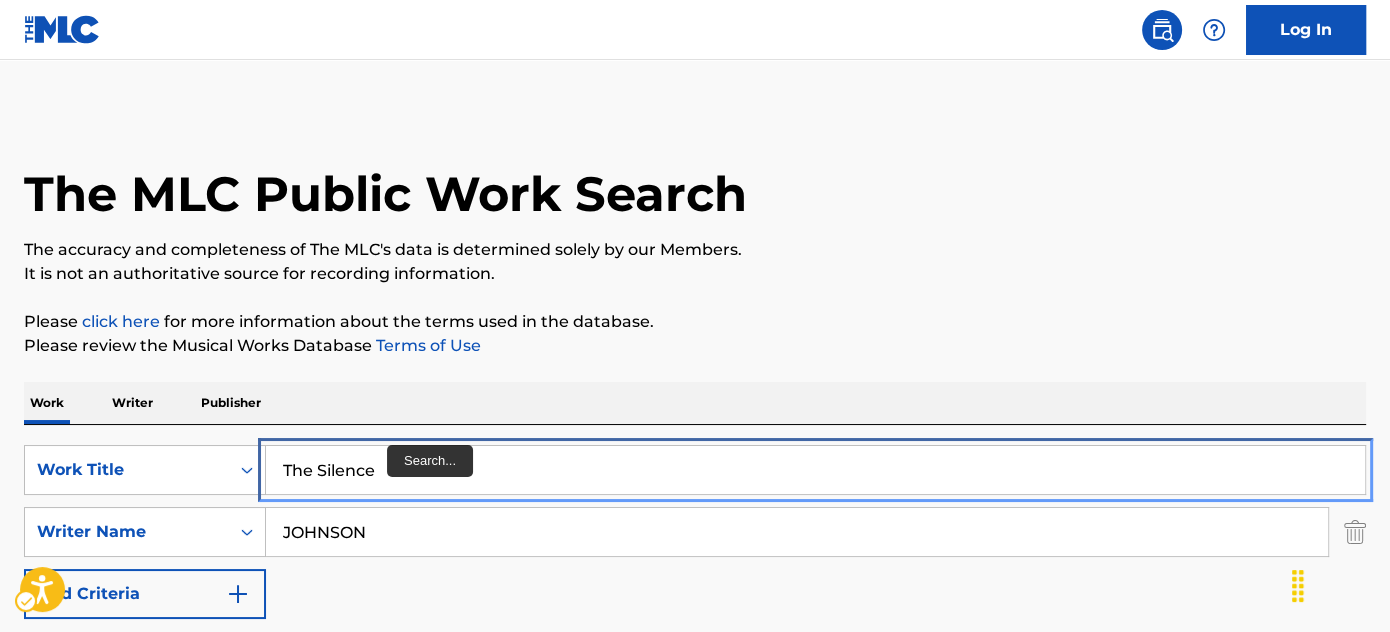 click on "The Silence" at bounding box center (815, 470) 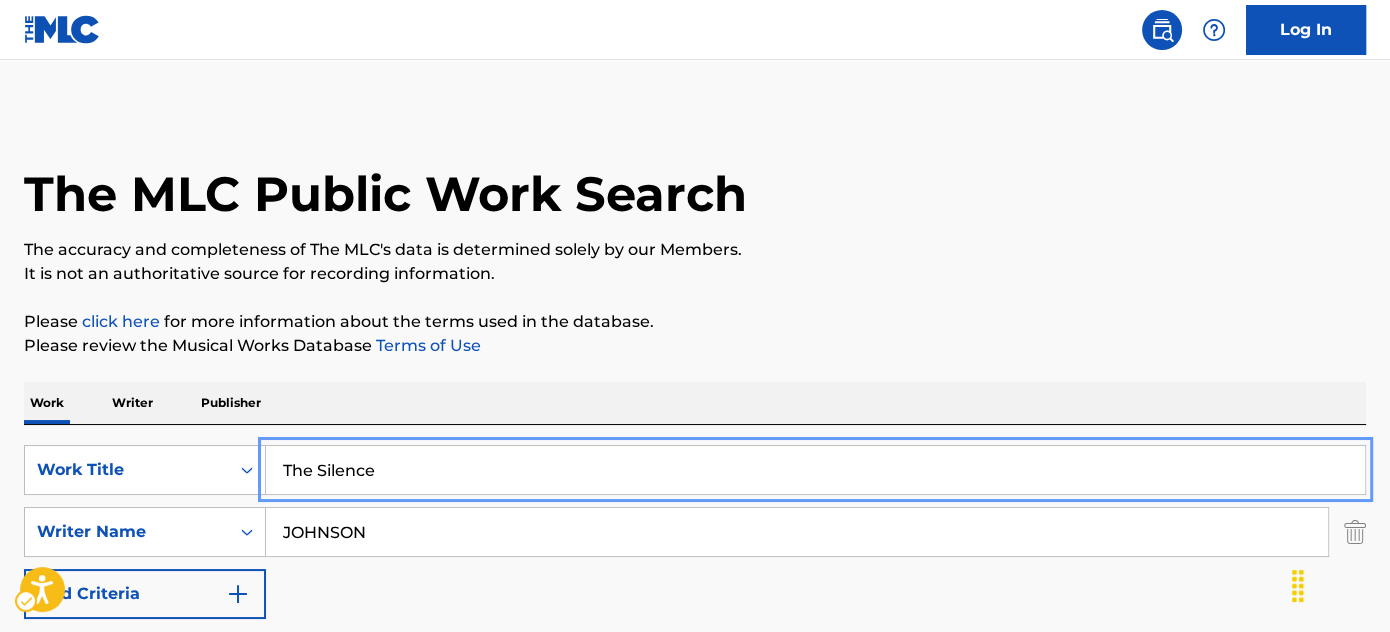 paste on "Who Are You?" 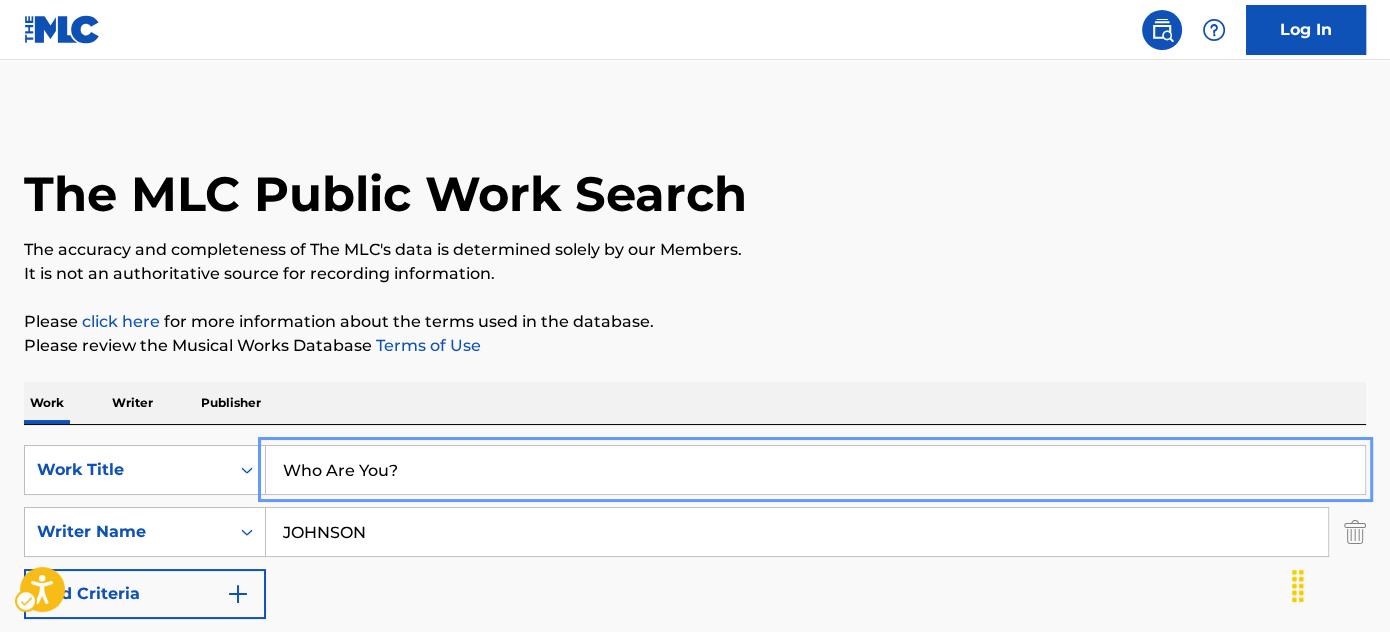 type on "Who Are You?" 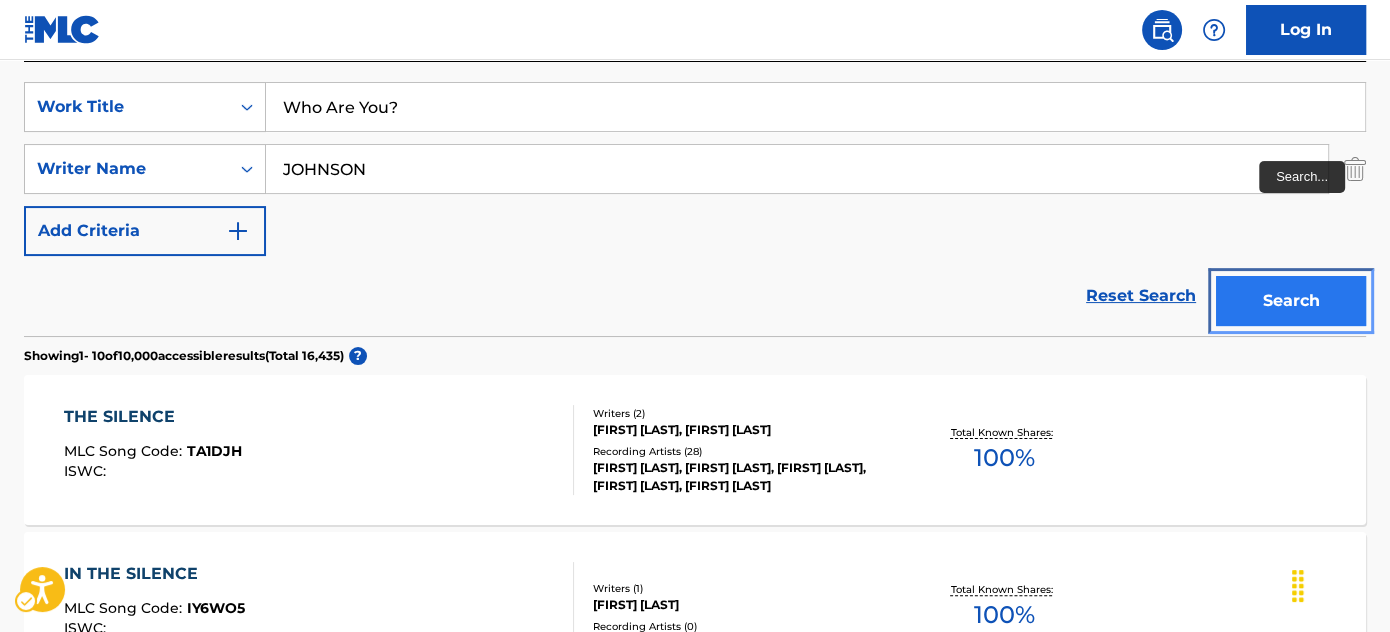 click on "Search" at bounding box center [1291, 301] 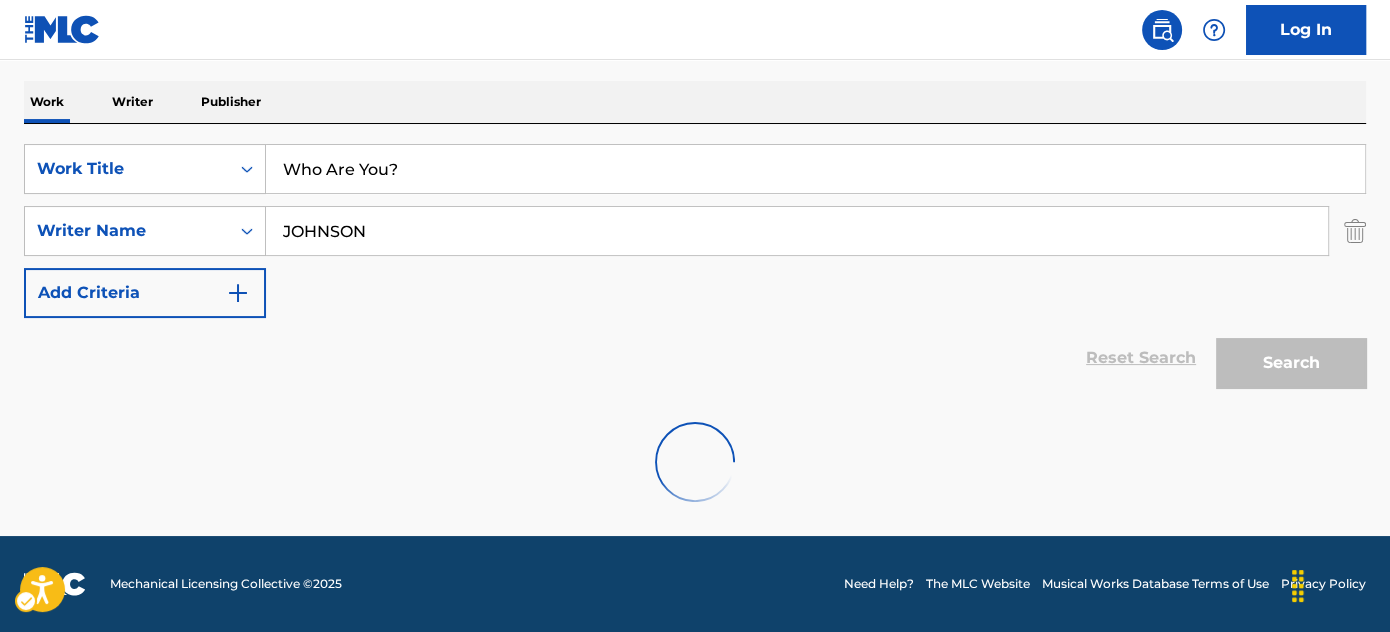 scroll, scrollTop: 301, scrollLeft: 0, axis: vertical 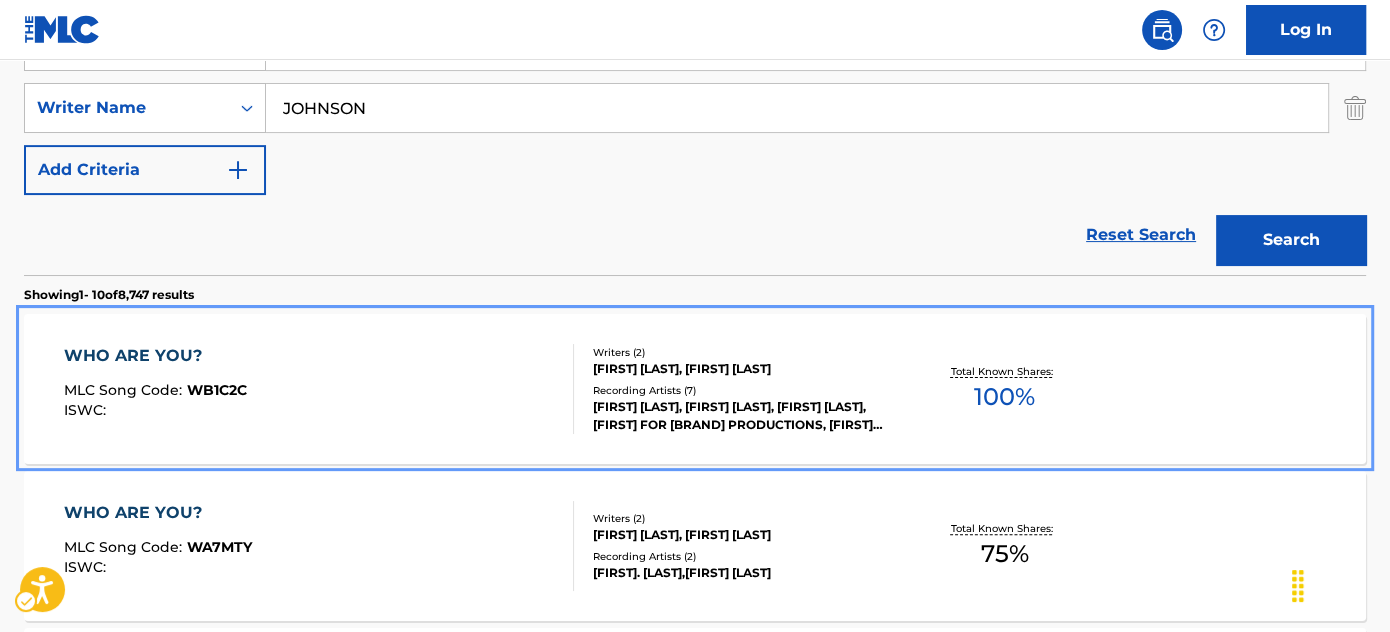 click on "WHO ARE YOU? MLC Song Code : WB1C2C ISWC :" at bounding box center (319, 389) 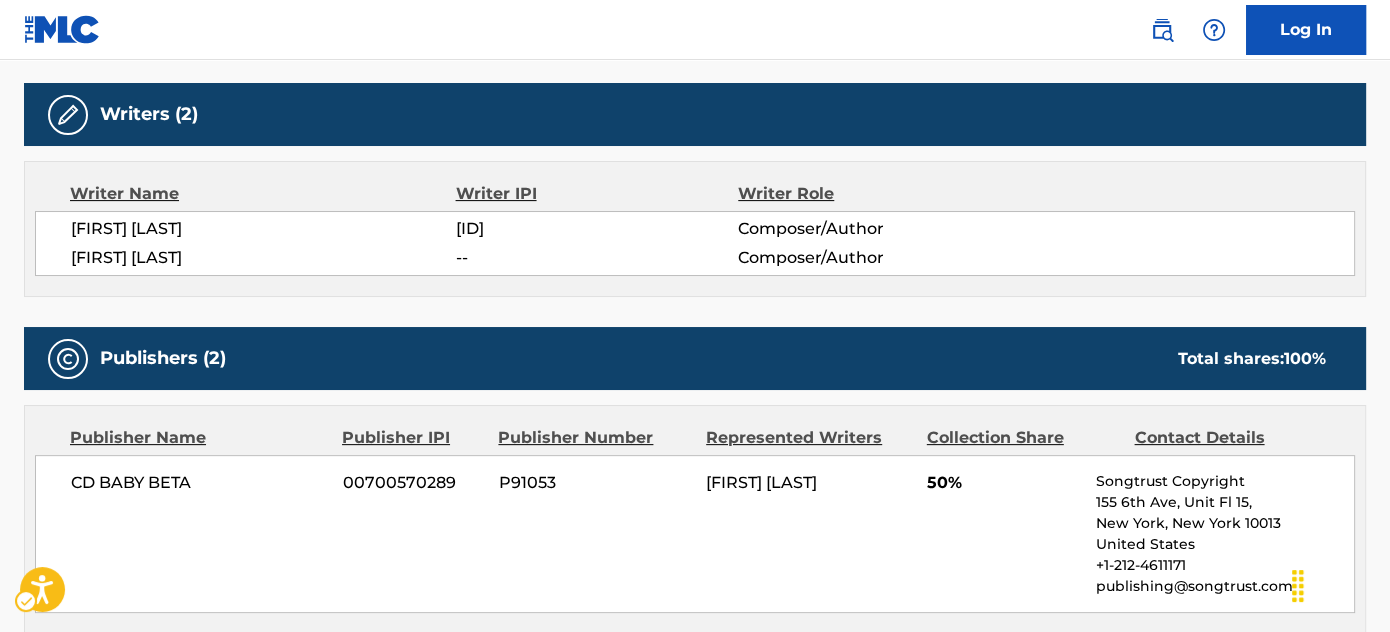 scroll, scrollTop: 636, scrollLeft: 0, axis: vertical 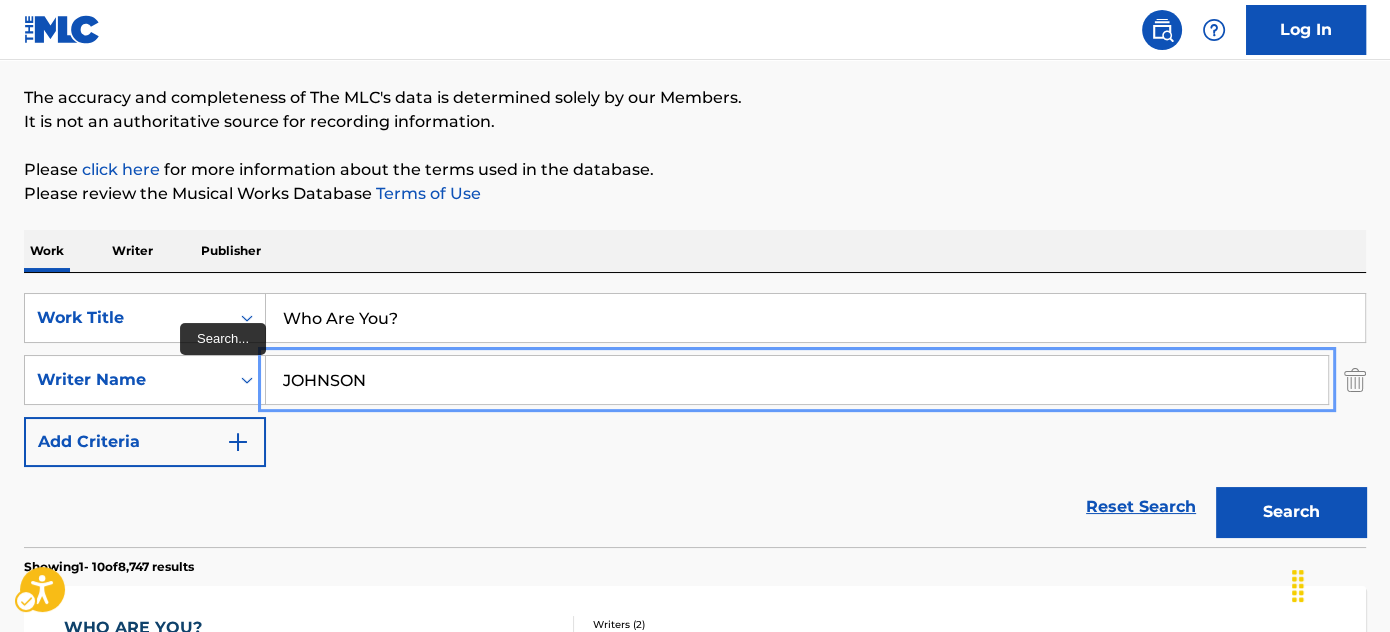 click on "JOHNSON" at bounding box center [797, 380] 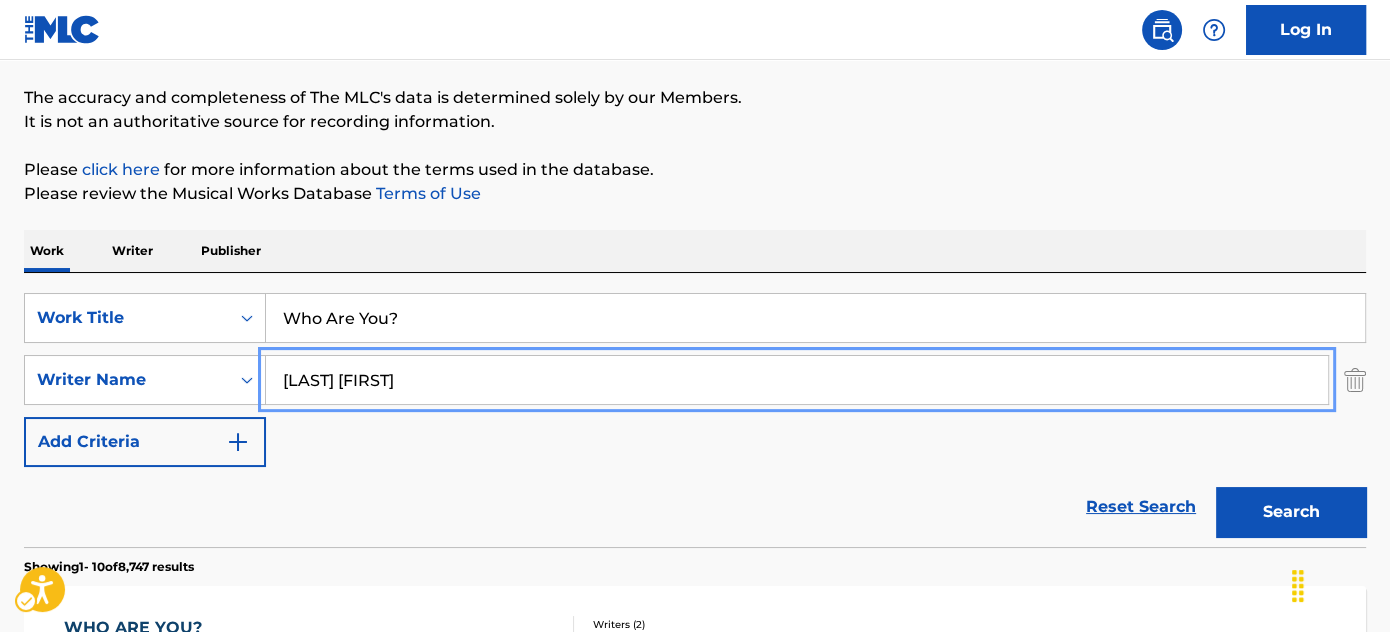 type on "[LAST] [FIRST]" 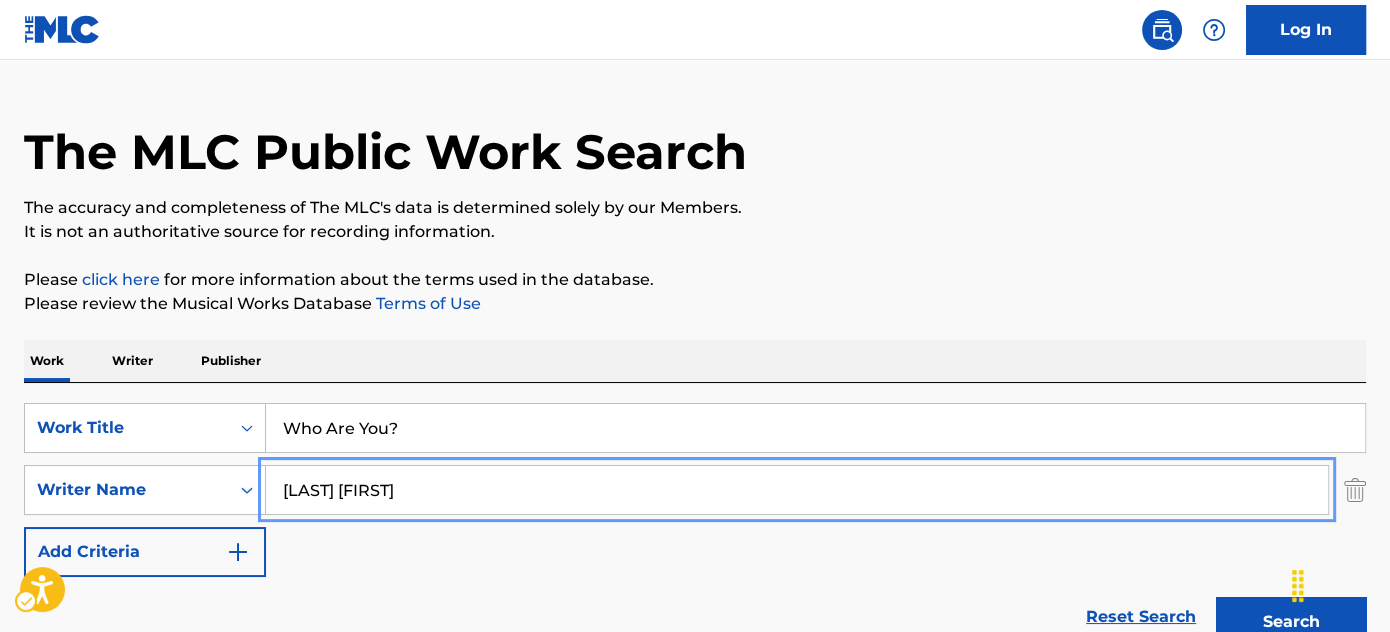 scroll, scrollTop: 272, scrollLeft: 0, axis: vertical 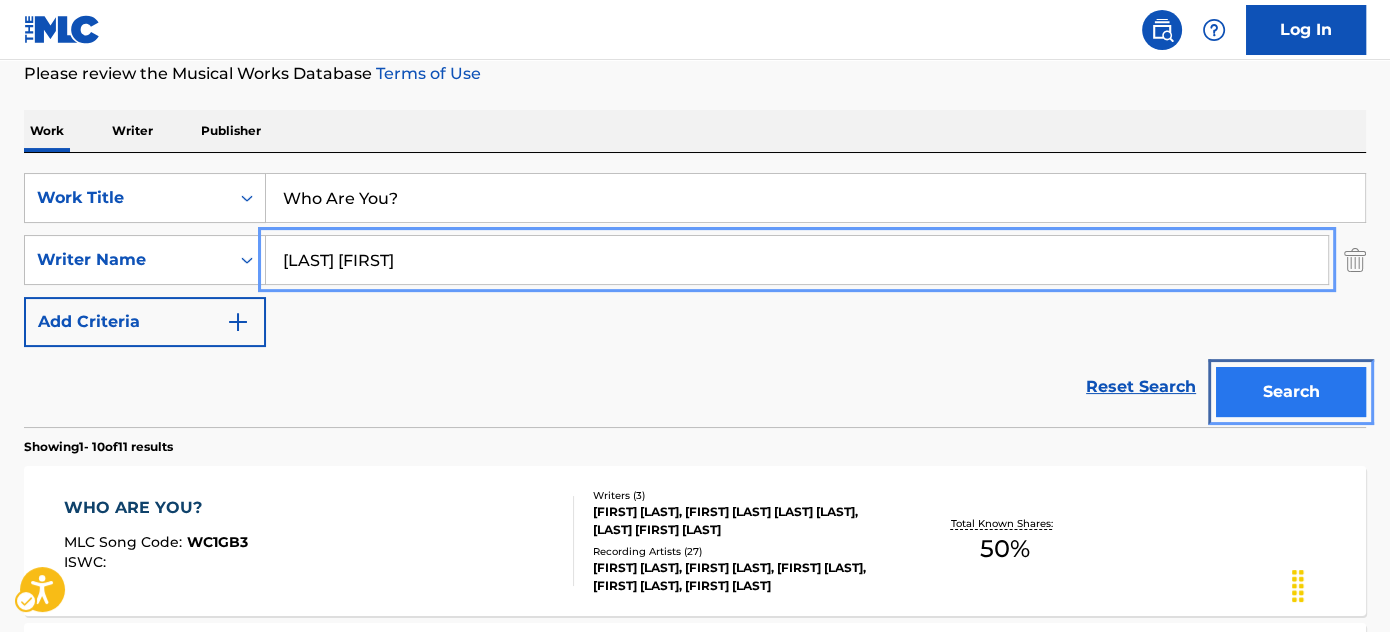click on "Search" at bounding box center [1291, 392] 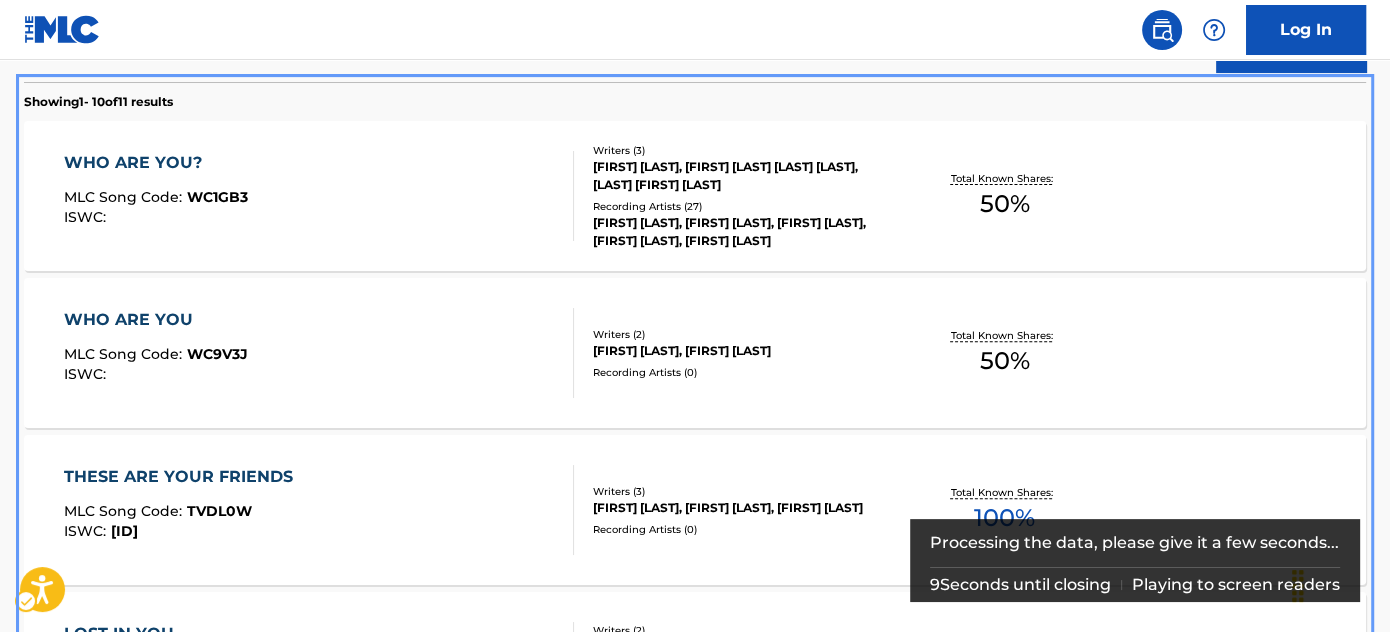 scroll, scrollTop: 615, scrollLeft: 0, axis: vertical 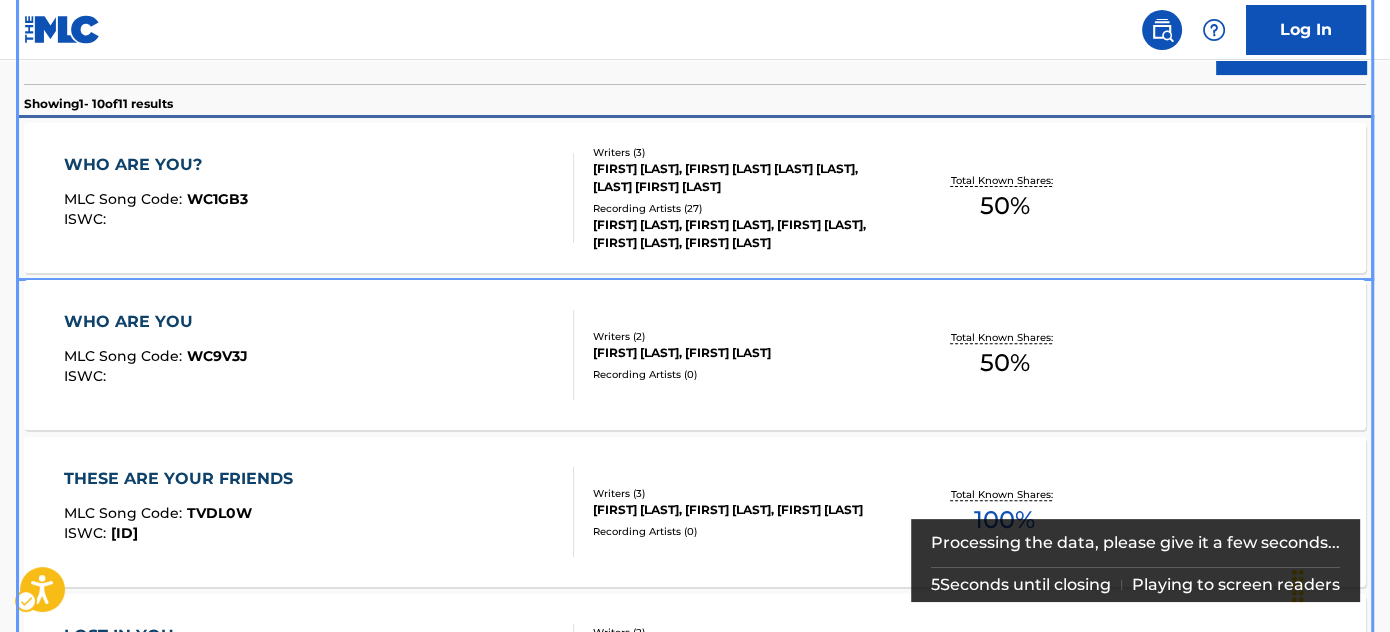 click on "WHO ARE YOU? MLC Song Code : WC1GB3 ISWC :" at bounding box center (319, 198) 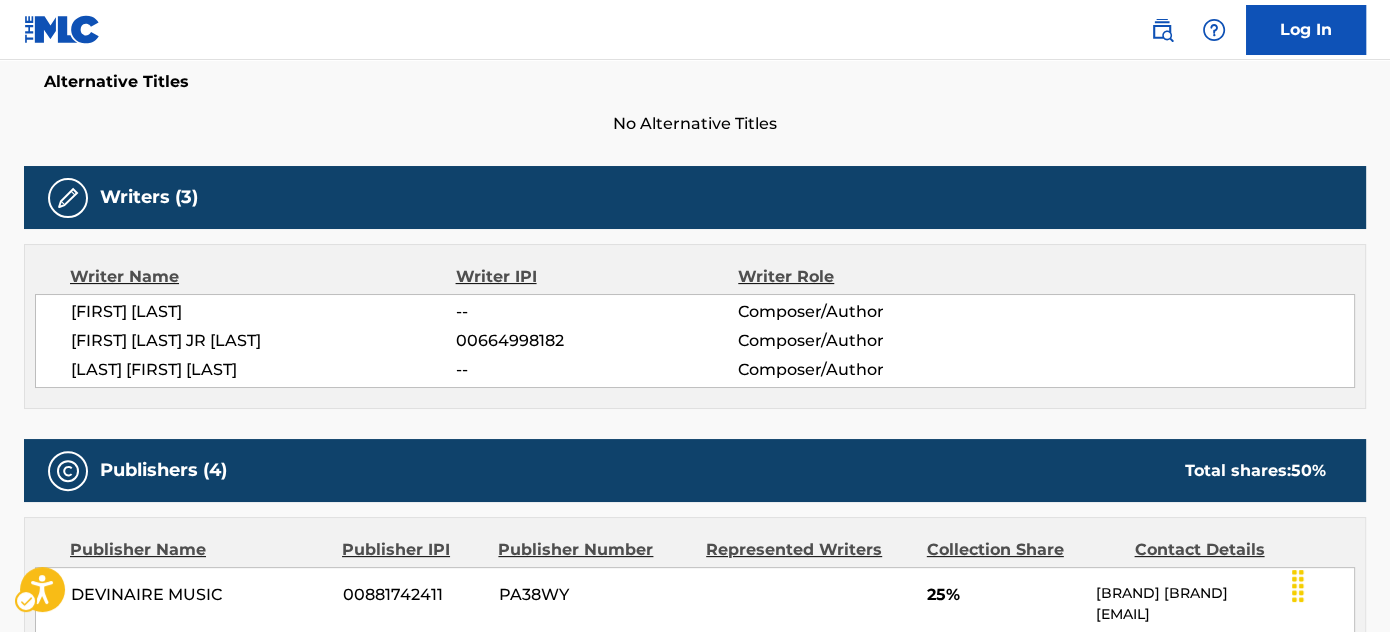 scroll, scrollTop: 0, scrollLeft: 0, axis: both 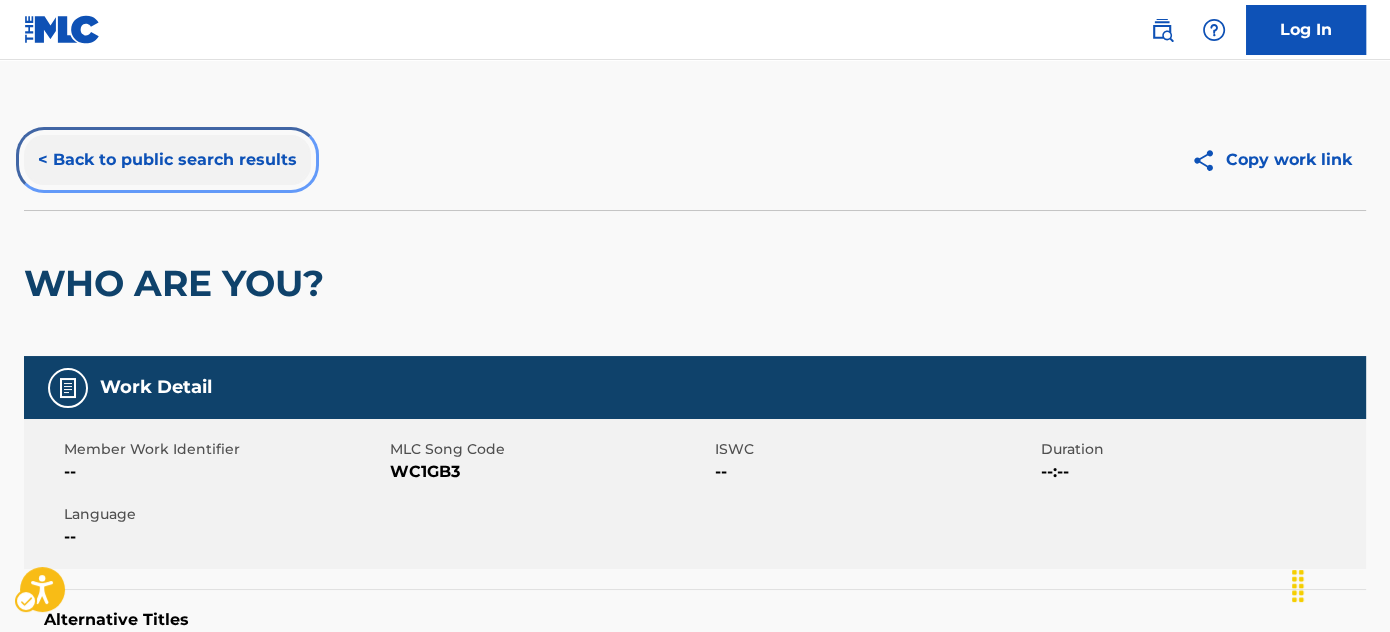 click on "< Back to public search results" at bounding box center (167, 160) 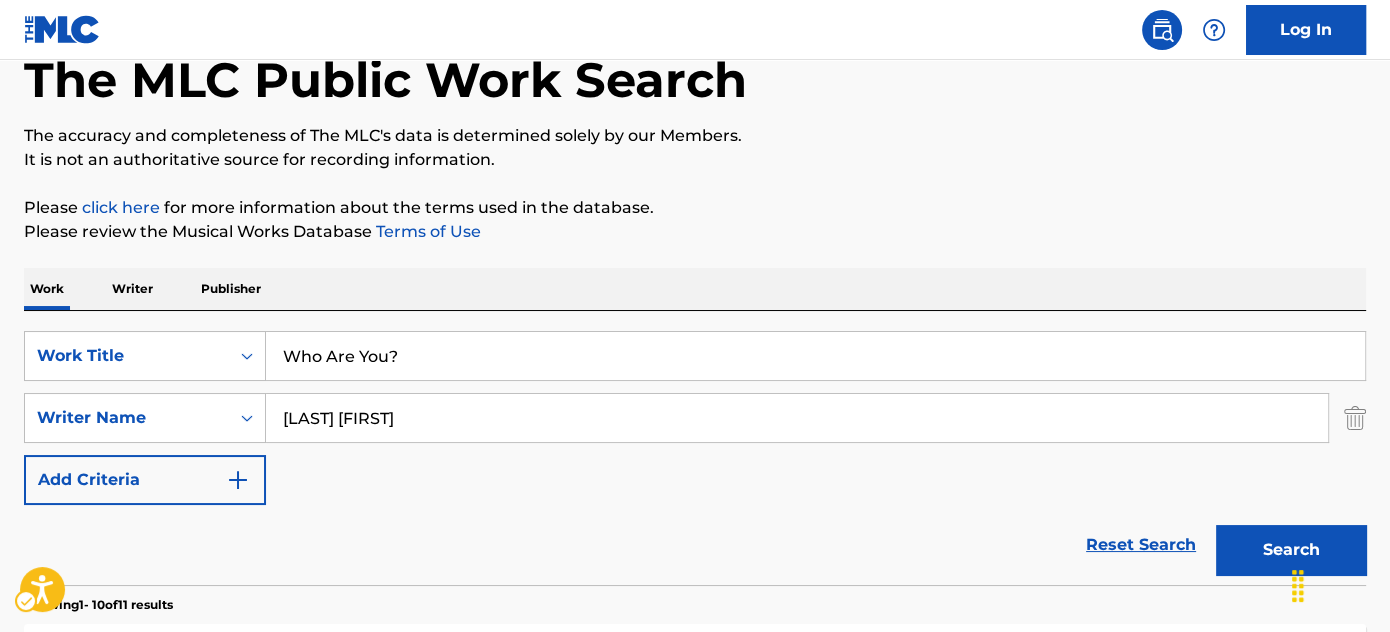 scroll, scrollTop: 93, scrollLeft: 0, axis: vertical 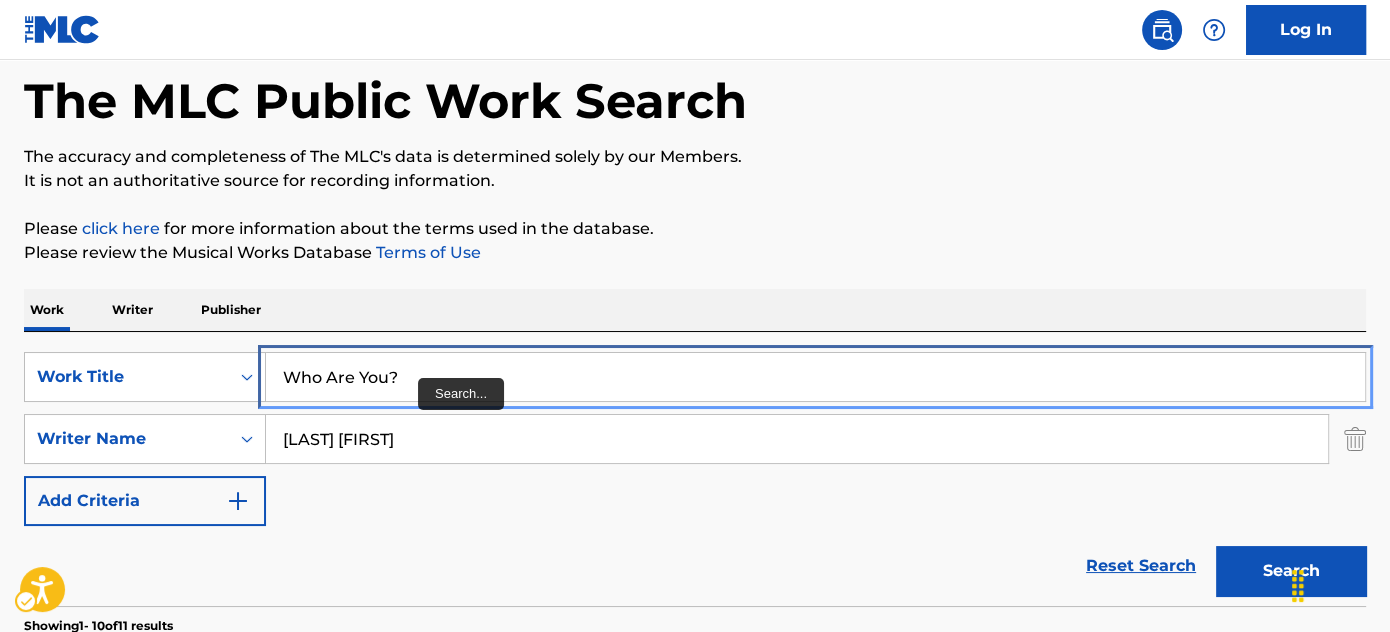 click on "Who Are You?" at bounding box center [815, 377] 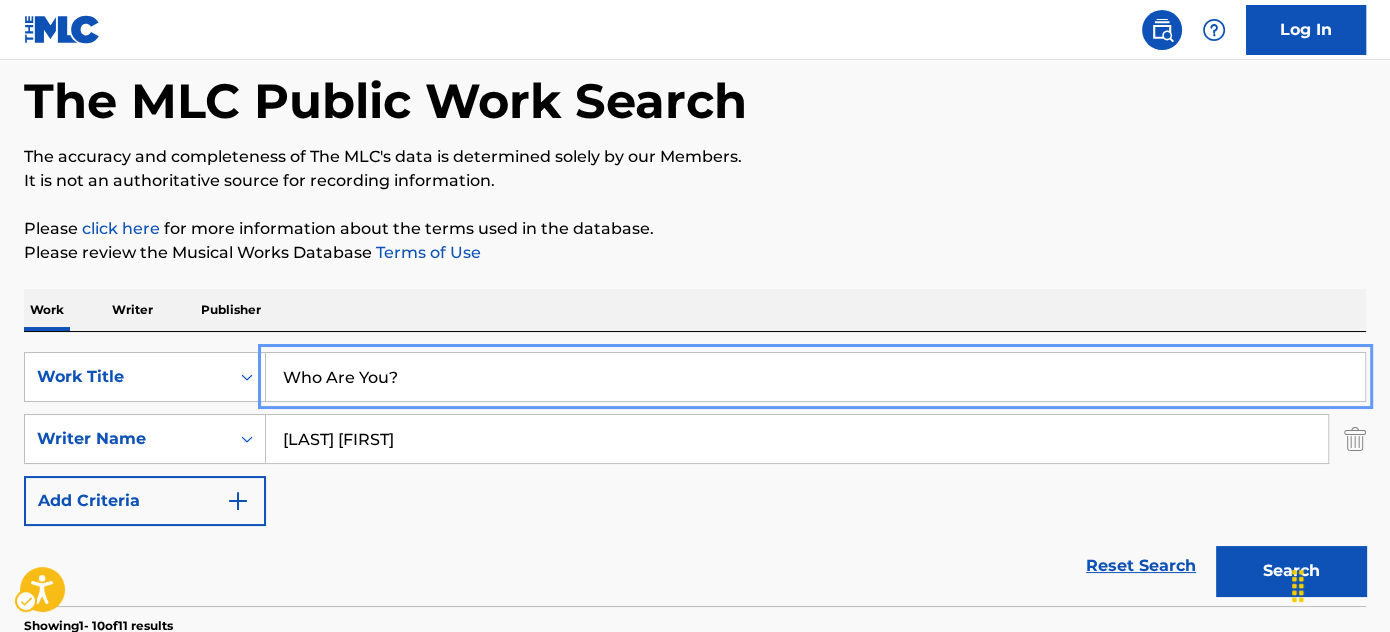 paste 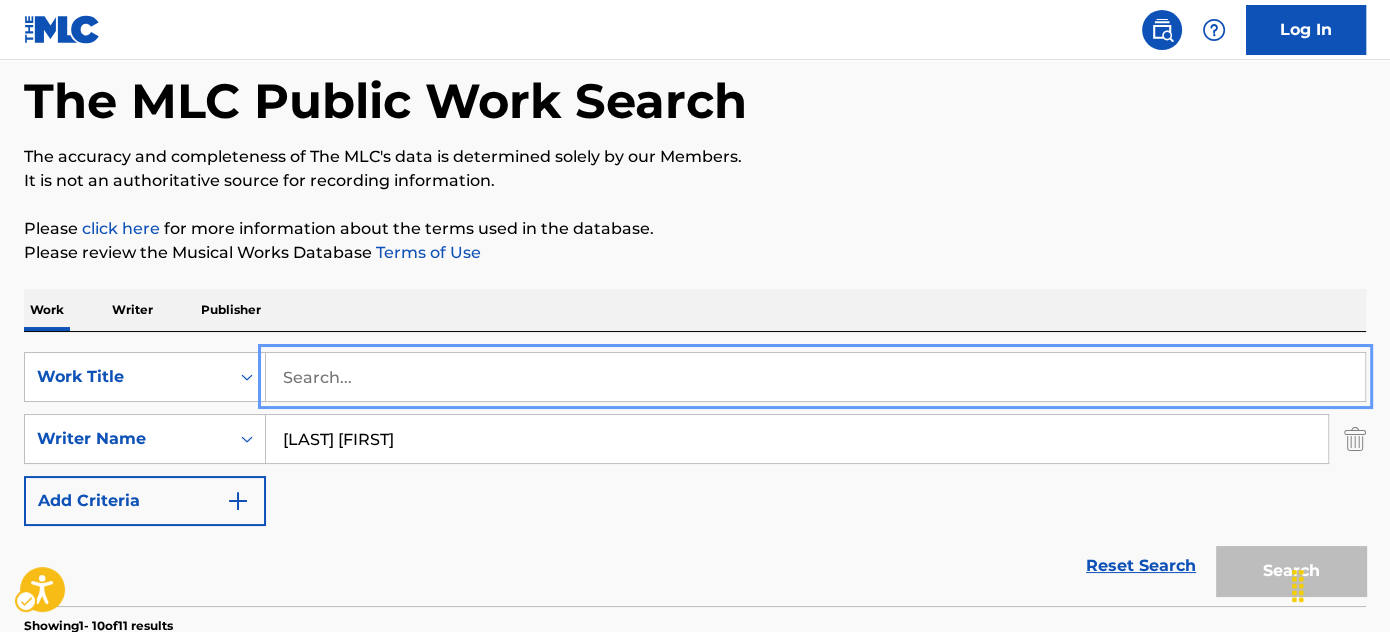 click at bounding box center (815, 377) 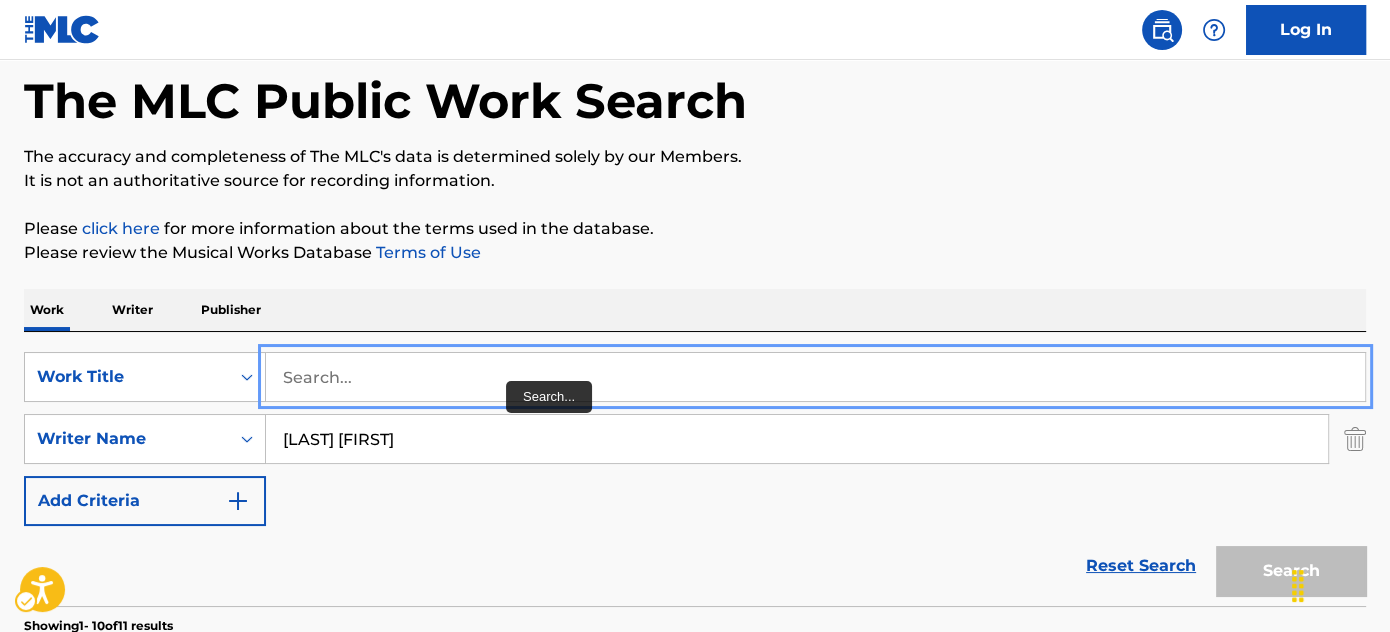 click at bounding box center (815, 377) 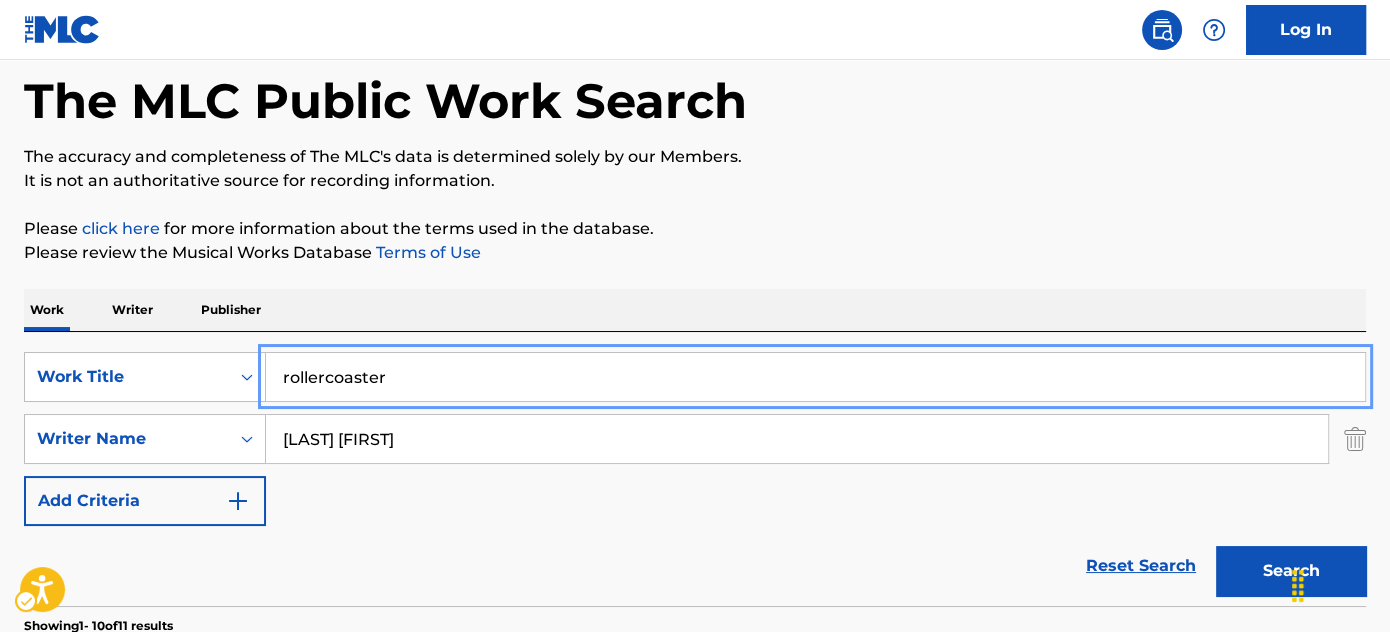 type on "rollercoaster" 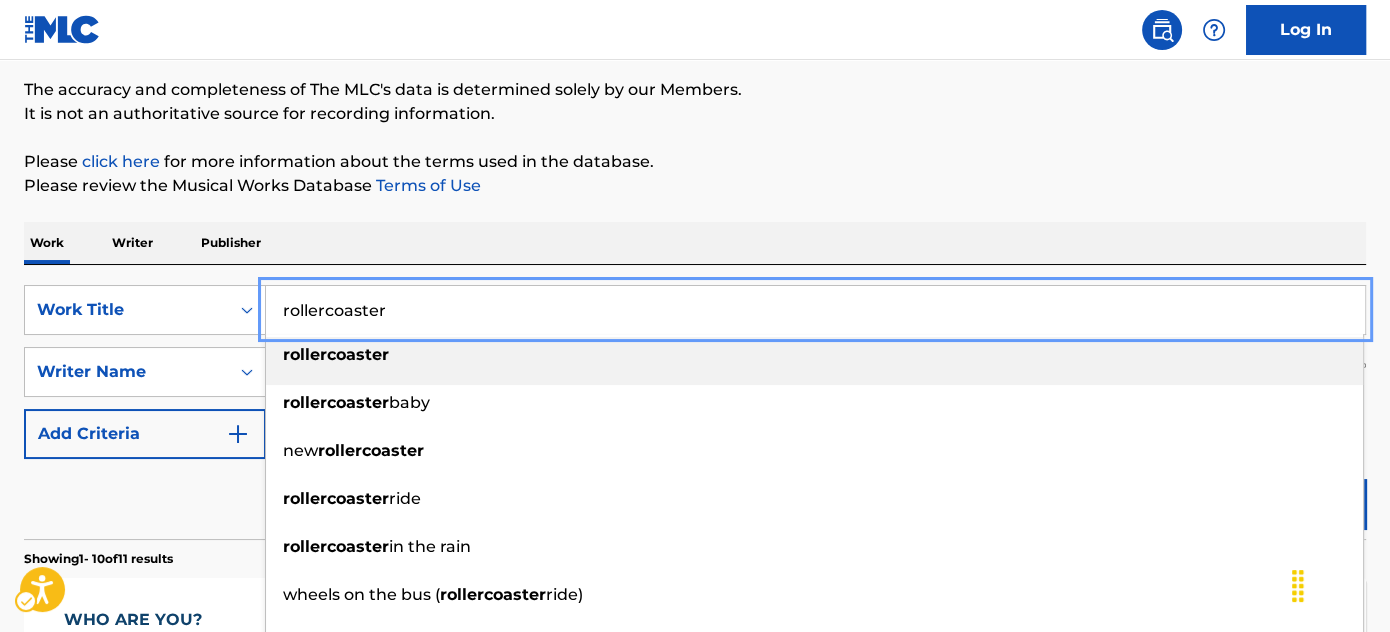 scroll, scrollTop: 547, scrollLeft: 0, axis: vertical 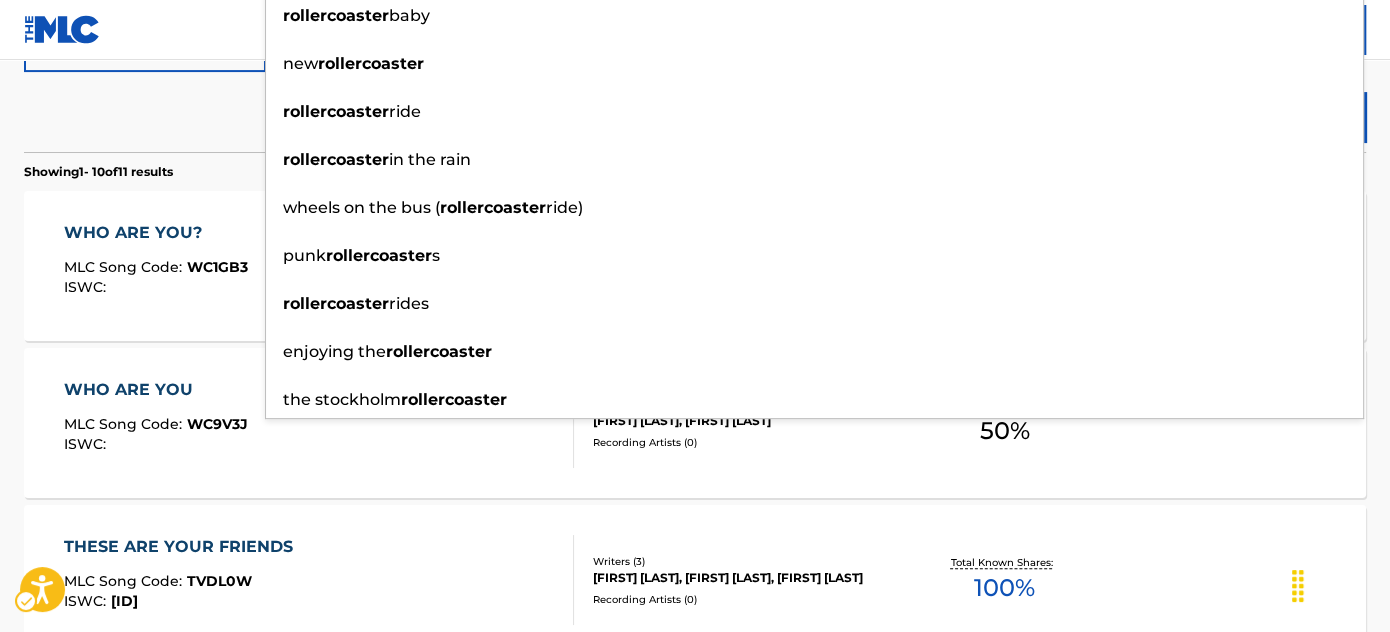 click on "Reset Search  | Submit Search" at bounding box center (695, 112) 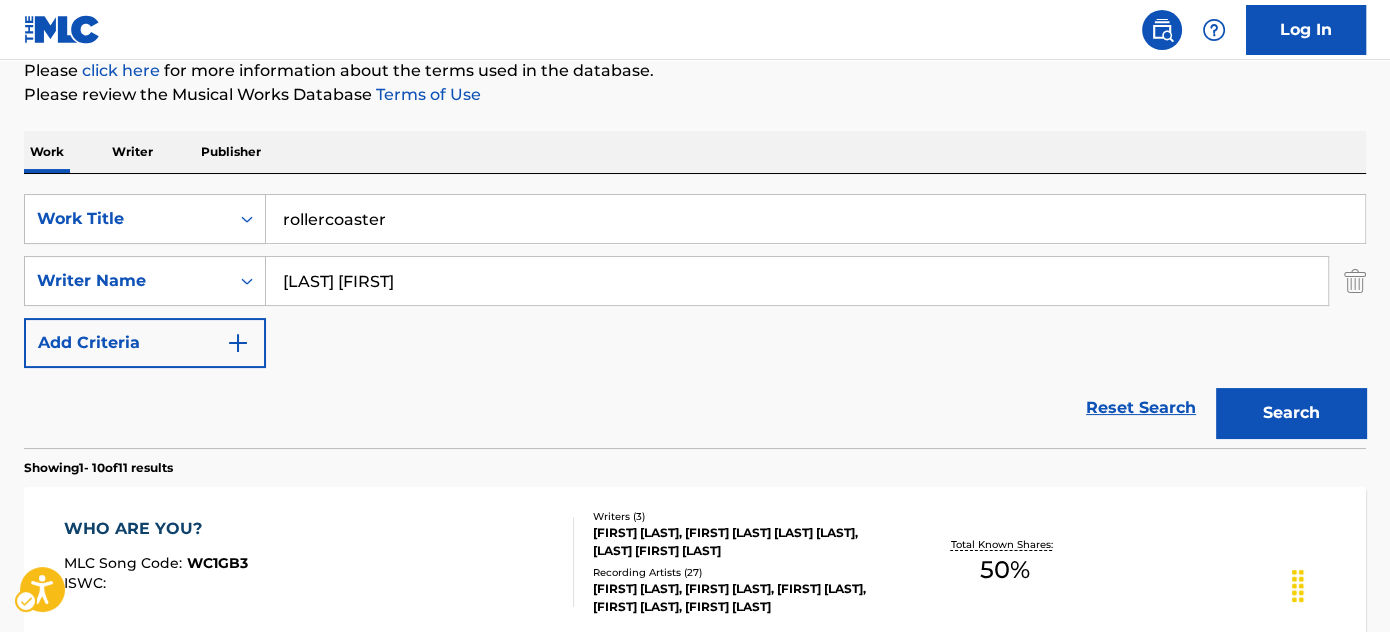 scroll, scrollTop: 93, scrollLeft: 0, axis: vertical 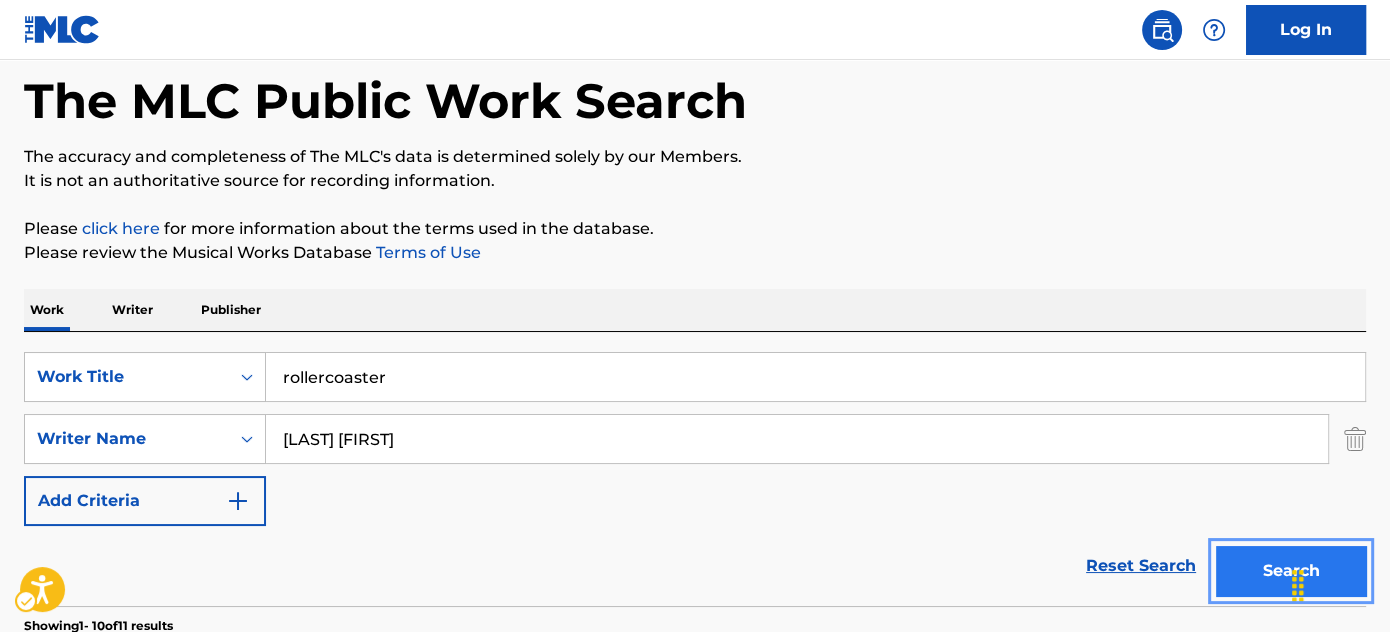 click on "Search" at bounding box center (1291, 571) 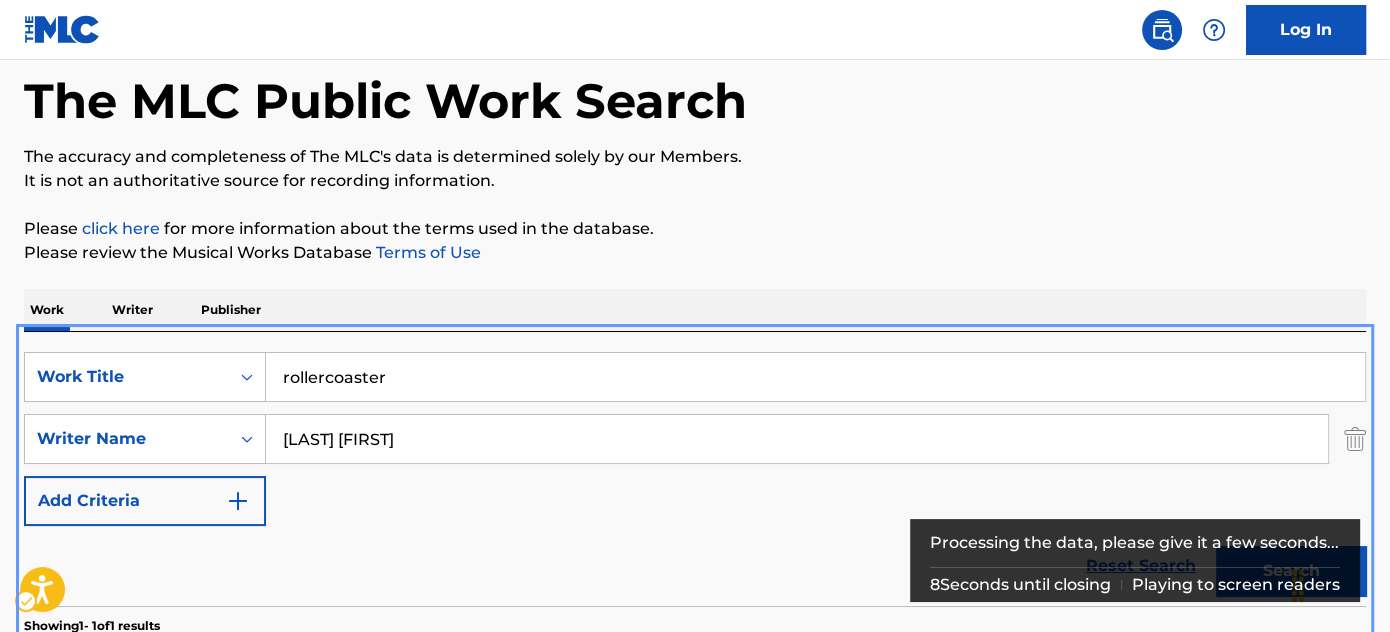 scroll, scrollTop: 349, scrollLeft: 0, axis: vertical 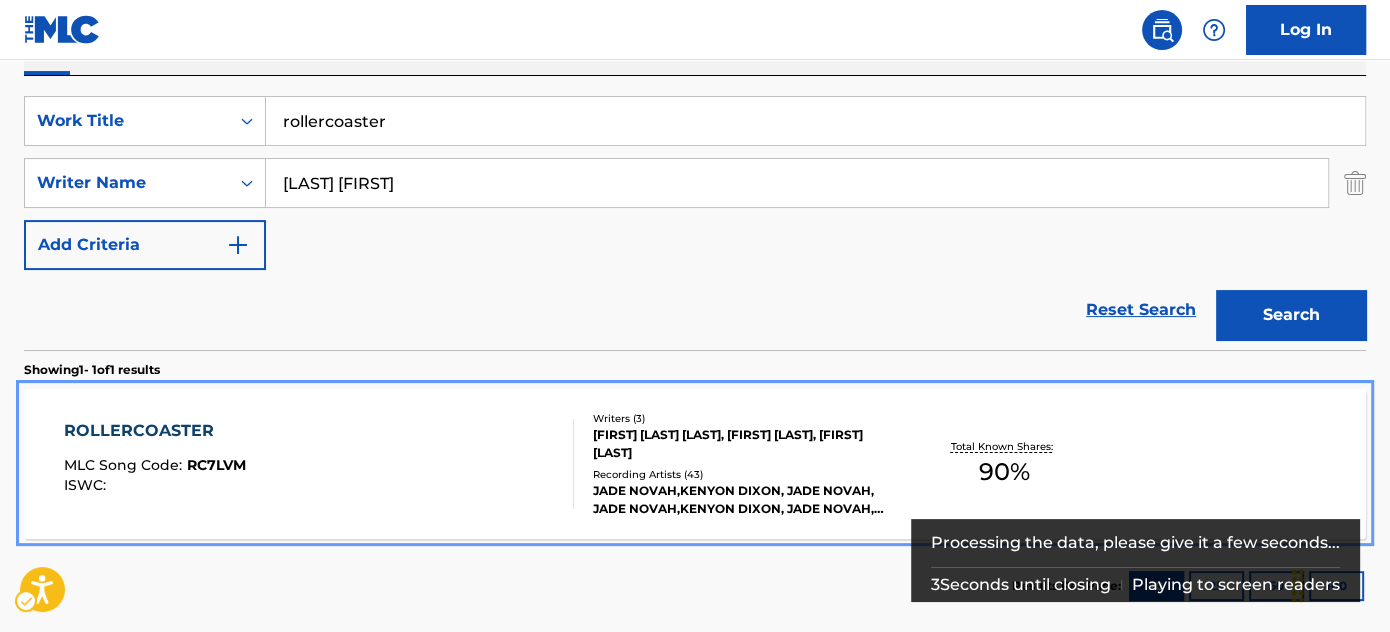 click on "ROLLERCOASTER MLC Song Code : RC7LVM ISWC :" at bounding box center (319, 464) 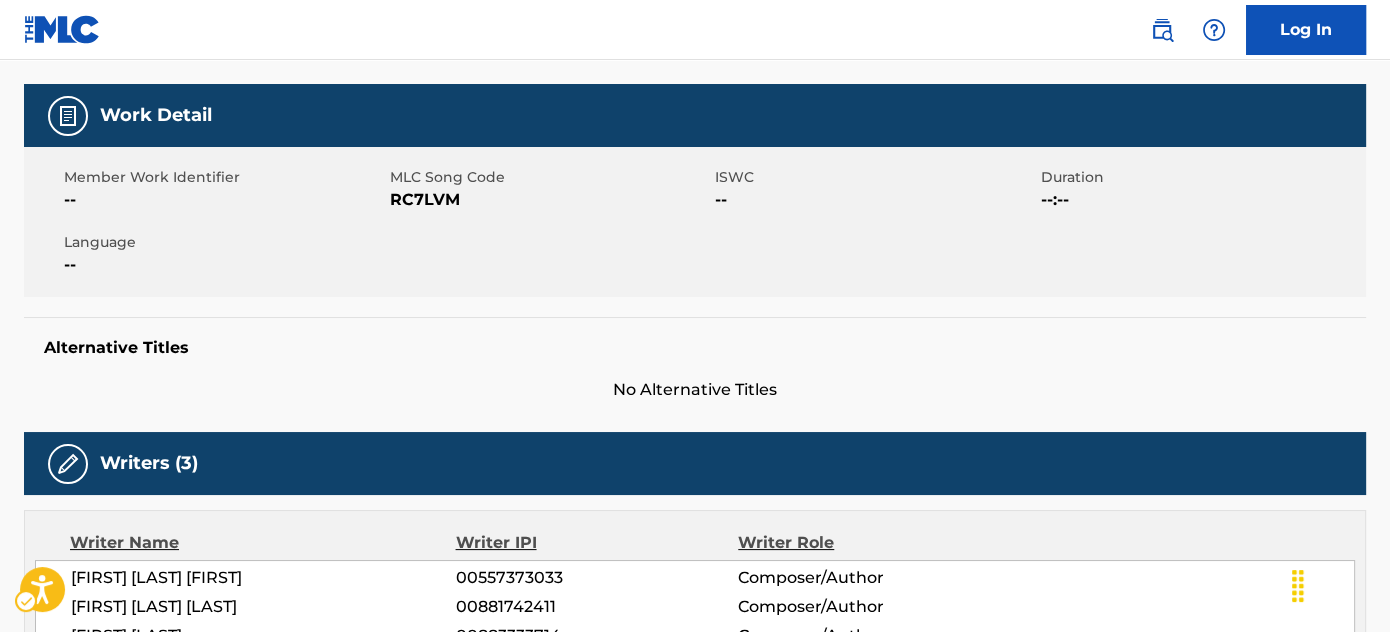 scroll, scrollTop: 0, scrollLeft: 0, axis: both 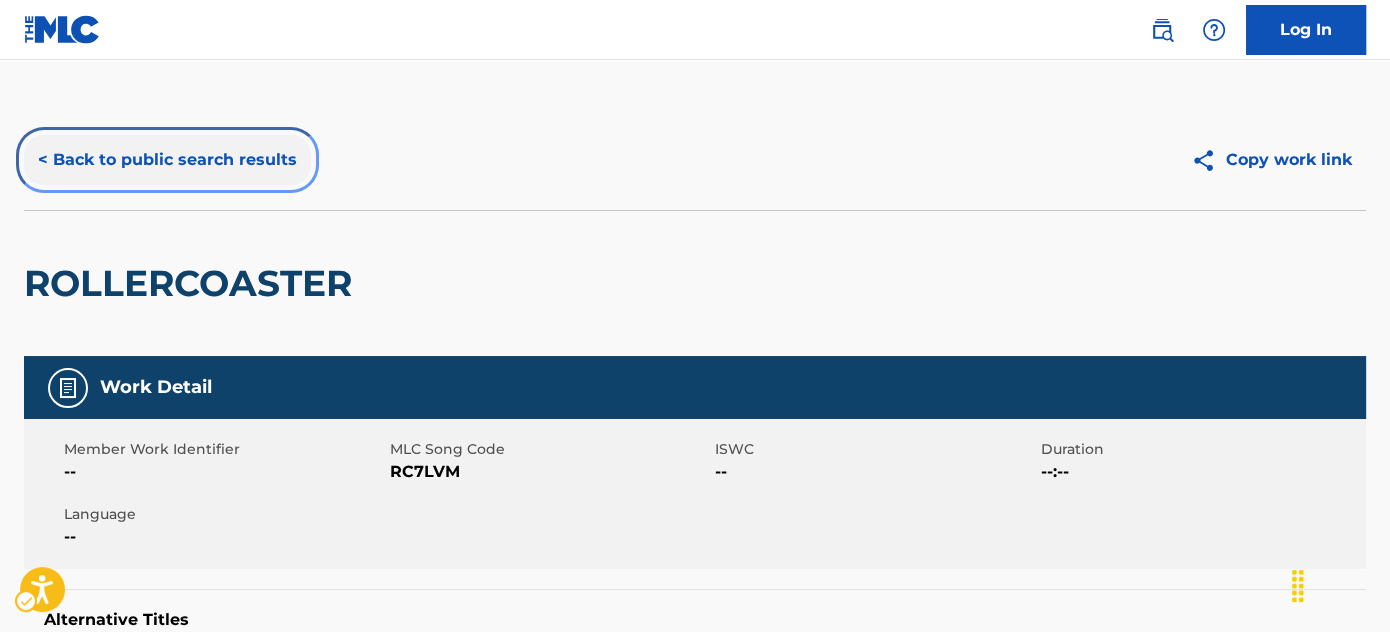 drag, startPoint x: 206, startPoint y: 156, endPoint x: 248, endPoint y: 25, distance: 137.56816 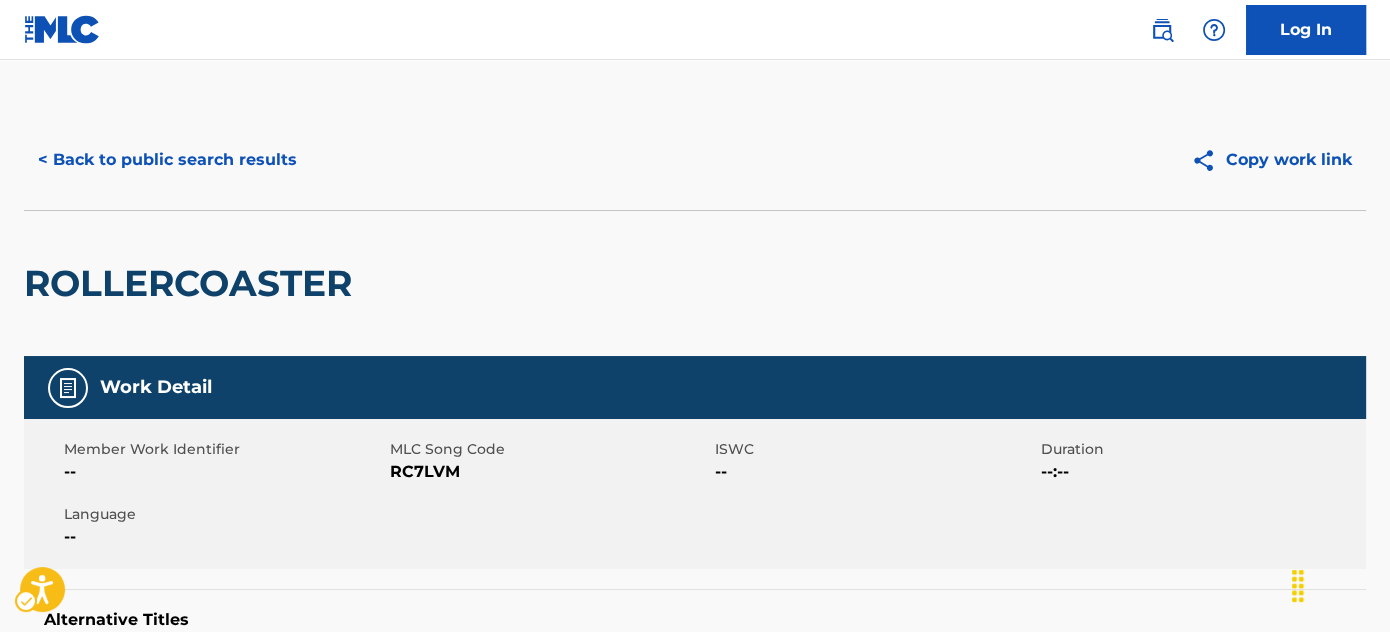 scroll, scrollTop: 341, scrollLeft: 0, axis: vertical 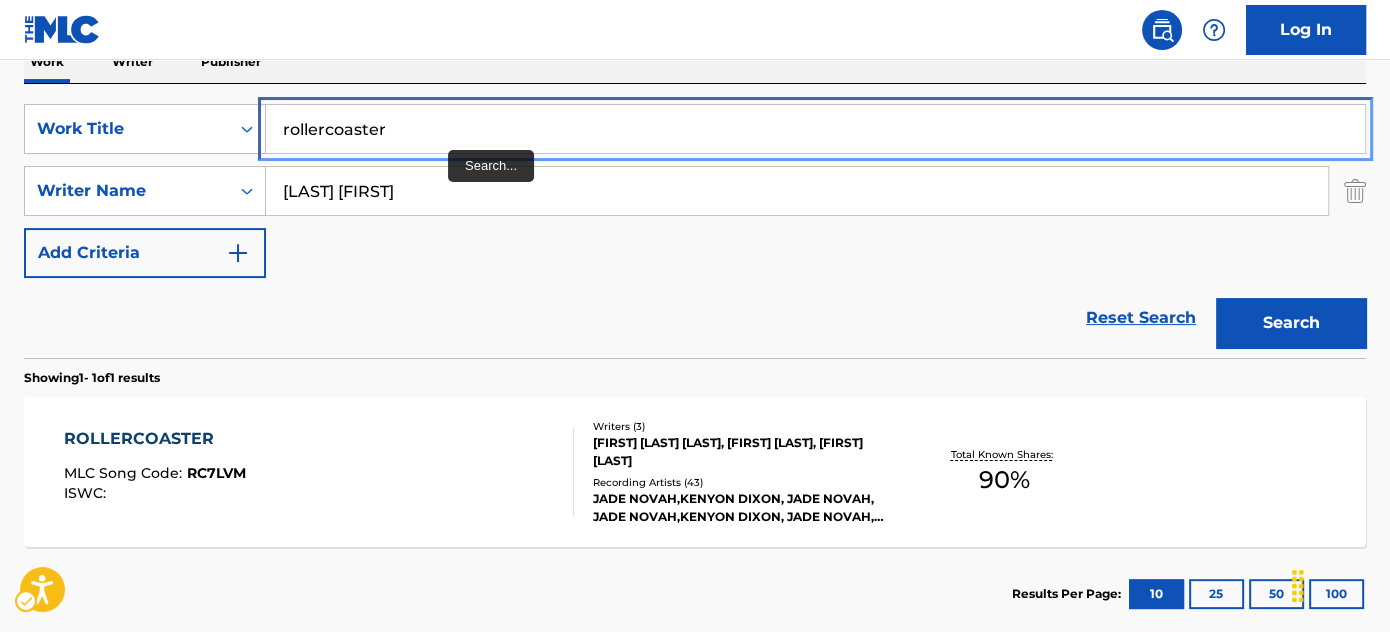 click on "rollercoaster" at bounding box center [815, 129] 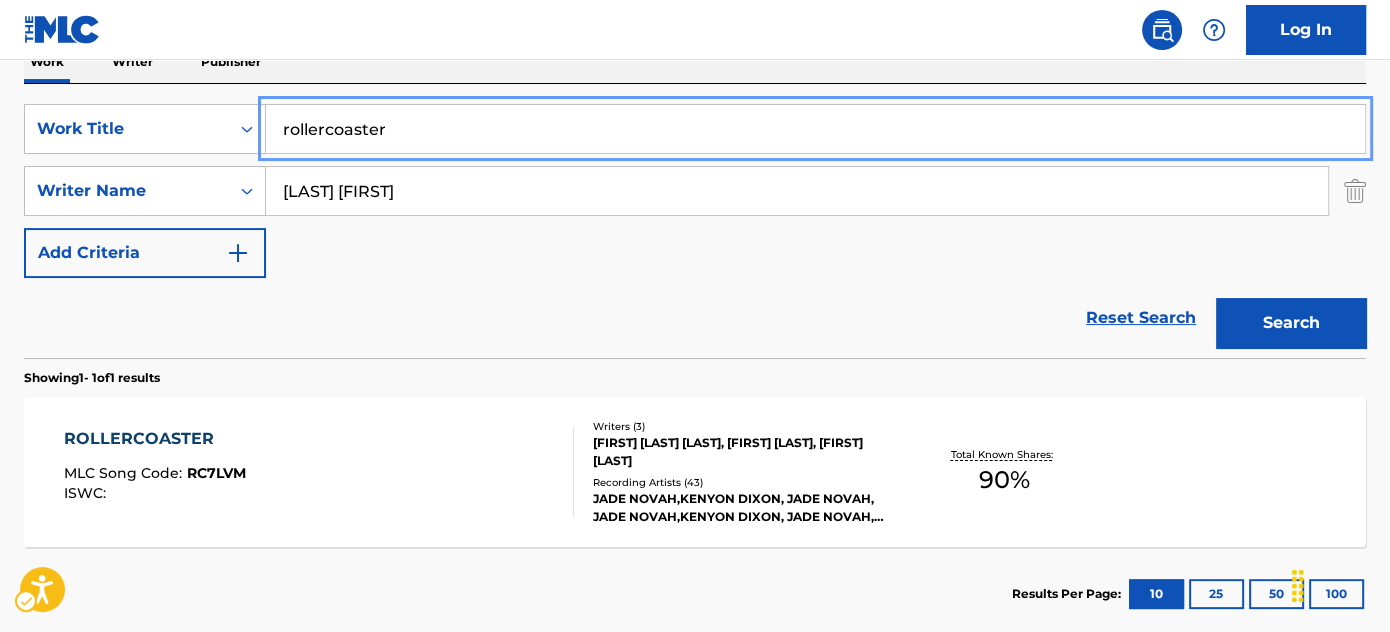 paste on "Lost in You" 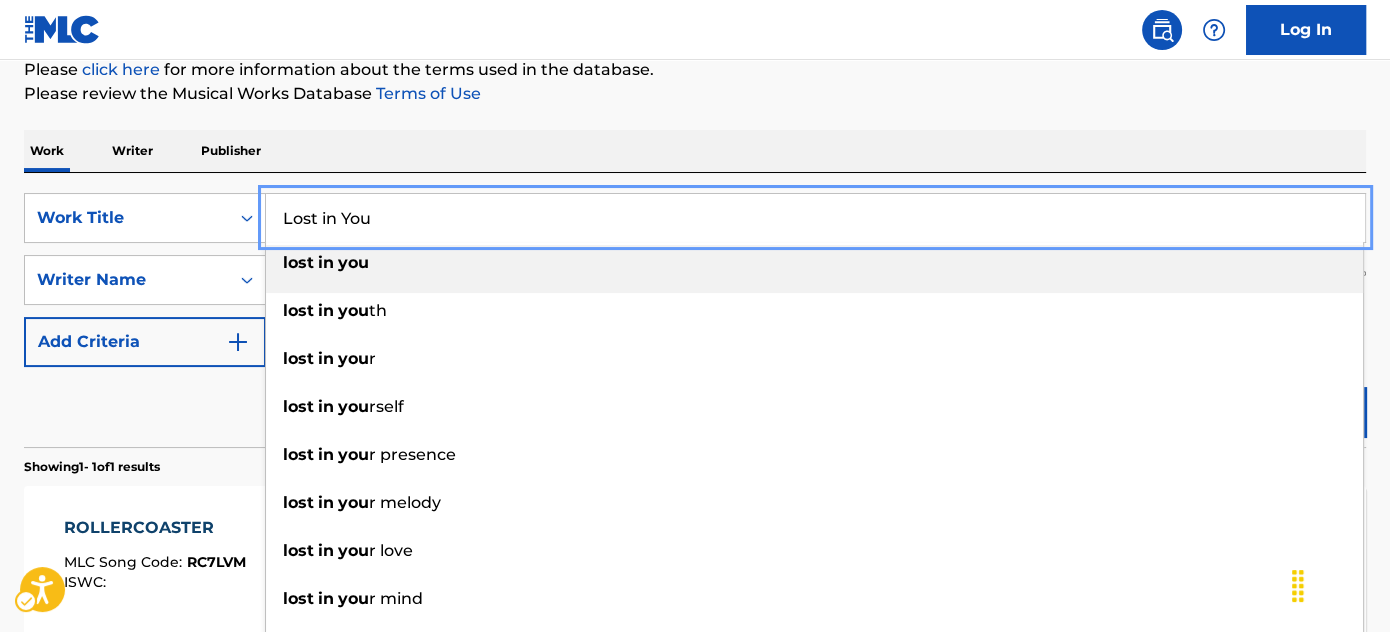 scroll, scrollTop: 250, scrollLeft: 0, axis: vertical 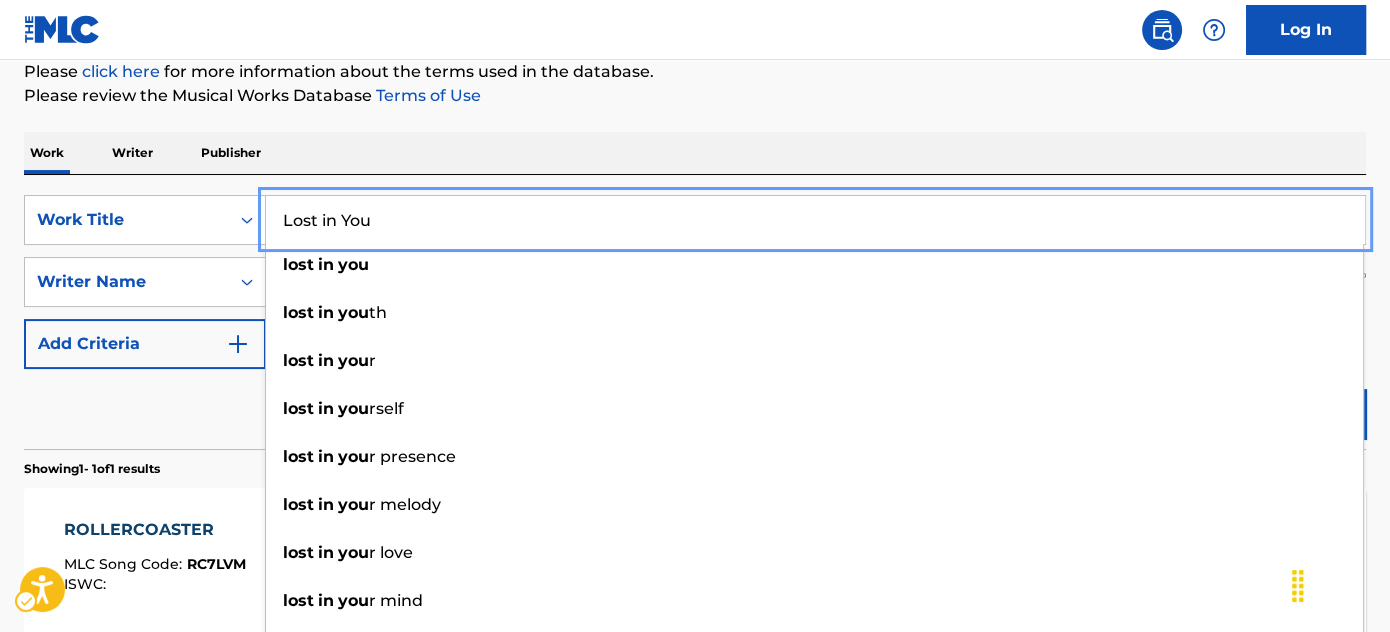 type on "Lost in You" 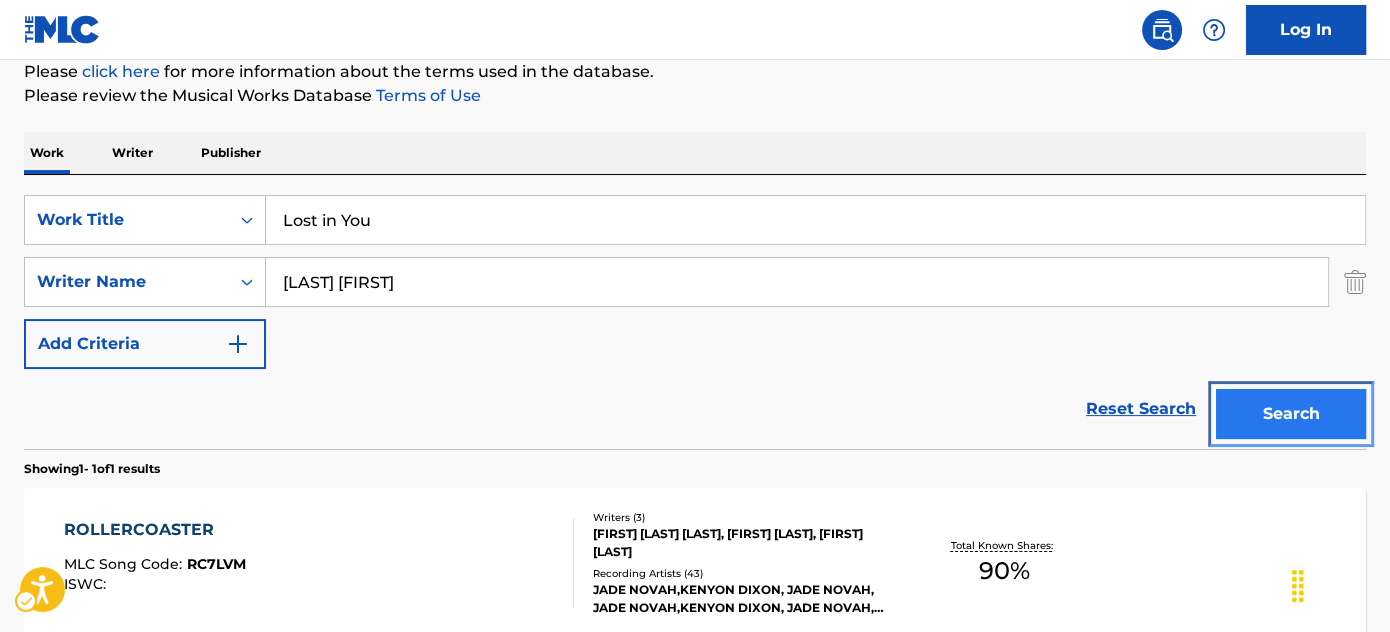 click on "Search" at bounding box center (1291, 414) 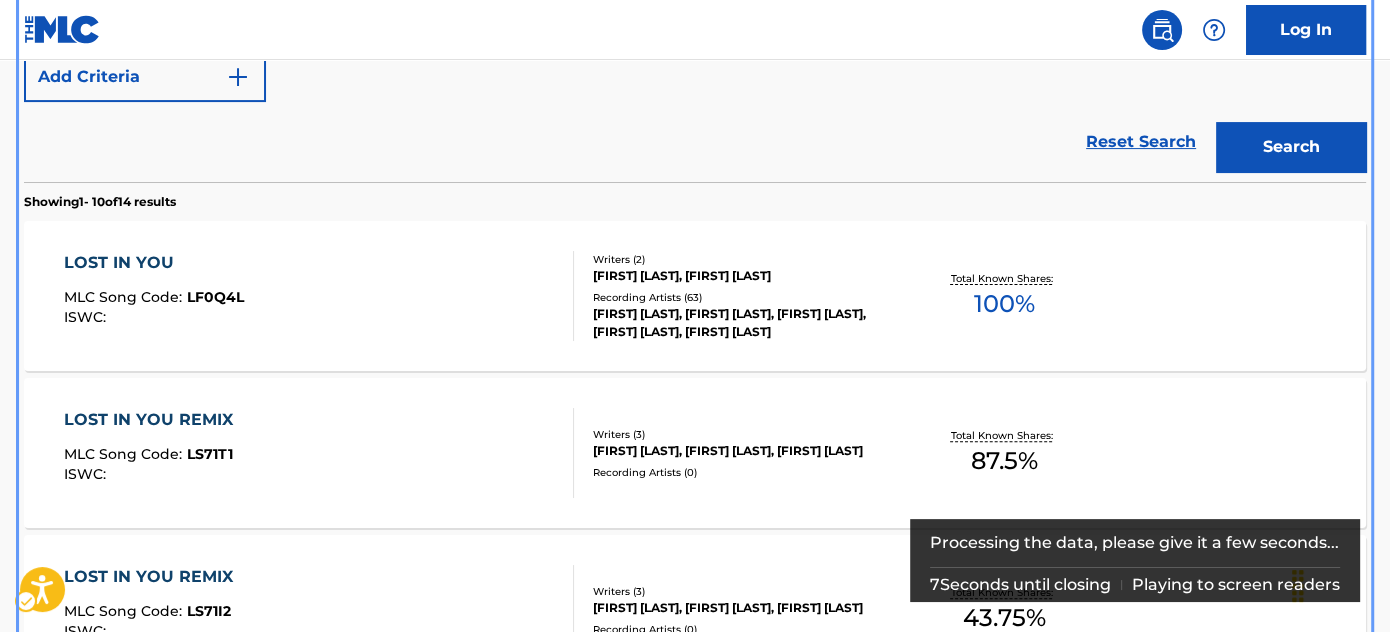 scroll, scrollTop: 515, scrollLeft: 0, axis: vertical 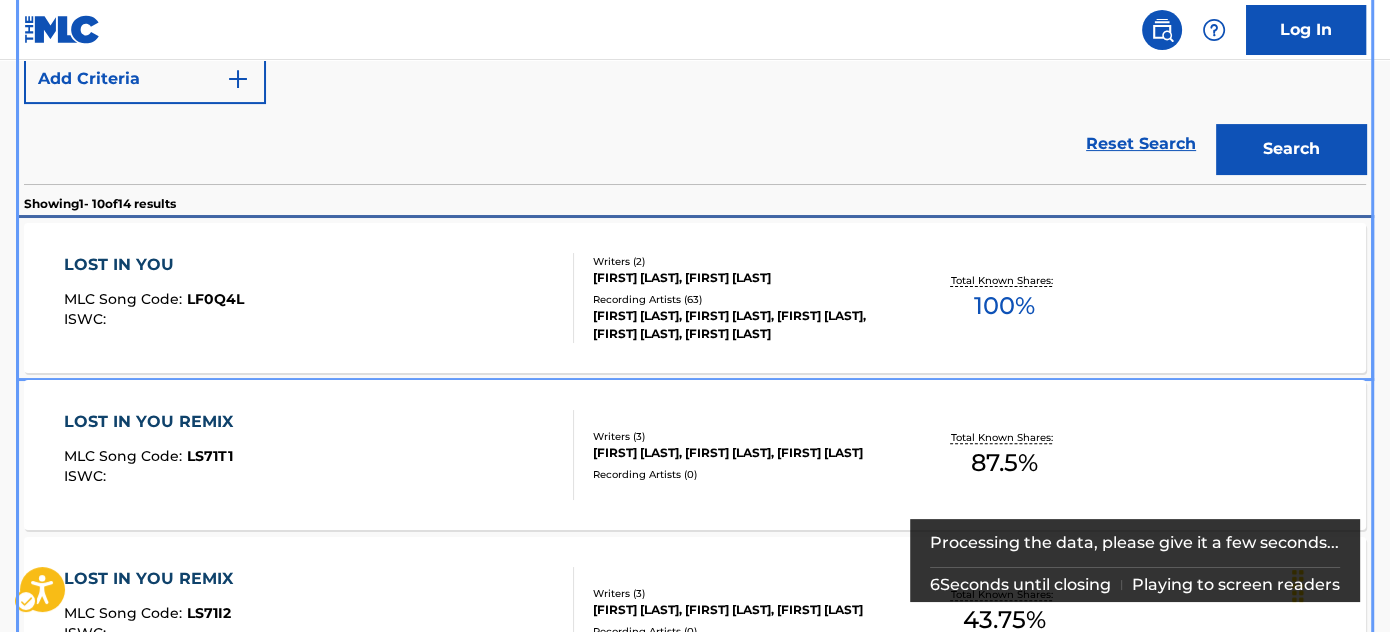 click on "[FIRST] [LAST], [FIRST] [LAST]" at bounding box center (743, 278) 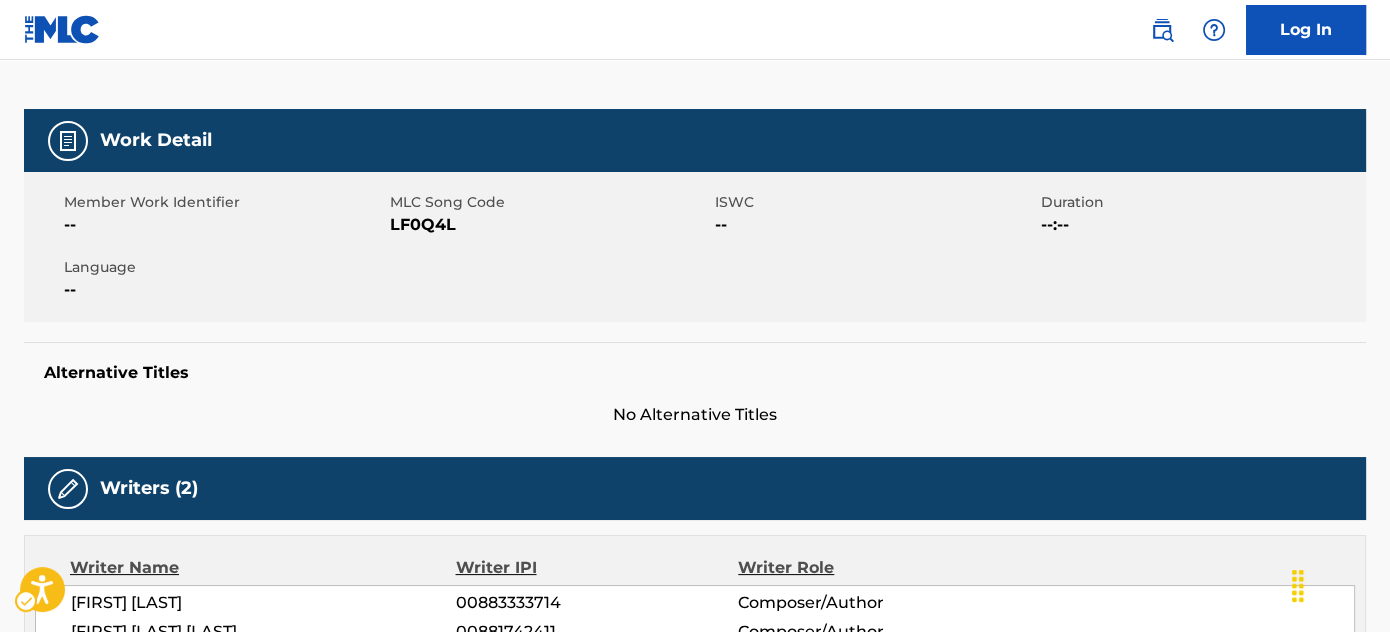 scroll, scrollTop: 0, scrollLeft: 0, axis: both 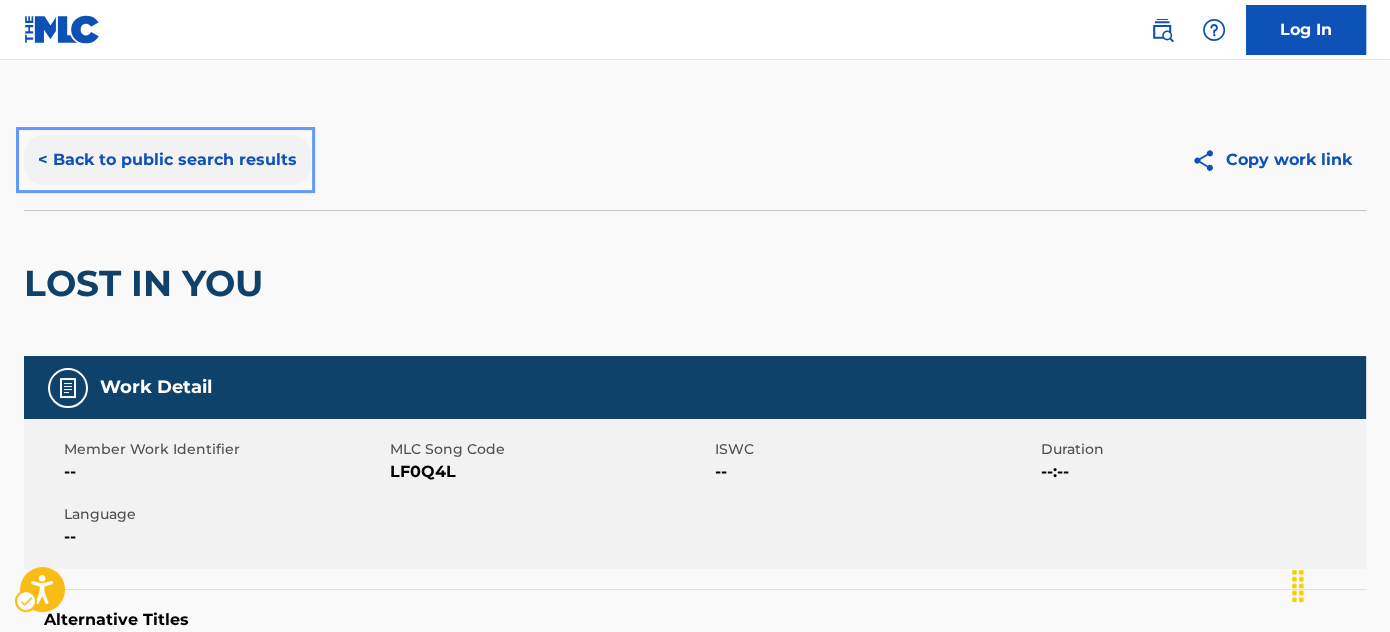 click on "< Back to public search results" at bounding box center (167, 160) 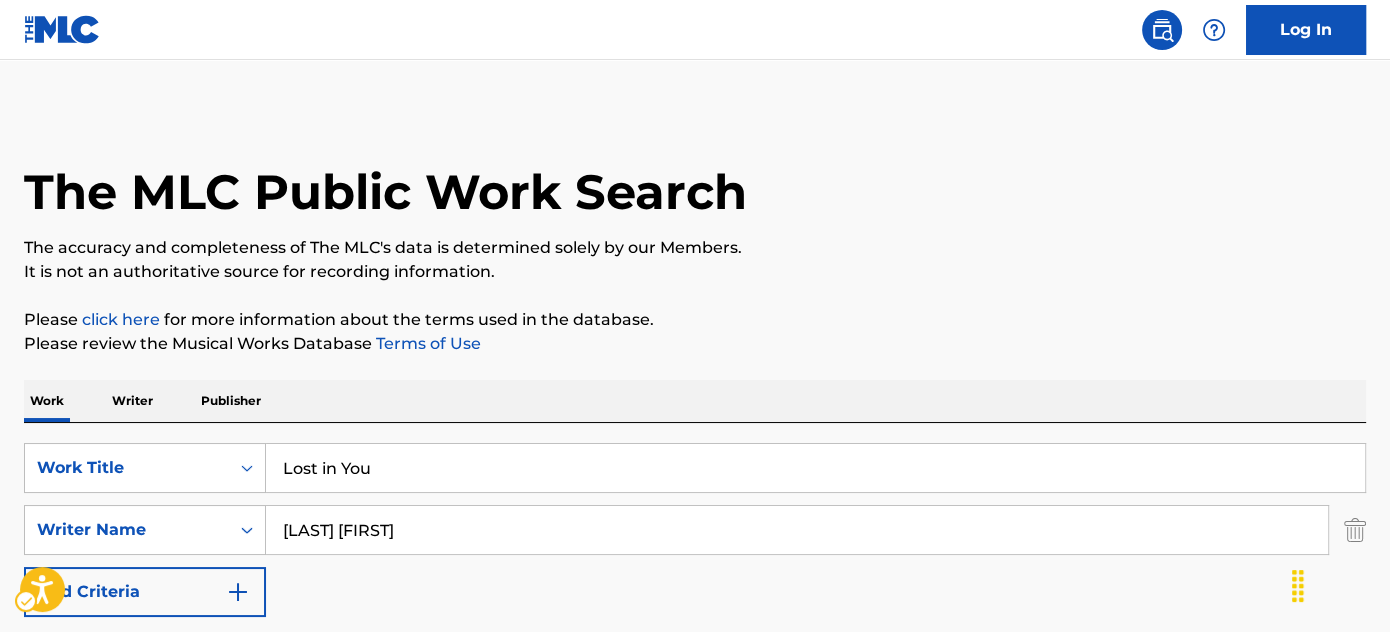 scroll, scrollTop: 0, scrollLeft: 0, axis: both 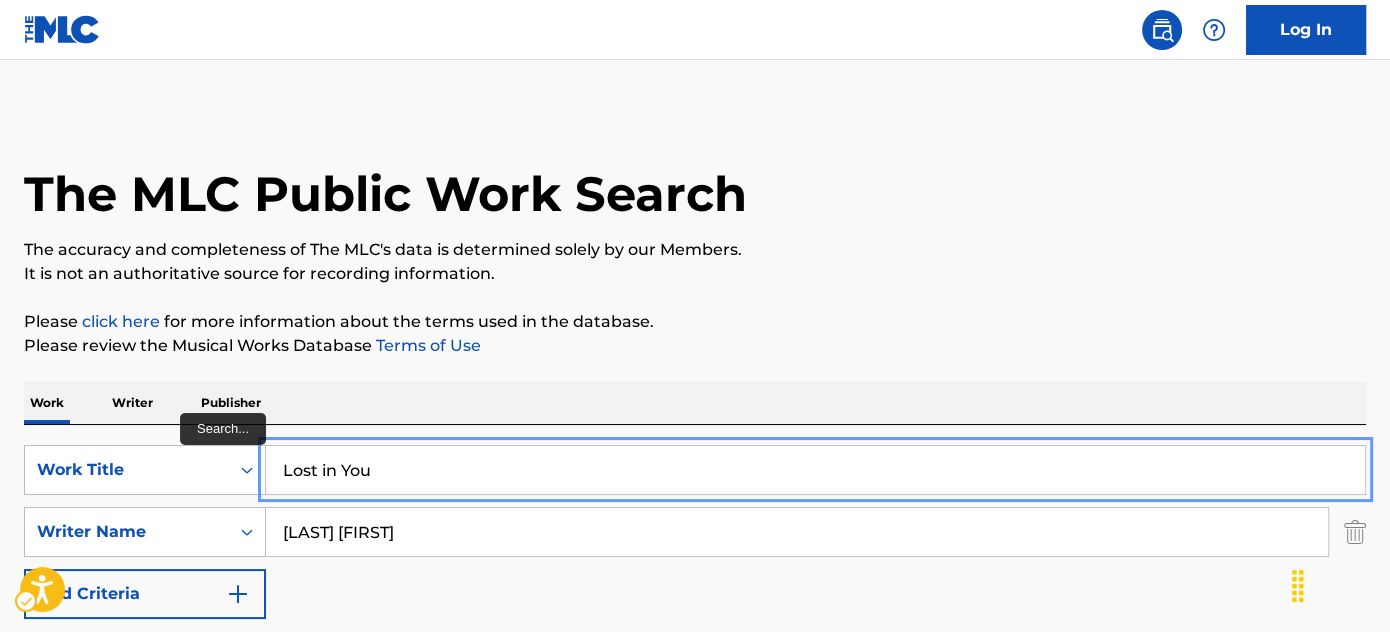 click on "Lost in You" at bounding box center [815, 470] 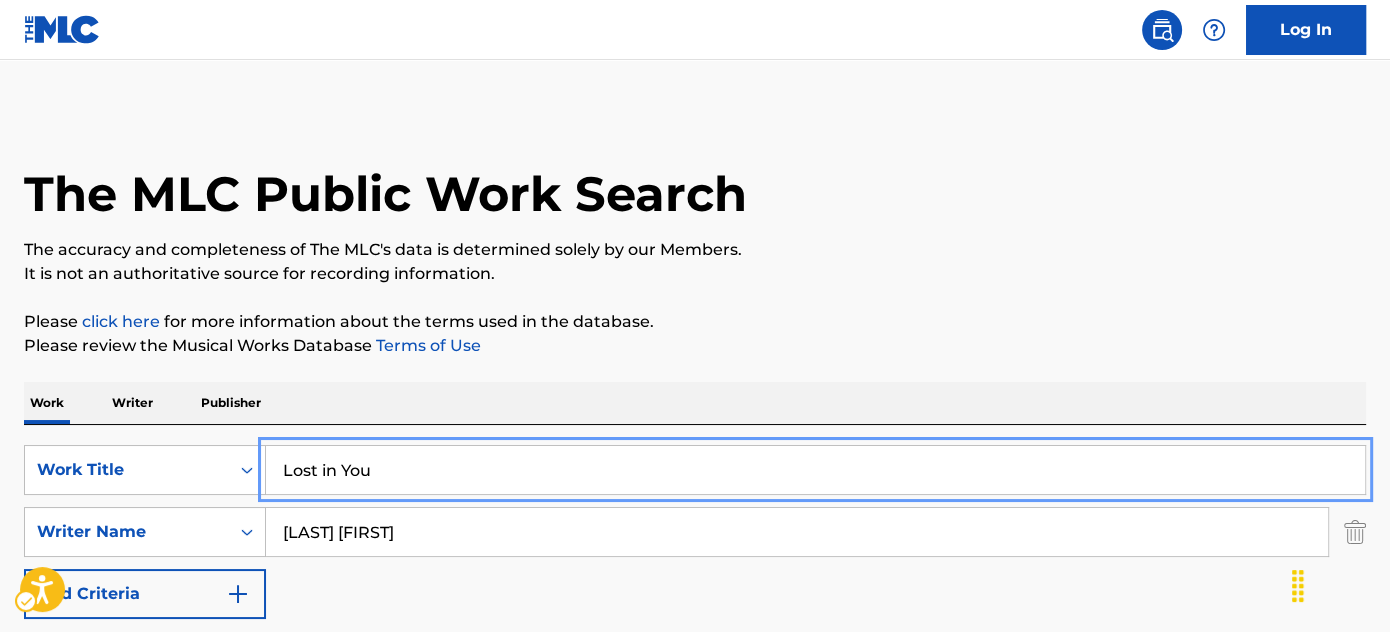 paste on "Trip" 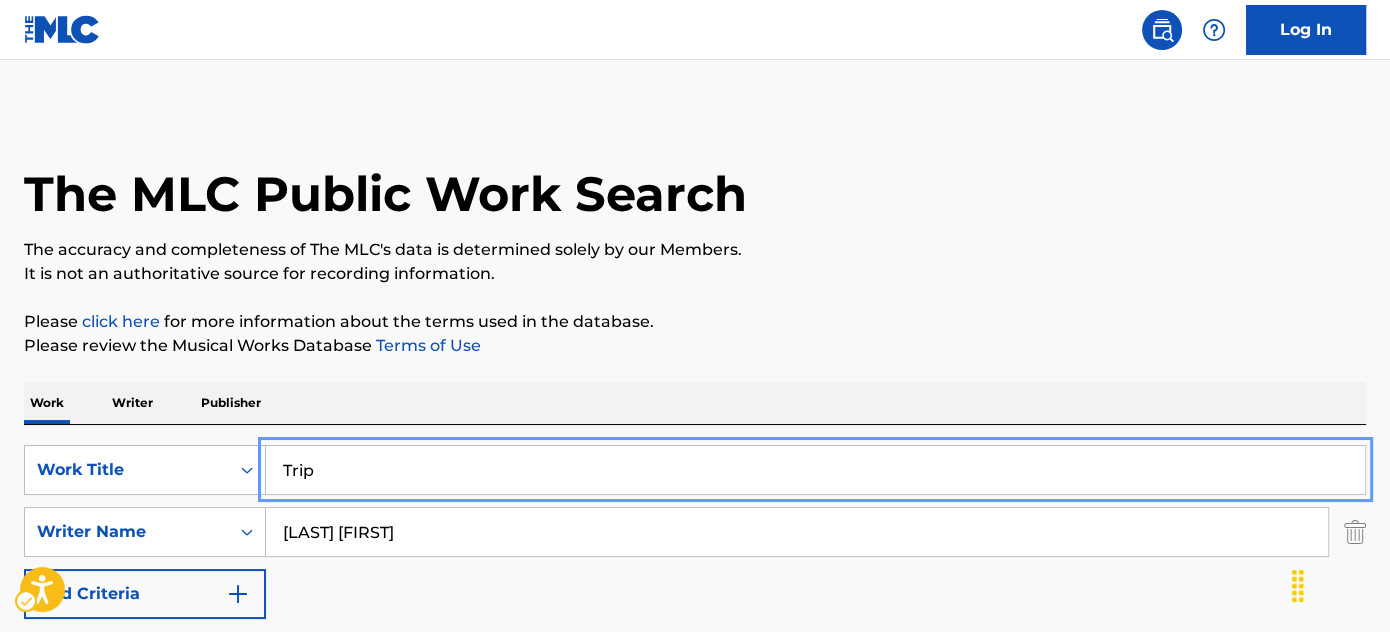 type on "Trip" 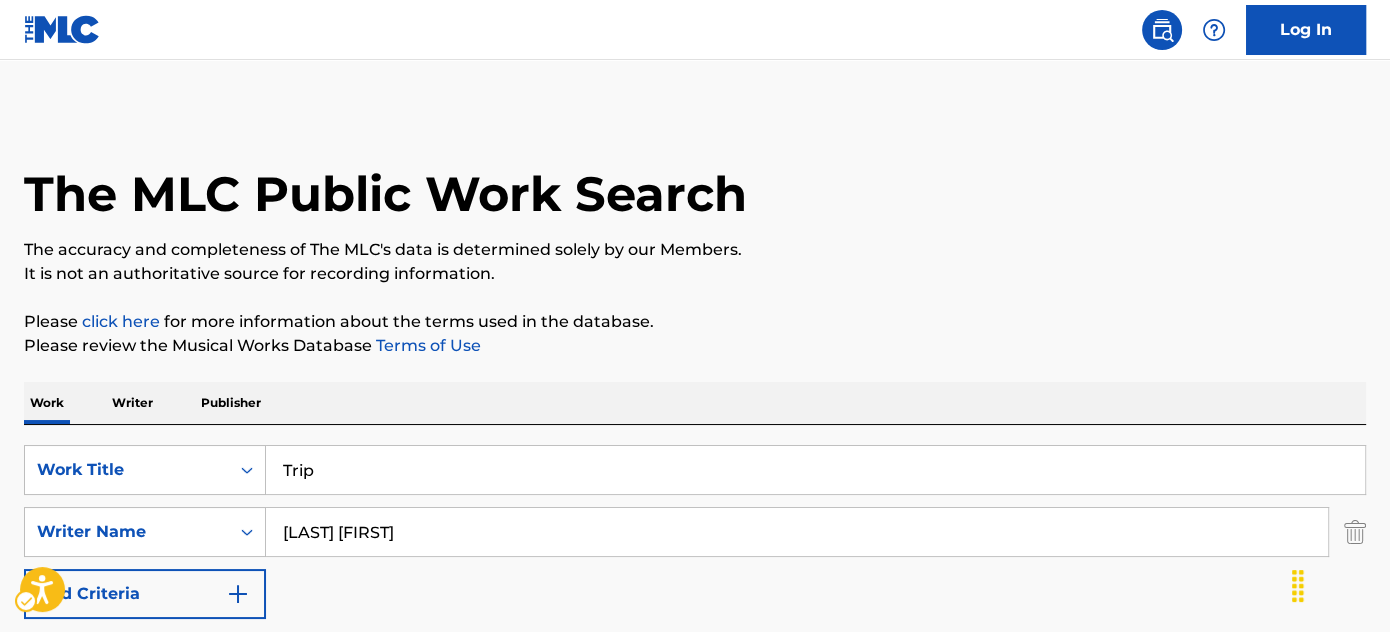 scroll, scrollTop: 272, scrollLeft: 0, axis: vertical 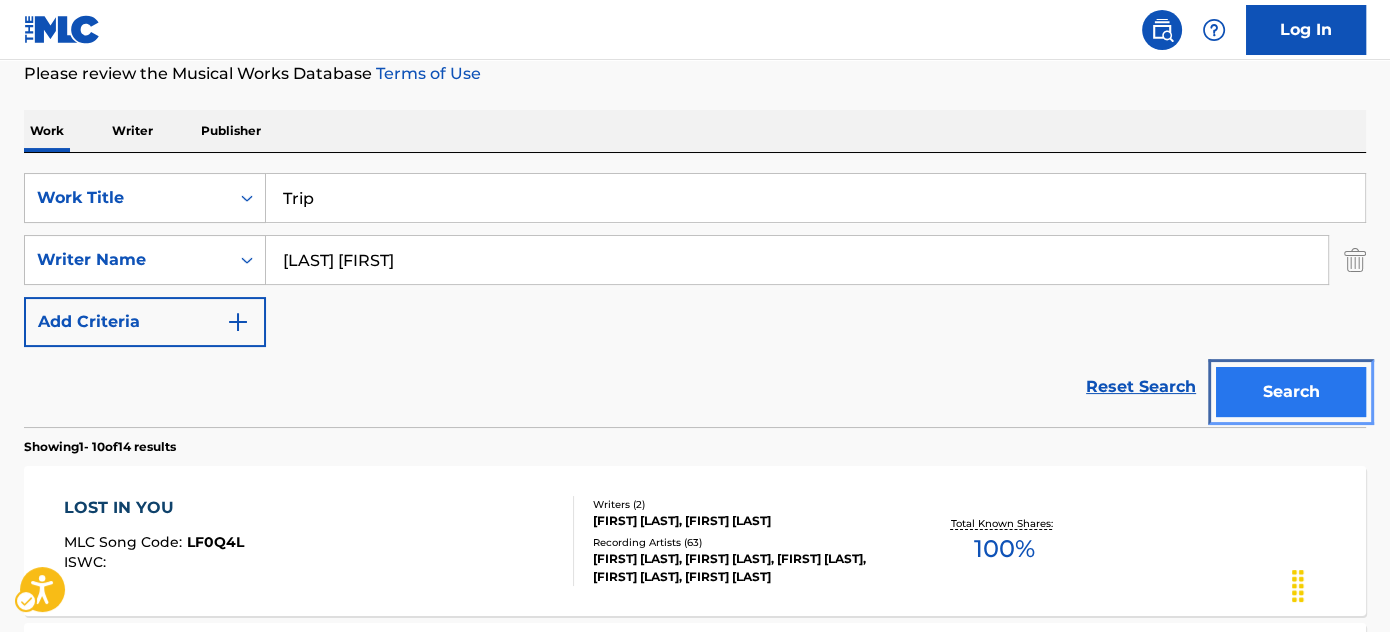 click on "Search" at bounding box center [1291, 392] 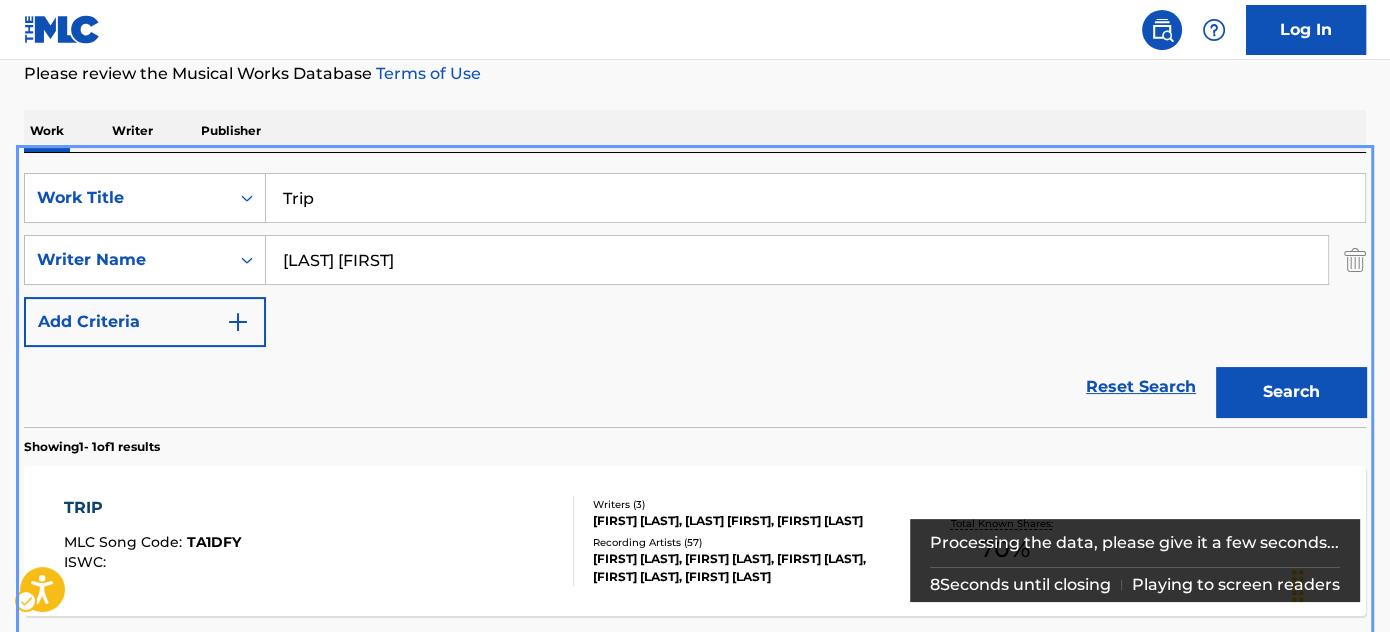 scroll, scrollTop: 349, scrollLeft: 0, axis: vertical 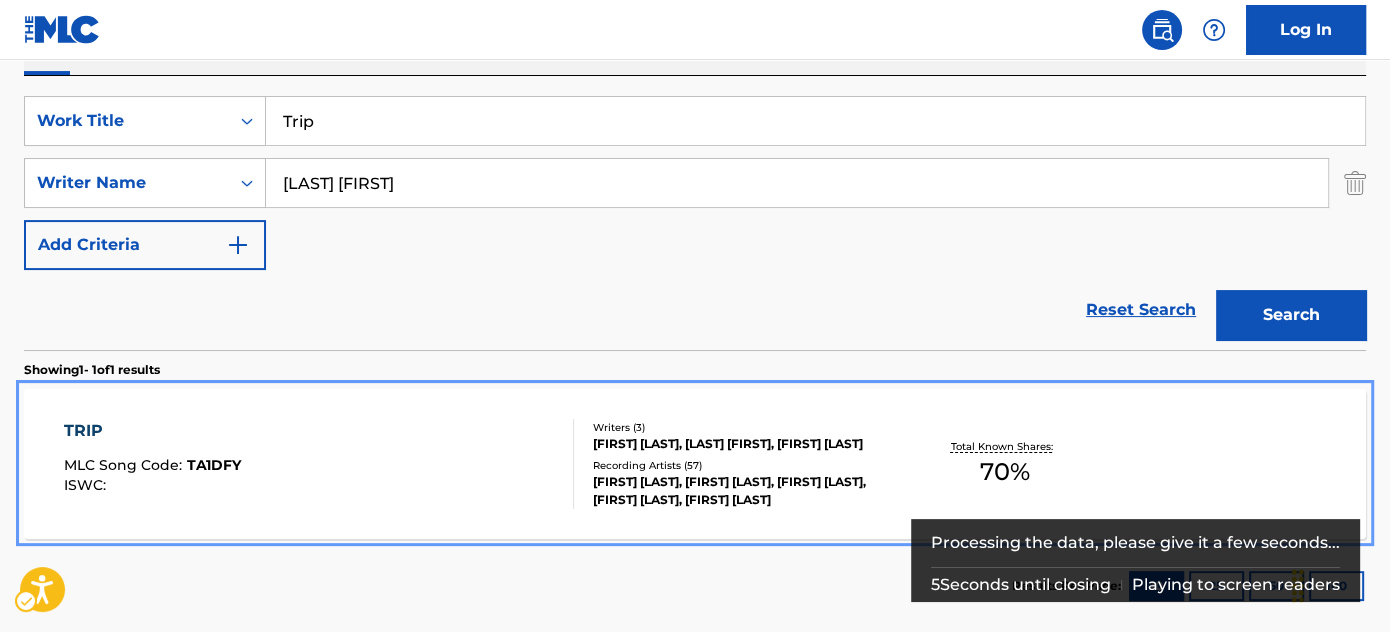 click on "TRIP MLC Song Code : TA1DFY ISWC :" at bounding box center [319, 464] 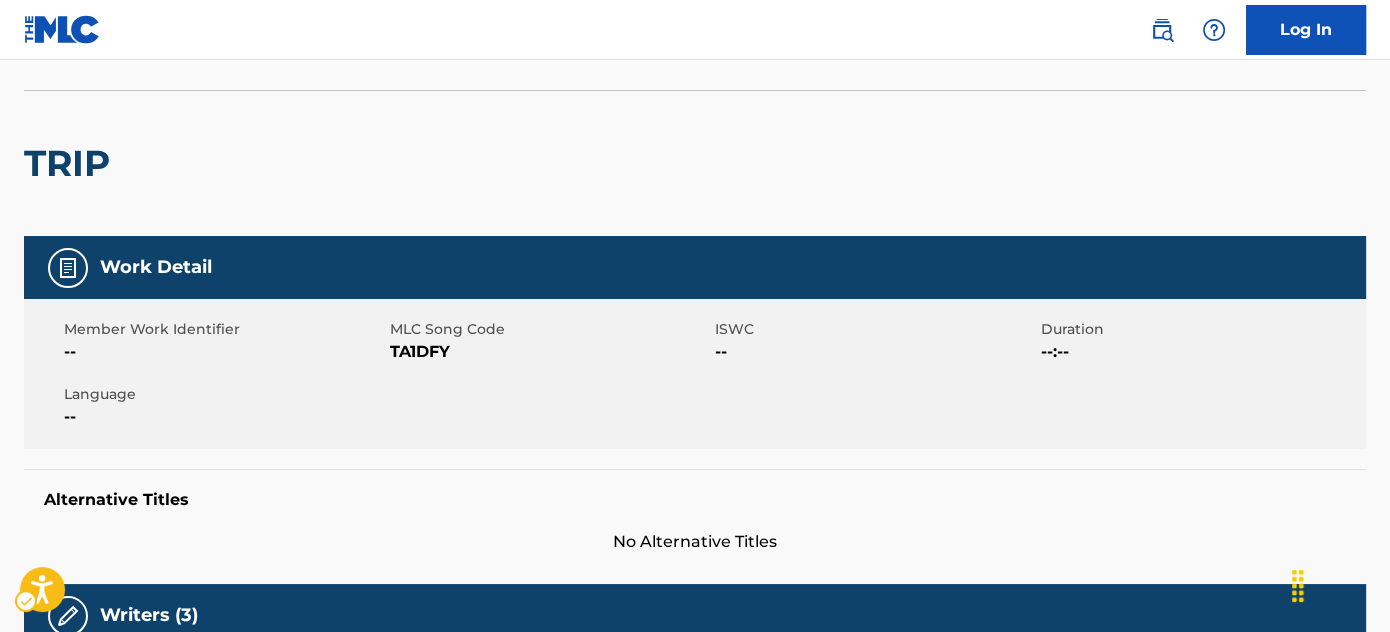 scroll, scrollTop: 0, scrollLeft: 0, axis: both 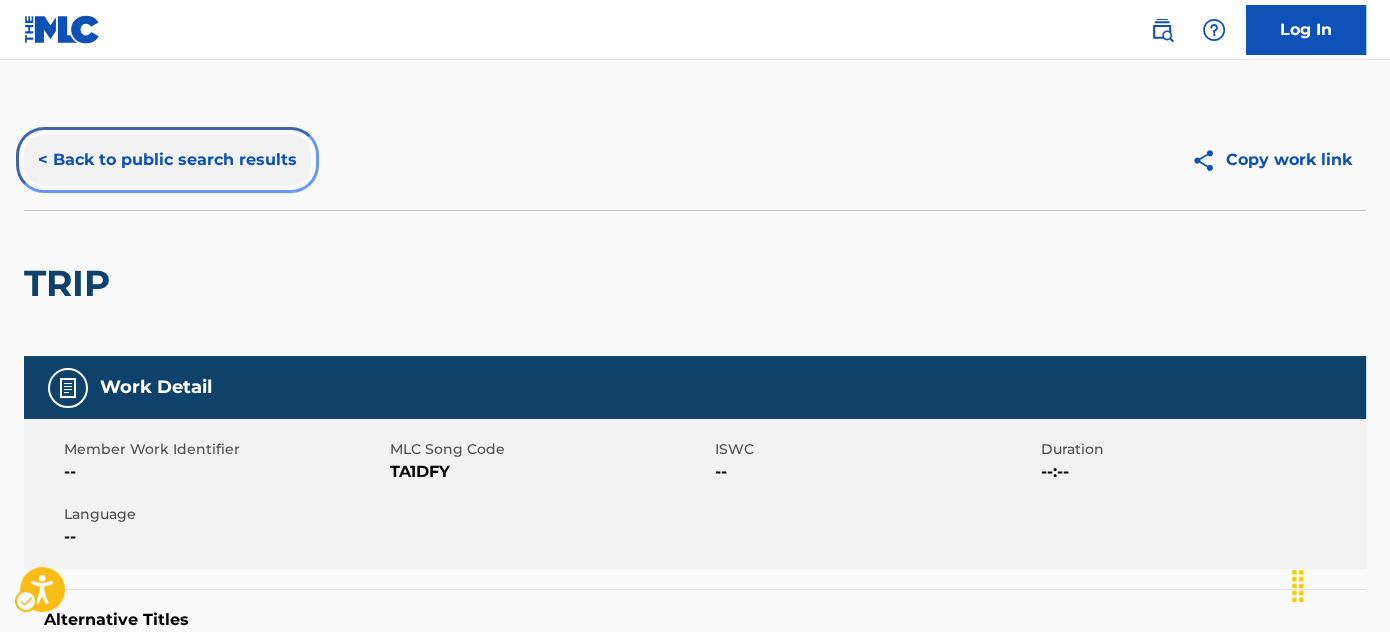 click on "< Back to public search results" at bounding box center (167, 160) 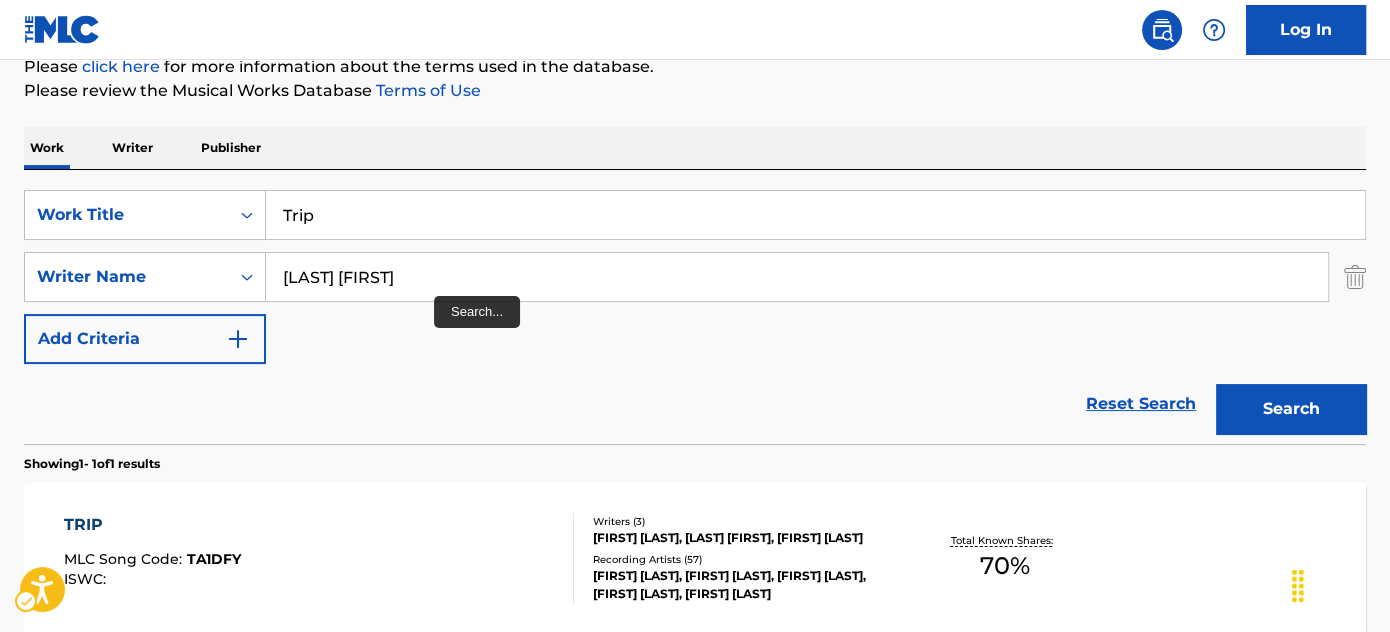 scroll, scrollTop: 250, scrollLeft: 0, axis: vertical 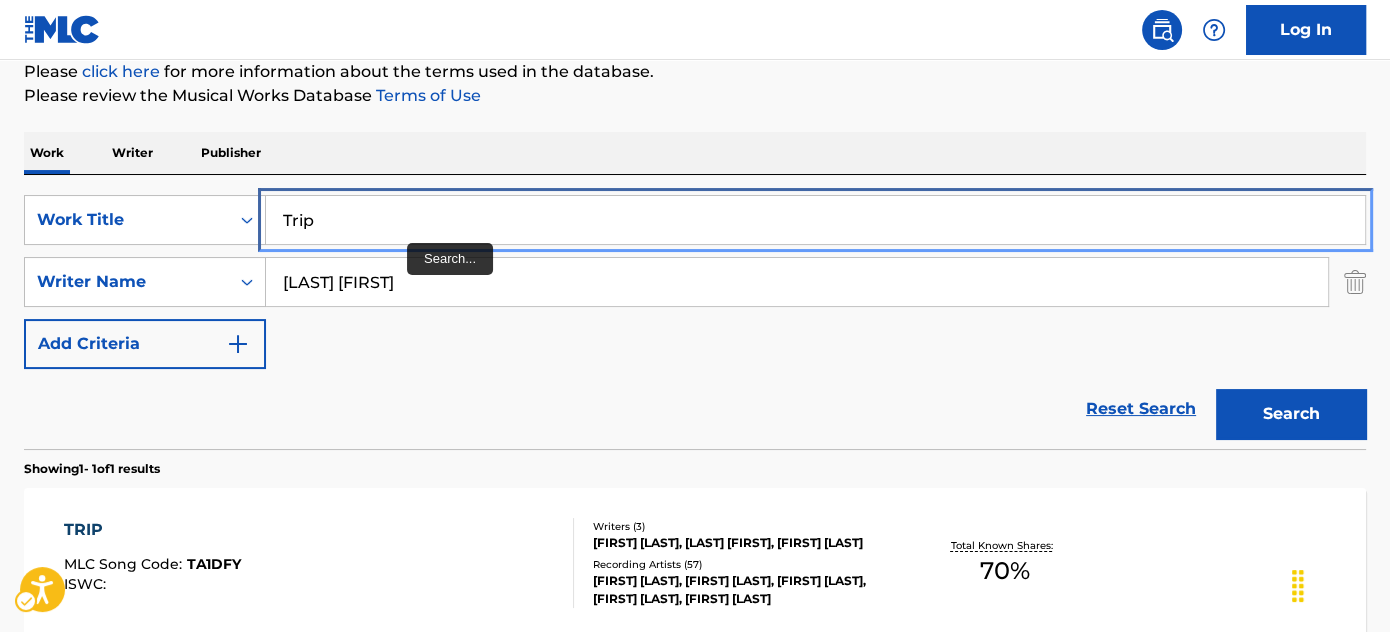 click on "Trip" at bounding box center (815, 220) 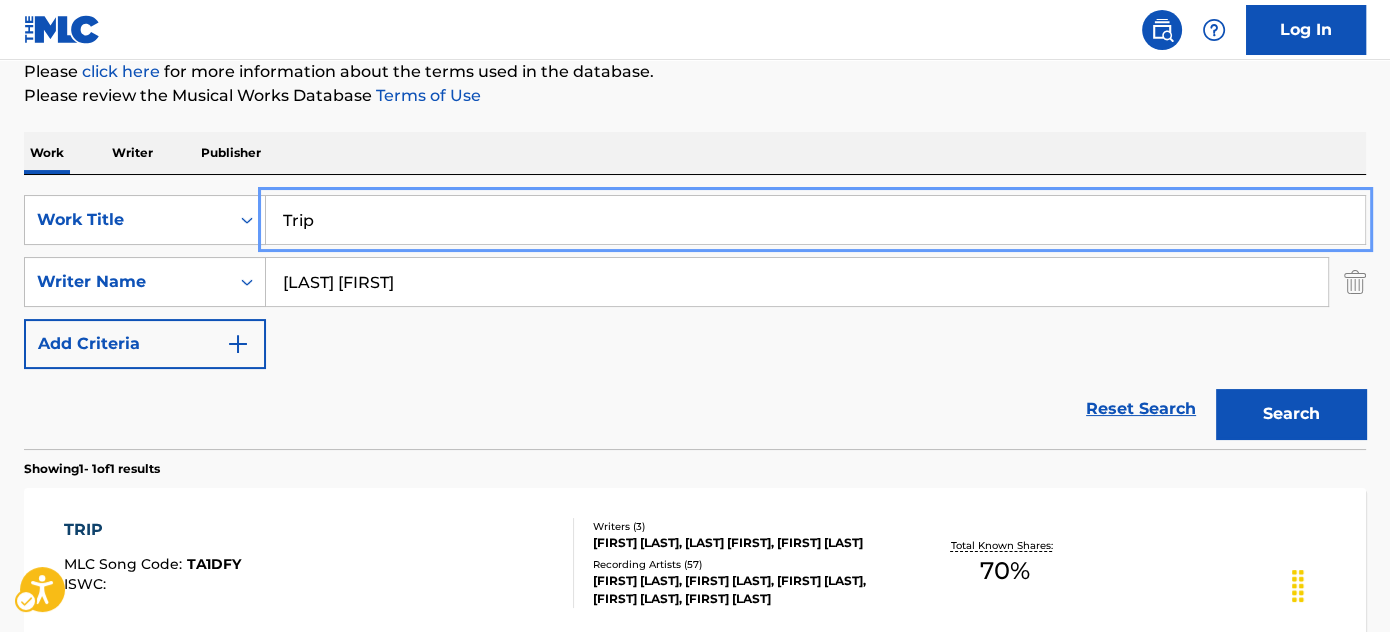 paste on "Here" 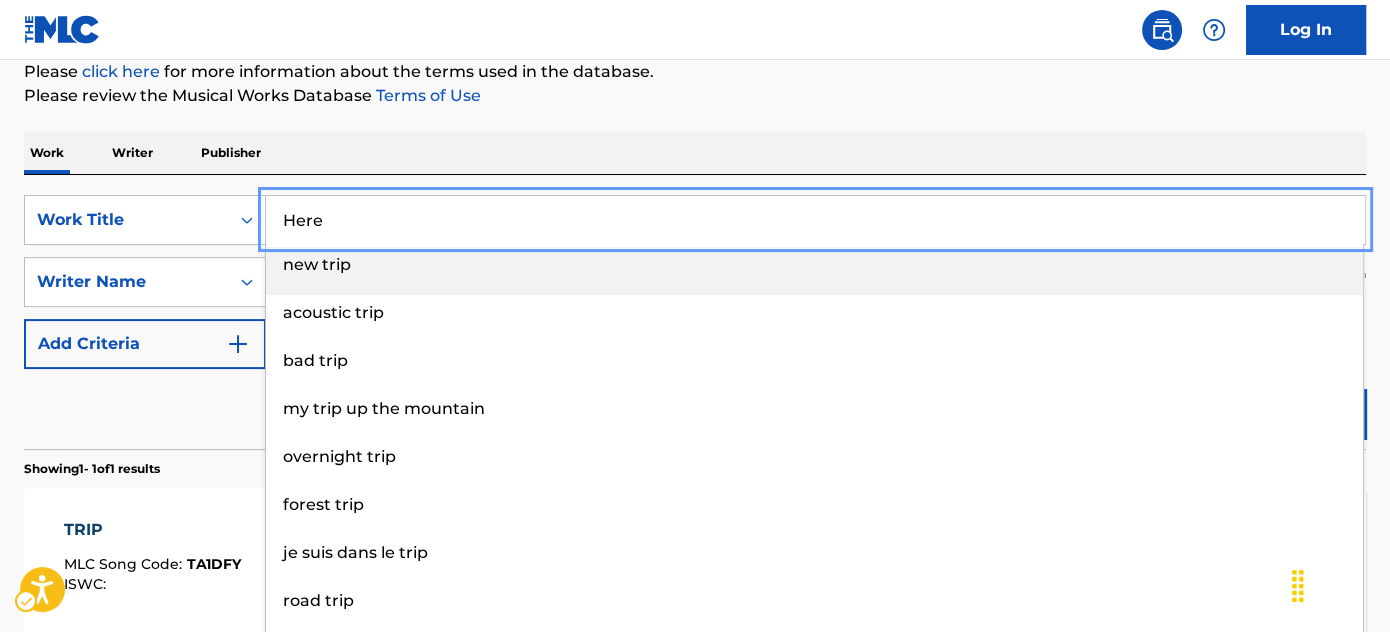 click on "Work Writer Publisher" at bounding box center (695, 153) 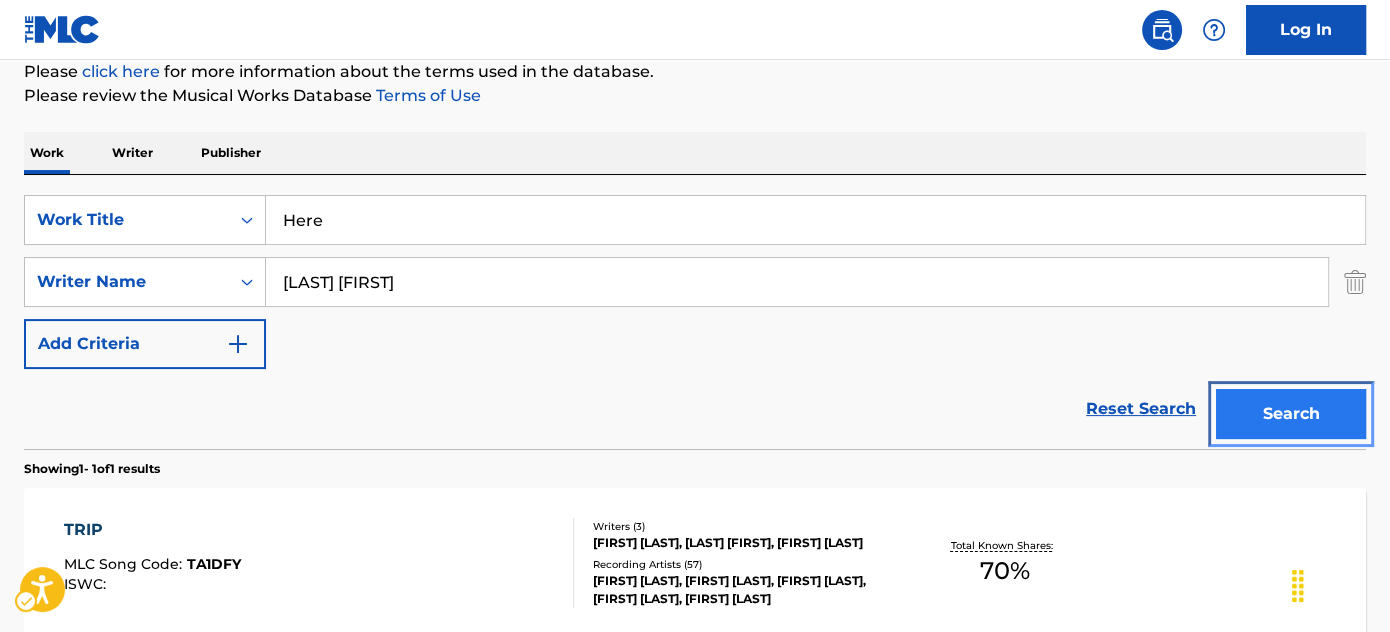 click on "Search" at bounding box center (1291, 414) 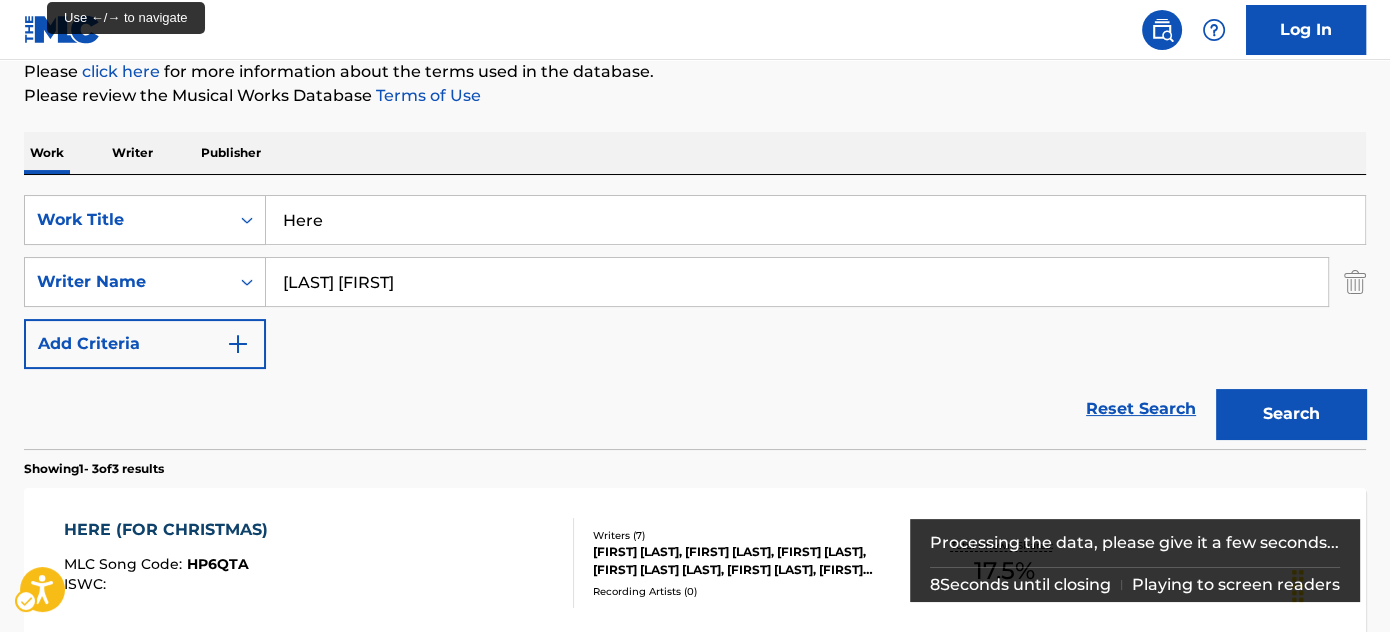scroll, scrollTop: 424, scrollLeft: 0, axis: vertical 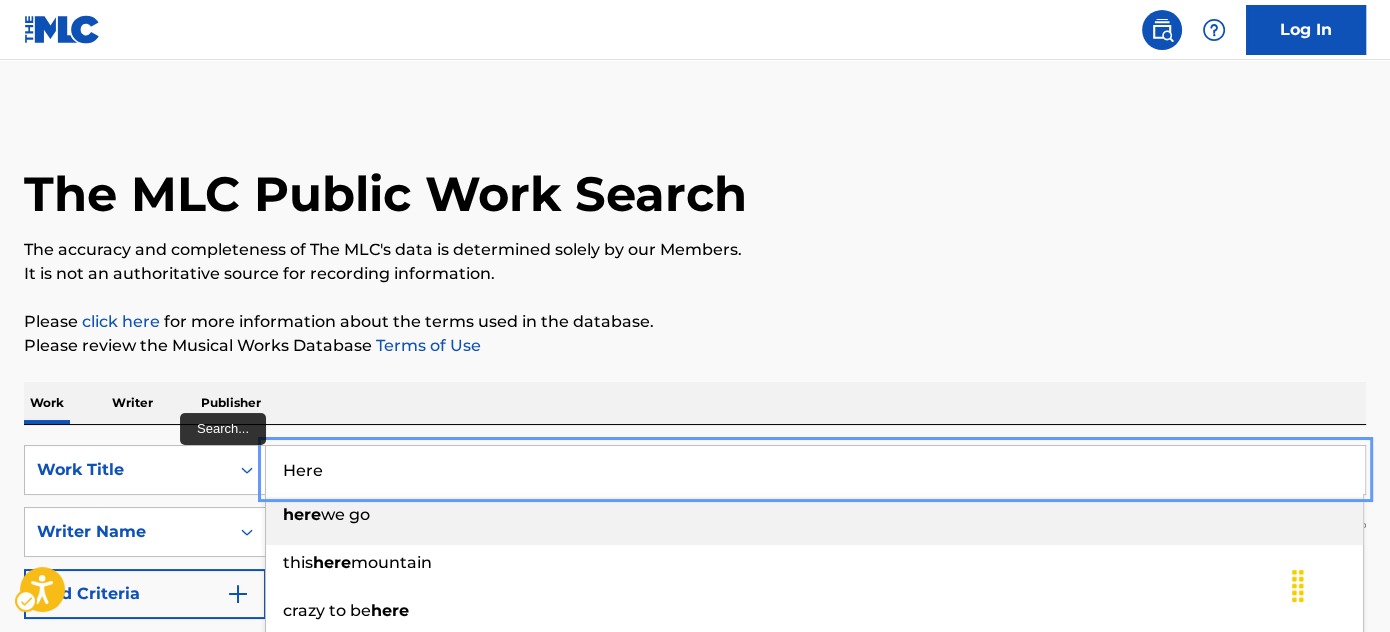click on "Here" at bounding box center (815, 470) 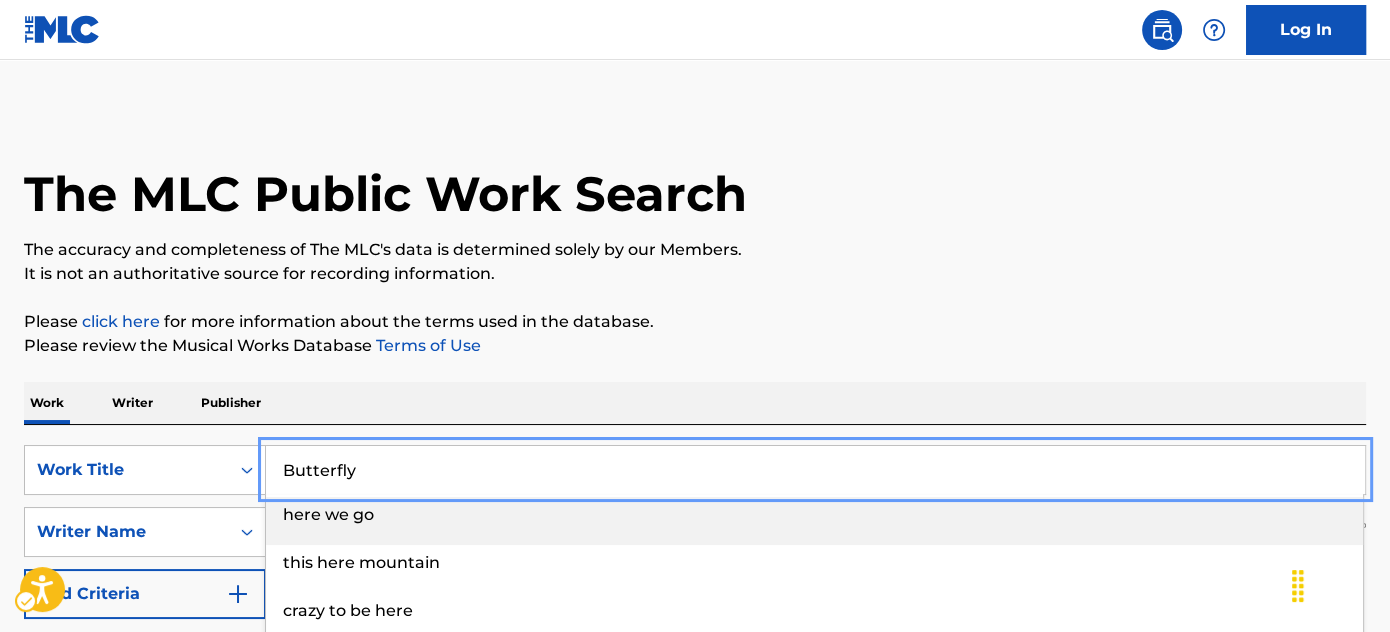 type on "Butterfly" 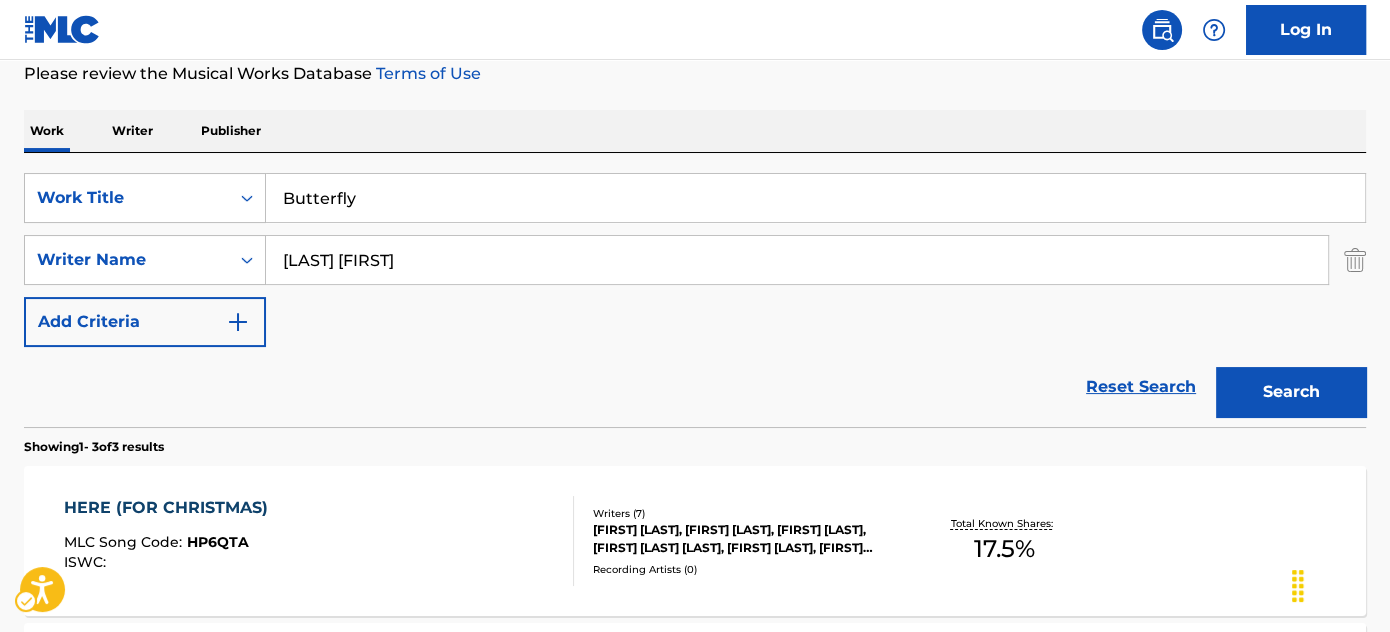 scroll, scrollTop: 272, scrollLeft: 0, axis: vertical 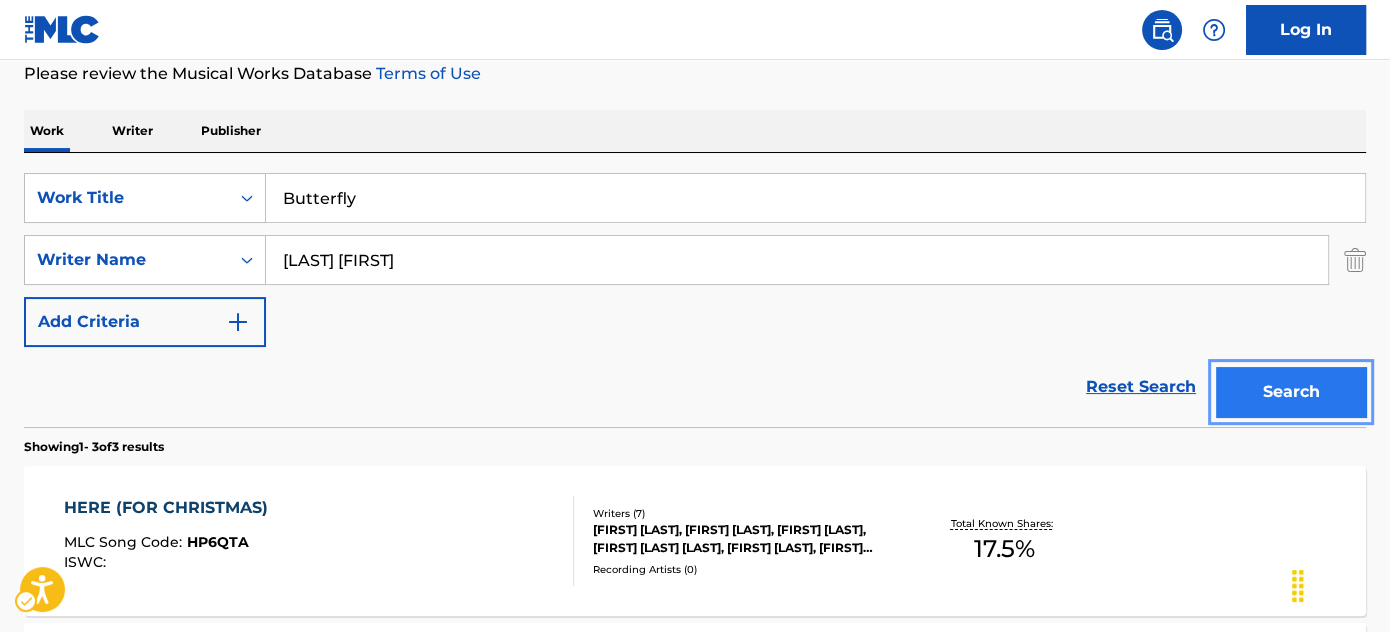 click on "Search" at bounding box center (1291, 392) 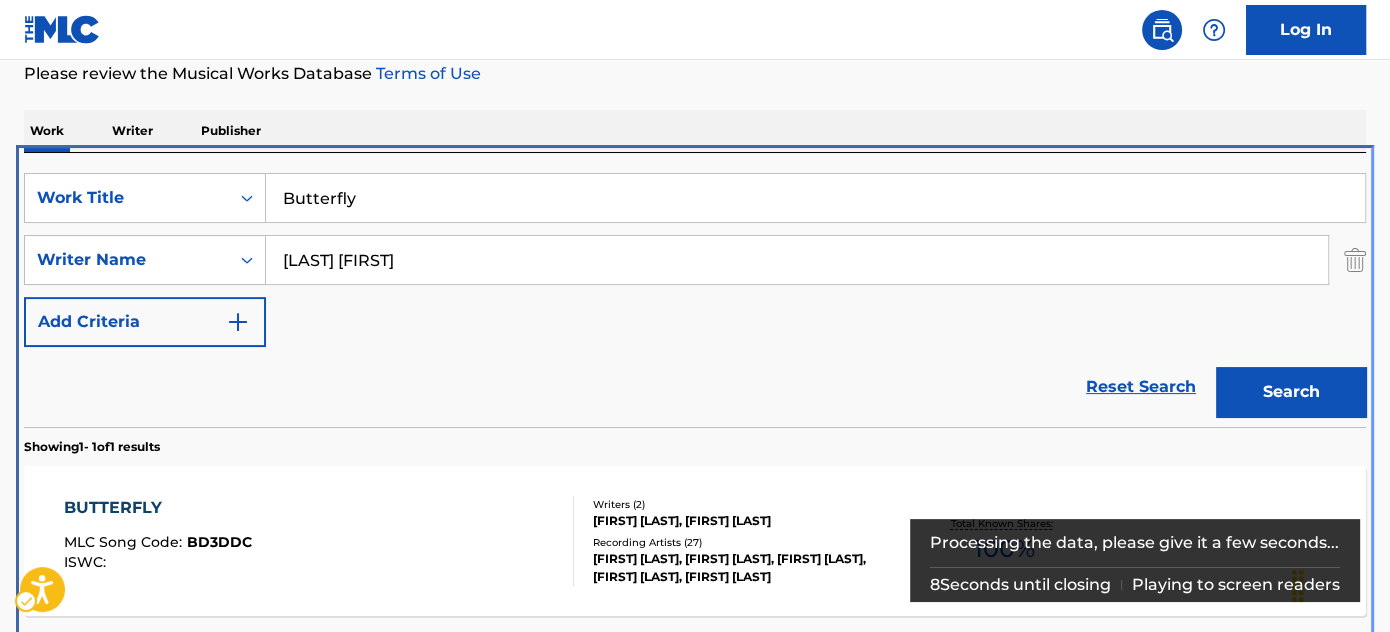 scroll, scrollTop: 349, scrollLeft: 0, axis: vertical 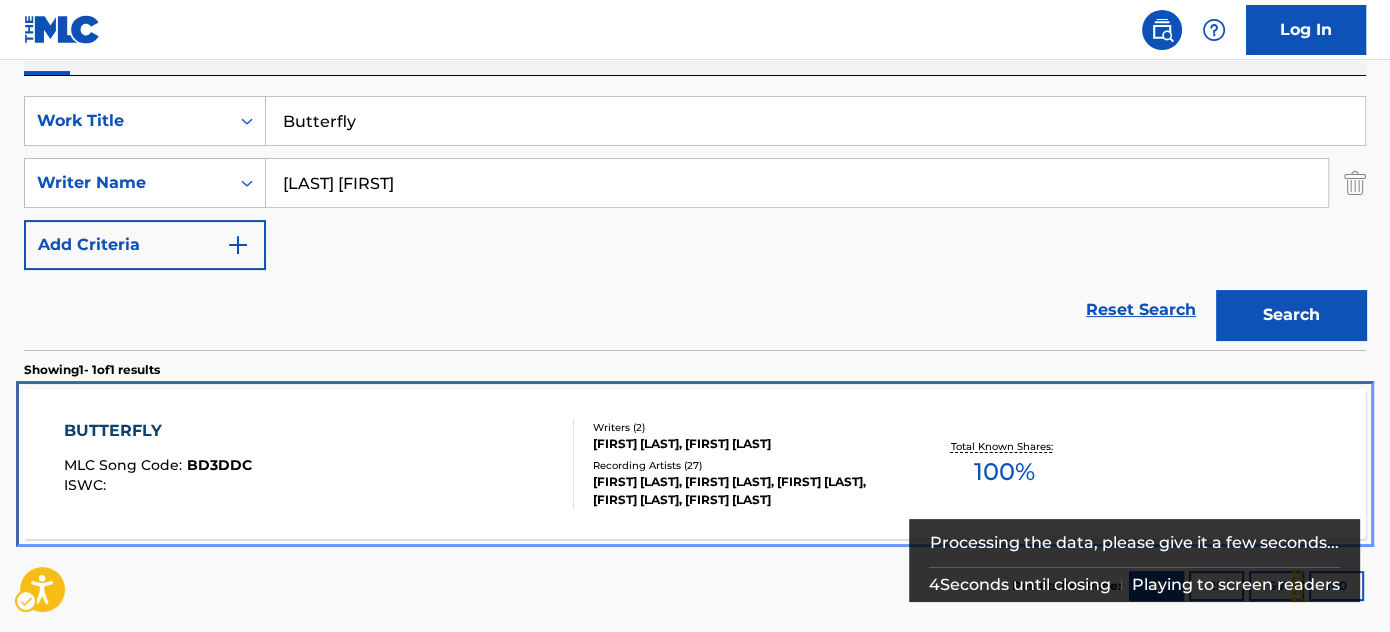 click on "BUTTERFLY MLC Song Code : BD3DDC ISWC :" at bounding box center (319, 464) 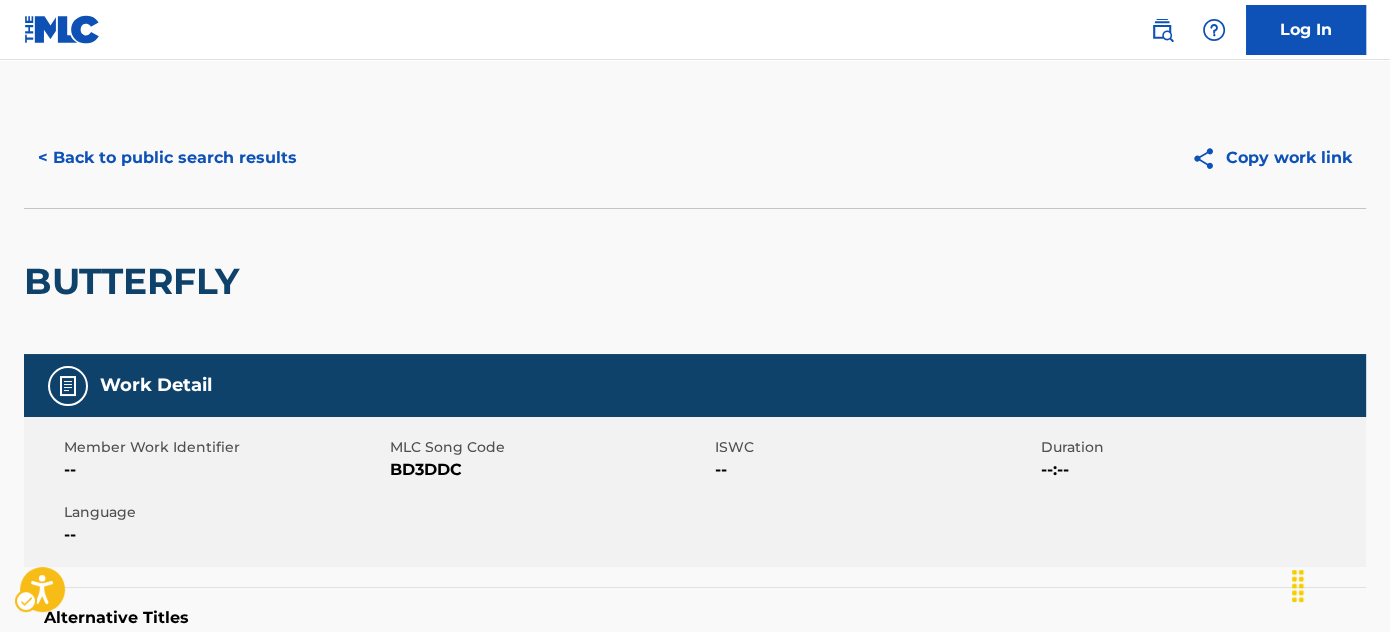 scroll, scrollTop: 0, scrollLeft: 0, axis: both 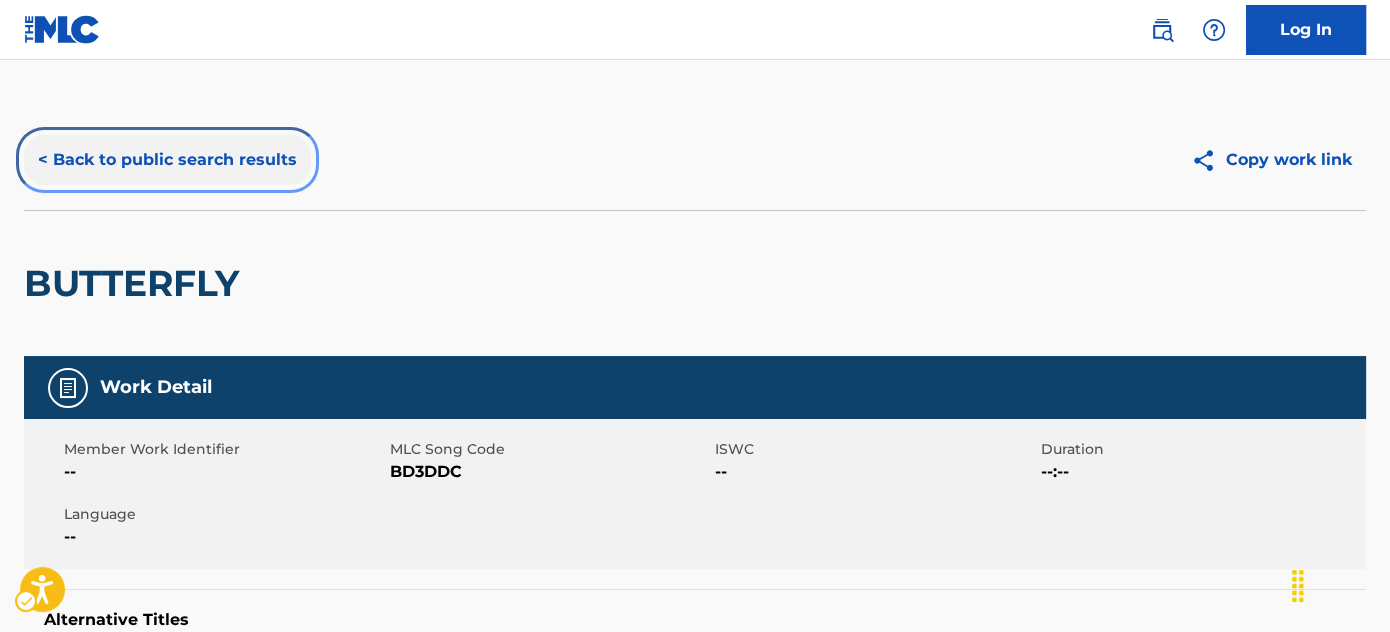 click on "< Back to public search results" at bounding box center [167, 160] 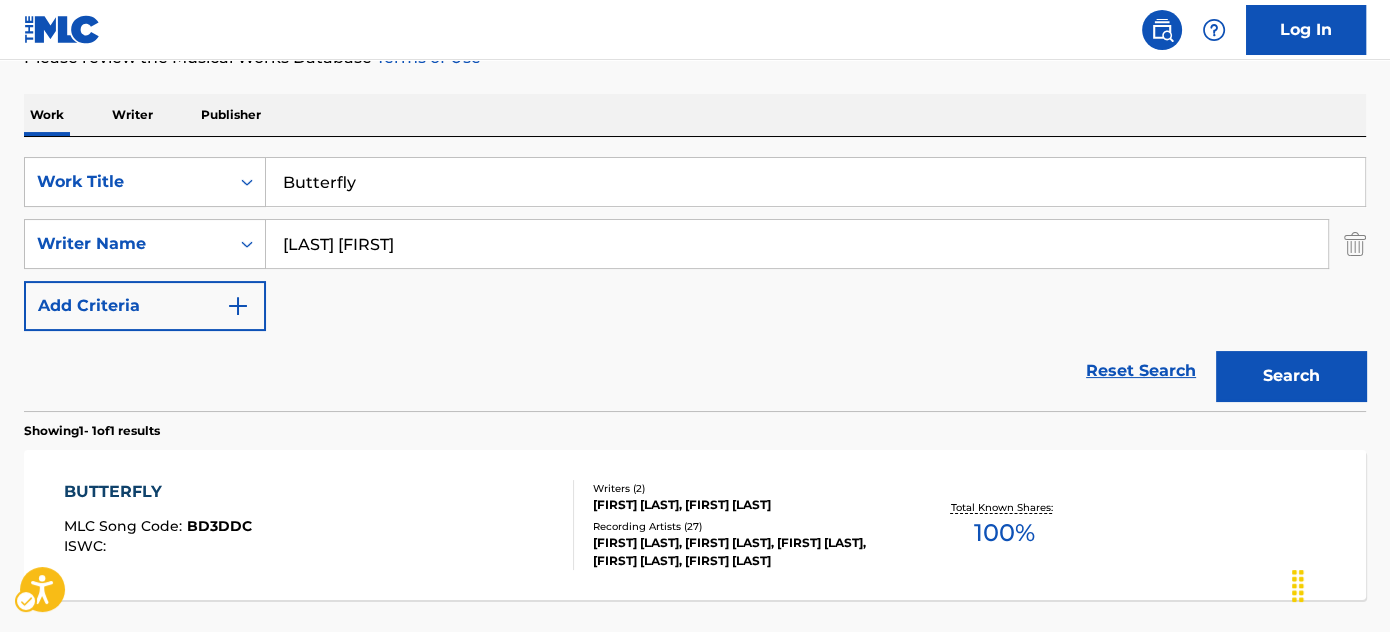 scroll, scrollTop: 250, scrollLeft: 0, axis: vertical 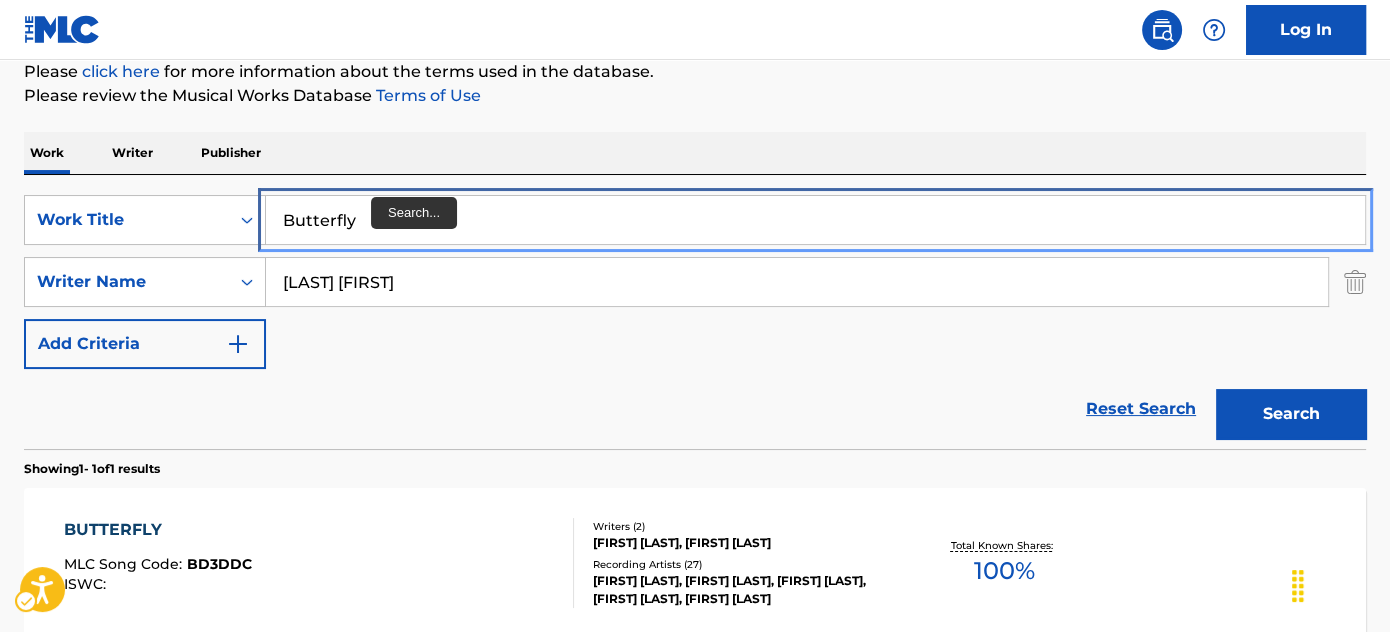 click on "Butterfly" at bounding box center [815, 220] 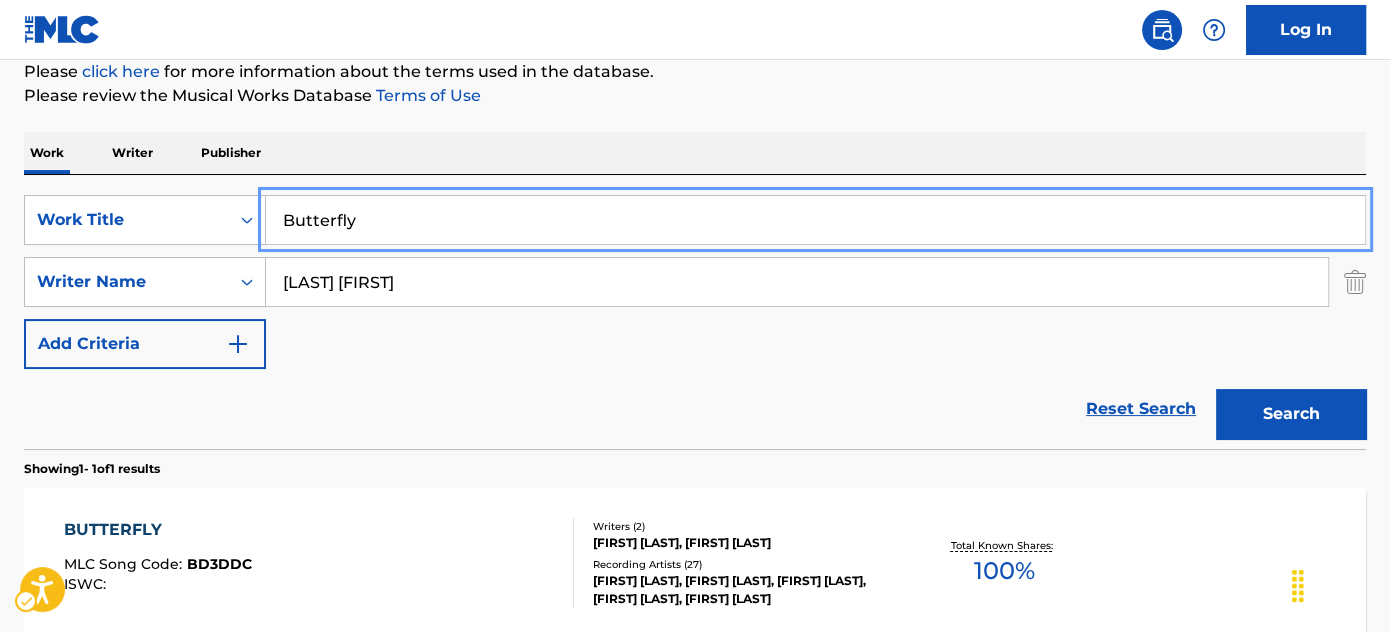 paste on "Like That" 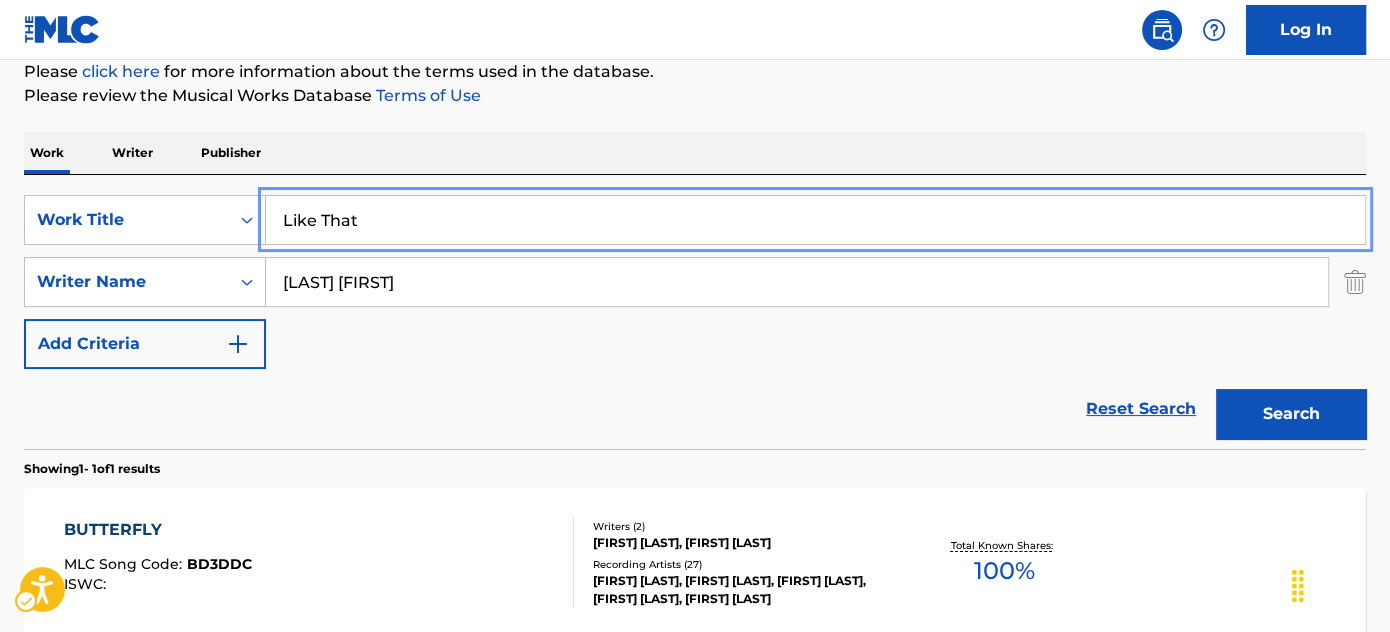 type on "Like That" 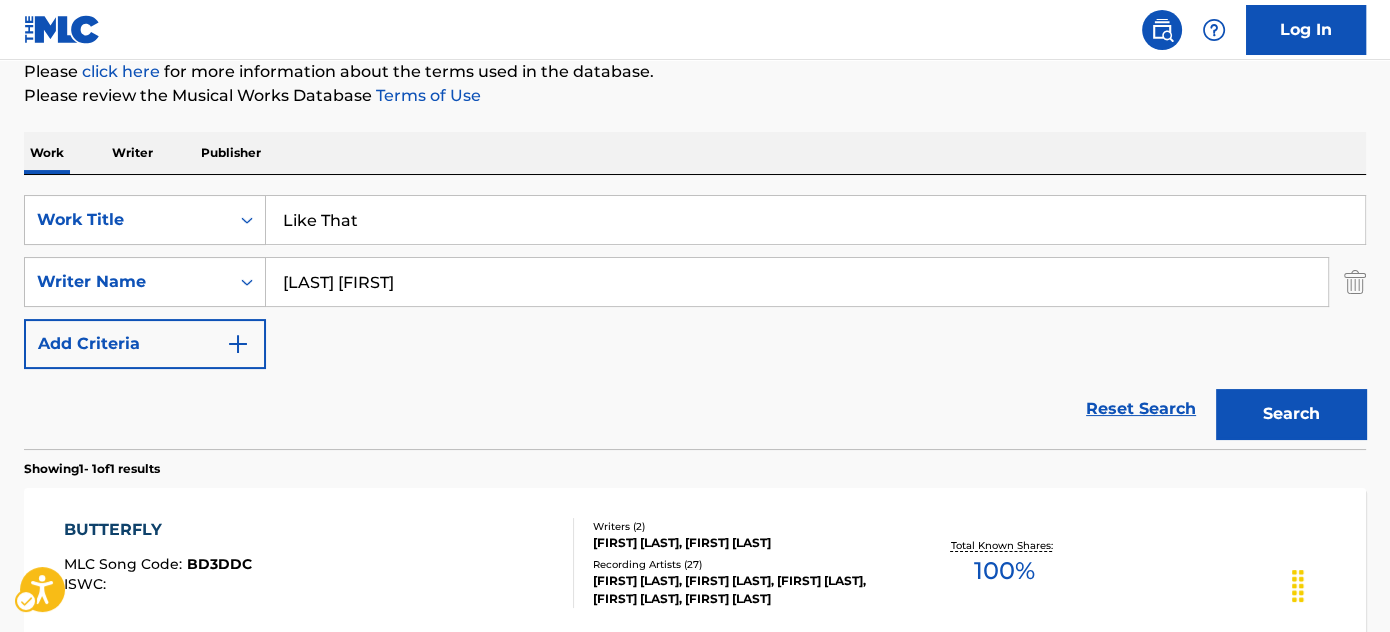 click on "Work Writer Publisher" at bounding box center (695, 153) 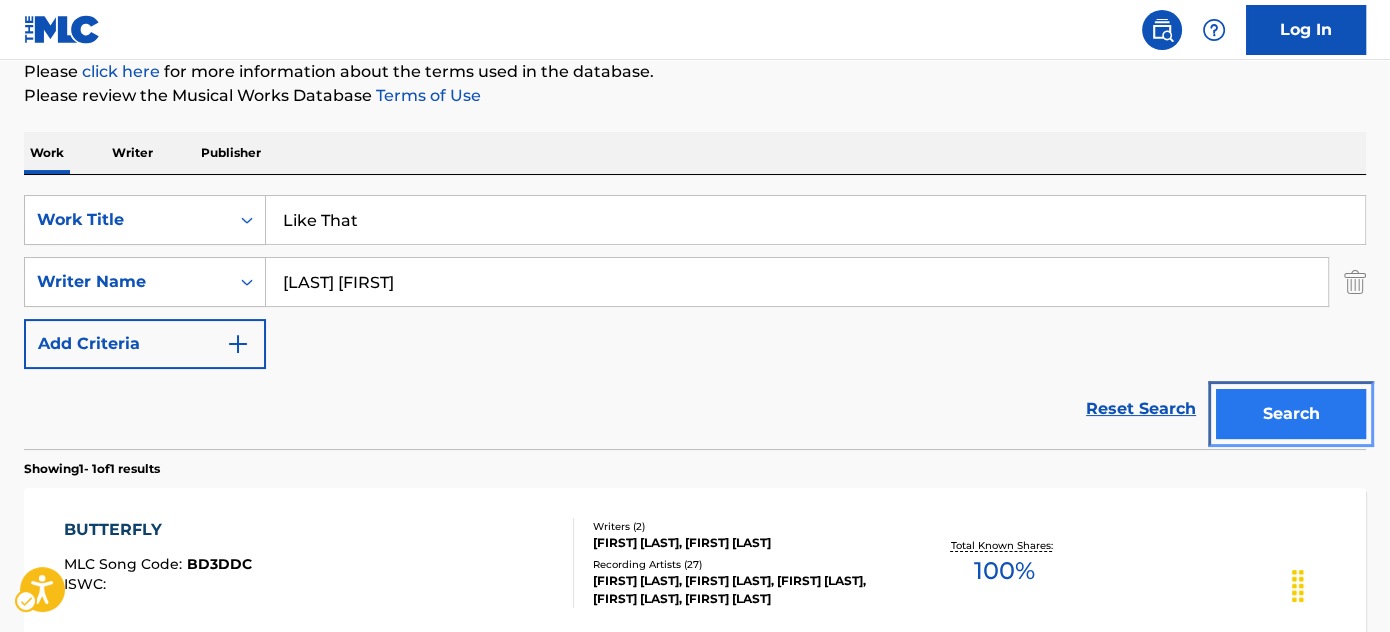 click on "Search" at bounding box center (1291, 414) 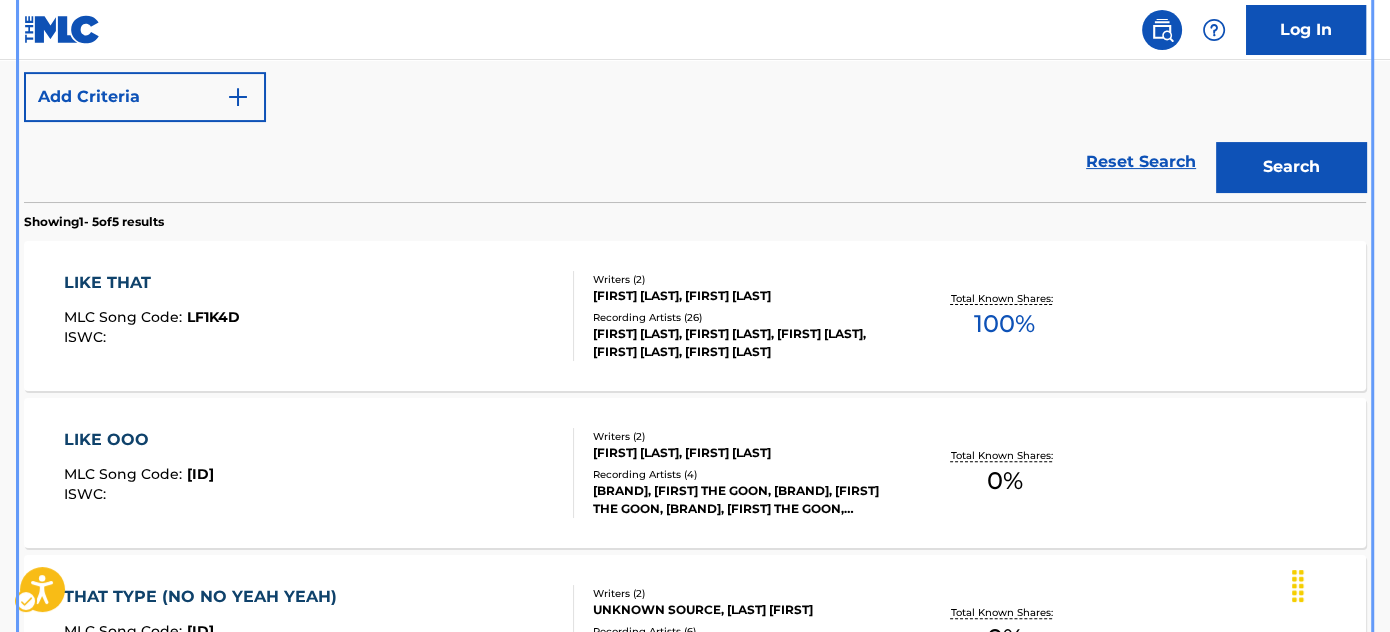 scroll, scrollTop: 515, scrollLeft: 0, axis: vertical 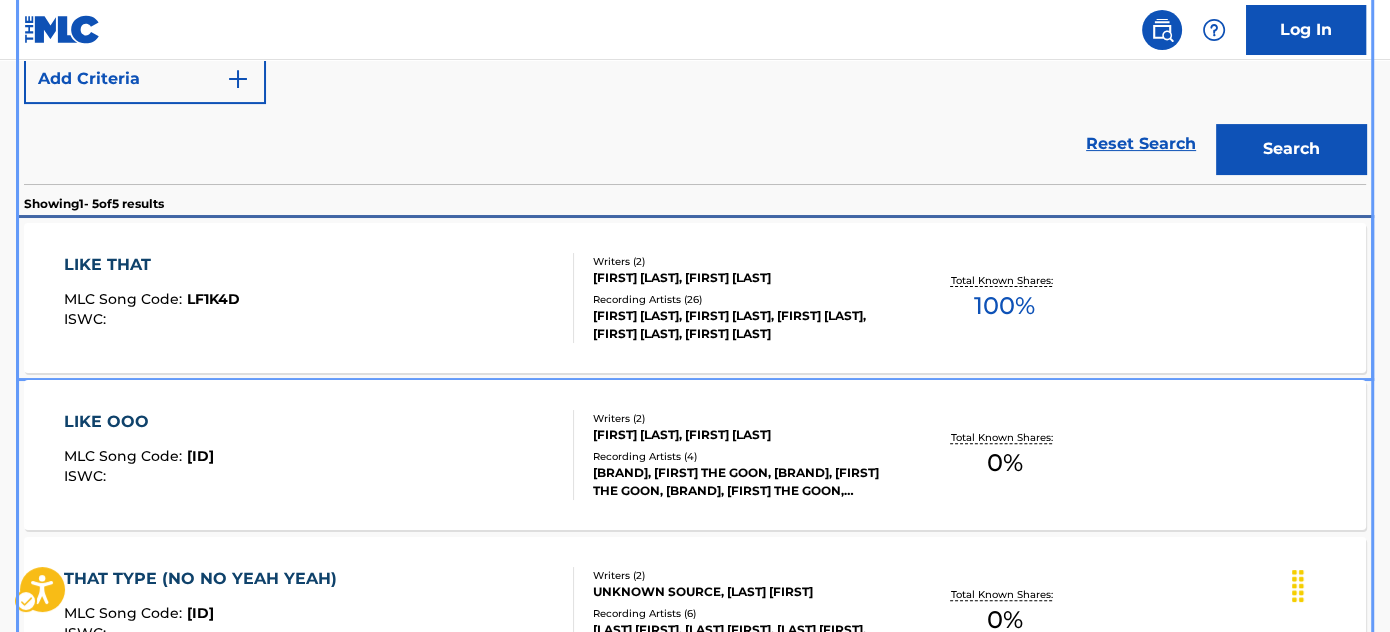 click on "LIKE THAT MLC Song Code : LF1K4D ISWC : Writers ( 2 ) [FIRST] [LAST], [LAST] [FIRST]" at bounding box center (319, 298) 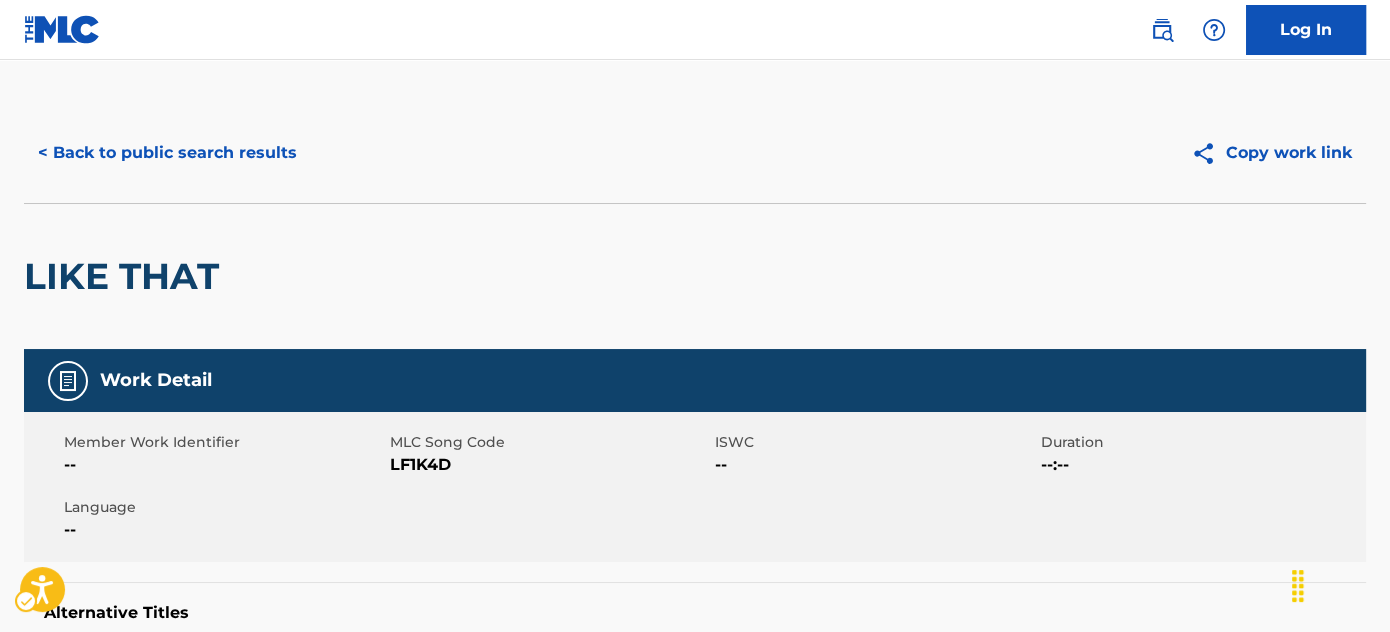 scroll, scrollTop: 0, scrollLeft: 0, axis: both 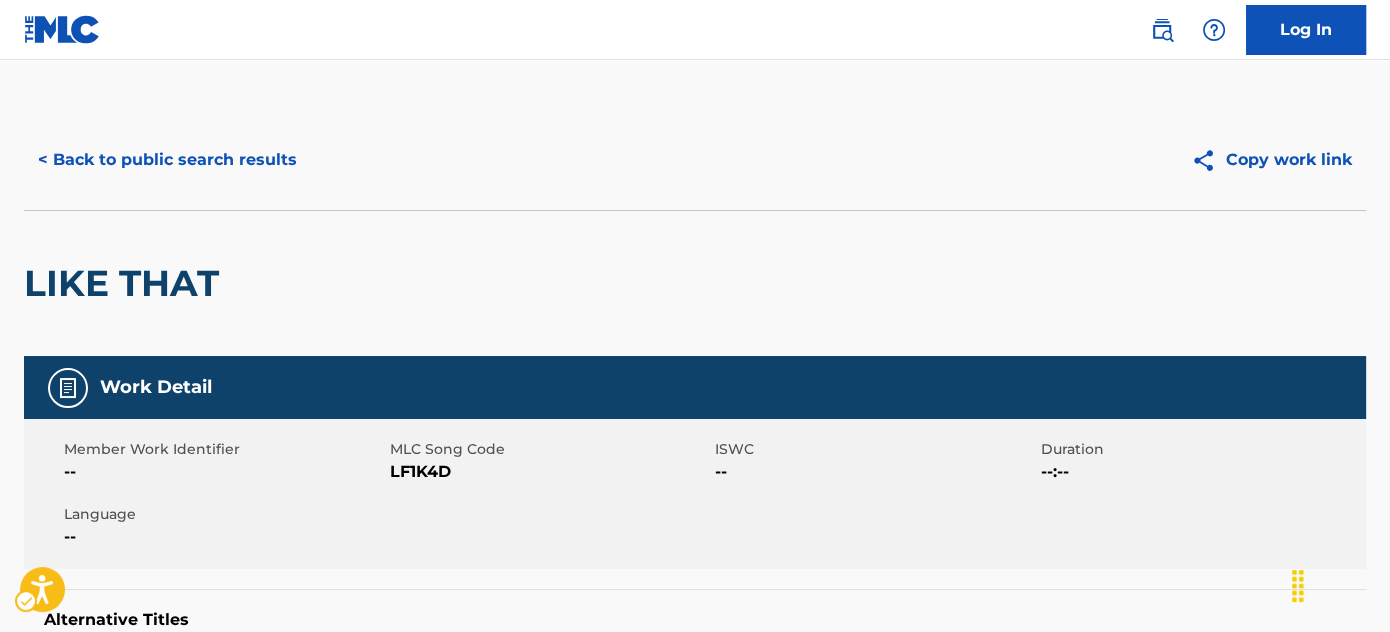 click on "< Back to public search results Copy work link" at bounding box center [695, 160] 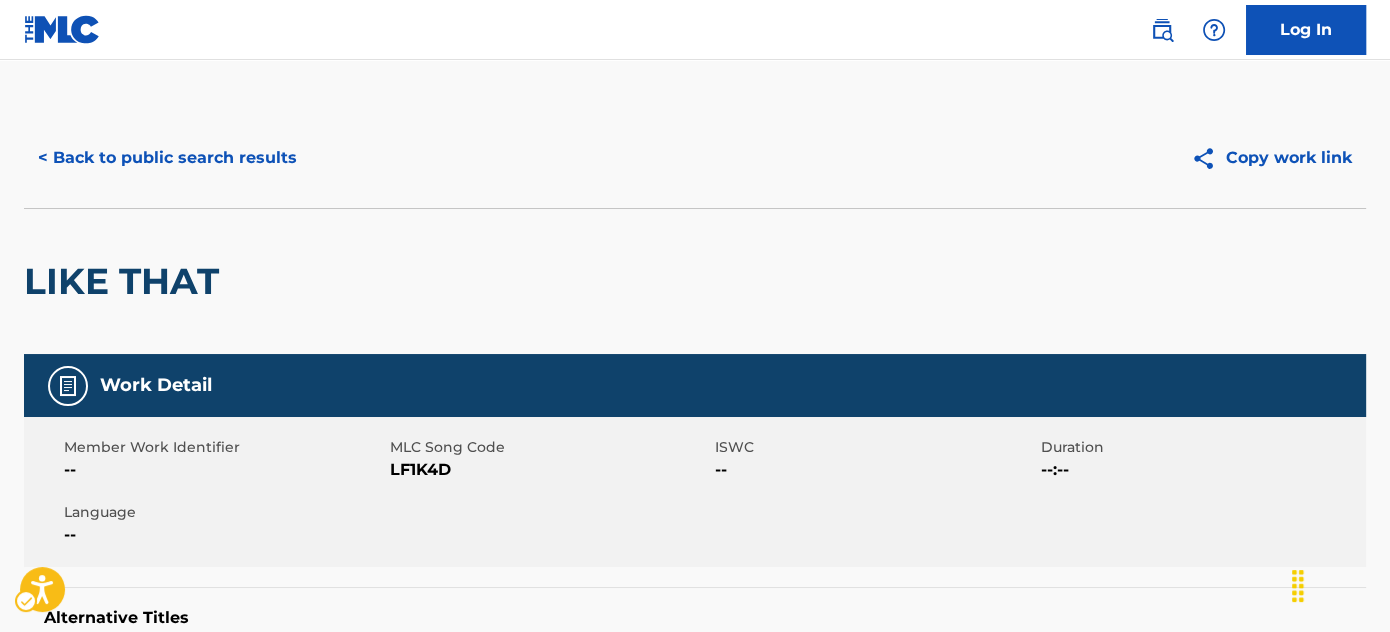 scroll, scrollTop: 0, scrollLeft: 0, axis: both 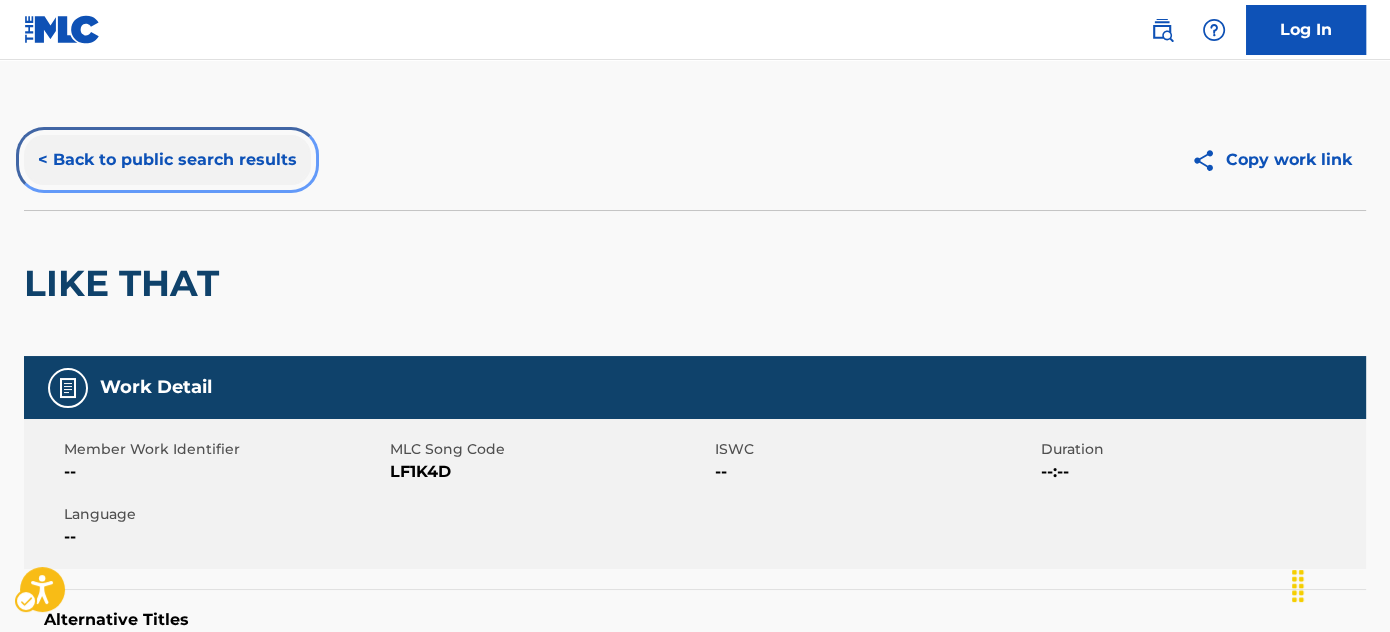 click on "< Back to public search results" at bounding box center (167, 160) 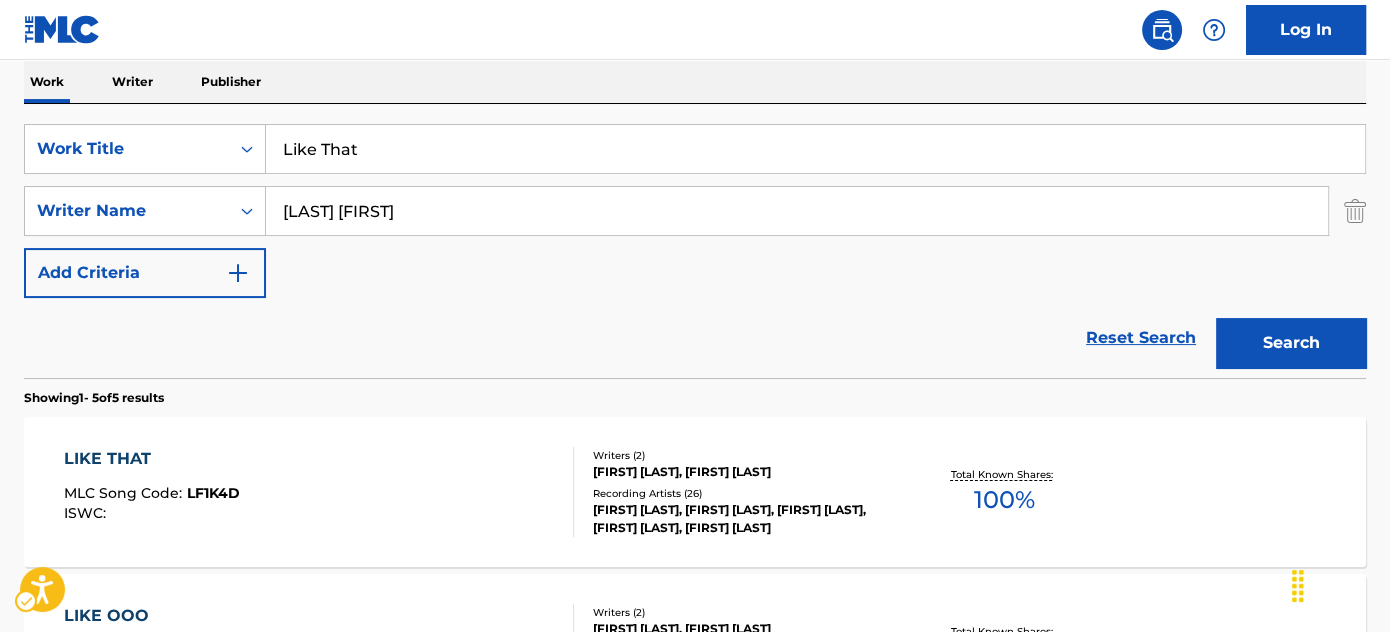 scroll, scrollTop: 175, scrollLeft: 0, axis: vertical 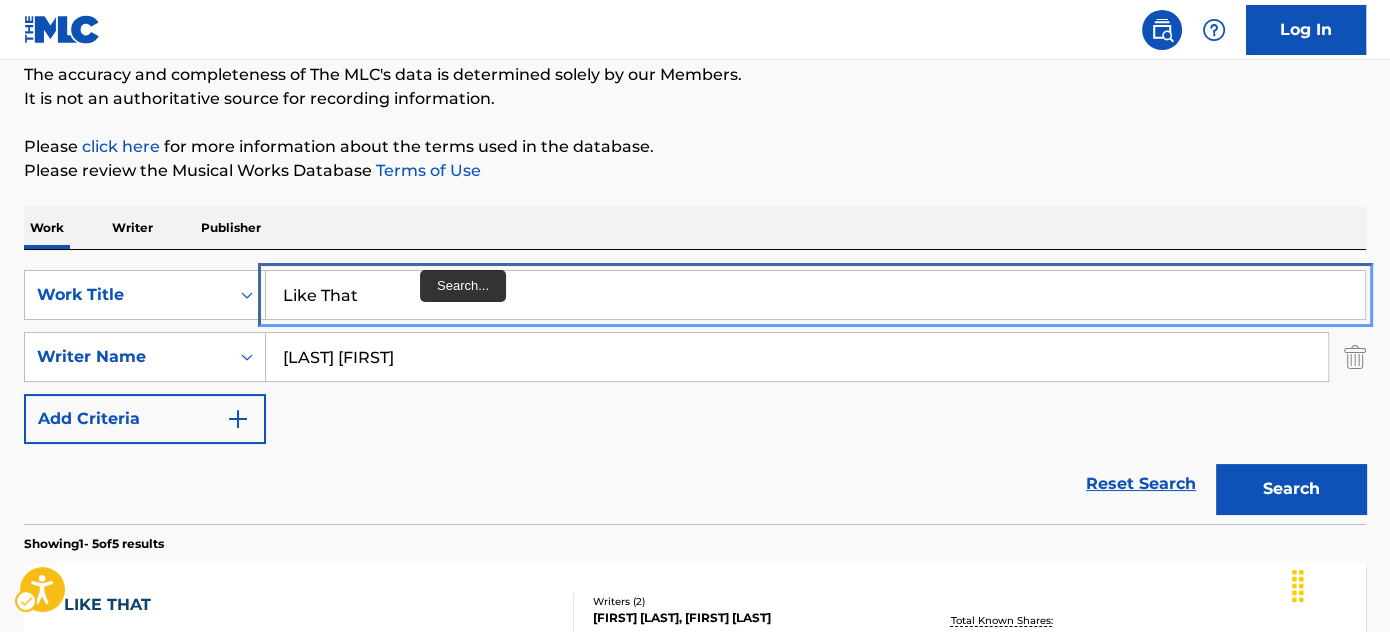 click on "Like That" at bounding box center [815, 295] 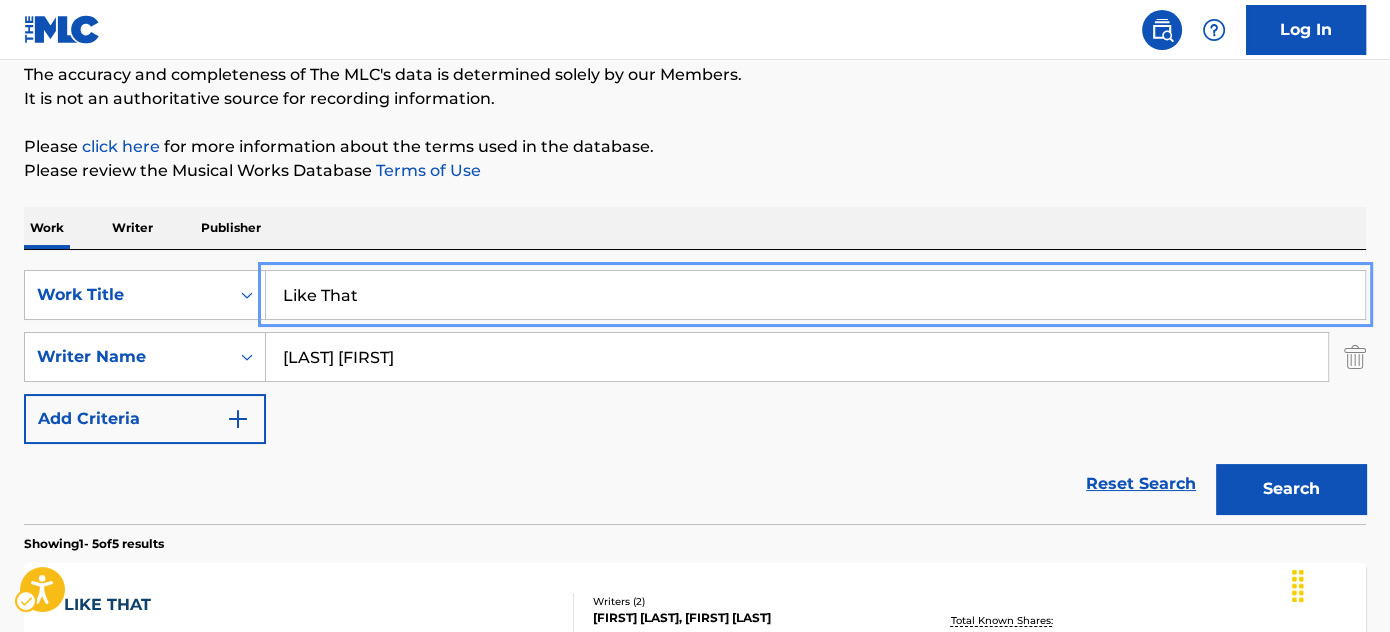paste on "Affirm Me" 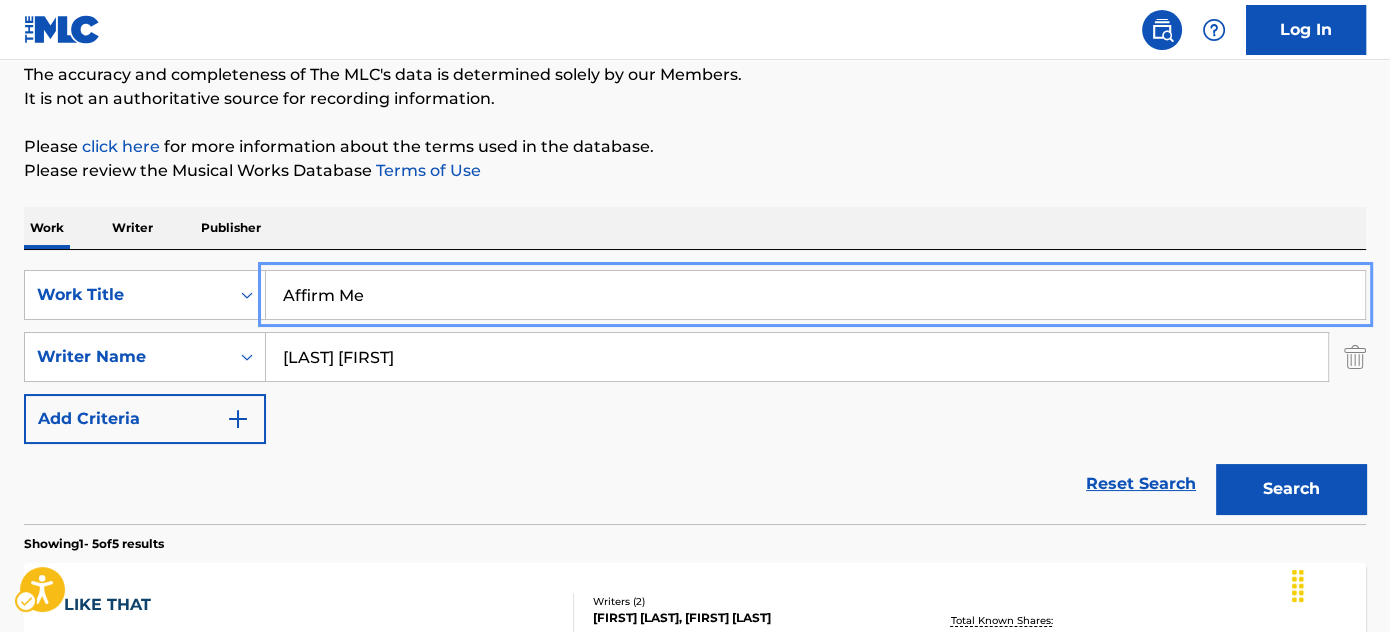 type on "Affirm Me" 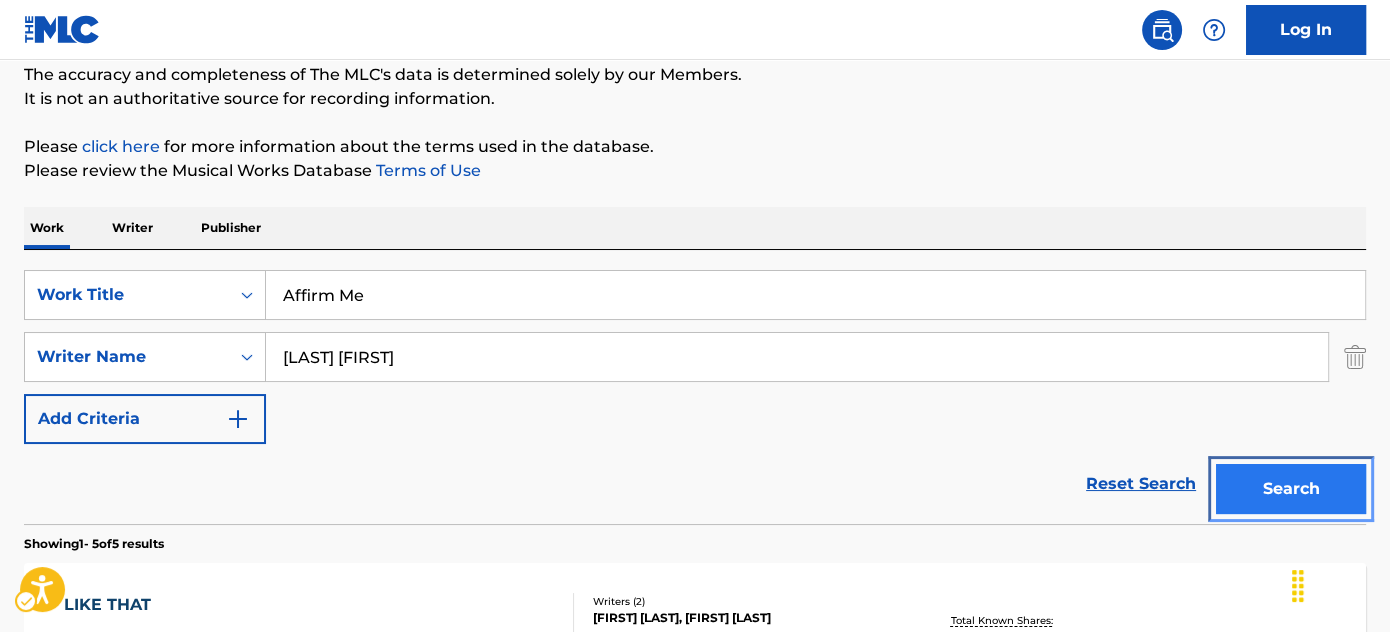 click on "Search" at bounding box center [1291, 489] 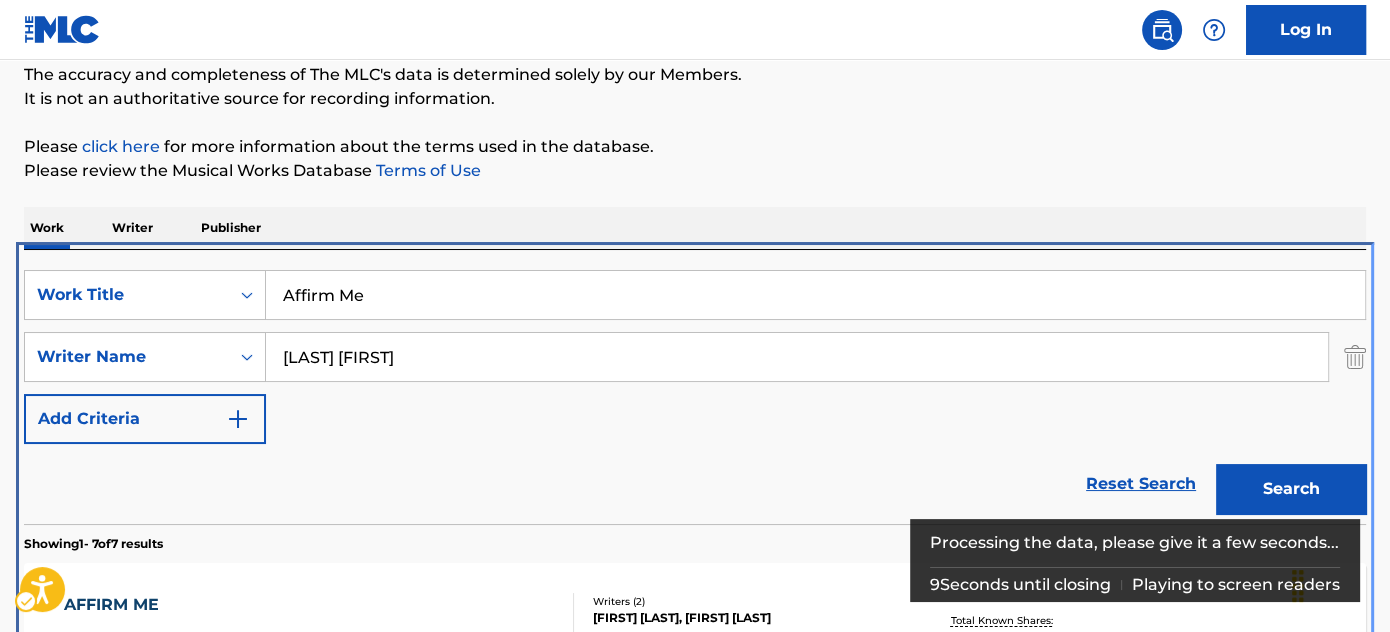 scroll, scrollTop: 424, scrollLeft: 0, axis: vertical 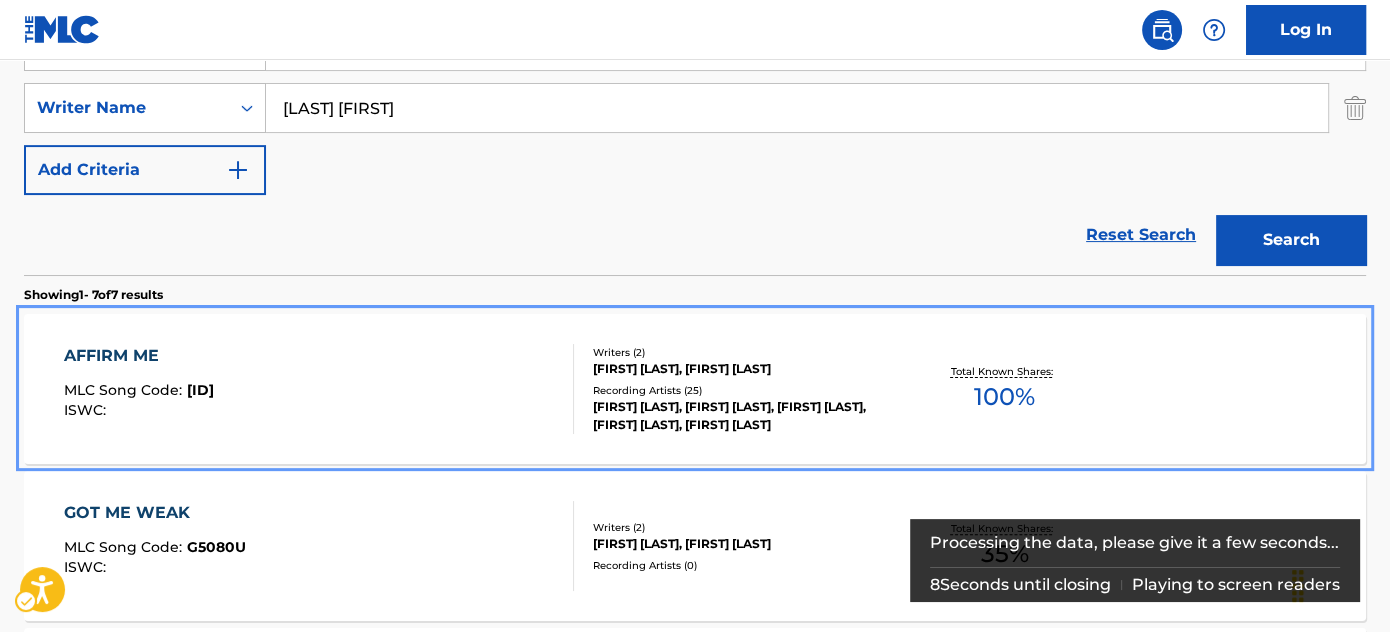 click on "AFFIRM ME MLC Song Code : AD94M7 ISWC :" at bounding box center (319, 389) 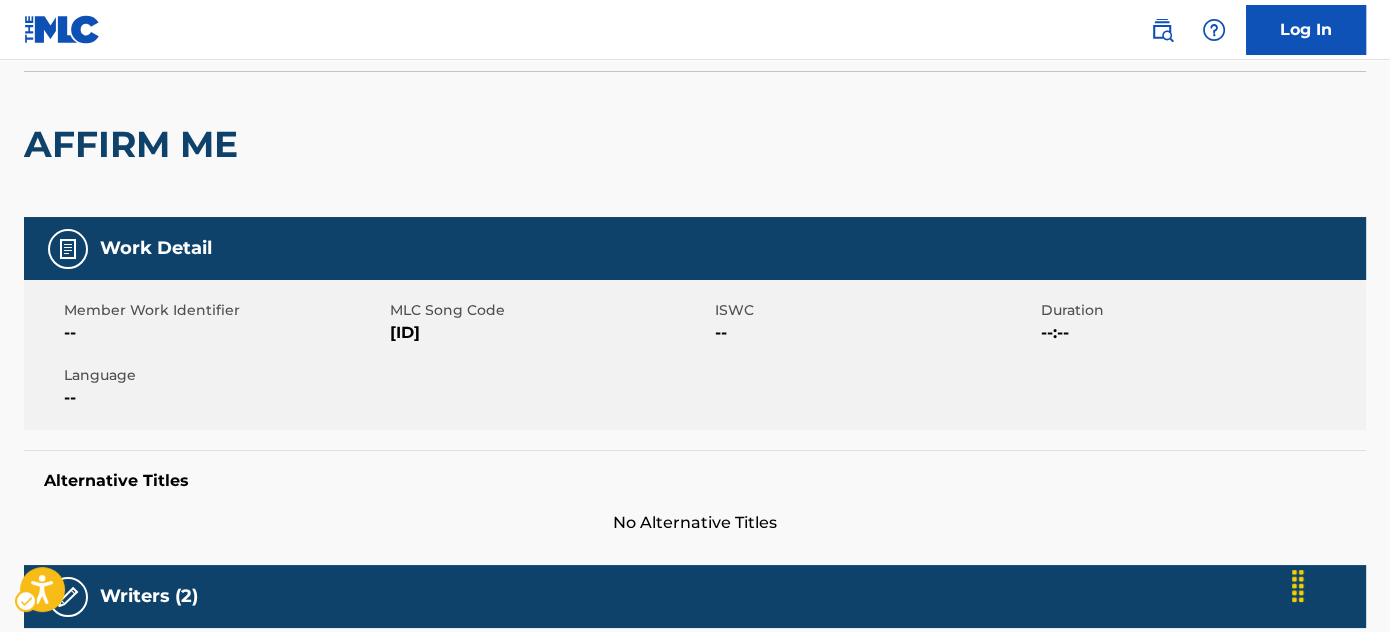 scroll, scrollTop: 0, scrollLeft: 0, axis: both 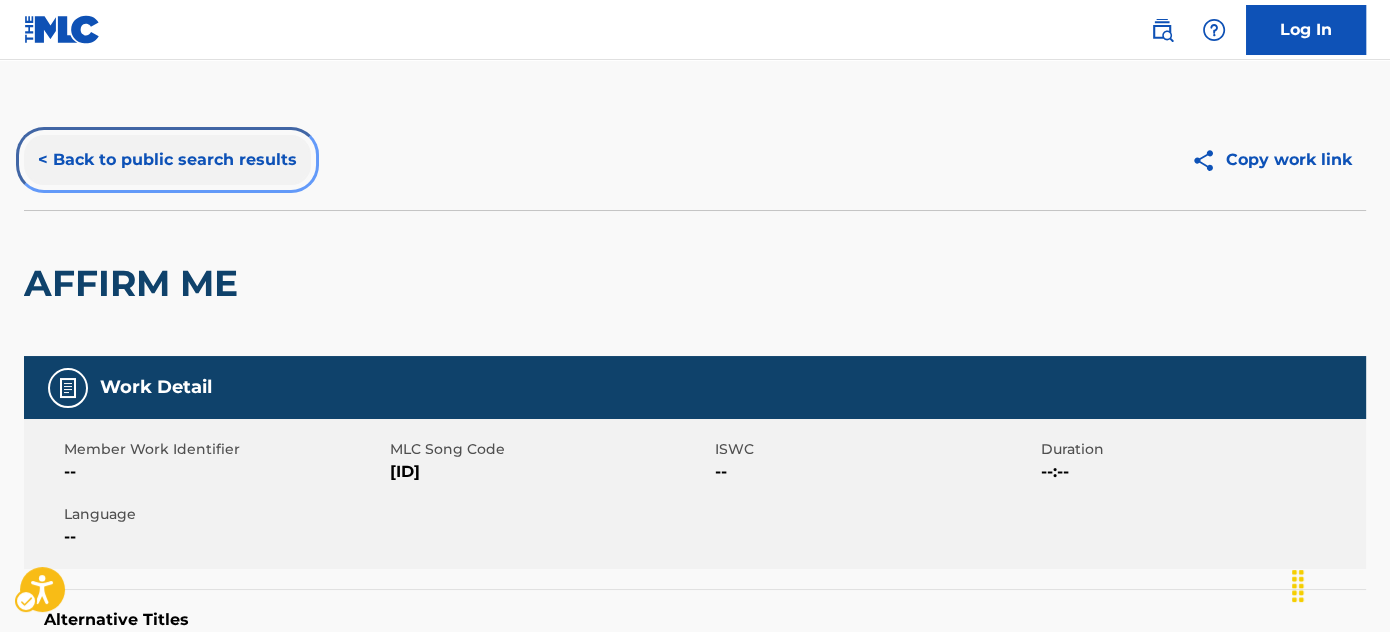 click on "< Back to public search results" at bounding box center (167, 160) 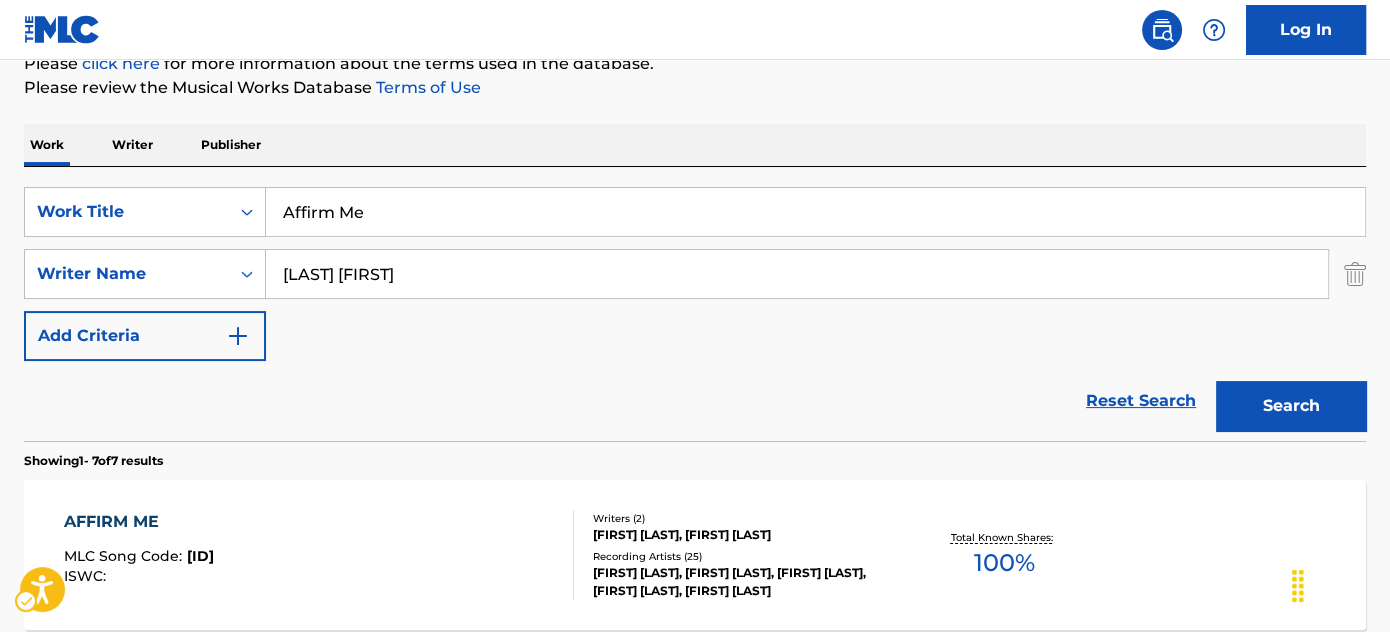scroll, scrollTop: 242, scrollLeft: 0, axis: vertical 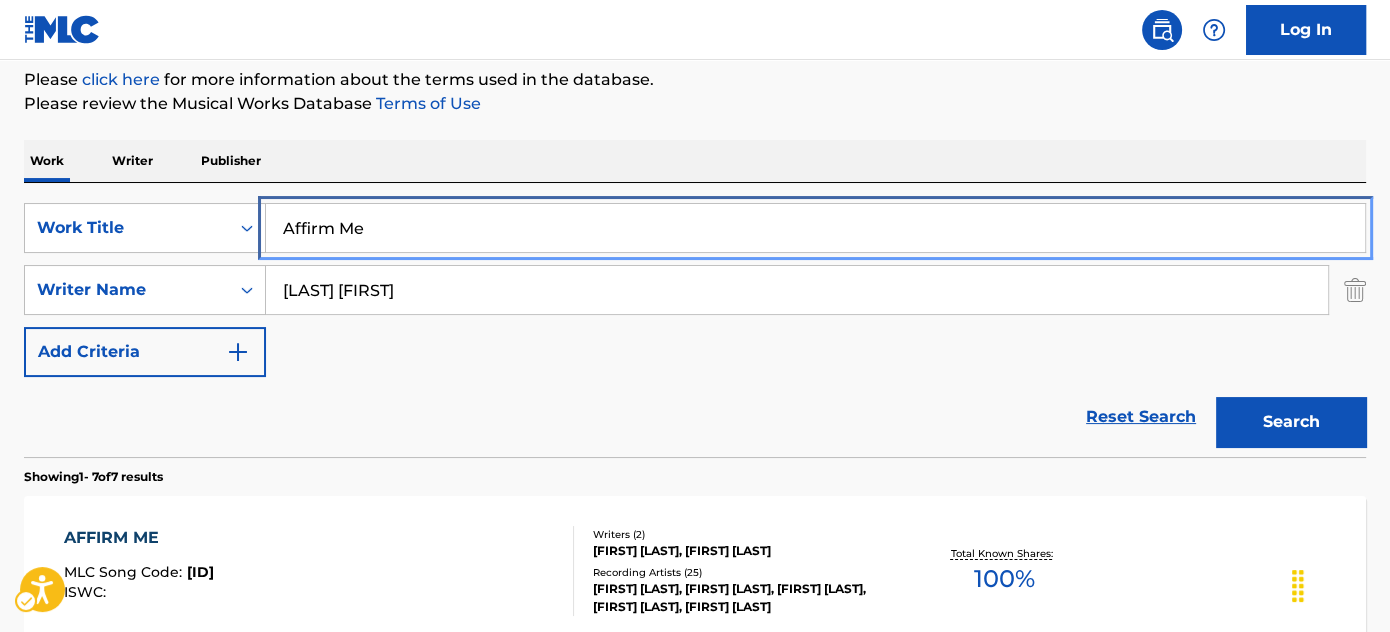 click on "Affirm Me" at bounding box center [815, 228] 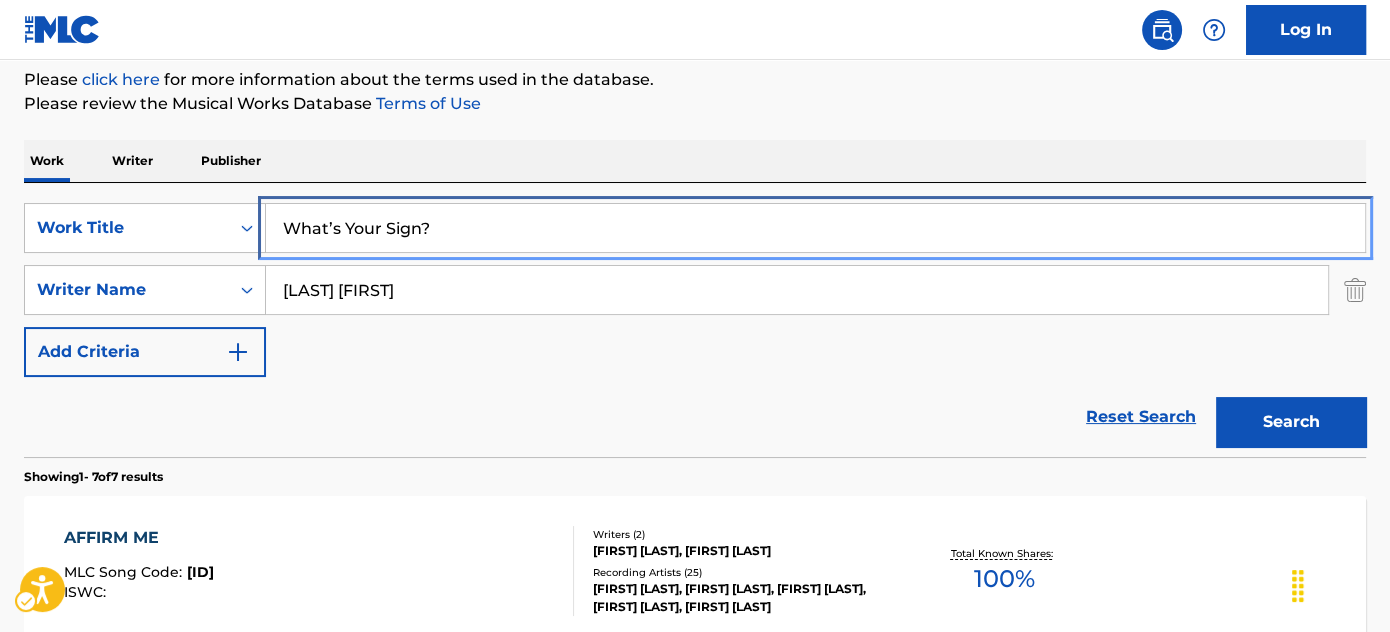 type on "What’s Your Sign?" 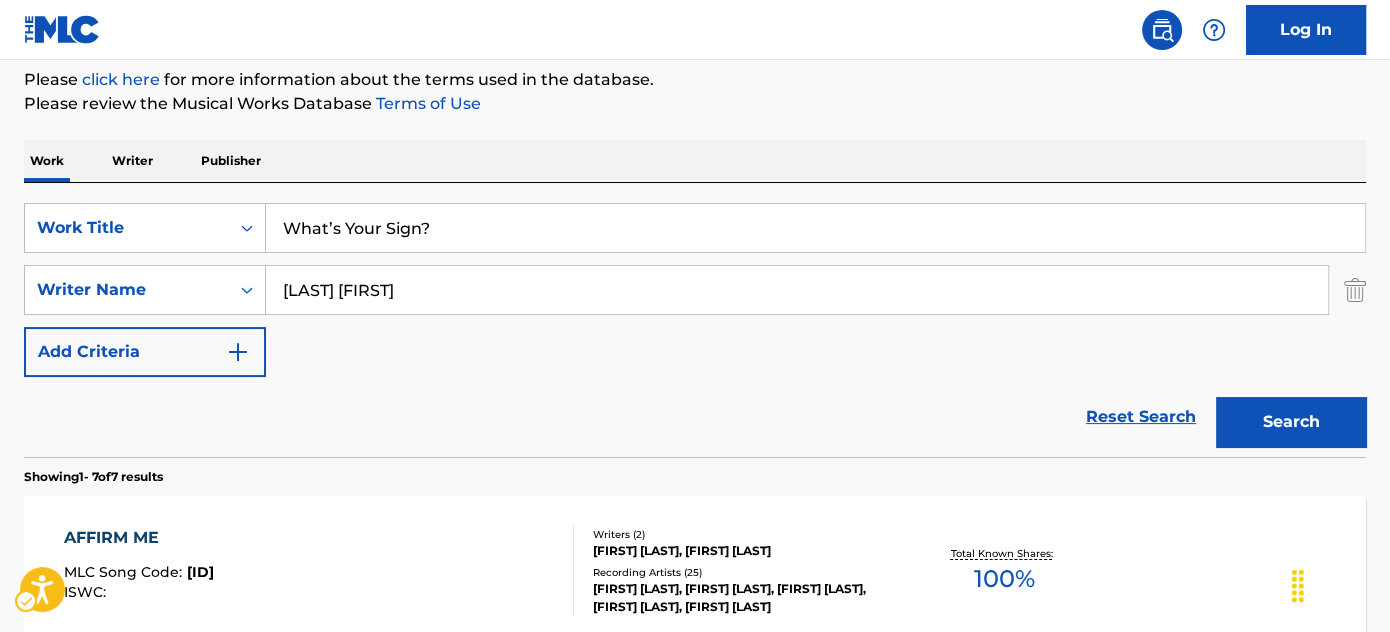 click on "Work Writer Publisher" at bounding box center (695, 161) 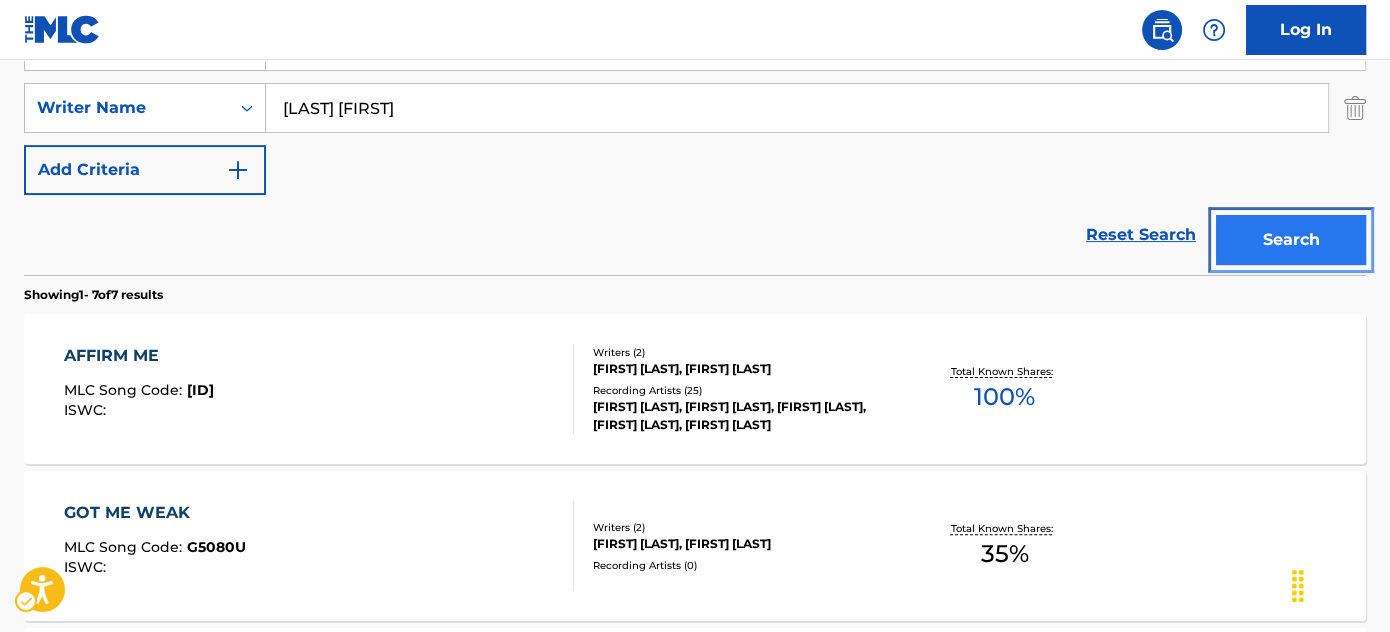 click on "Search" at bounding box center (1291, 240) 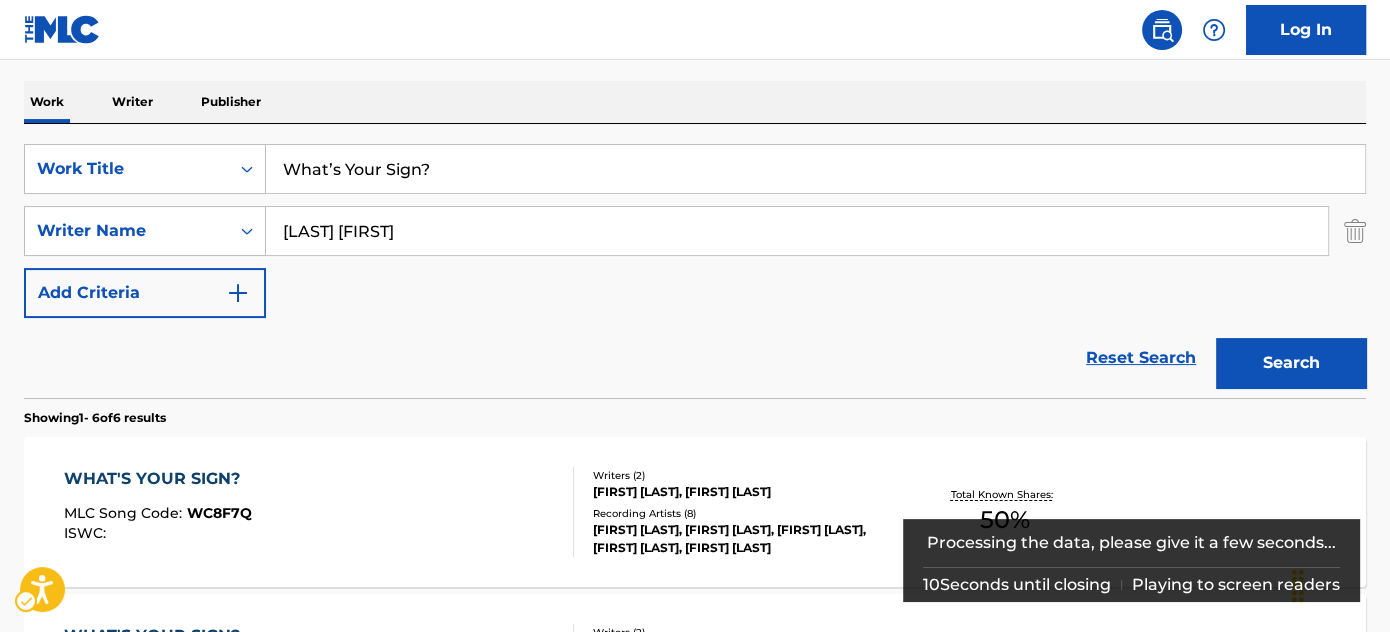 scroll, scrollTop: 424, scrollLeft: 0, axis: vertical 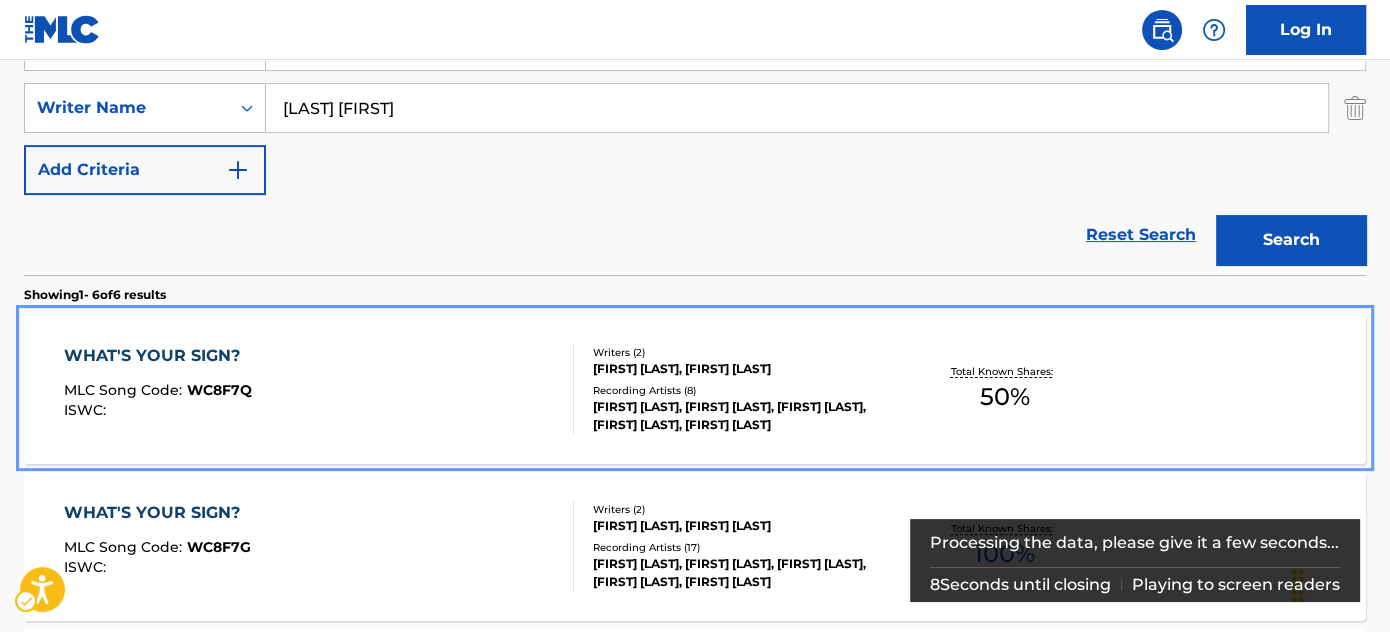 click on "WHAT'S YOUR SIGN? MLC Song Code : WC8F7Q ISWC : Writers ( 2 ) [FIRST] [LAST], [FIRST] [LAST] Recording Artists ( 8 ) [FIRST] [LAST], [FIRST] [LAST], [FIRST] [LAST], [FIRST] [LAST], [FIRST] [LAST] Total Known Shares: 50 % WHAT'S YOUR SIGN? MLC Song Code : WC8F7G ISWC : Writers ( 2 ) [FIRST] [LAST], [FIRST] [LAST] Recording Artists ( 17 ) [FIRST] [LAST], [FIRST] [LAST], [FIRST] [LAST], [FIRST] [LAST], [FIRST] [LAST] Total Known Shares: 100 % CROSS YOUR MIND MLC Song Code : CB6NAU ISWC : T3070868887 Writers ( 1 ) [FIRST] [LAST] Recording Artists ( 15 ) [FIRST] THE GOON, [FIRST] THE GOON, [FIRST] THE GOON, [FIRST] THE GOON, [FIRST] THE GOON Total Known Shares: 0 % IN YOUR HEAD MLC Song Code : IC3QLT ISWC : Writers ( 2 ) [FIRST] [LAST], [FIRST] [LAST] Recording Artists ( 10 ) Total Known Shares: 50 % : :" at bounding box center [319, 389] 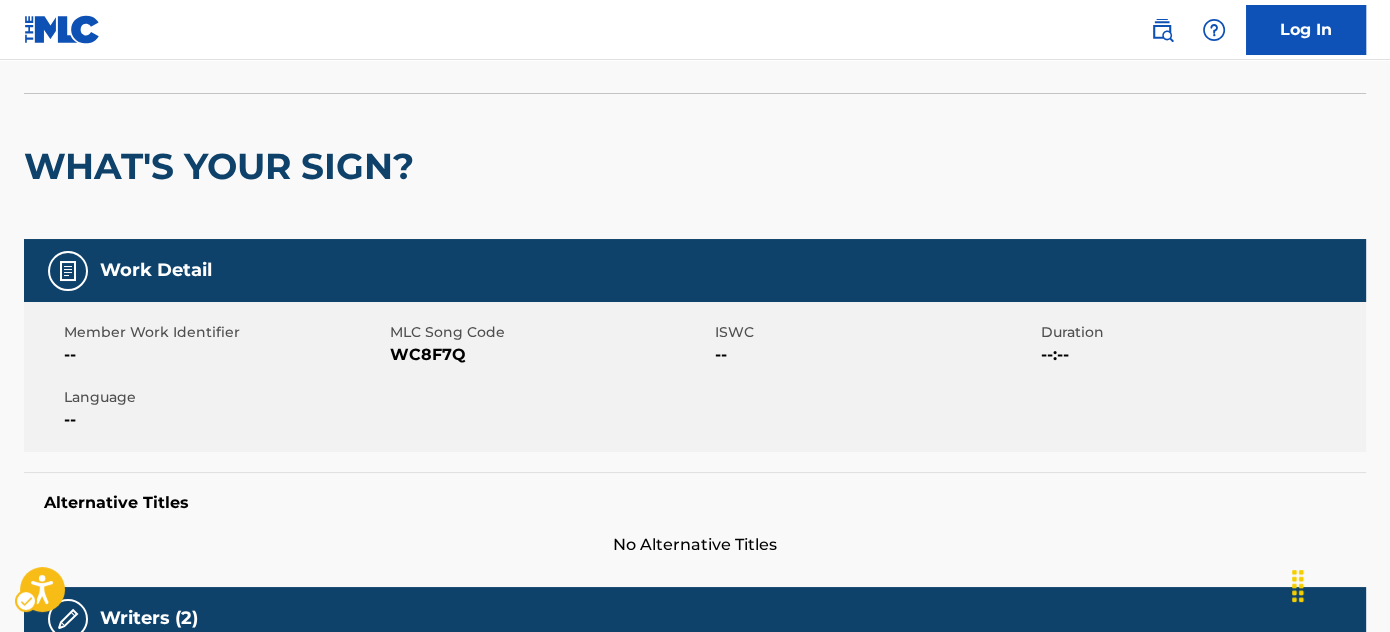 scroll, scrollTop: 0, scrollLeft: 0, axis: both 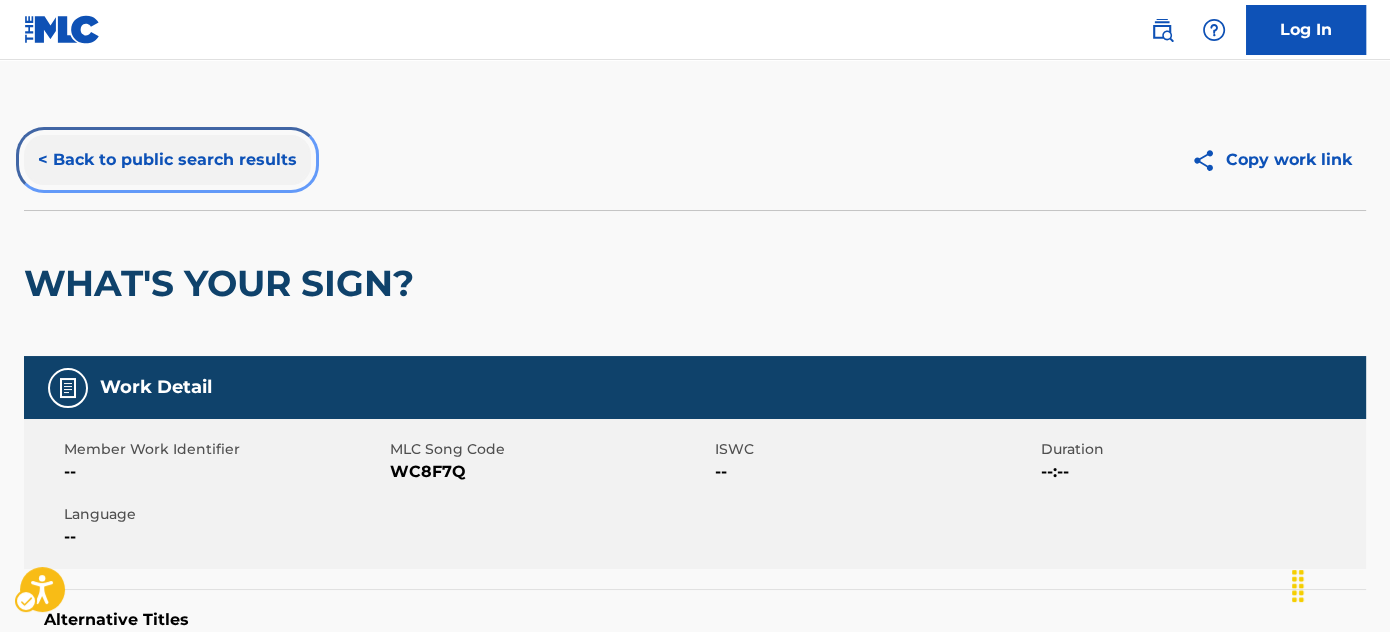 click on "< Back to public search results" at bounding box center [167, 160] 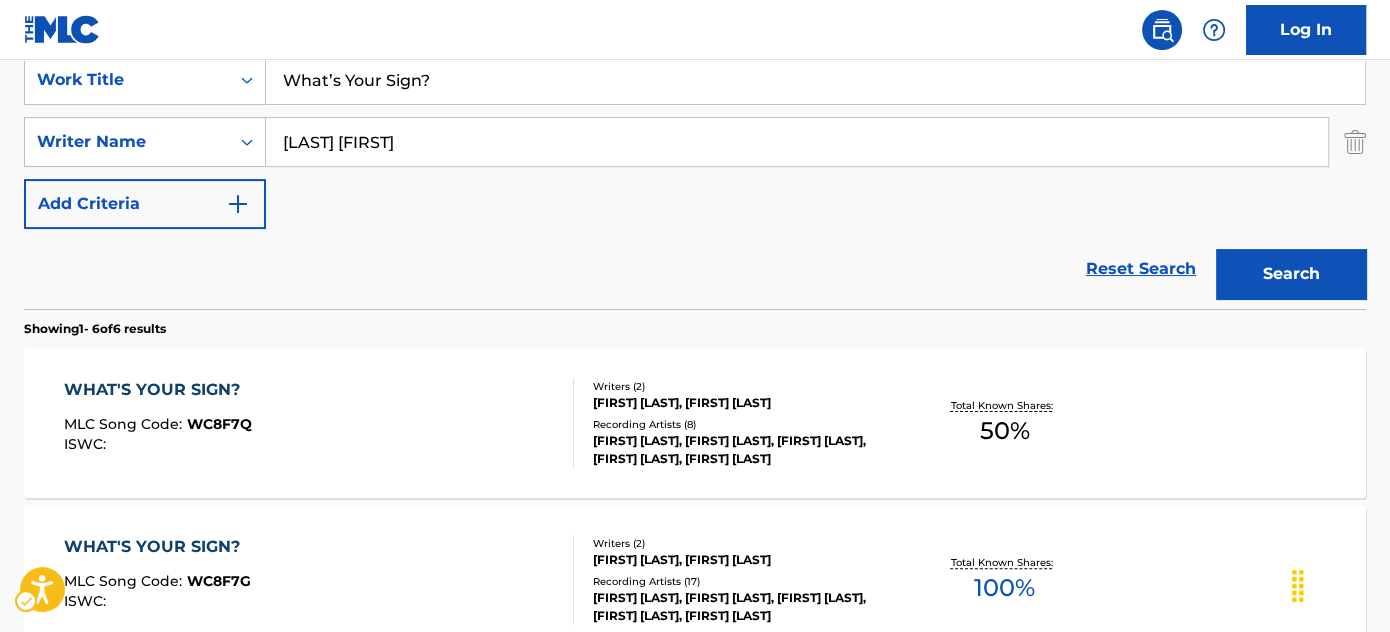 scroll, scrollTop: 152, scrollLeft: 0, axis: vertical 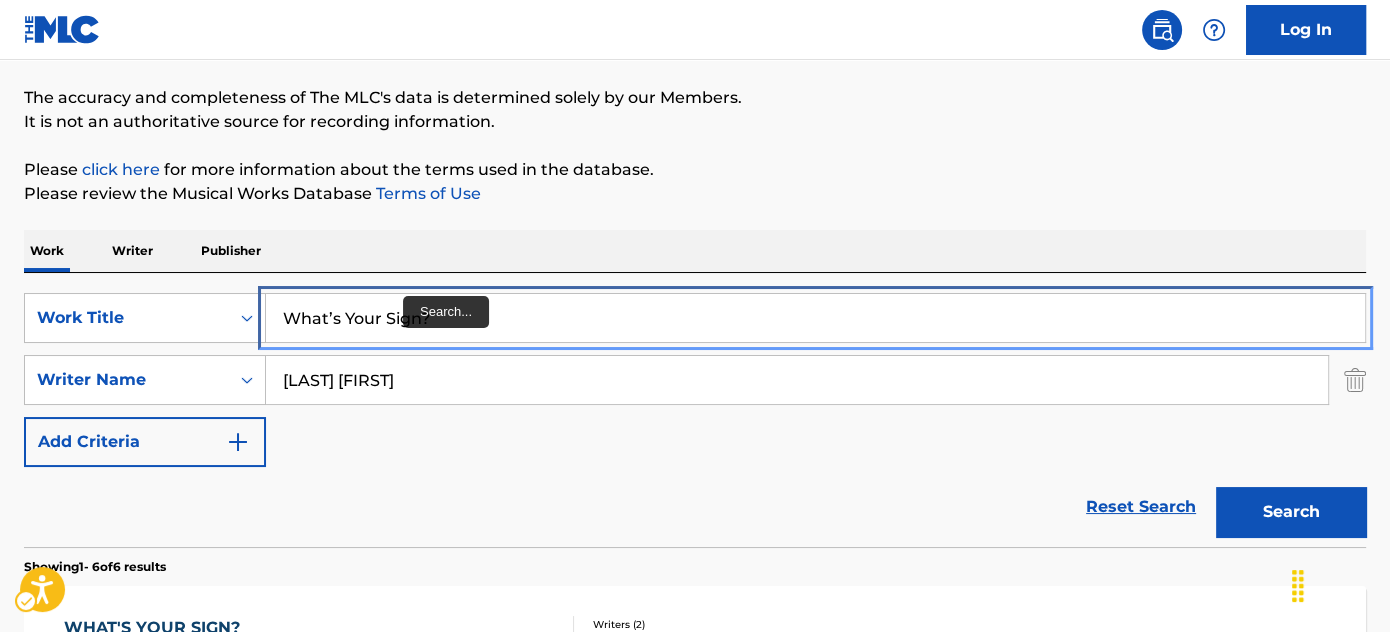 click on "What’s Your Sign?" at bounding box center (815, 318) 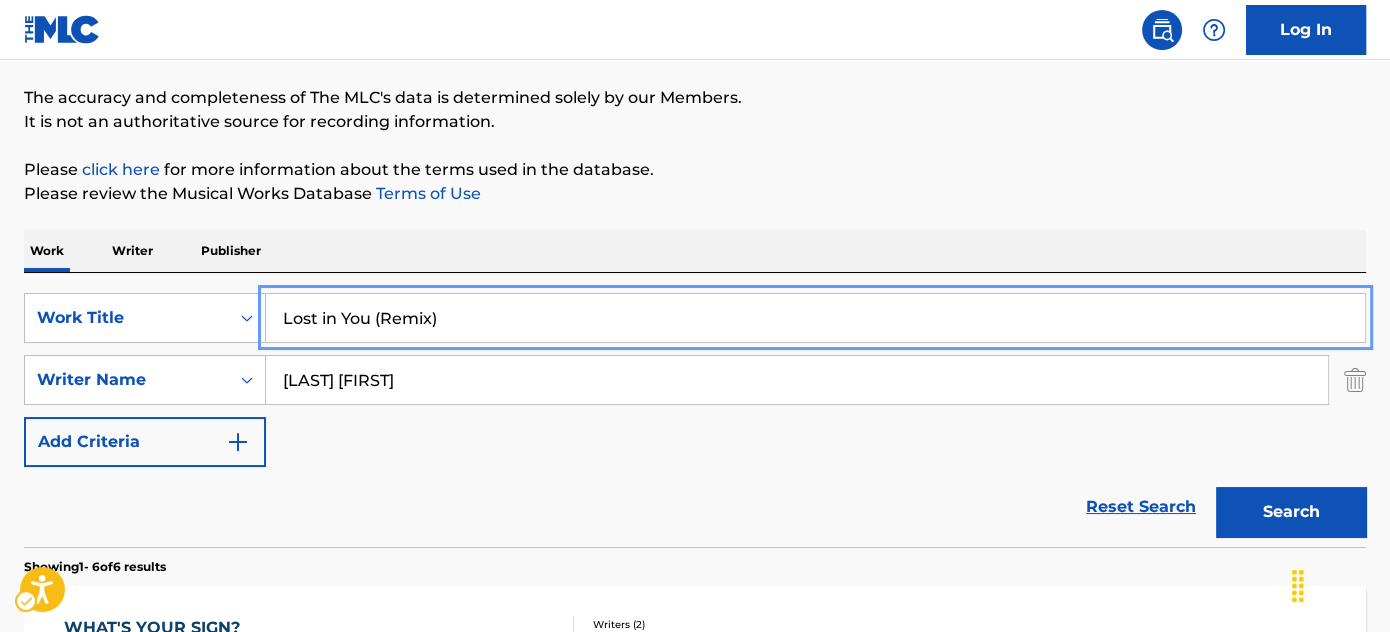 type on "Lost in You (Remix)" 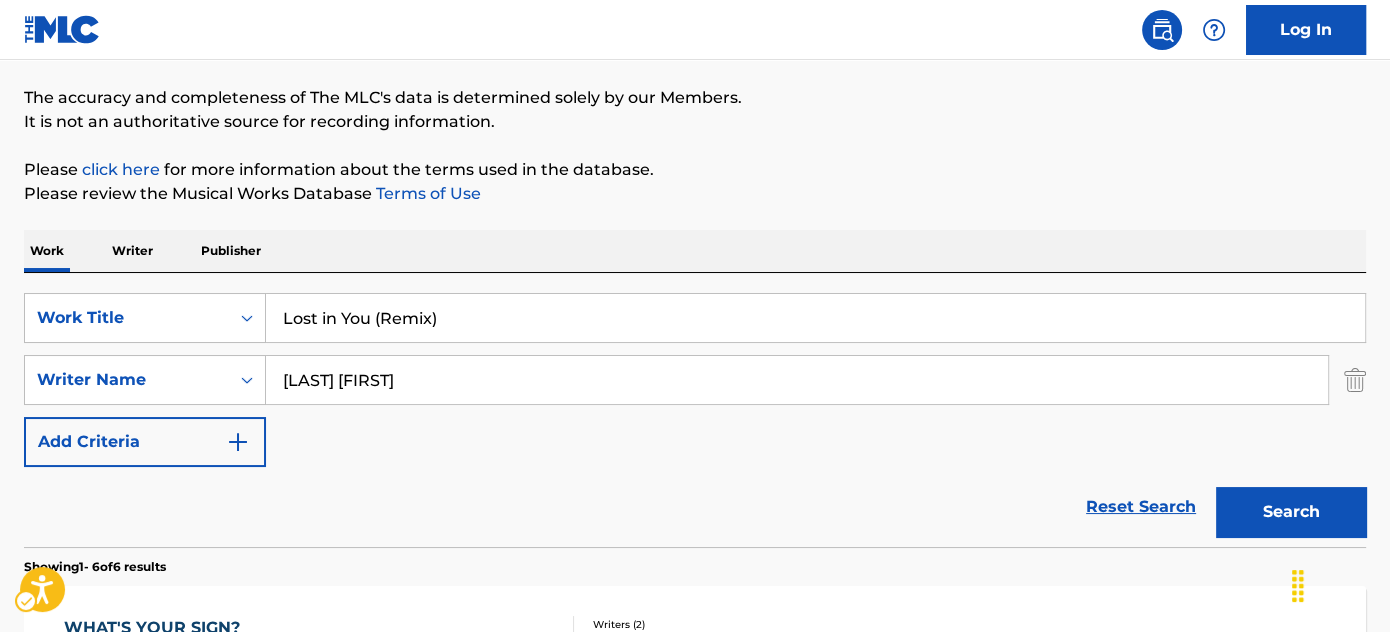 click on "The MLC Public Work Search The accuracy and completeness of The MLC's data is determined solely by our Members. It is not an authoritative source for recording information. Please   click here  | New Window   for more information about the terms used in the database. Please review the Musical Works Database   Terms of Use  | New Window Work Writer Publisher Work Title Lost in You (Remix) Writer Name [LAST] [FIRST] Add Criteria Reset Search Search Showing  1  -   6  of  6   results   WHAT'S YOUR SIGN? MLC Song Code : WC8F7Q ISWC : Writers ( 2 ) [FIRST] [LAST], [FIRST] [LAST] Recording Artists ( 8 ) JADE NOVAH, JADE NOVAH, JADE NOVAH, JADE NOVAH, JADE NOVAH Total Known Shares: 50 % WHAT'S YOUR SIGN? MLC Song Code : WC8F7G ISWC : Writers ( 2 ) [FIRST] [LAST], [FIRST] [LAST] Recording Artists ( 17 ) JADE NOVAH, JADE NOVAH, JADE NOVAH, JADE NOVAH, JADE NOVAH Total Known Shares: 100 % :" at bounding box center (695, 786) 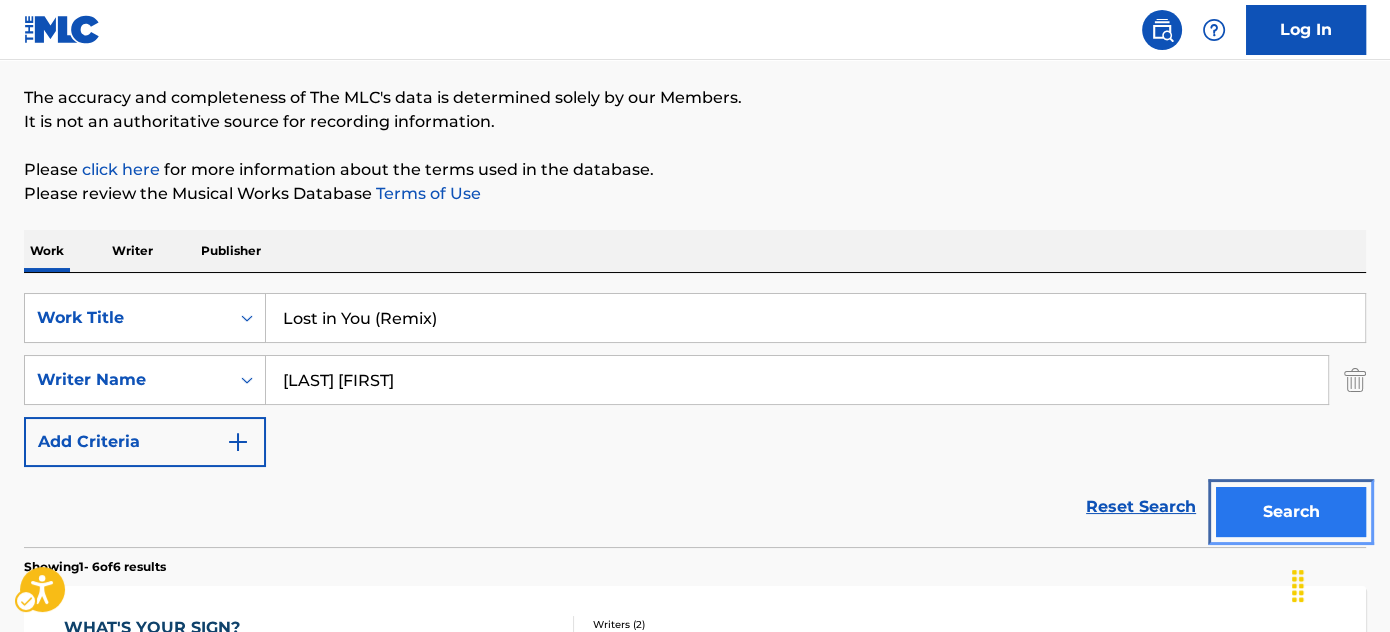click on "Search" at bounding box center [1291, 512] 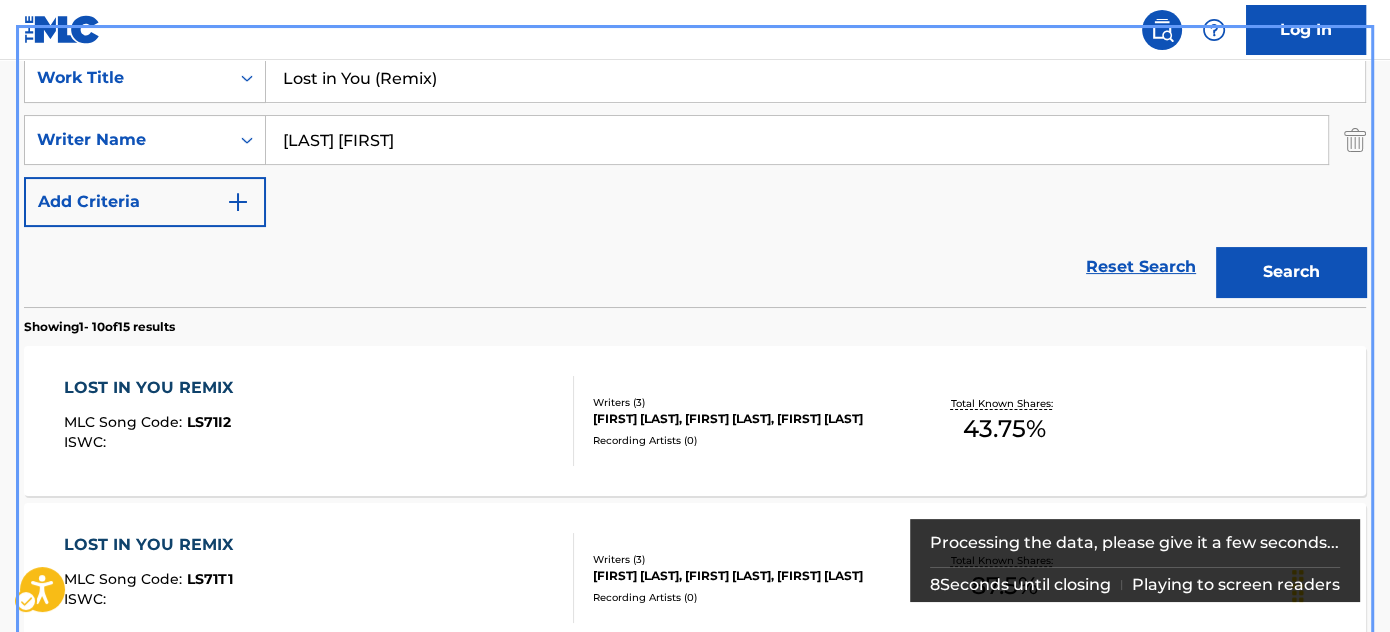 scroll, scrollTop: 424, scrollLeft: 0, axis: vertical 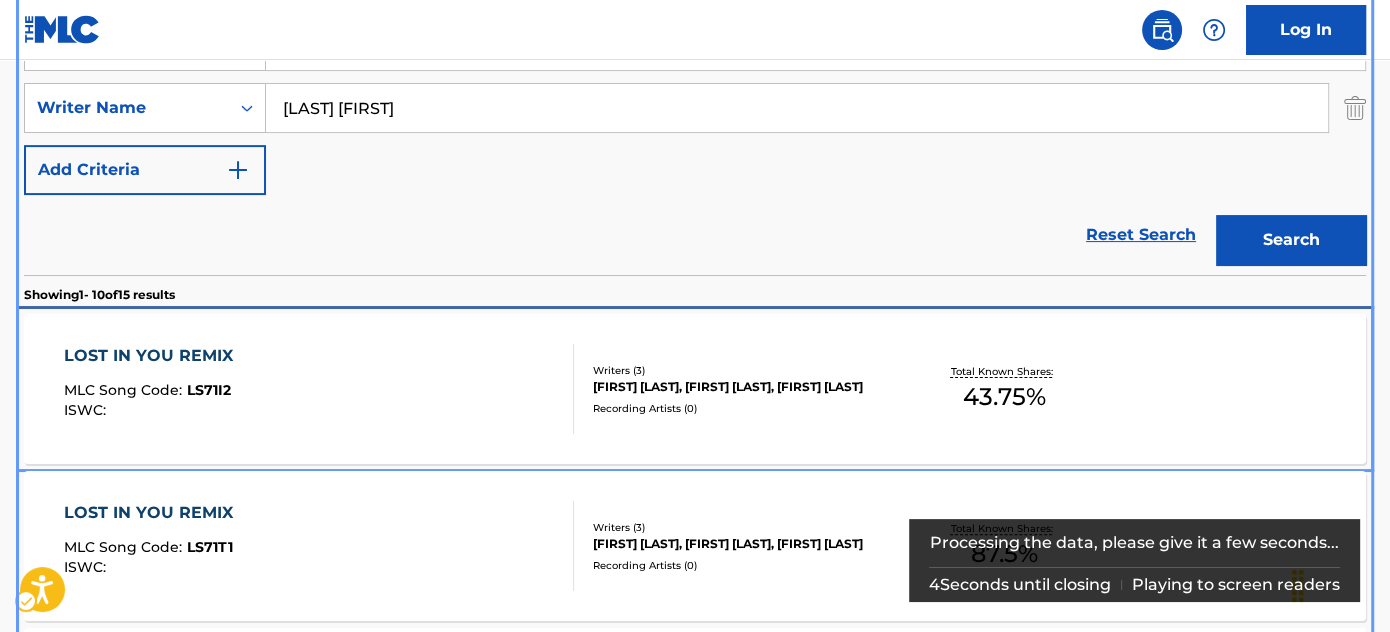click on "LOST IN YOU REMIX MLC Song Code : LS71I2 ISWC :" at bounding box center (319, 389) 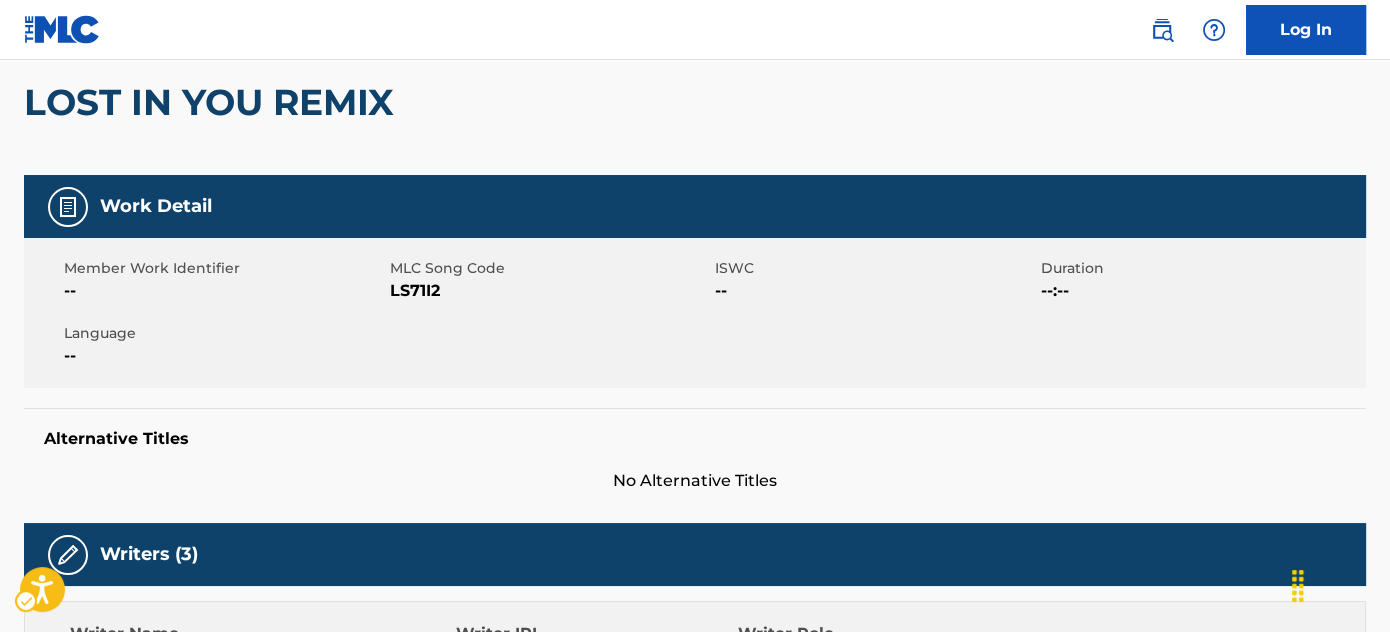 scroll, scrollTop: 0, scrollLeft: 0, axis: both 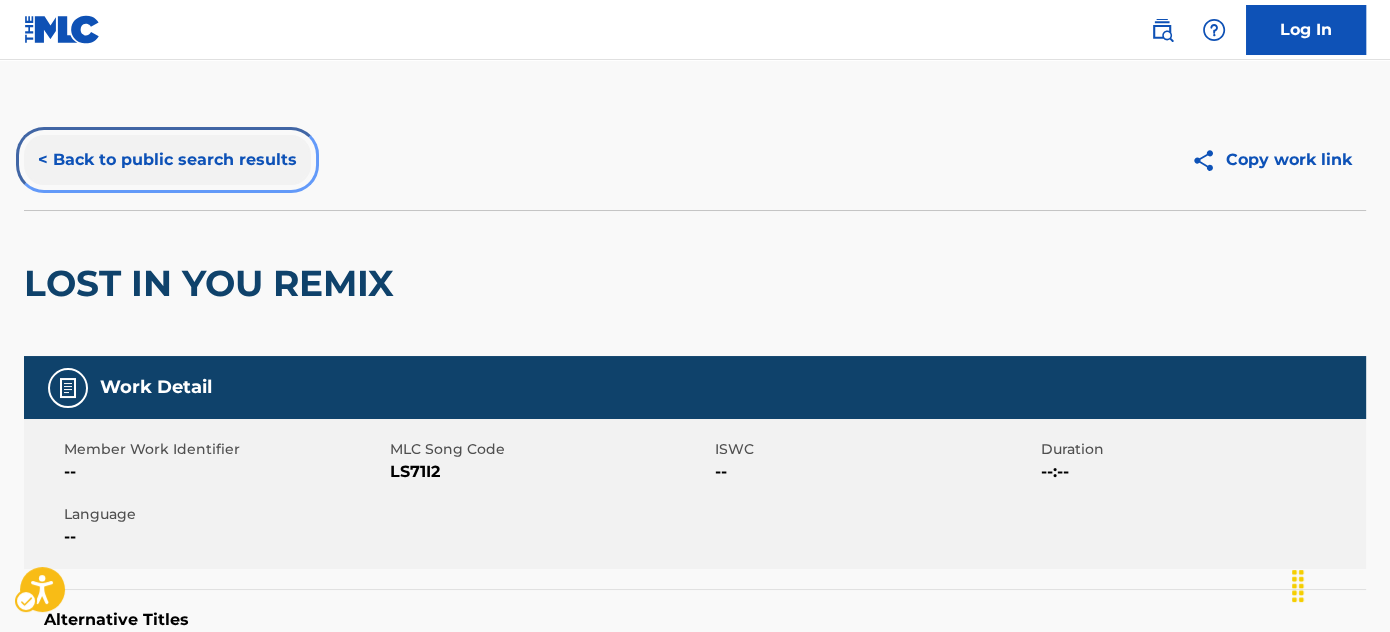 click on "< Back to public search results" at bounding box center (167, 160) 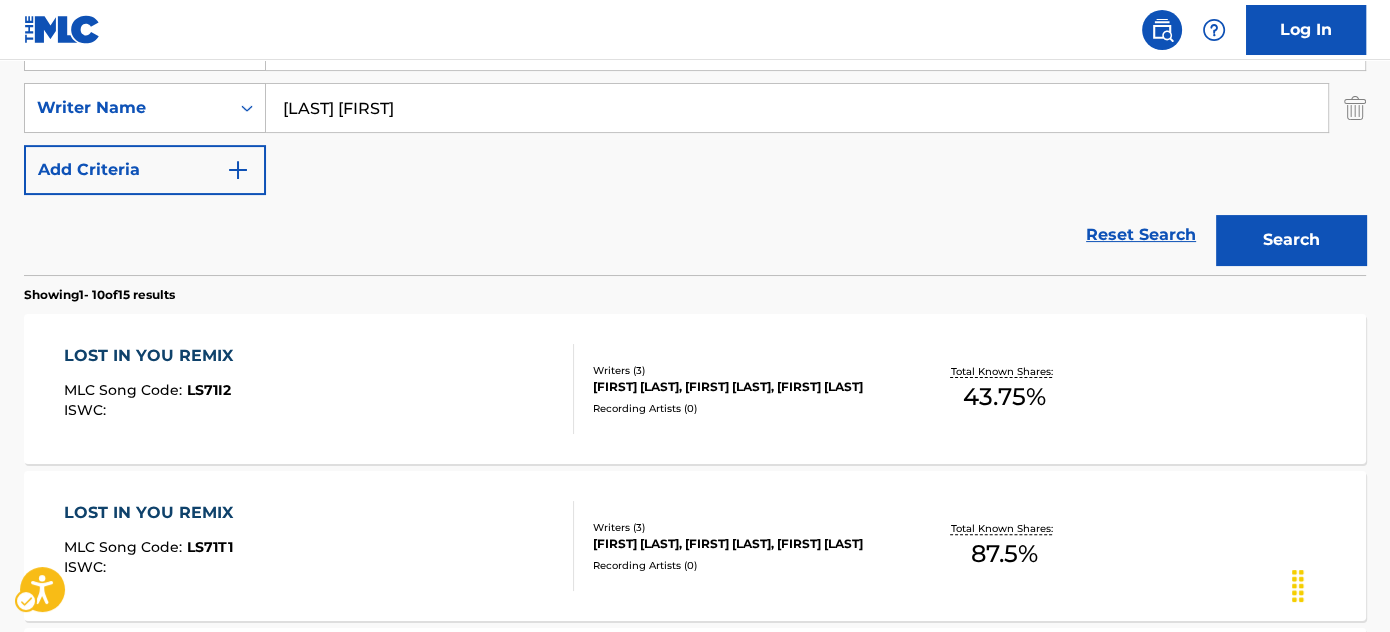 scroll, scrollTop: 152, scrollLeft: 0, axis: vertical 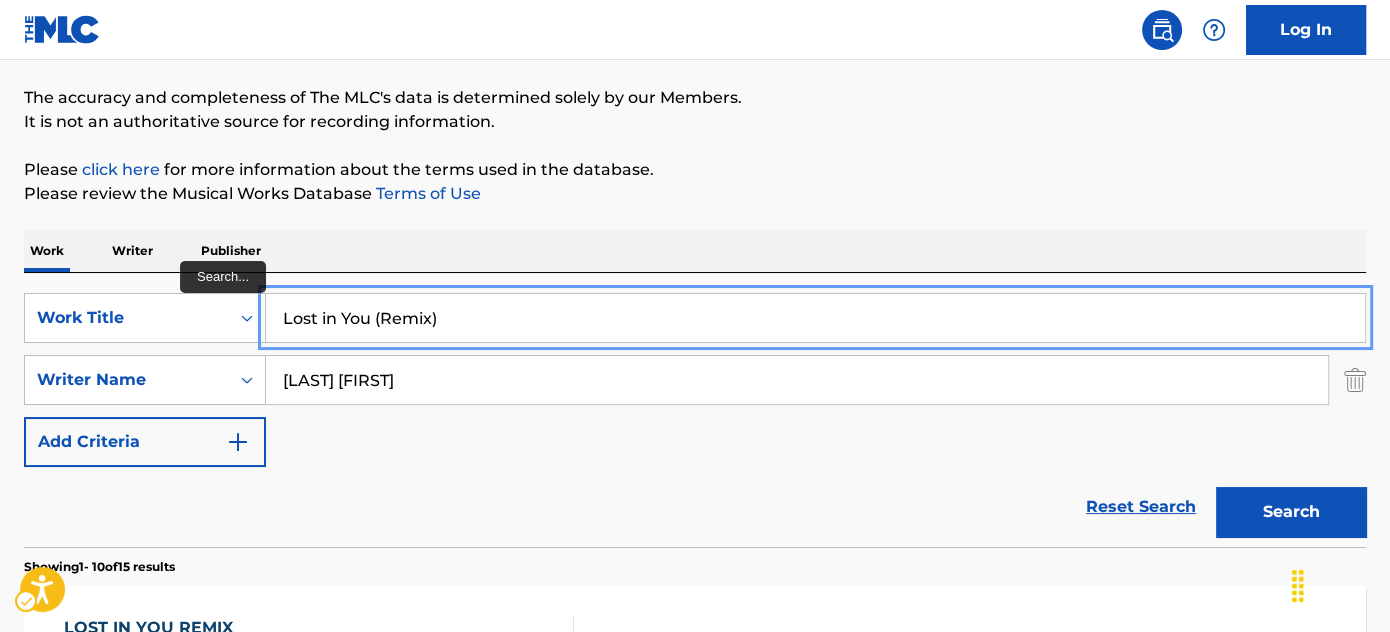 click on "Lost in You (Remix)" at bounding box center [815, 318] 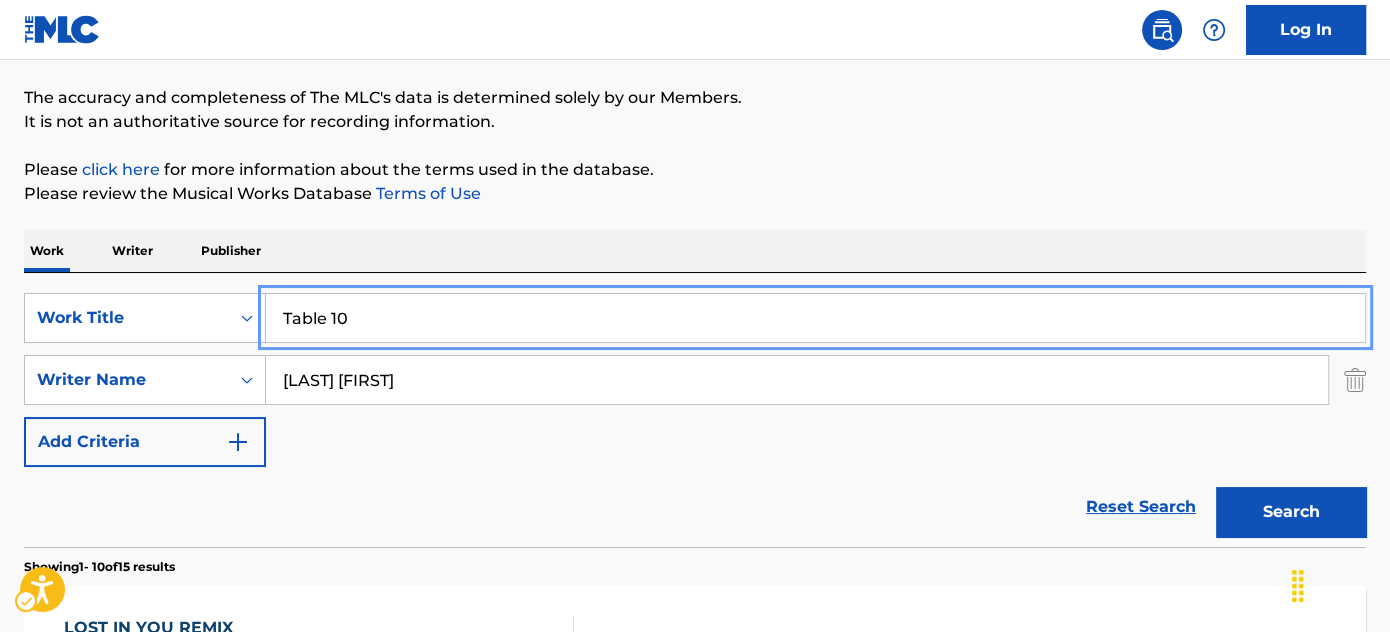 type on "Table 10" 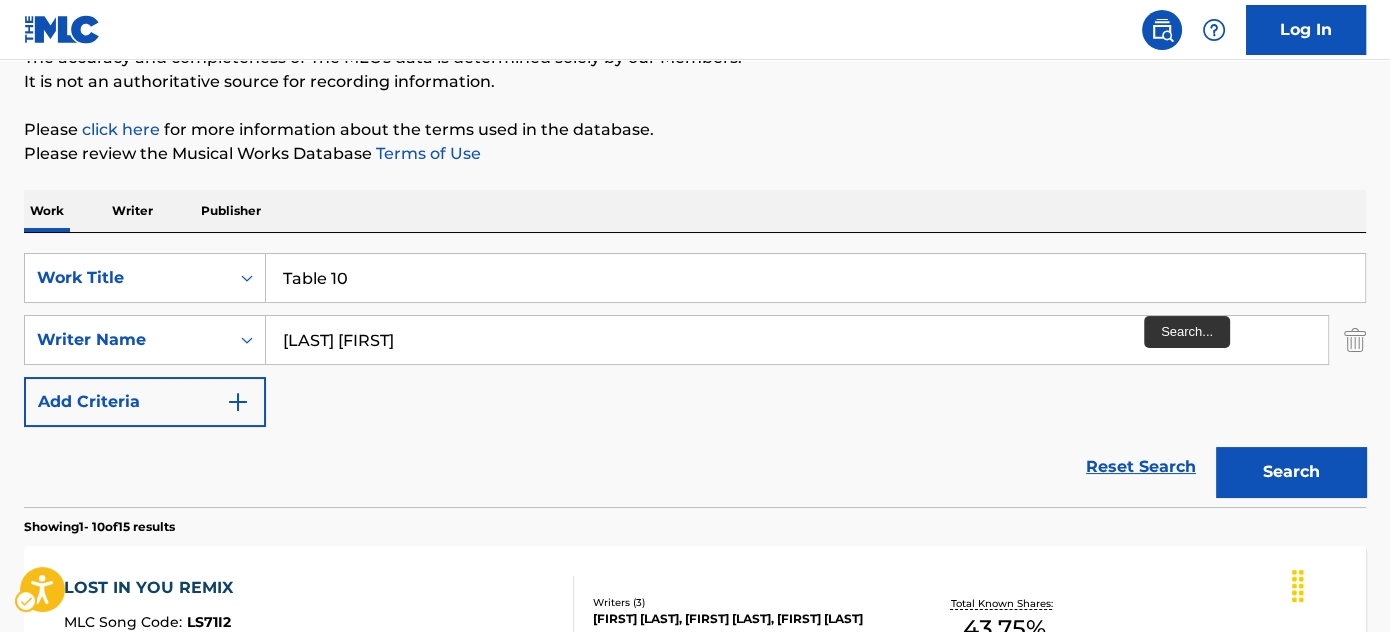 scroll, scrollTop: 333, scrollLeft: 0, axis: vertical 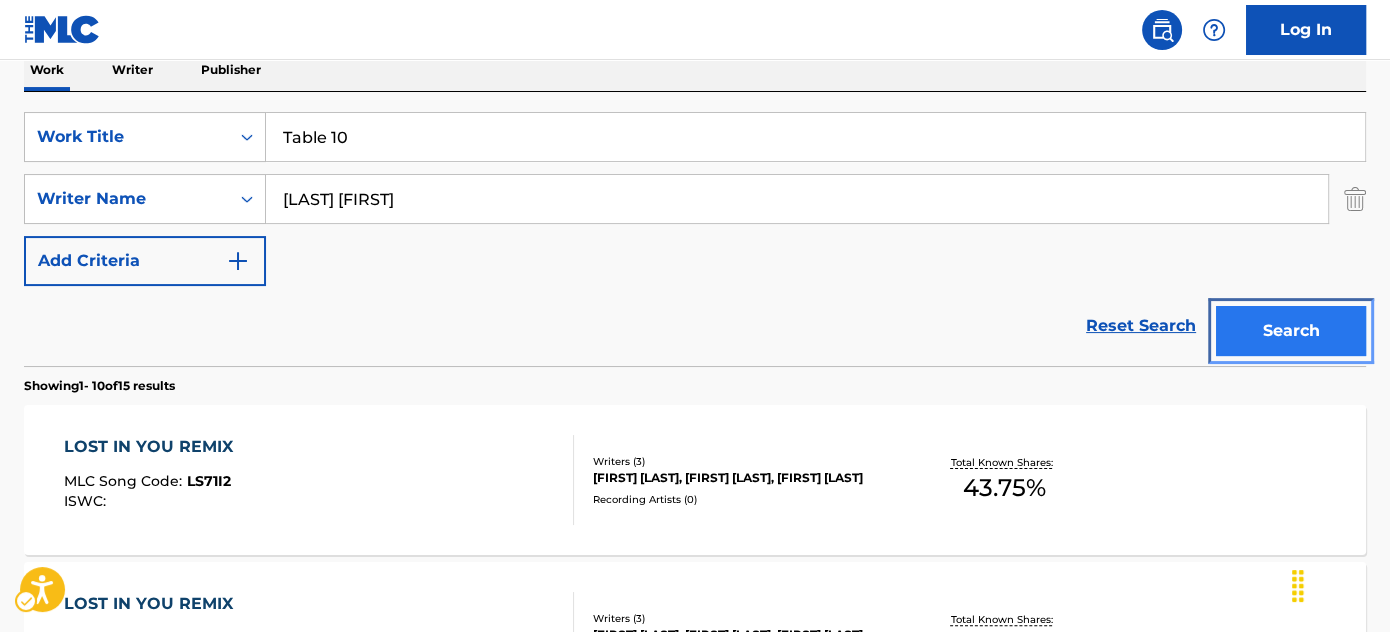 click on "Search" at bounding box center [1291, 331] 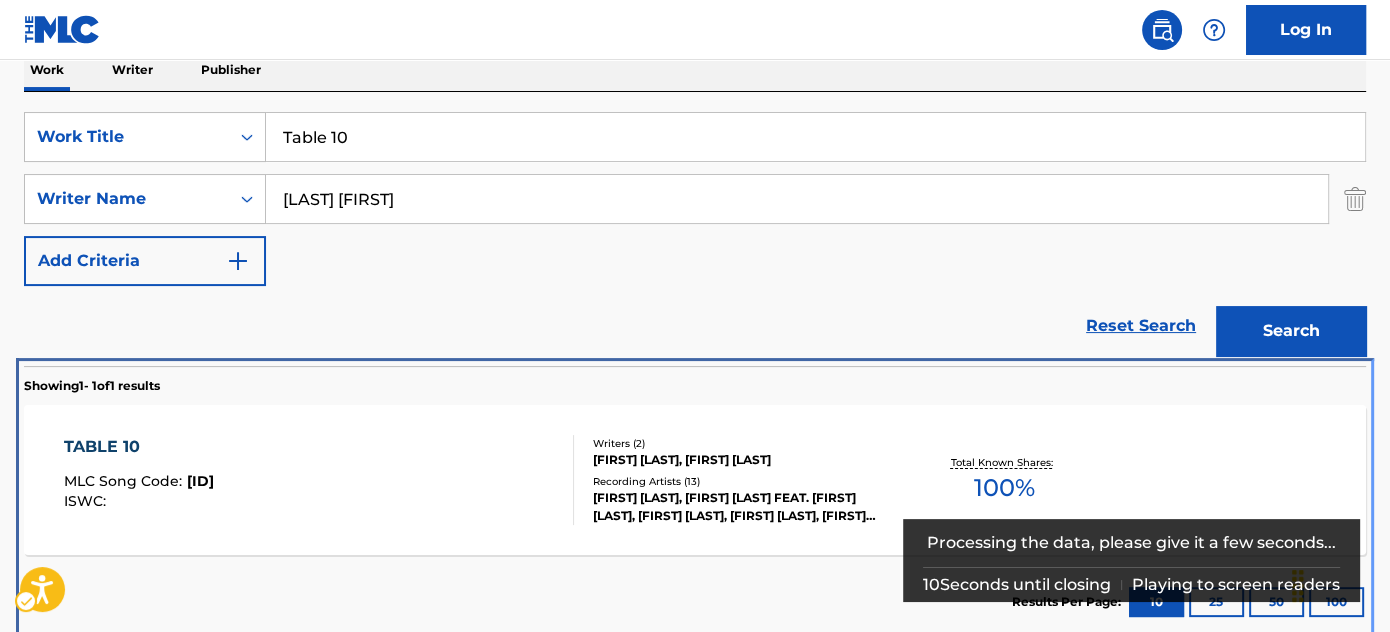 scroll, scrollTop: 349, scrollLeft: 0, axis: vertical 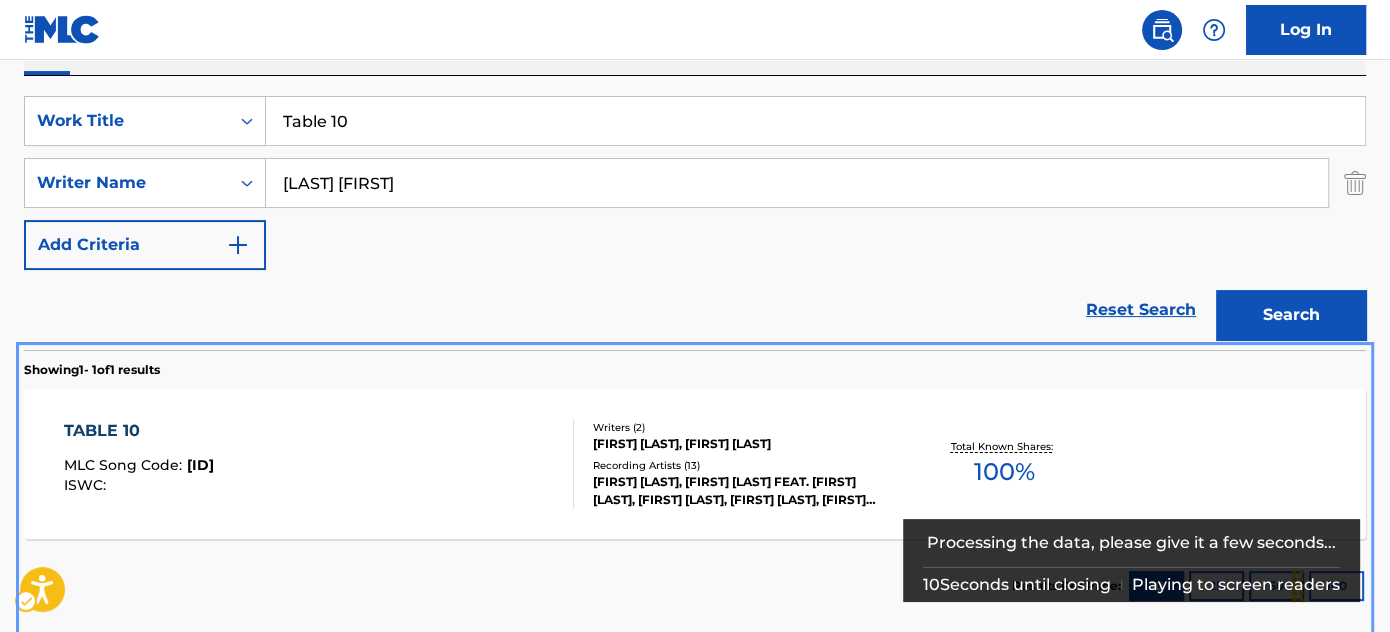 click on "TABLE 10 MLC Song Code : TW6JNC ISWC : Writers ( 2 ) [FIRST] [LAST], [FIRST] [LAST] Recording Artists ( 13 ) [FIRST] [LAST], [FIRST] [LAST] FEAT. [FIRST] [LAST], [FIRST] [LAST], [FIRST] [LAST], [FIRST] [LAST], [FIRST] [LAST], [FIRST] [LAST] FEAT. [FIRST] [LAST], [FIRST] [LAST] Total Known Shares: 100 %" at bounding box center [695, 459] 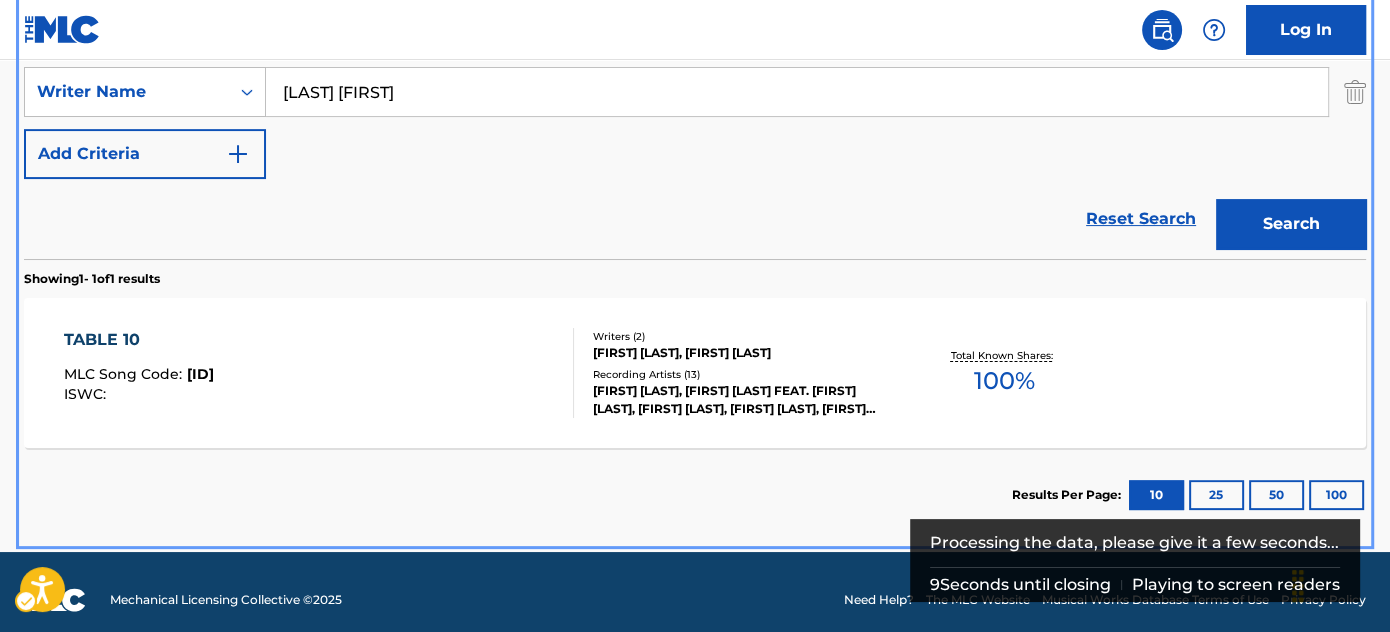scroll, scrollTop: 424, scrollLeft: 0, axis: vertical 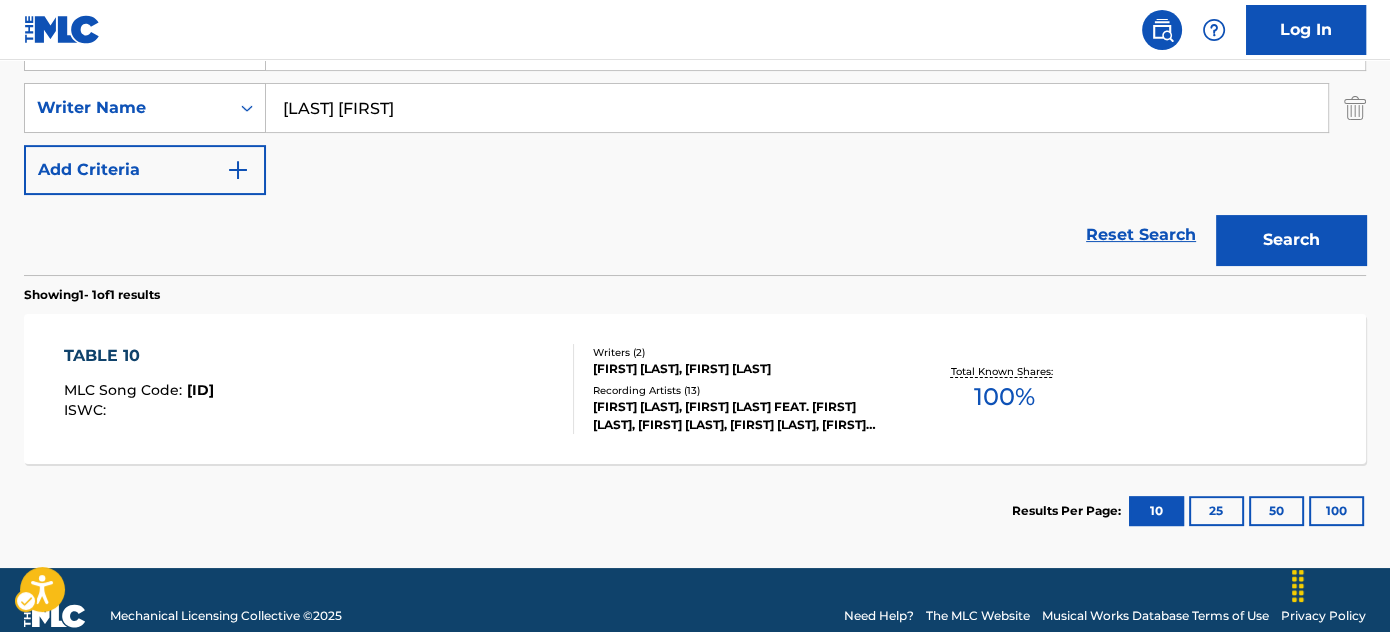click on "SearchWithCriteria33d51a43-8dca-4eda-bf4d-6ef859d6d0bc Work Title Table 10 SearchWithCriteriae051cca6-a0d5-479b-9e0d-5ac0ad8f63c3 Writer Name [LAST] [FIRST] Add Criteria" at bounding box center [695, 108] 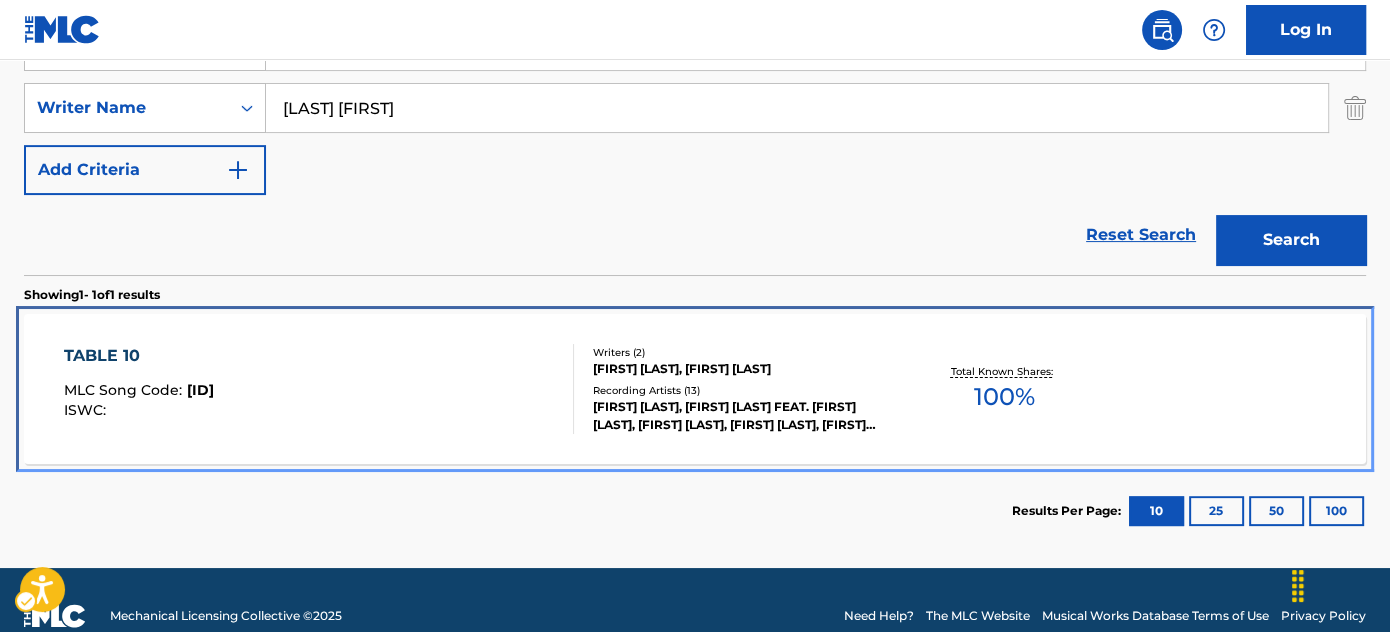 click on "TABLE 10 MLC Song Code : TW6JNC ISWC :" at bounding box center [319, 389] 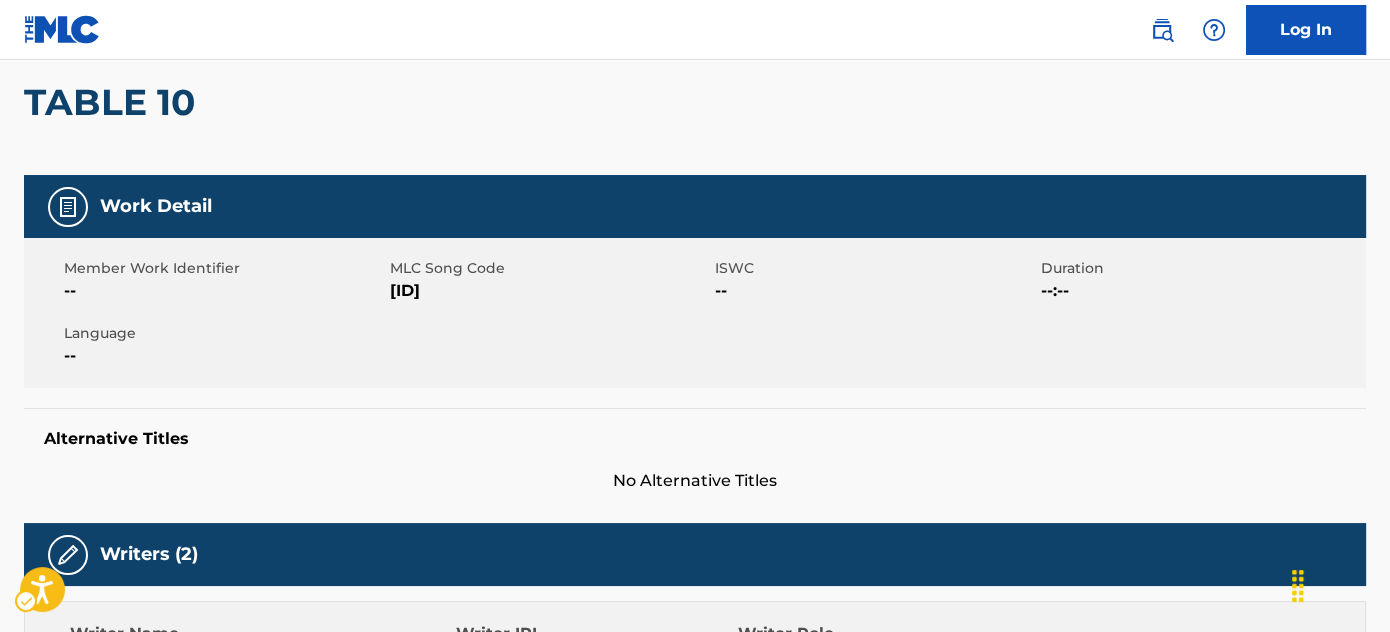 scroll, scrollTop: 0, scrollLeft: 0, axis: both 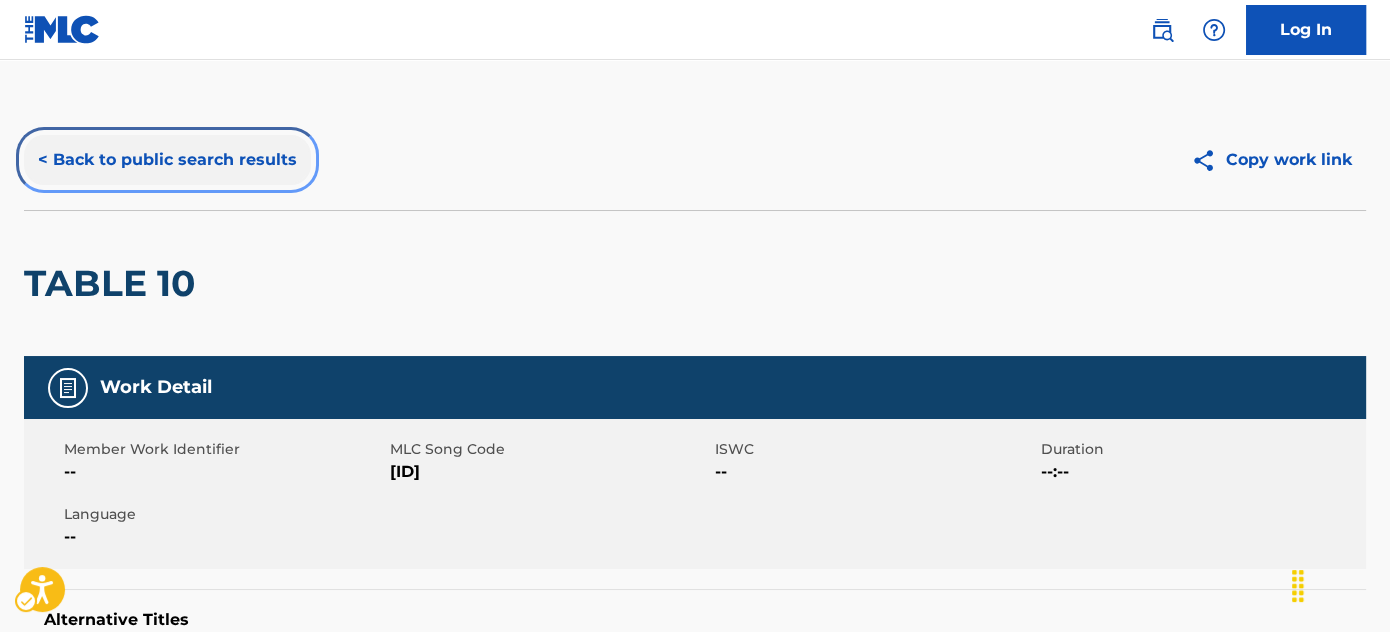 click on "< Back to public search results" at bounding box center [167, 160] 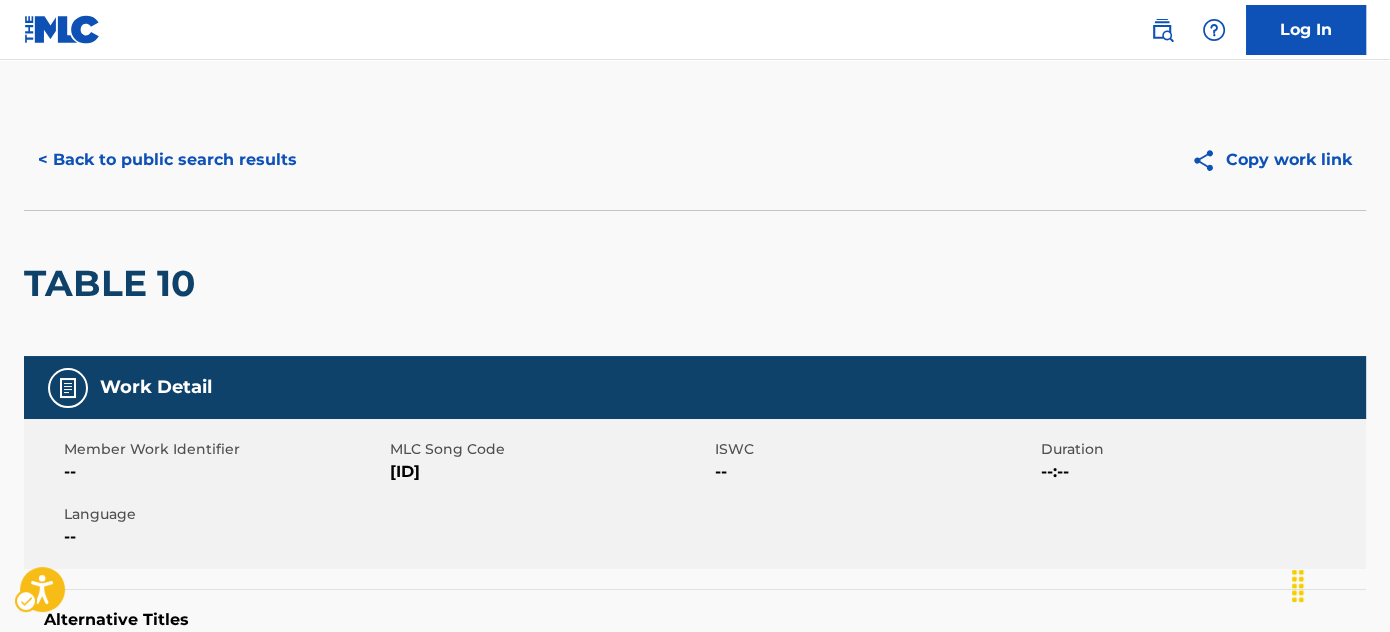 scroll, scrollTop: 341, scrollLeft: 0, axis: vertical 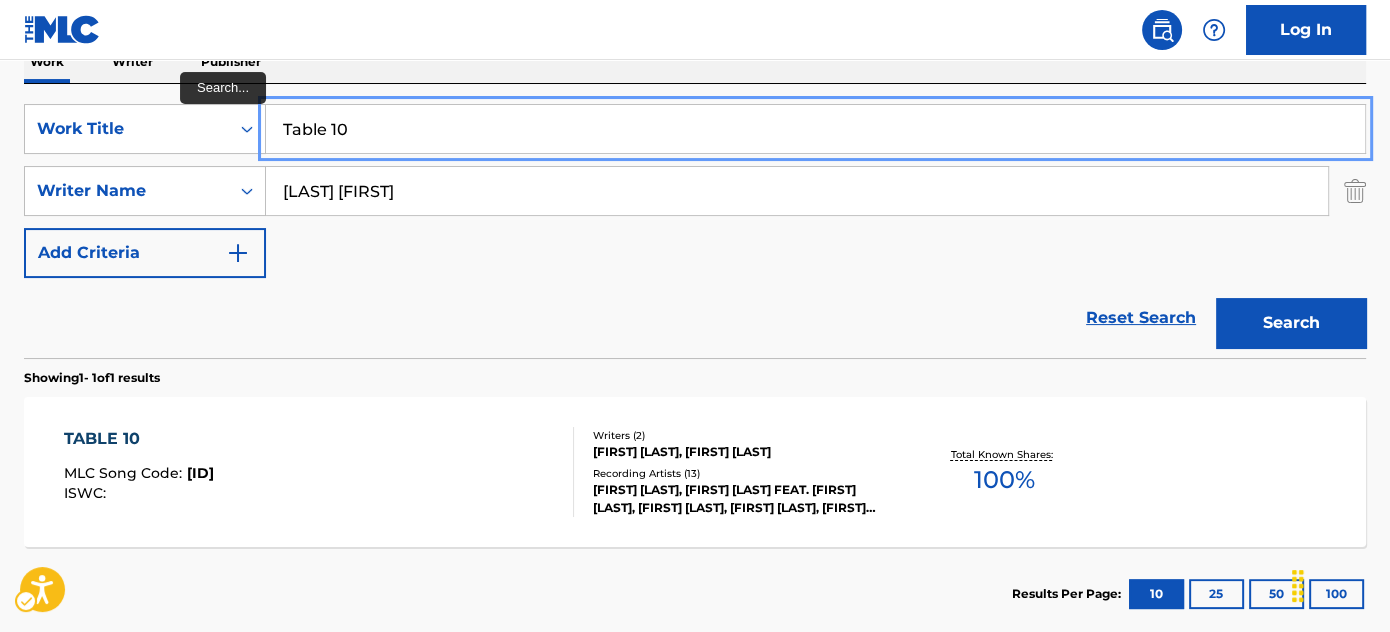 click on "Table 10" at bounding box center [815, 129] 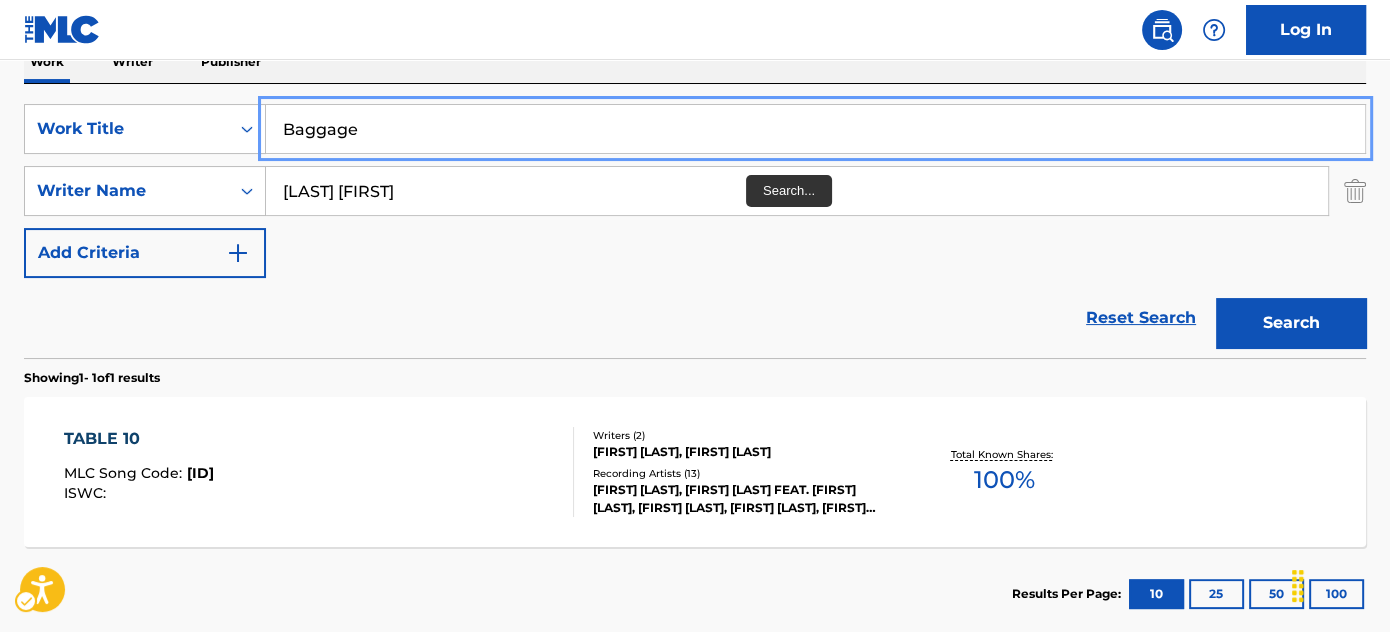 type on "Baggage" 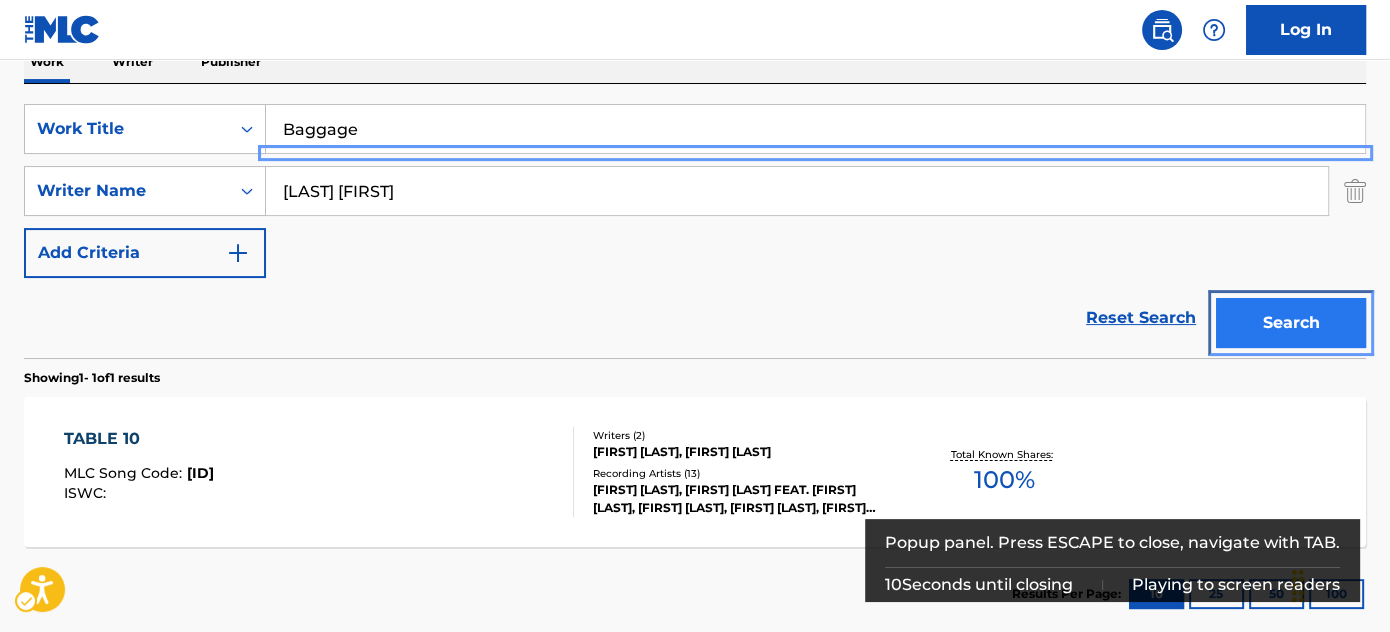 click on "Search" at bounding box center [1291, 323] 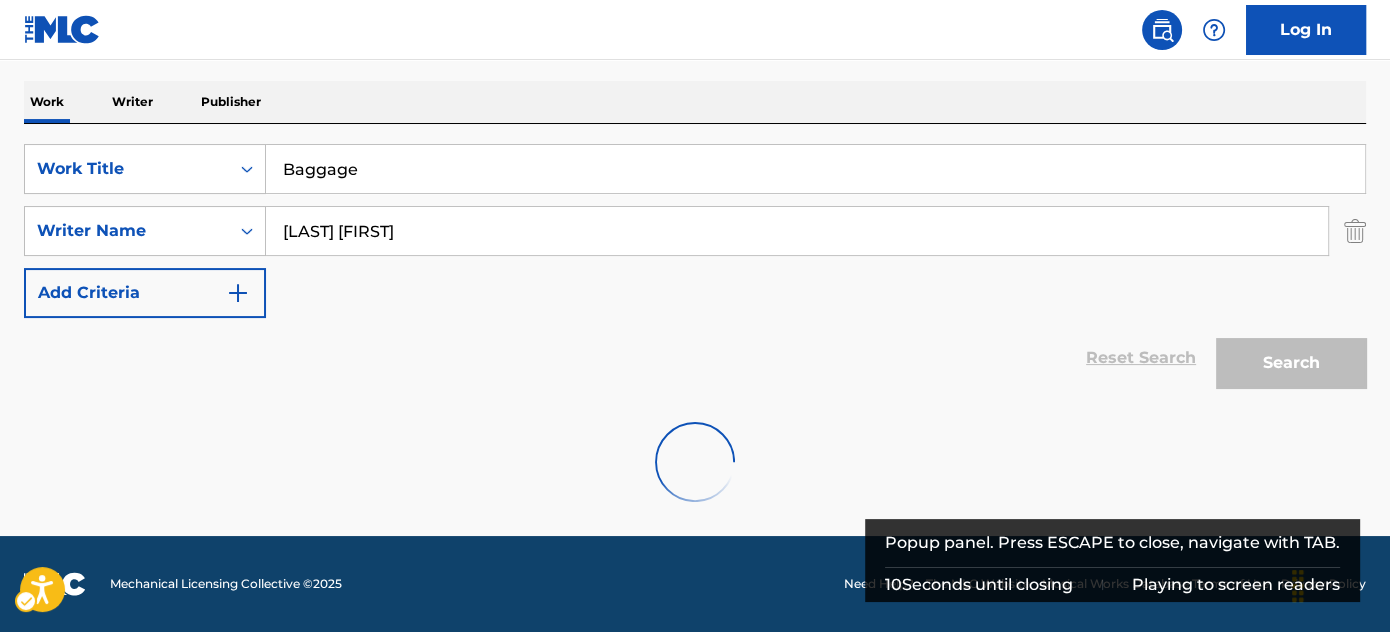 scroll, scrollTop: 301, scrollLeft: 0, axis: vertical 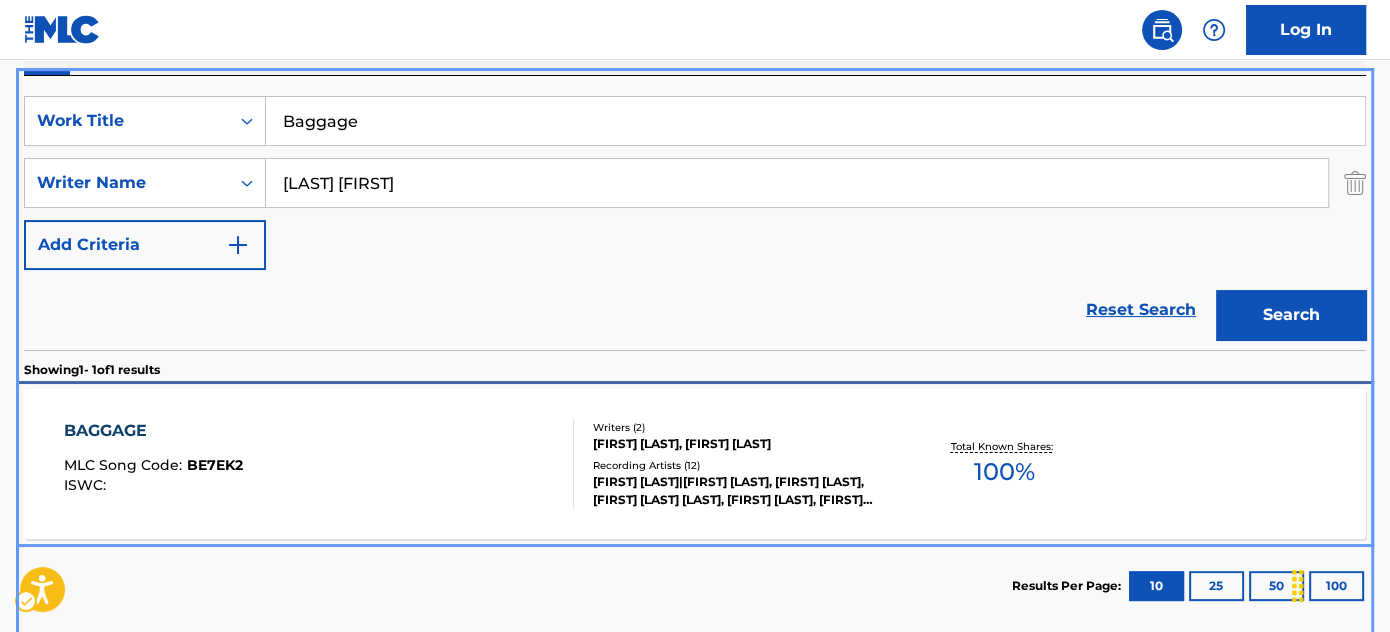 click on "BAGGAGE MLC Song Code : BE7EK2 ISWC :" at bounding box center (319, 464) 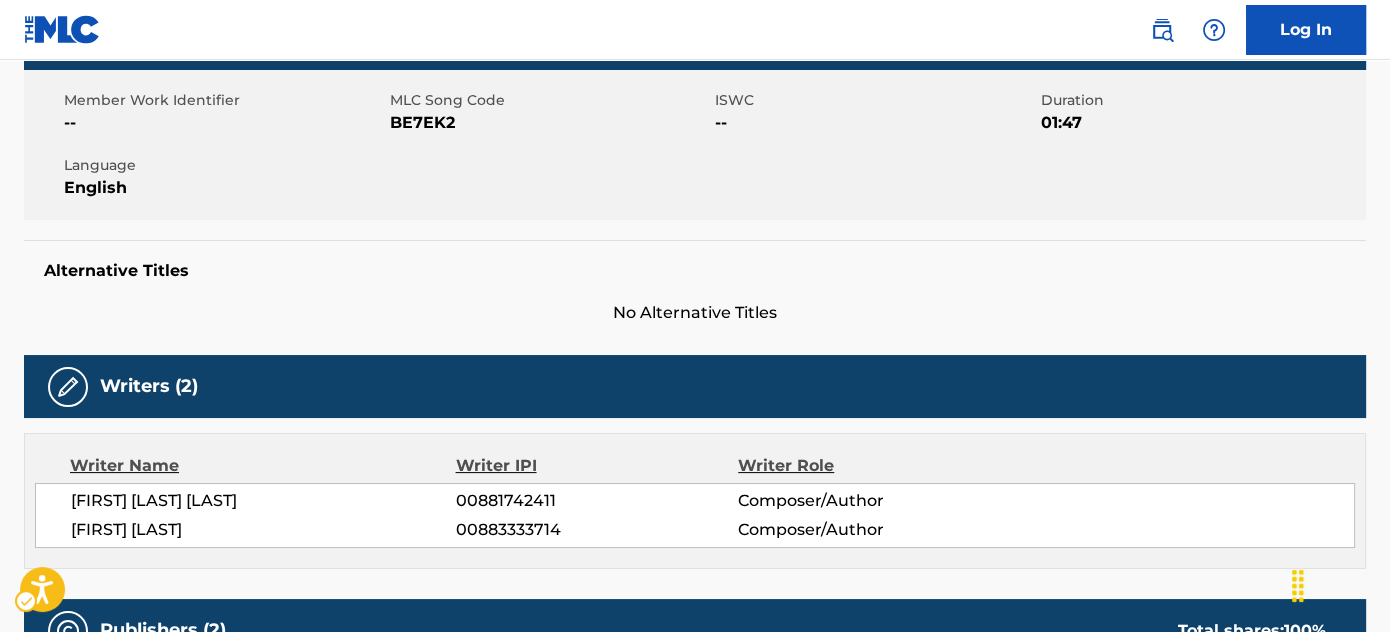 scroll, scrollTop: 0, scrollLeft: 0, axis: both 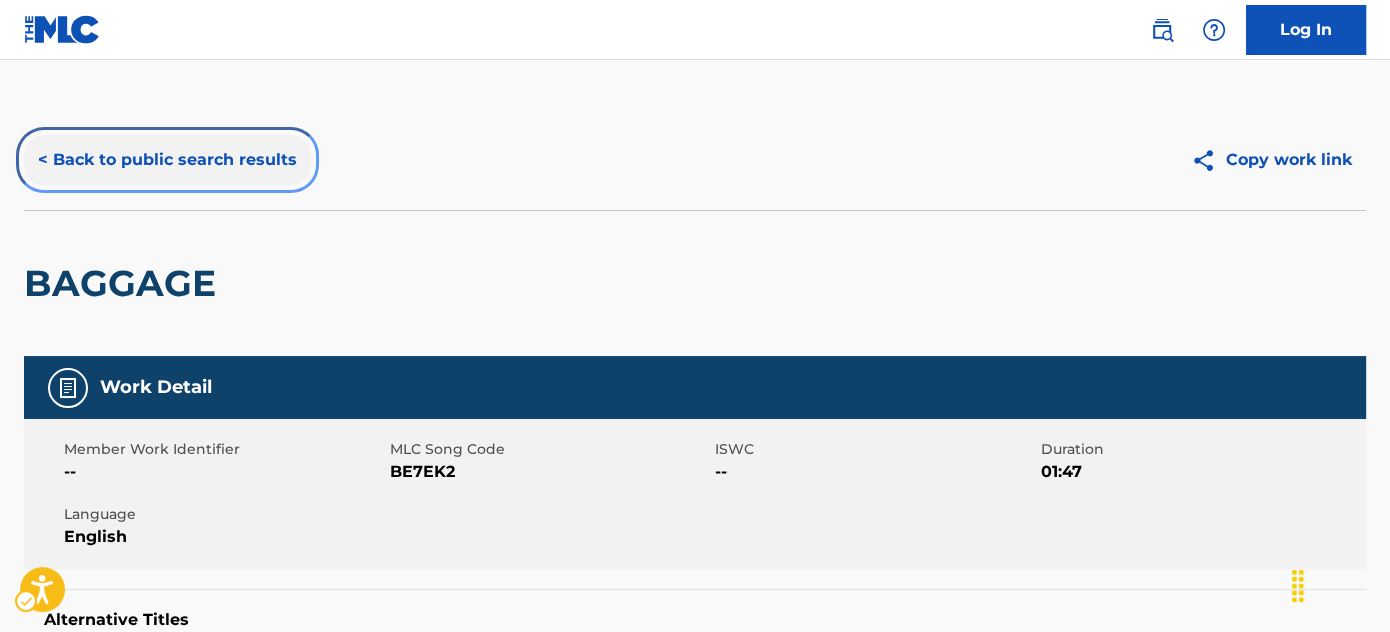 drag, startPoint x: 234, startPoint y: 170, endPoint x: 282, endPoint y: 0, distance: 176.64655 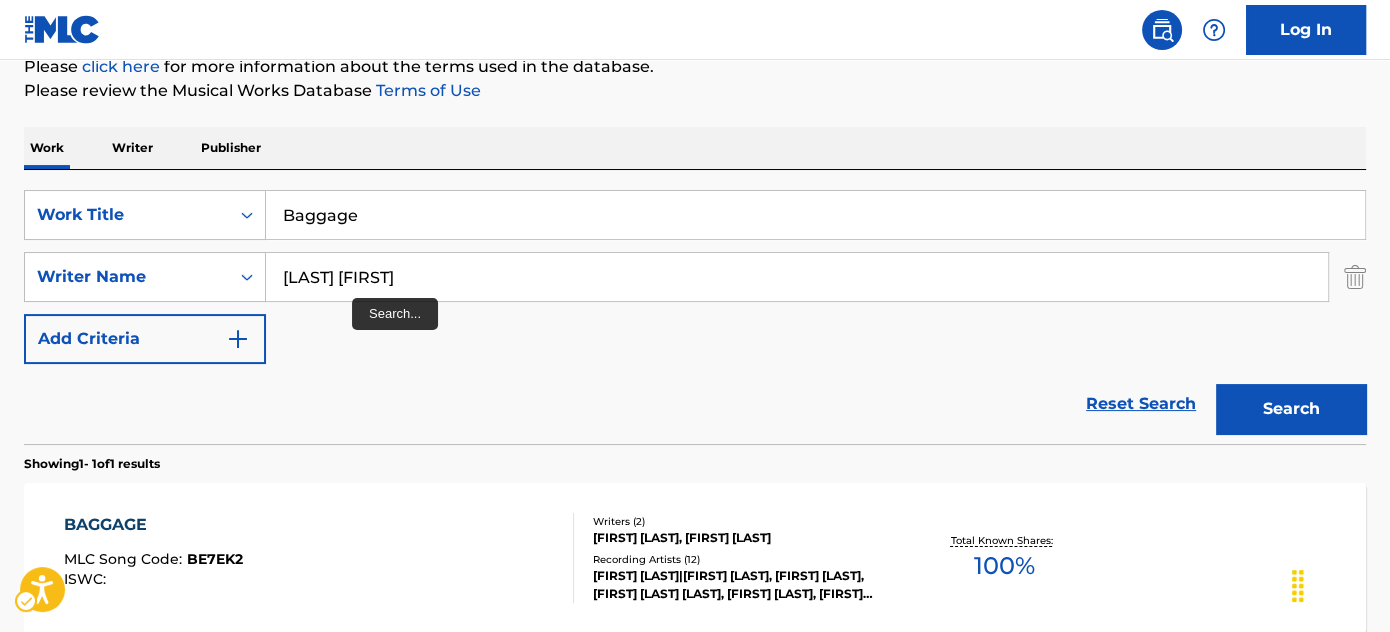 scroll, scrollTop: 250, scrollLeft: 0, axis: vertical 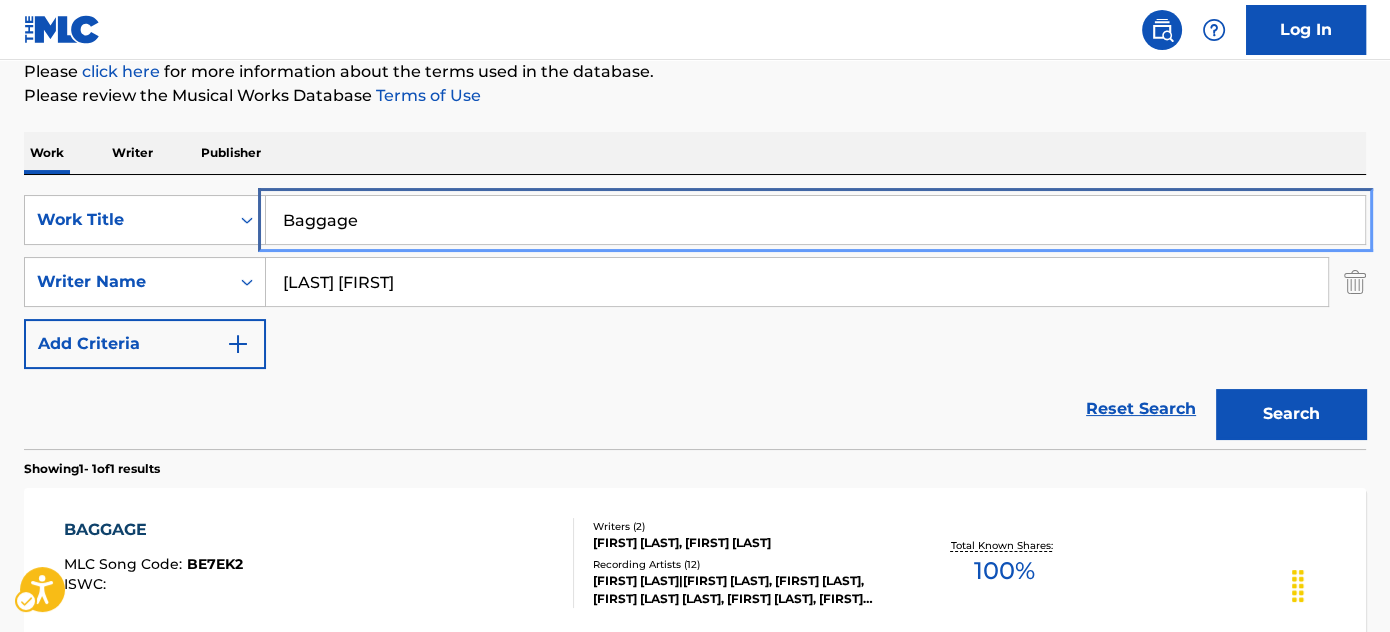 click on "Baggage" at bounding box center (815, 220) 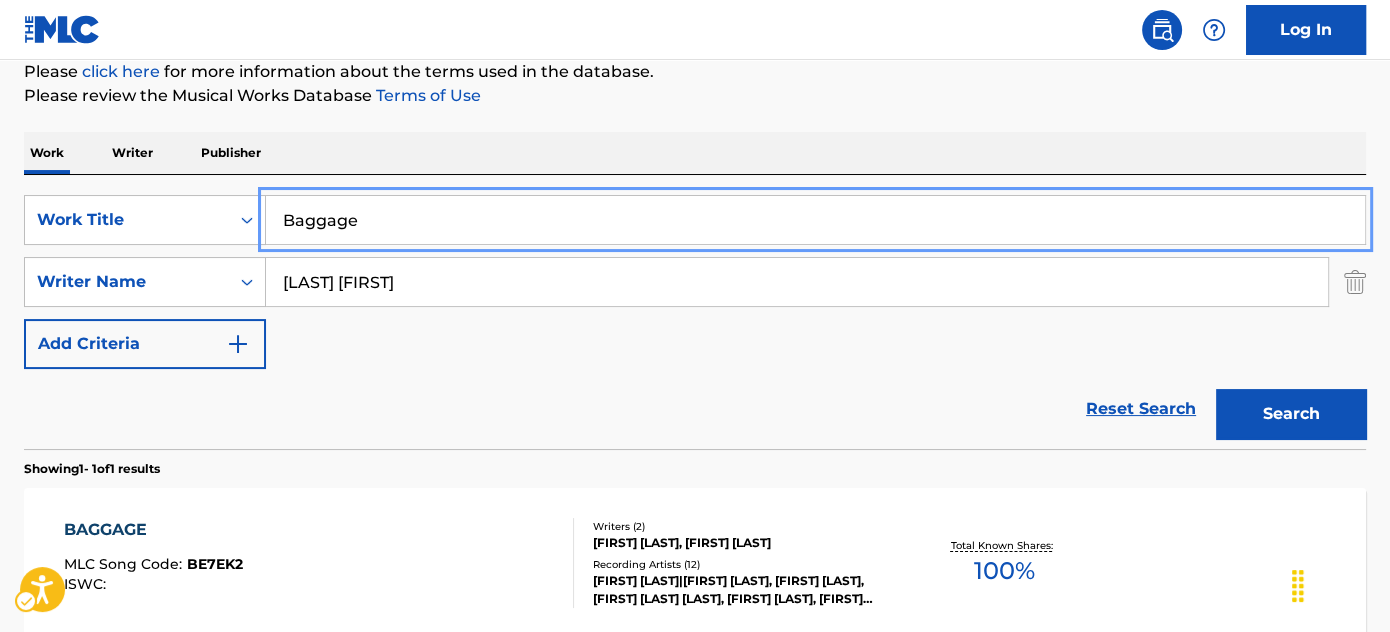 paste on "A Good On" 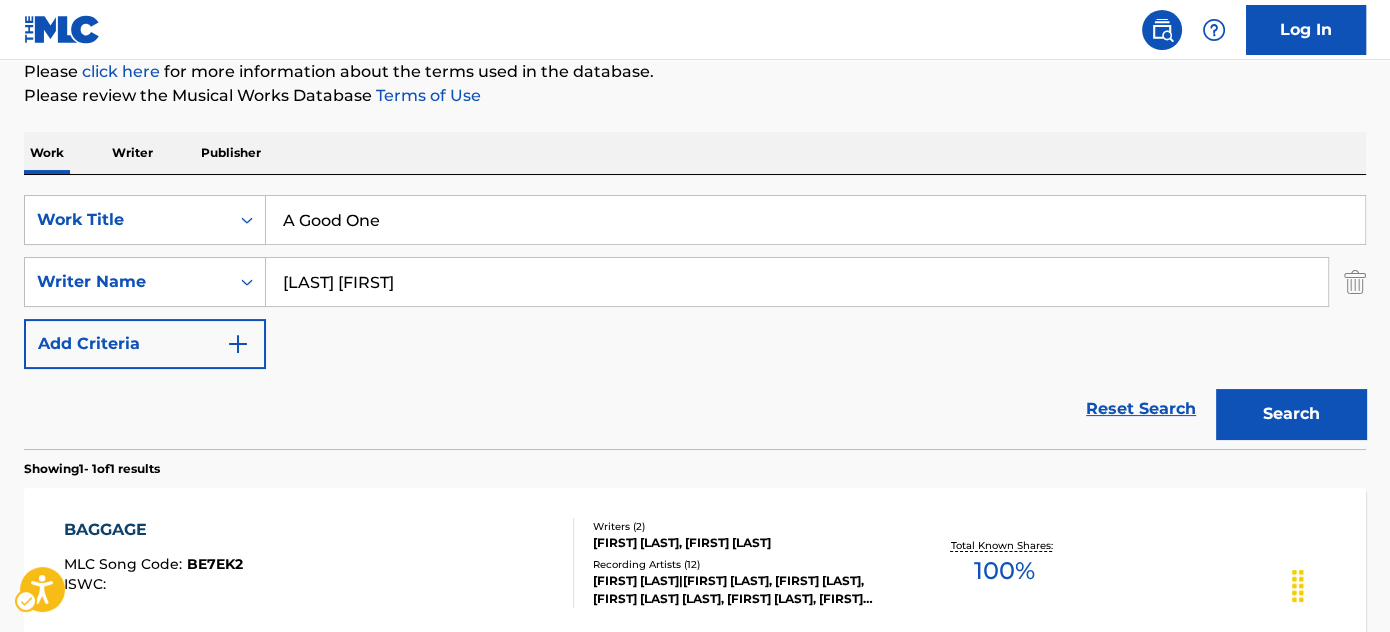 drag, startPoint x: 600, startPoint y: 152, endPoint x: 1192, endPoint y: 287, distance: 607.19763 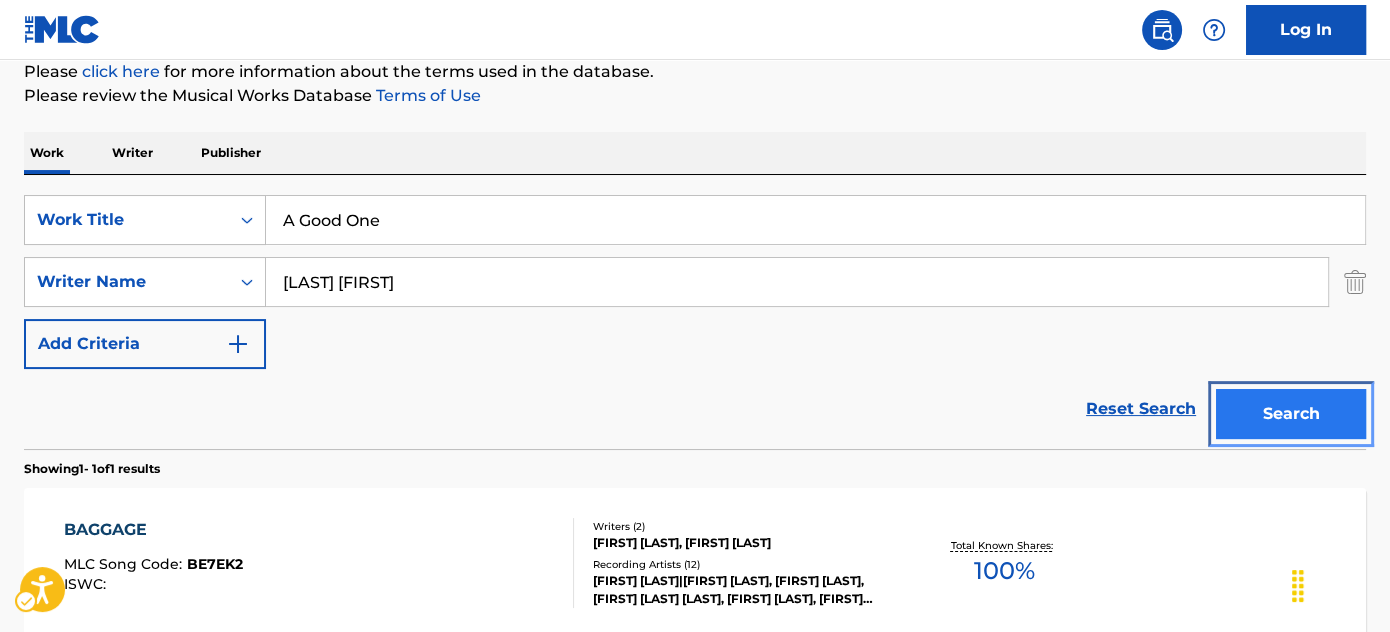 click on "Search" at bounding box center [1291, 414] 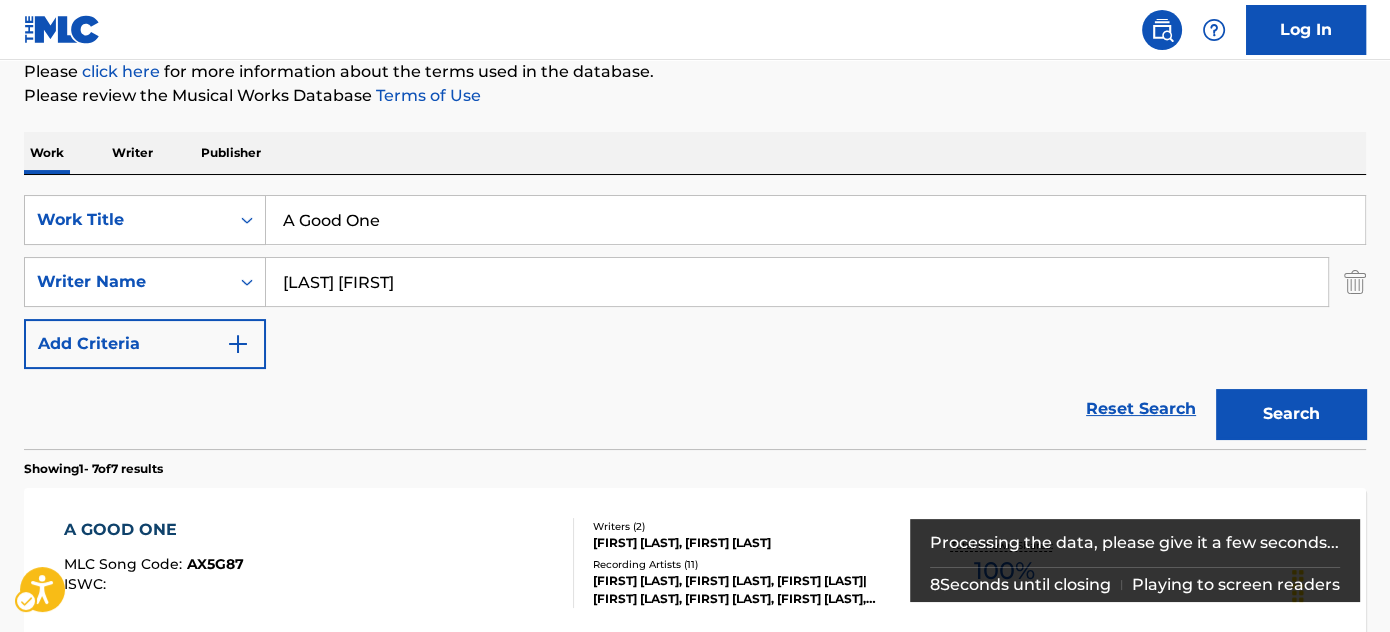 scroll, scrollTop: 424, scrollLeft: 0, axis: vertical 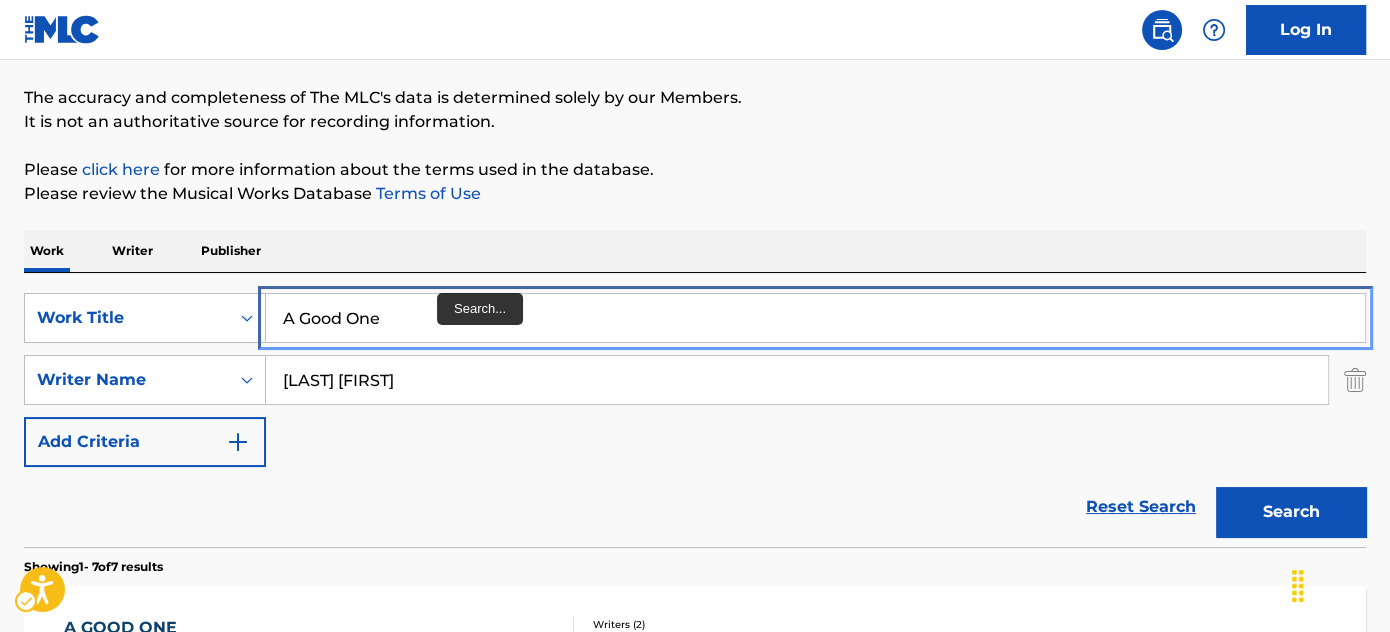 click on "A Good One" at bounding box center (815, 318) 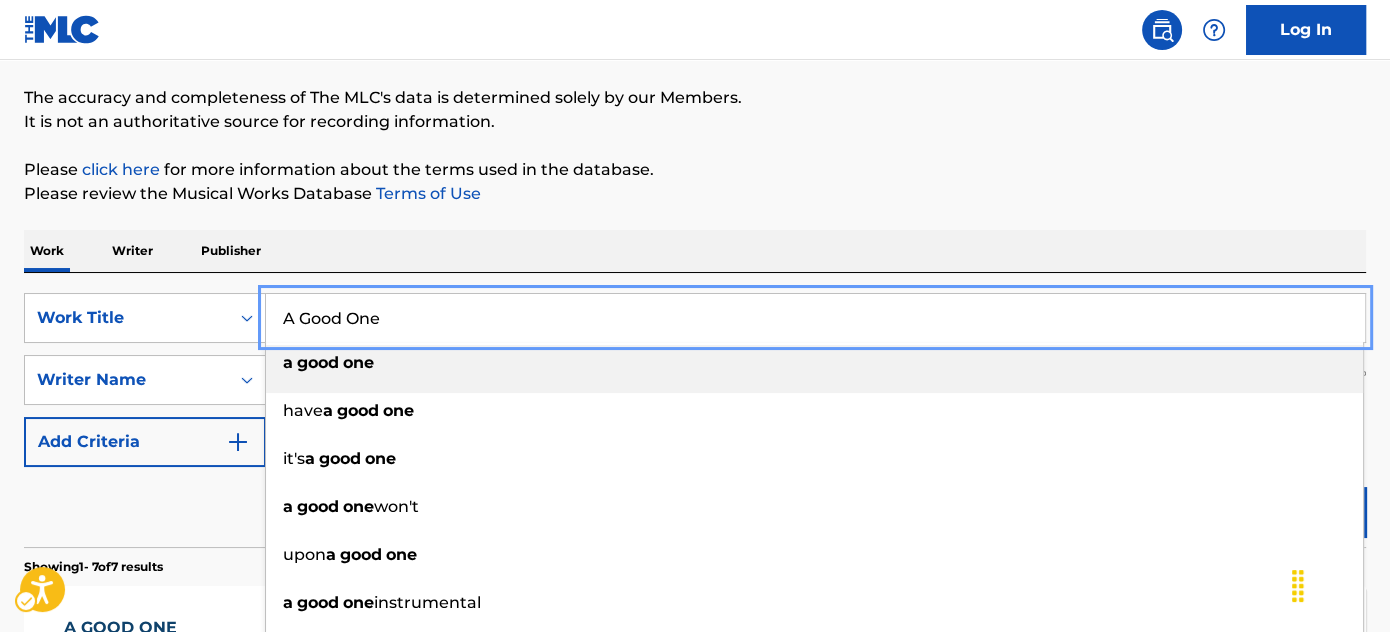 paste on "Say It" 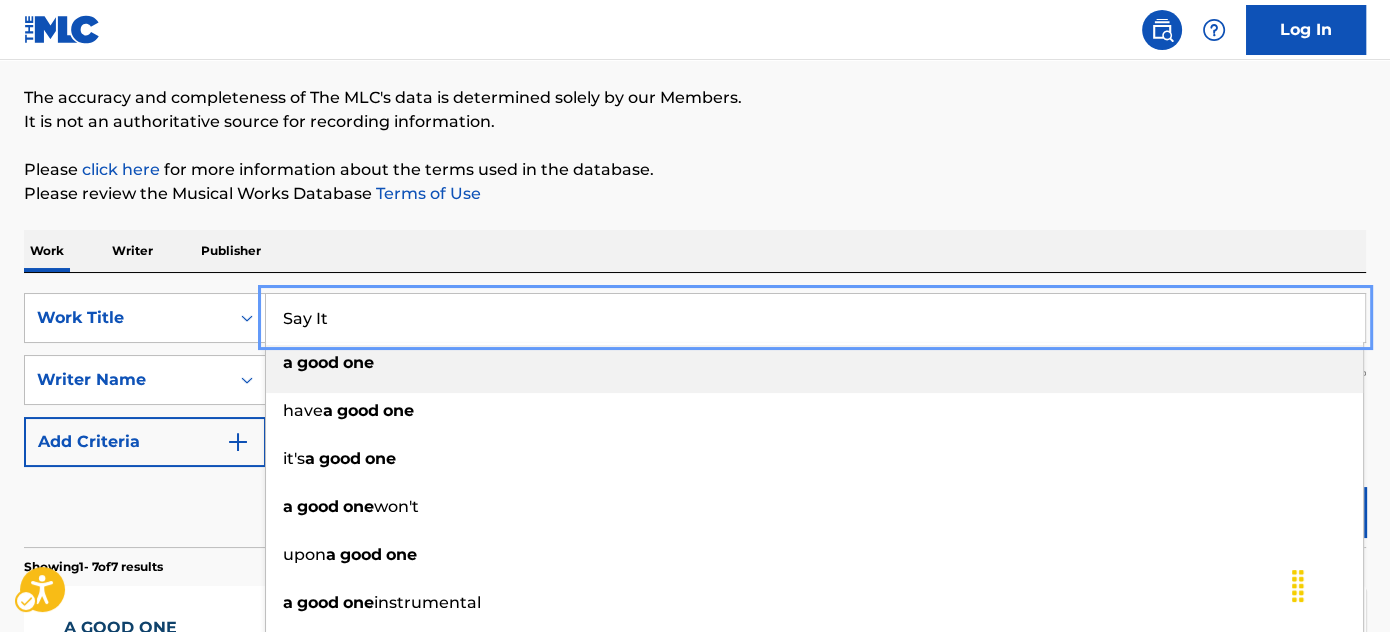 type on "Say It" 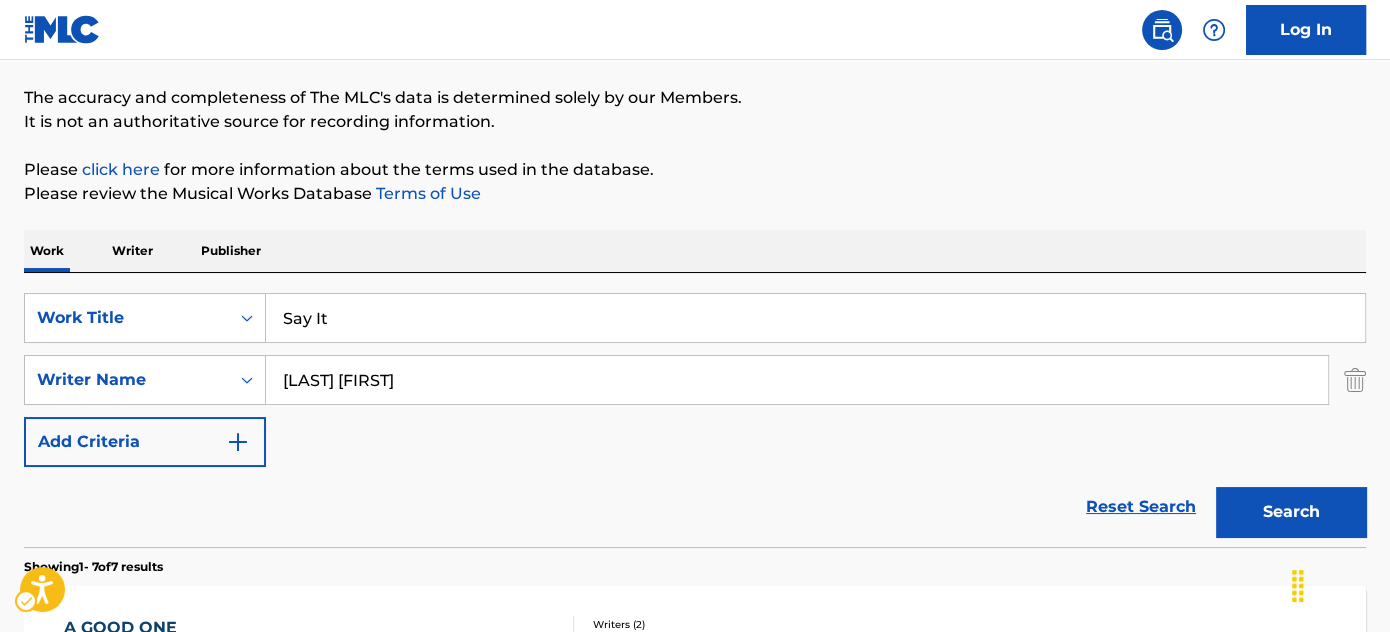 click on "Please review the Musical Works Database   Terms of Use  | New Window" at bounding box center [695, 194] 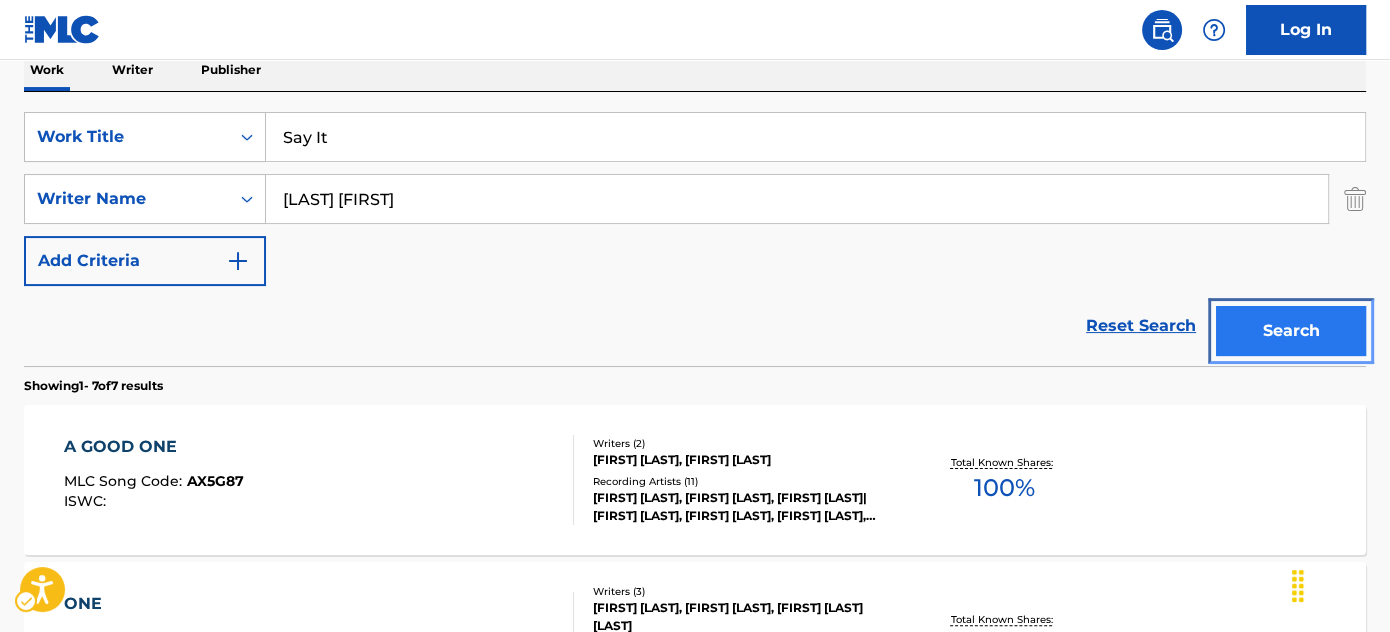 click on "Search" at bounding box center (1291, 331) 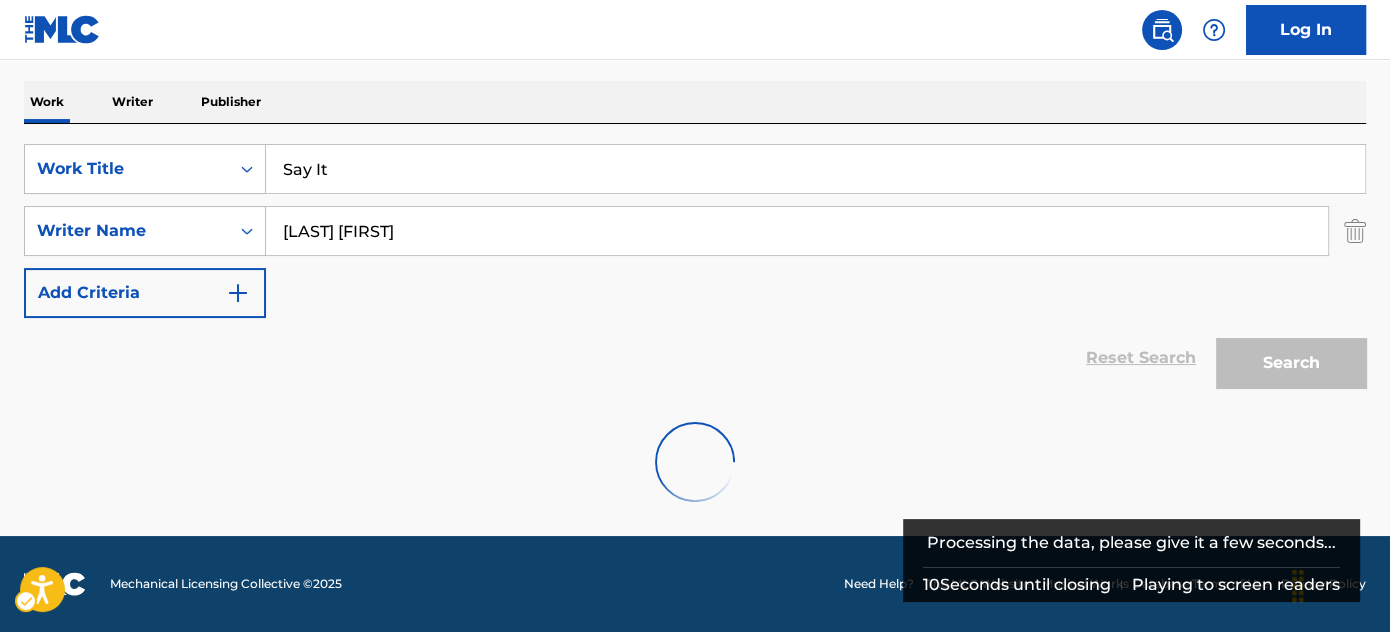 scroll, scrollTop: 333, scrollLeft: 0, axis: vertical 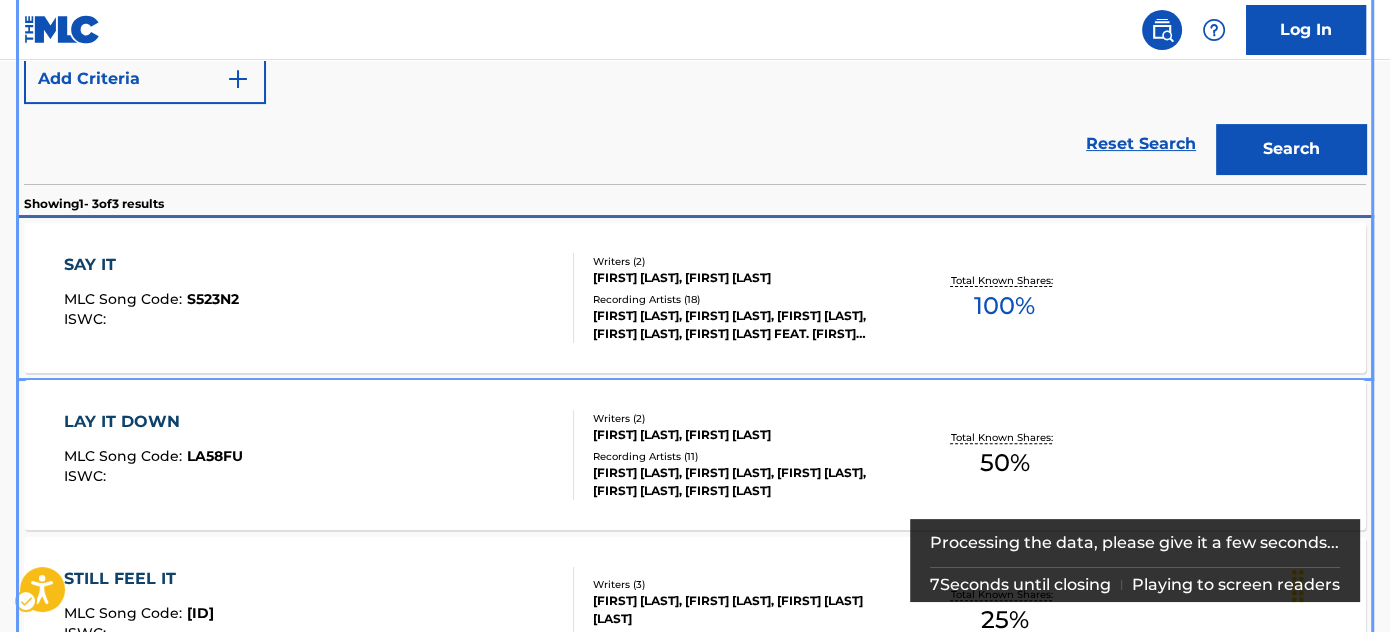 click on "SAY IT MLC Song Code : S523N2 ISWC :" at bounding box center [319, 298] 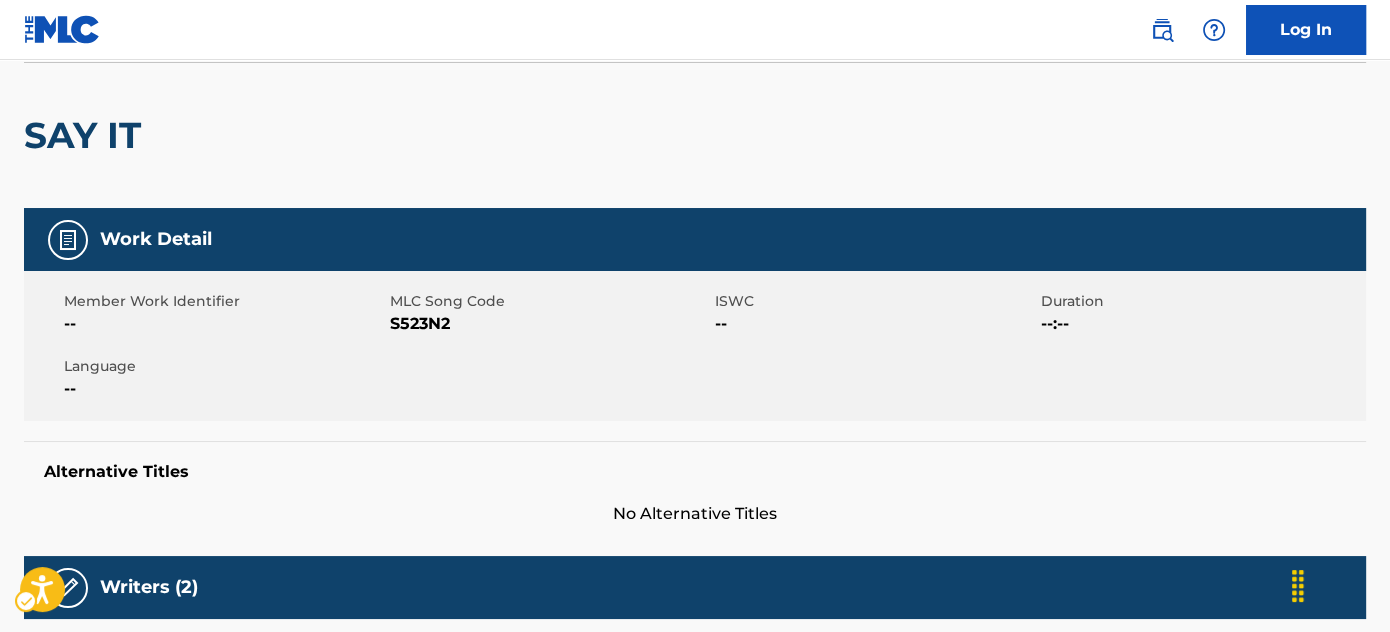 scroll, scrollTop: 0, scrollLeft: 0, axis: both 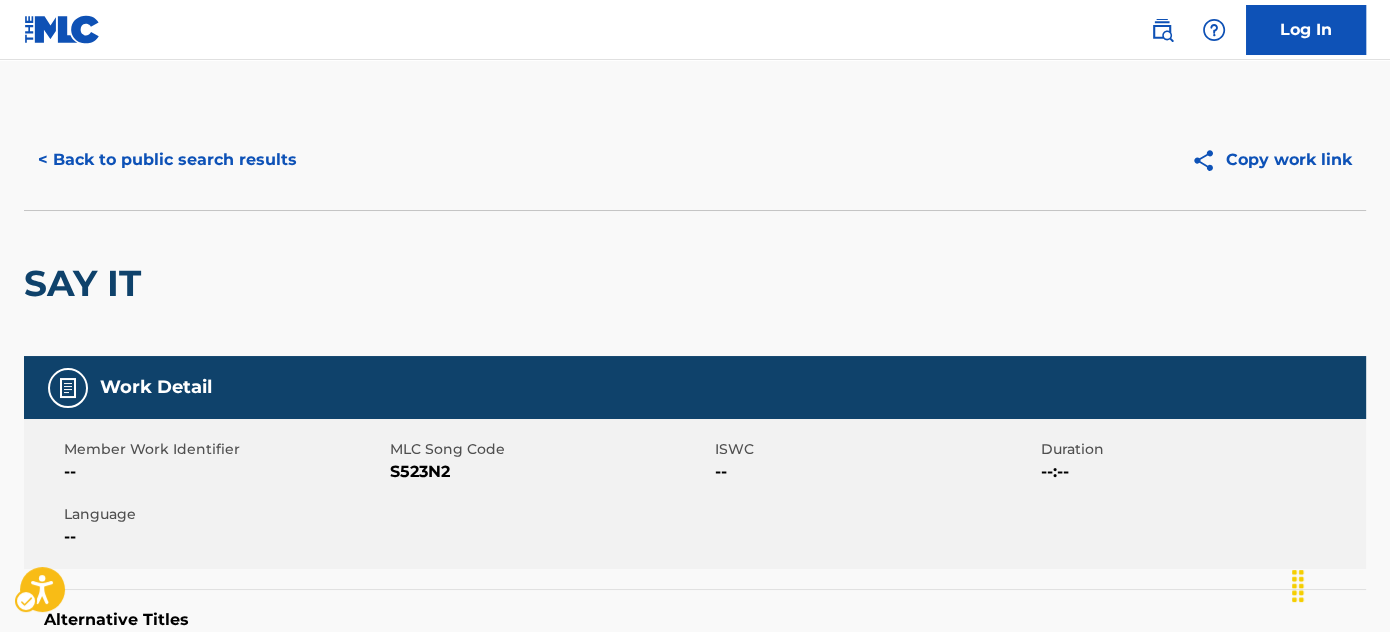 drag, startPoint x: 210, startPoint y: 186, endPoint x: 208, endPoint y: 155, distance: 31.06445 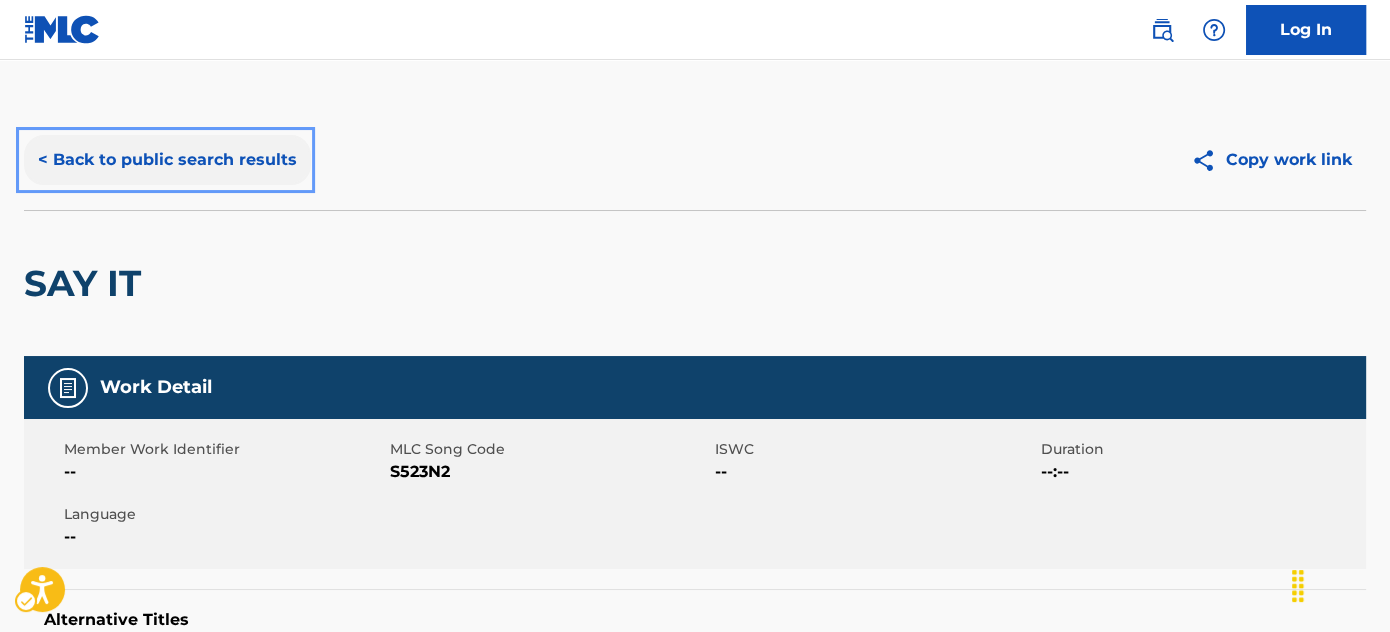click on "< Back to public search results" at bounding box center (167, 160) 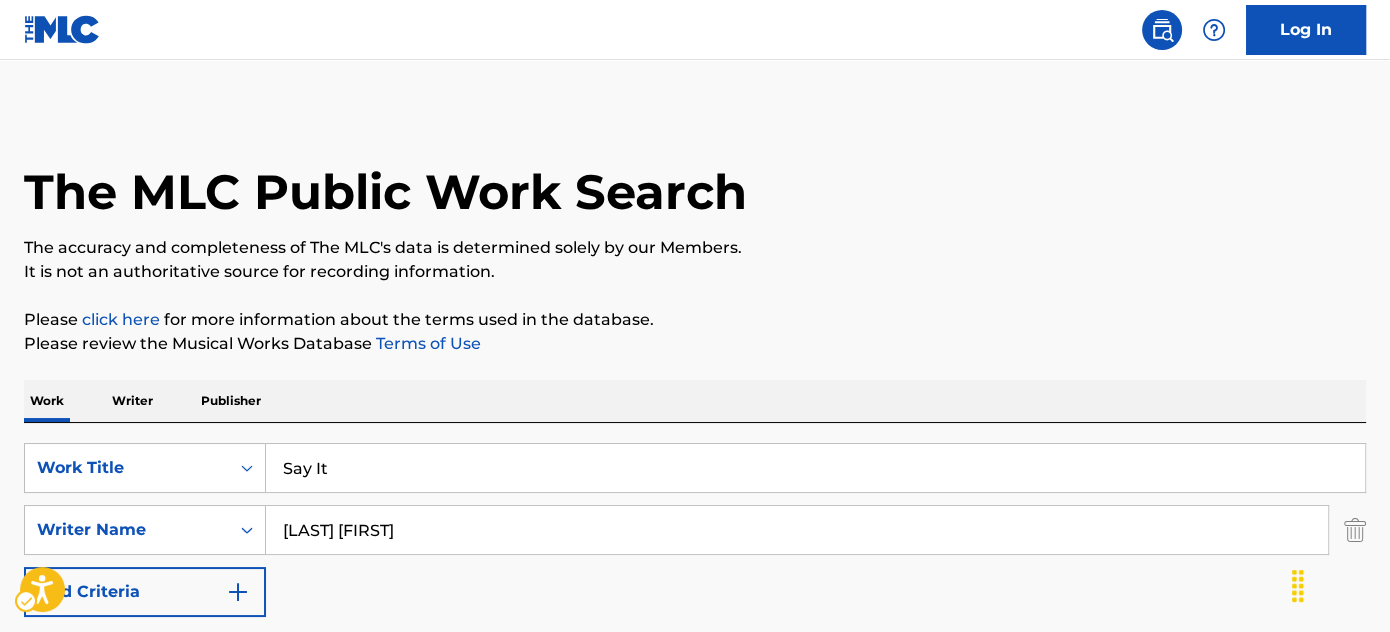 scroll, scrollTop: 0, scrollLeft: 0, axis: both 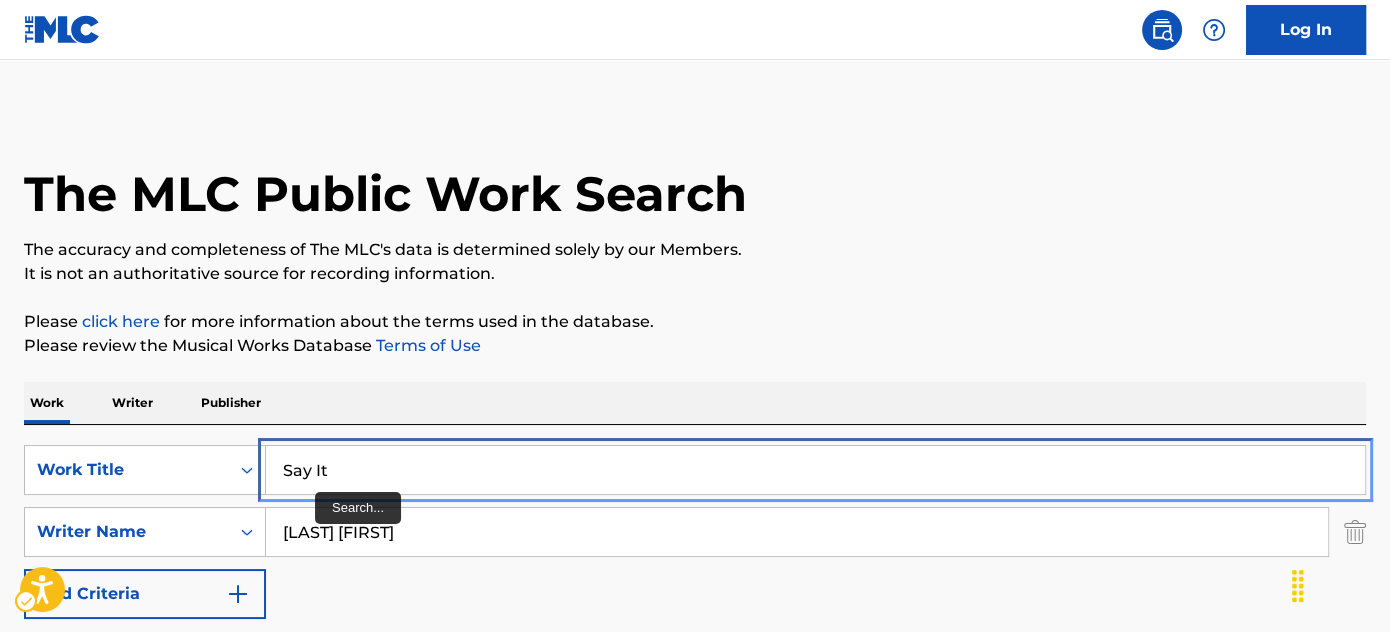 click on "Say It" at bounding box center [815, 470] 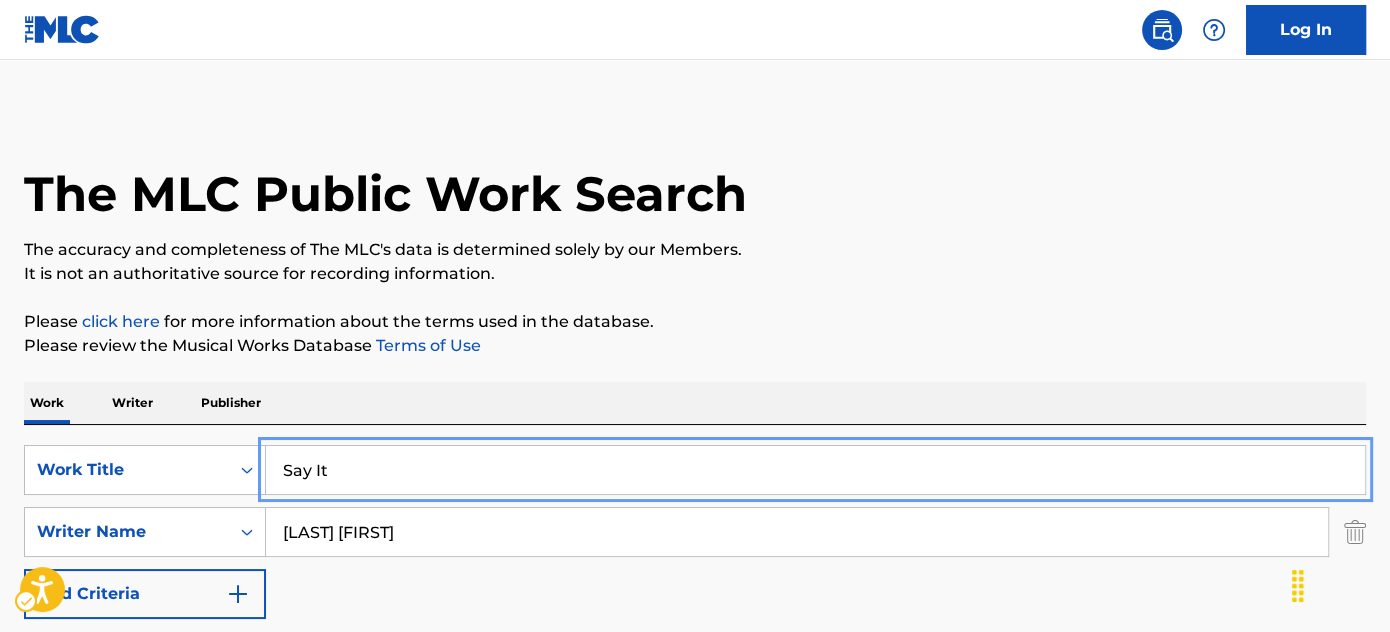 paste on "Upse" 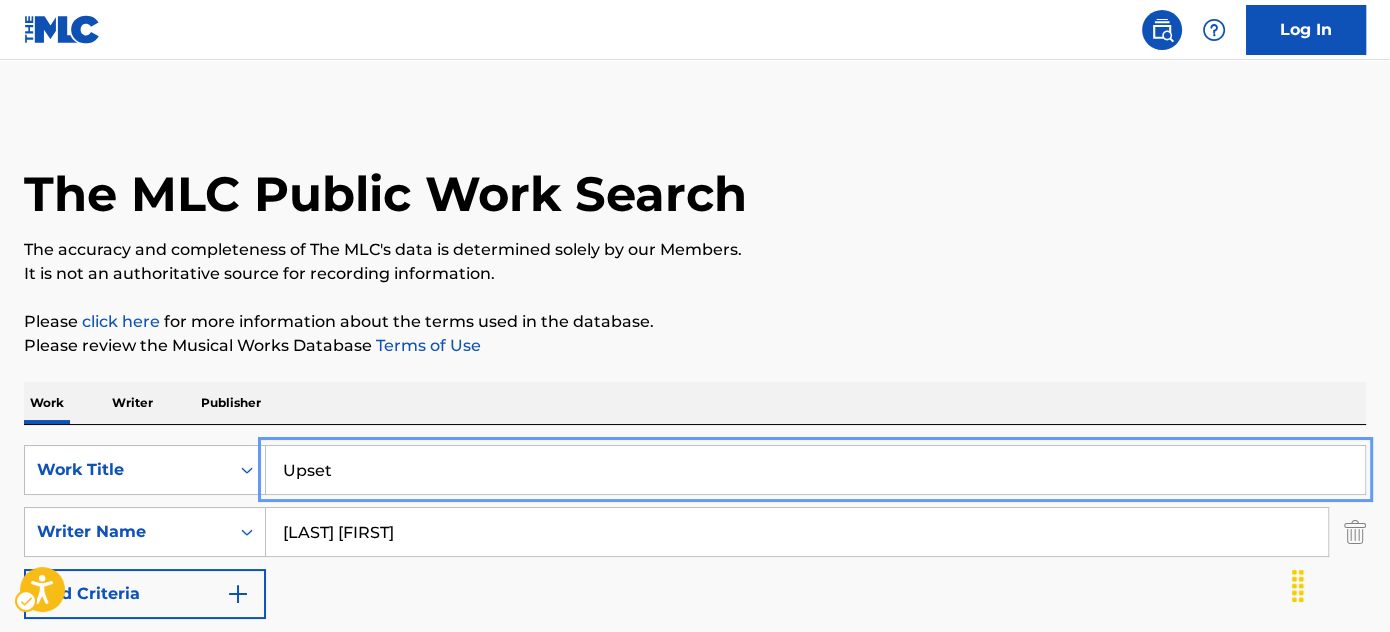 type on "Upset" 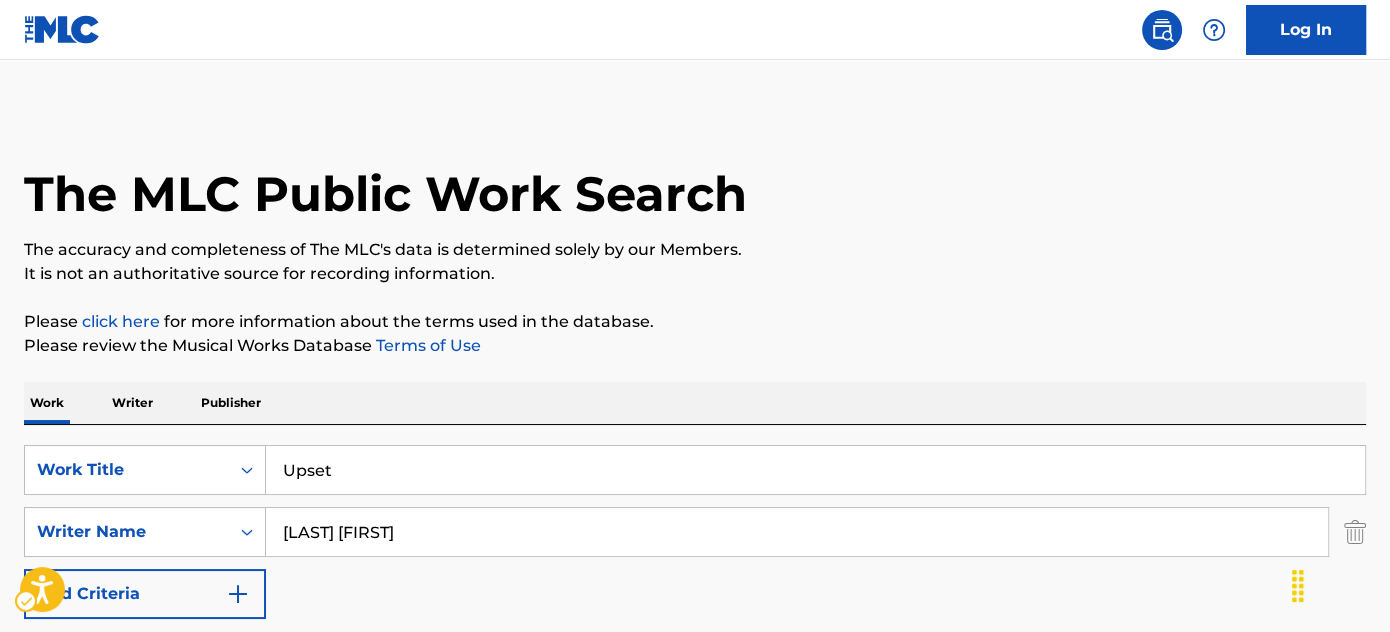 click on "SearchWithCriteria33d51a43-8dca-4eda-bf4d-6ef859d6d0bc Work Title Upset SearchWithCriteriae051cca6-a0d5-479b-9e0d-5ac0ad8f63c3 Writer Name [LAST] [FIRST] Add Criteria" at bounding box center (695, 532) 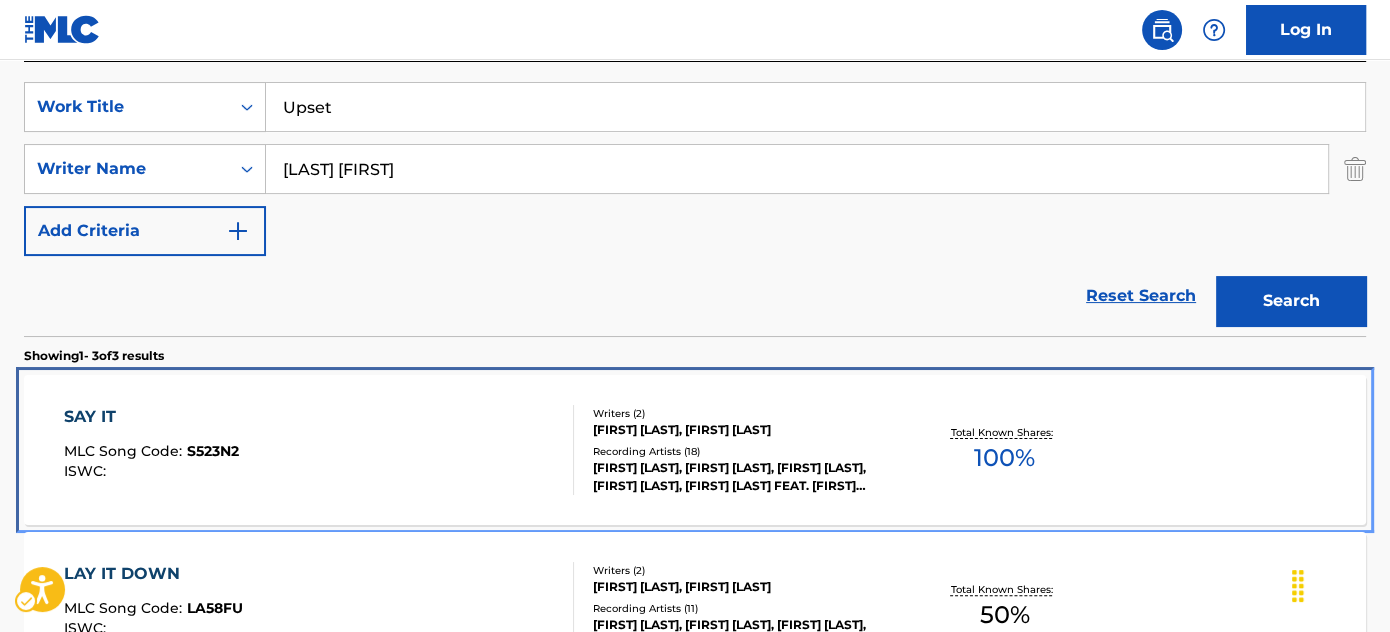 click on "SAY IT MLC Song Code : S523N2 ISWC :" at bounding box center (319, 450) 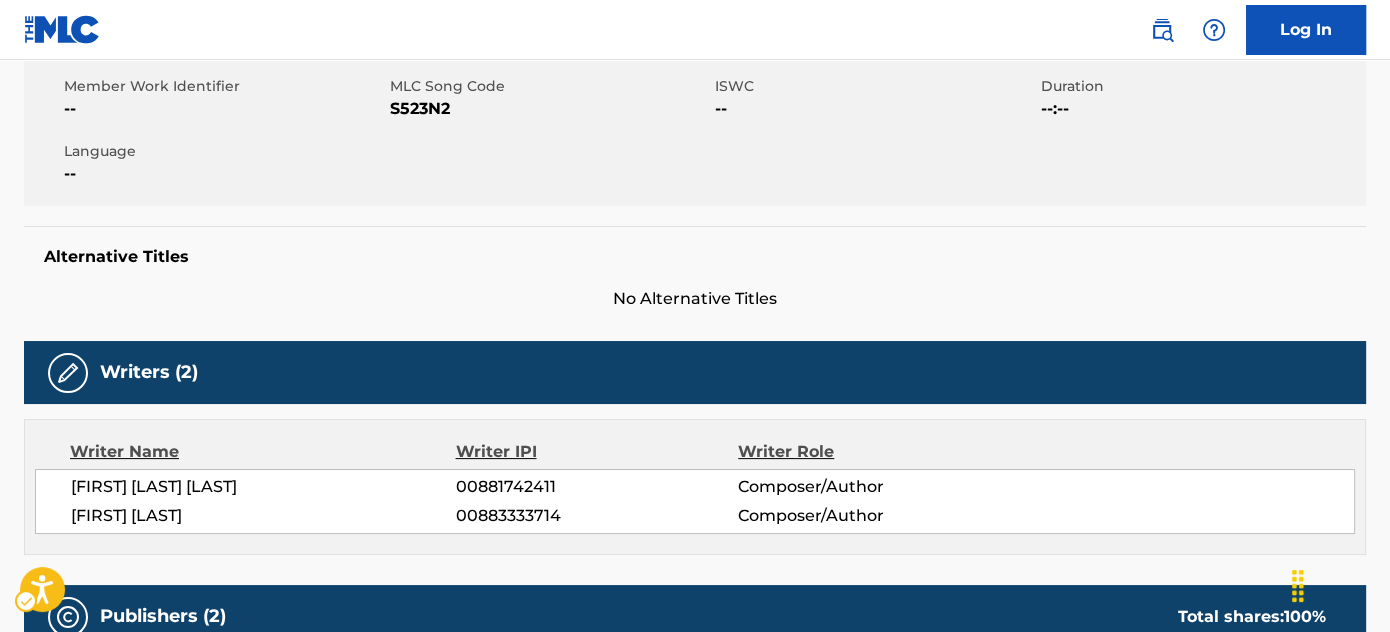 scroll, scrollTop: 0, scrollLeft: 0, axis: both 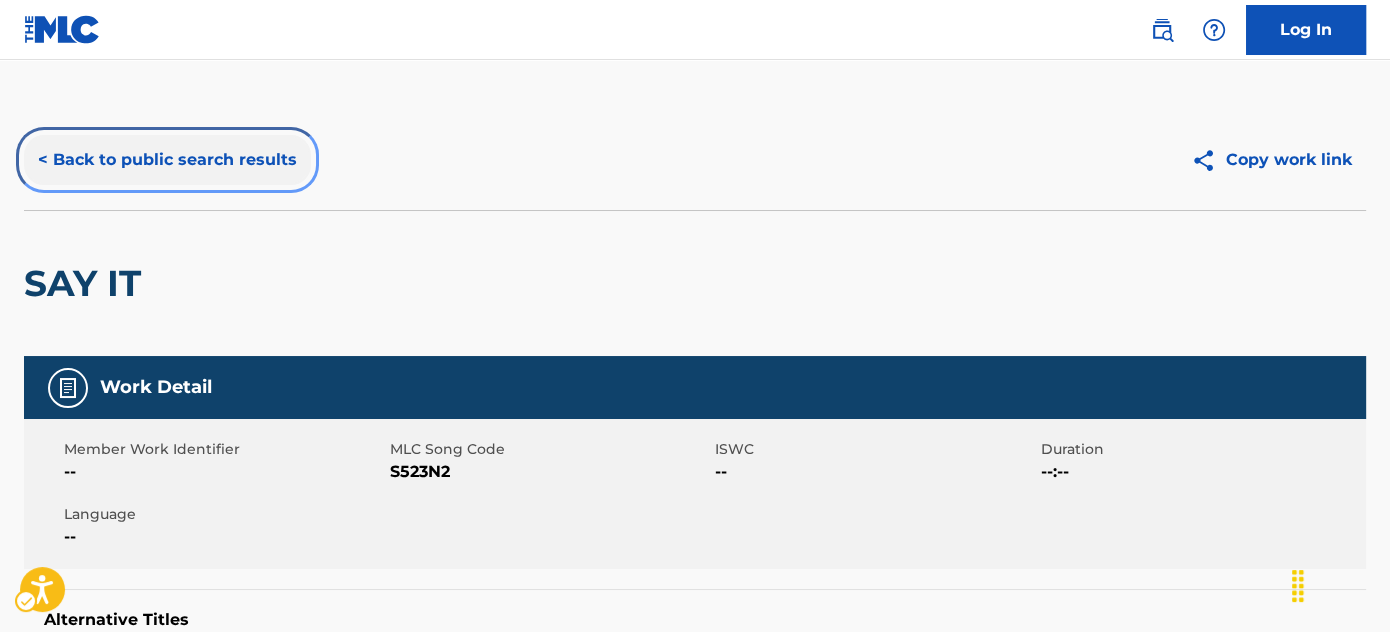 click on "< Back to public search results" at bounding box center (167, 160) 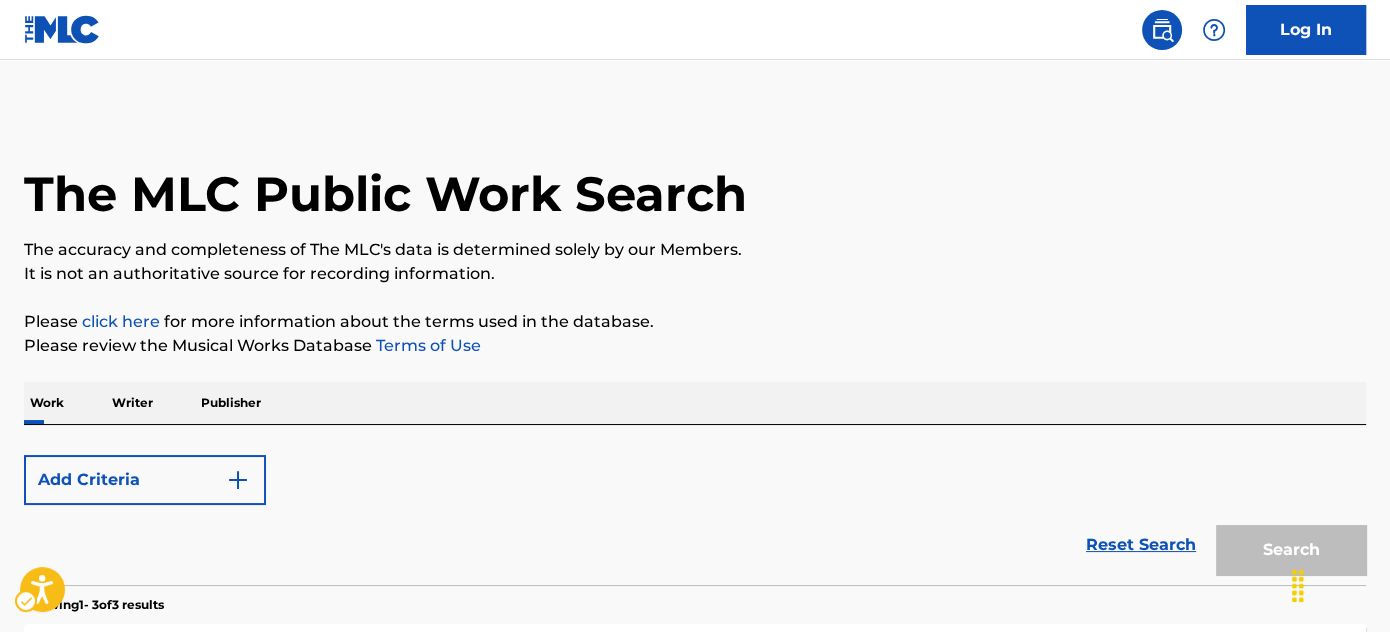 scroll, scrollTop: 363, scrollLeft: 0, axis: vertical 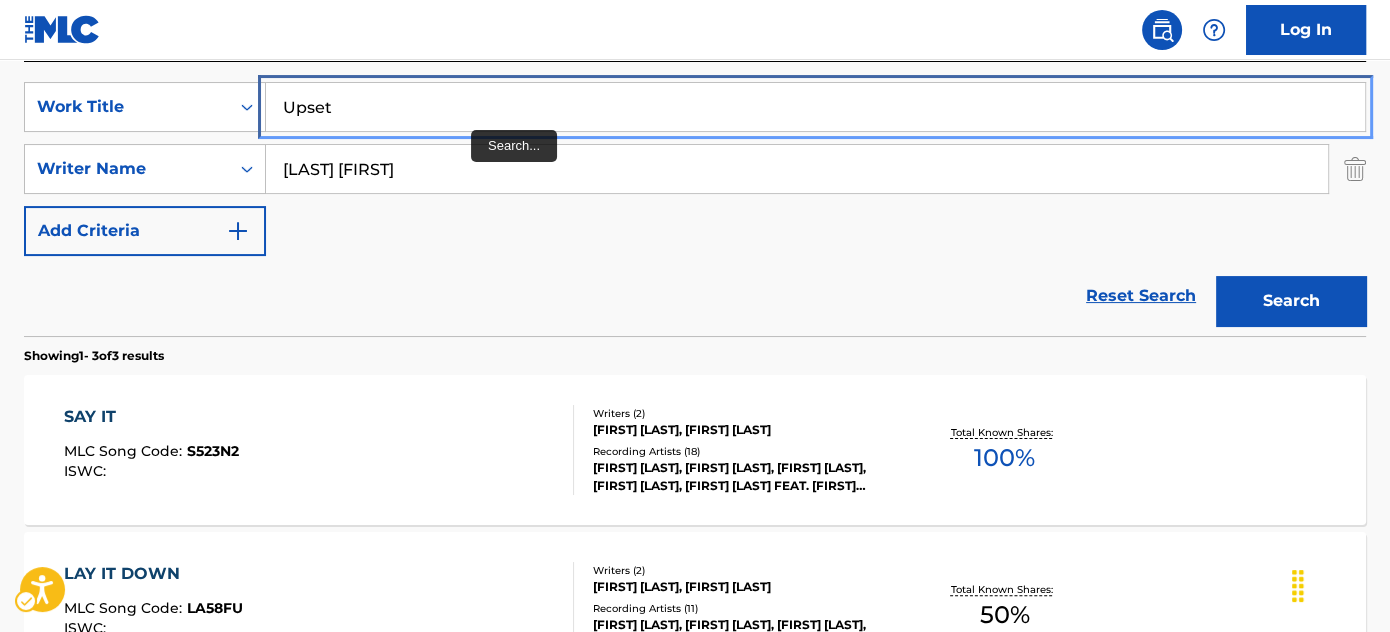 click on "Upset" at bounding box center [815, 107] 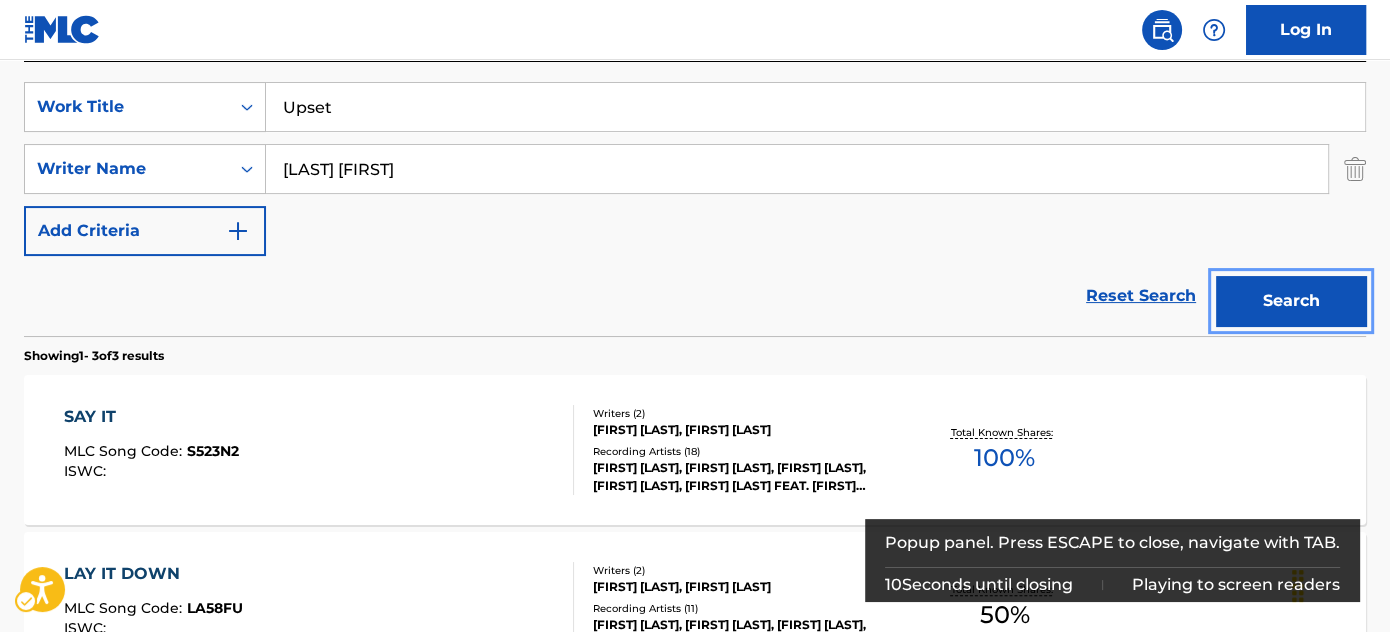 click on "Search" at bounding box center [1291, 301] 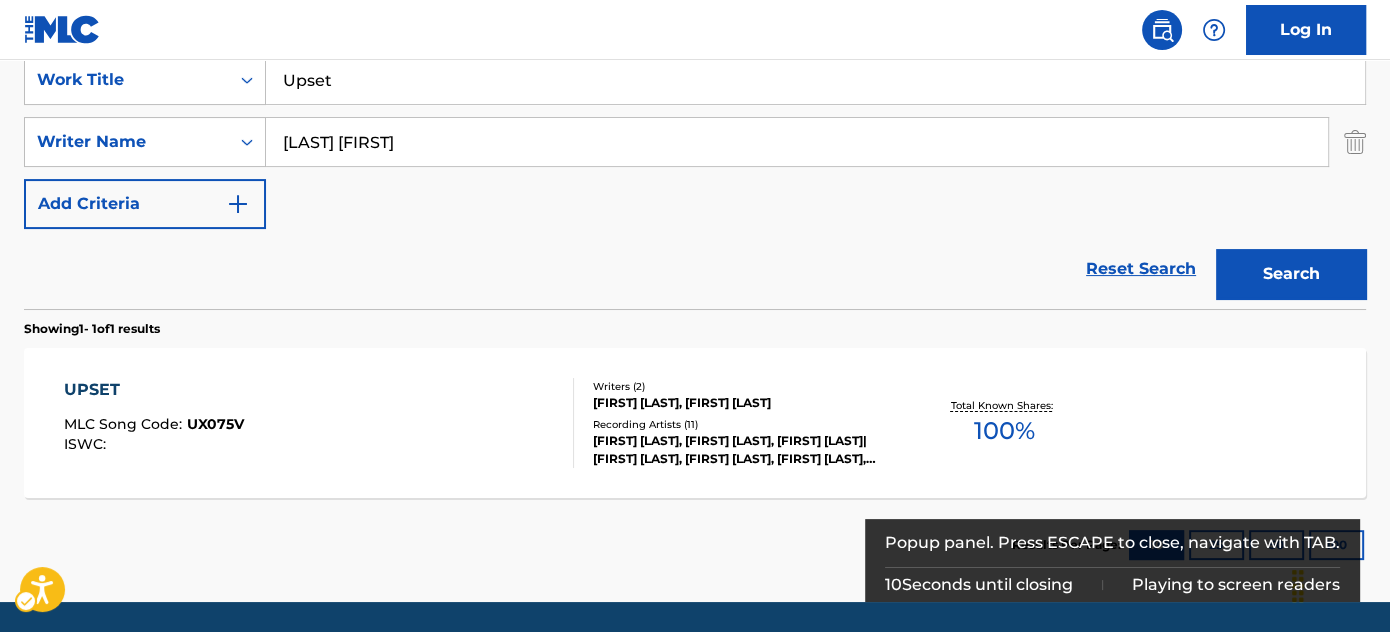 scroll, scrollTop: 392, scrollLeft: 0, axis: vertical 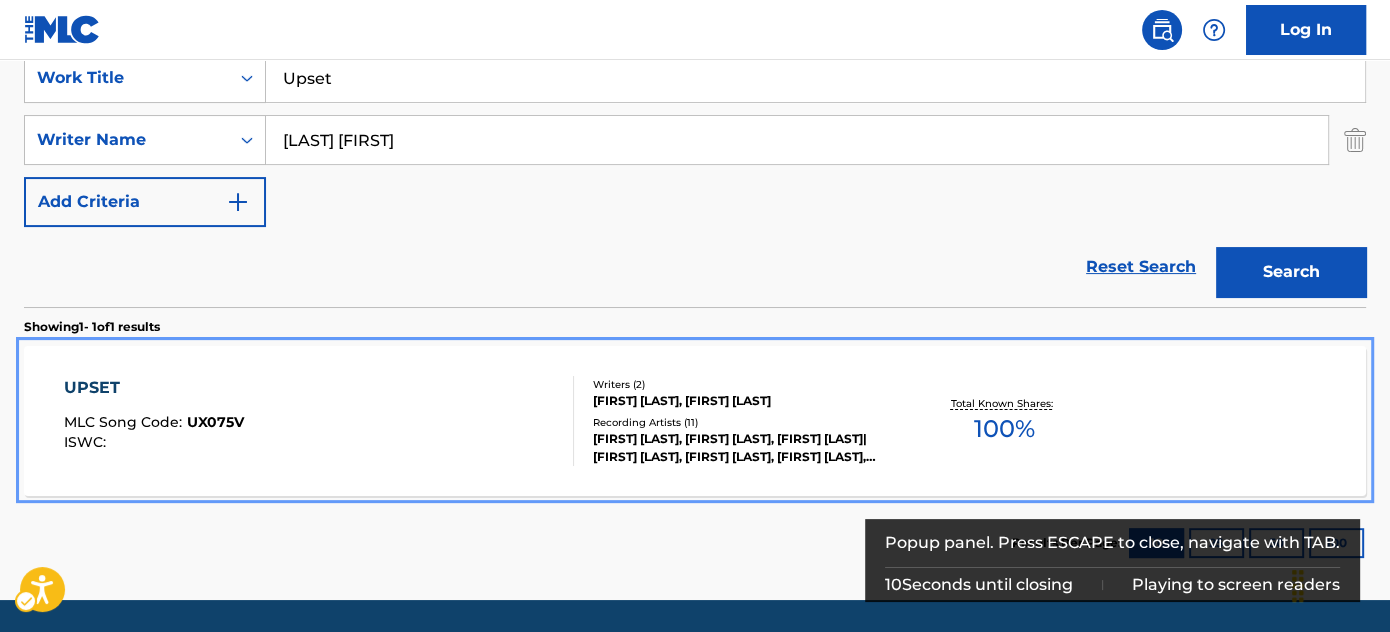 click on "UPSET MLC Song Code : UX075V ISWC :" at bounding box center [319, 421] 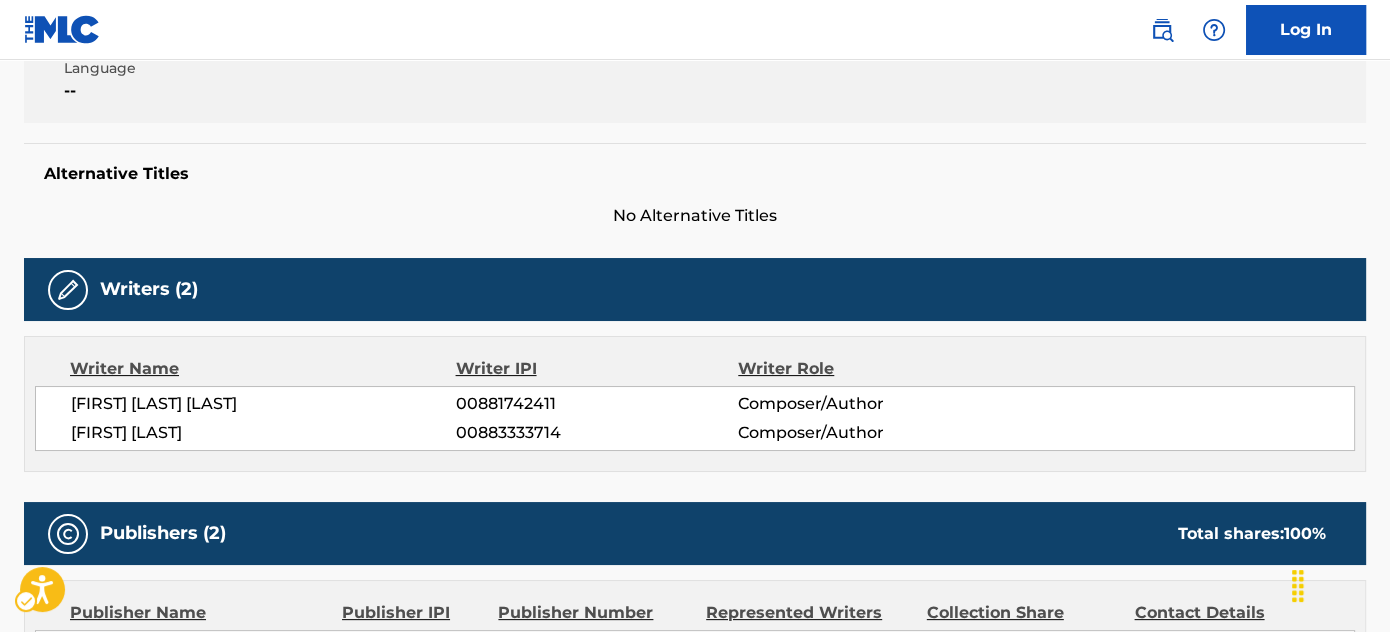 scroll, scrollTop: 0, scrollLeft: 0, axis: both 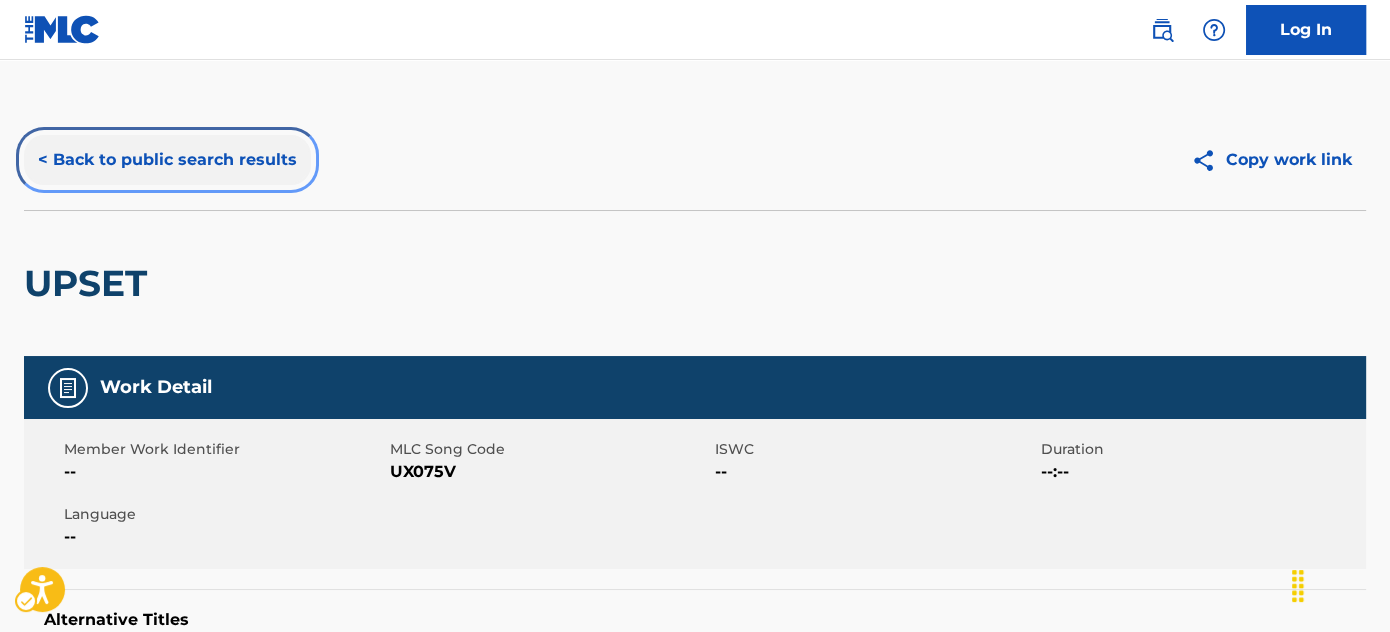 click on "< Back to public search results" at bounding box center (167, 160) 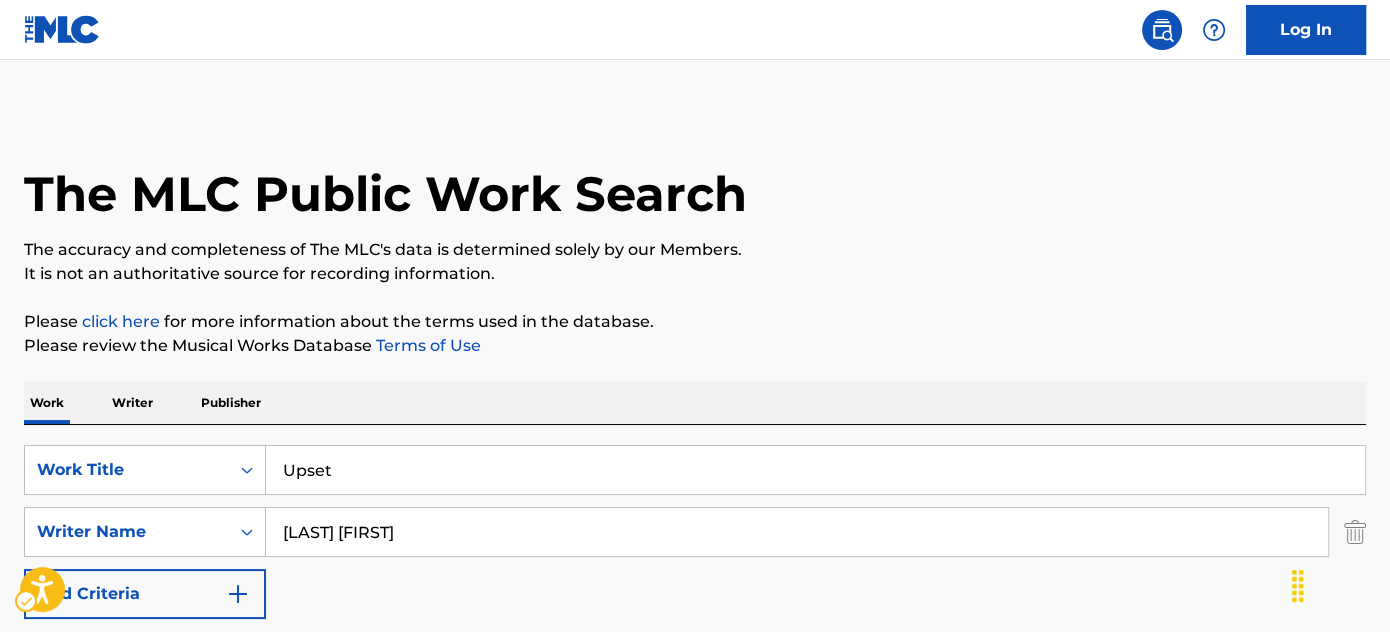 scroll, scrollTop: 341, scrollLeft: 0, axis: vertical 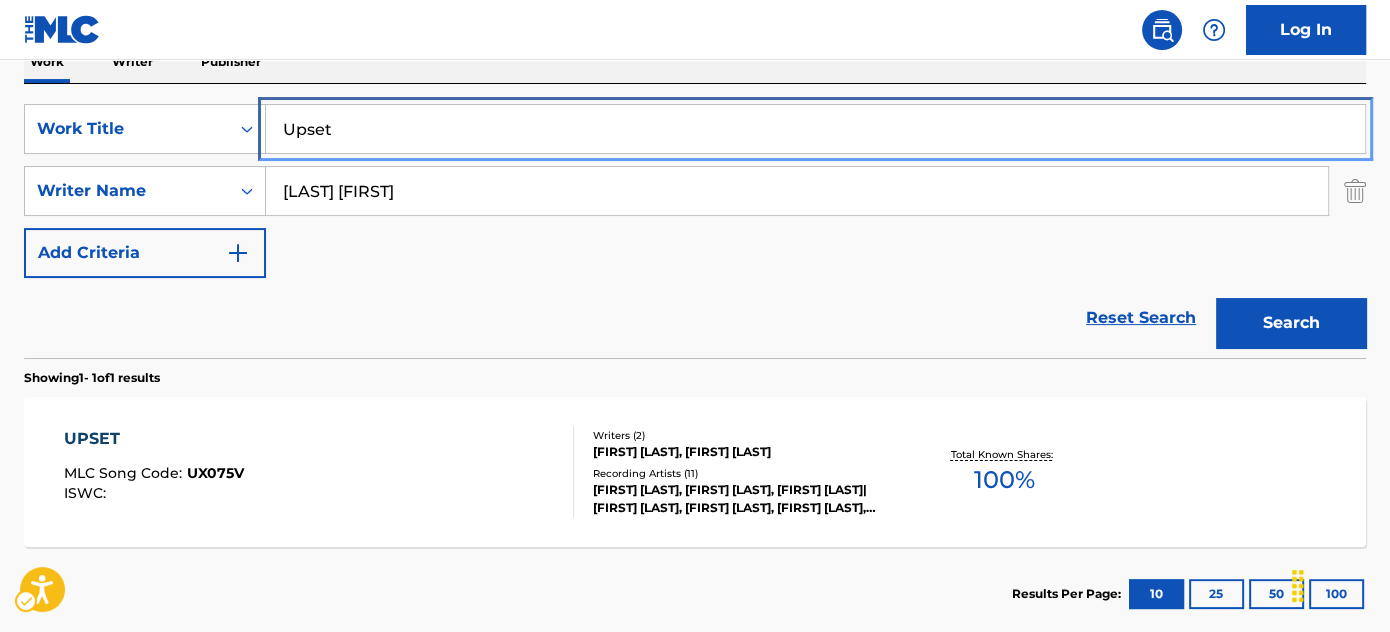 click on "Upset" at bounding box center [815, 129] 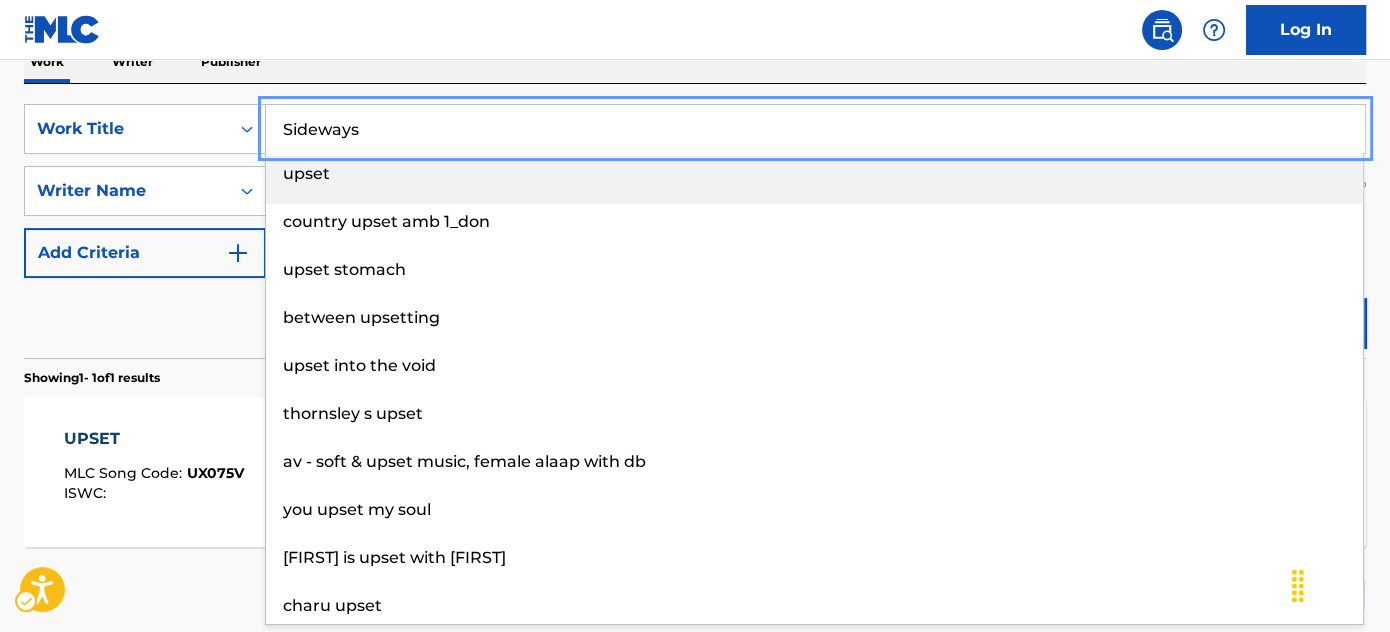 type on "Sideways" 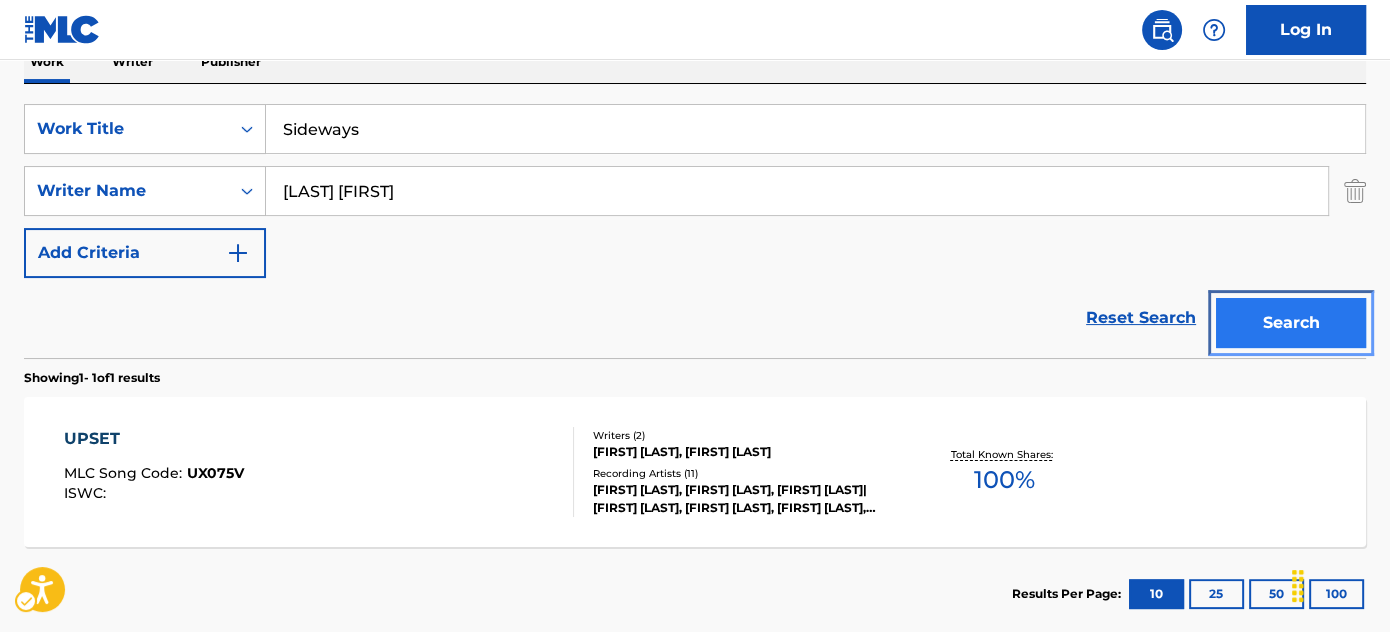 click on "Search" at bounding box center [1291, 323] 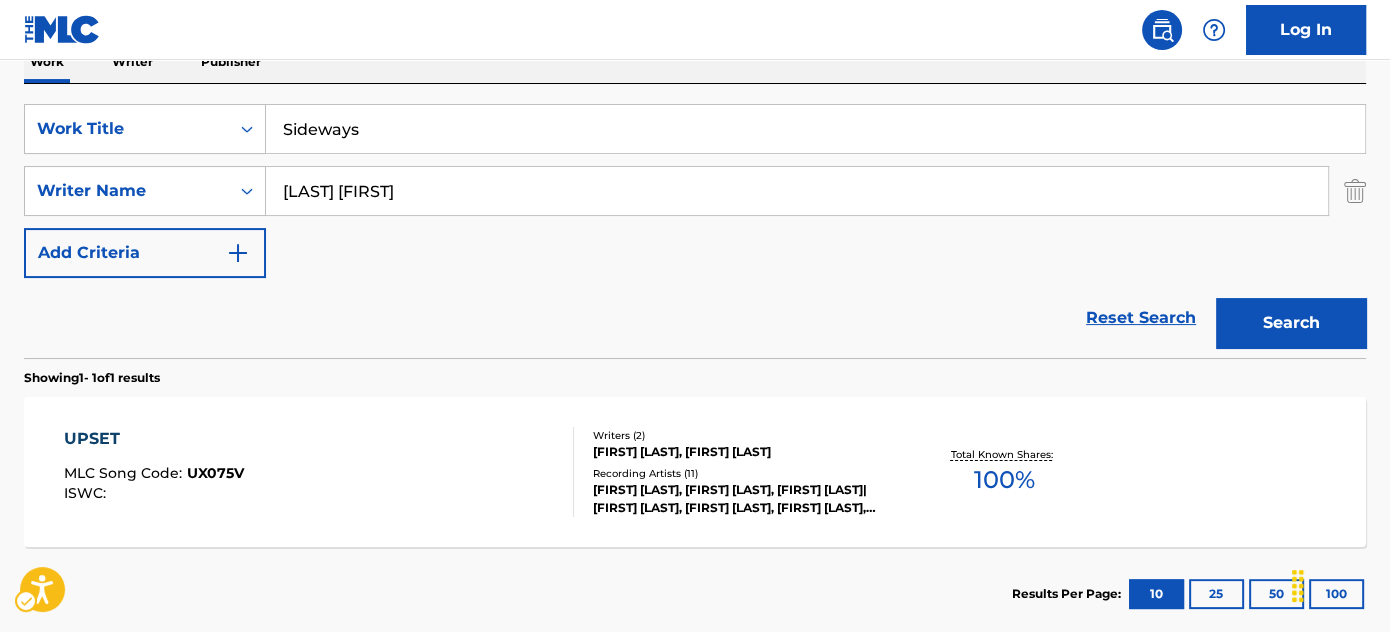 scroll, scrollTop: 301, scrollLeft: 0, axis: vertical 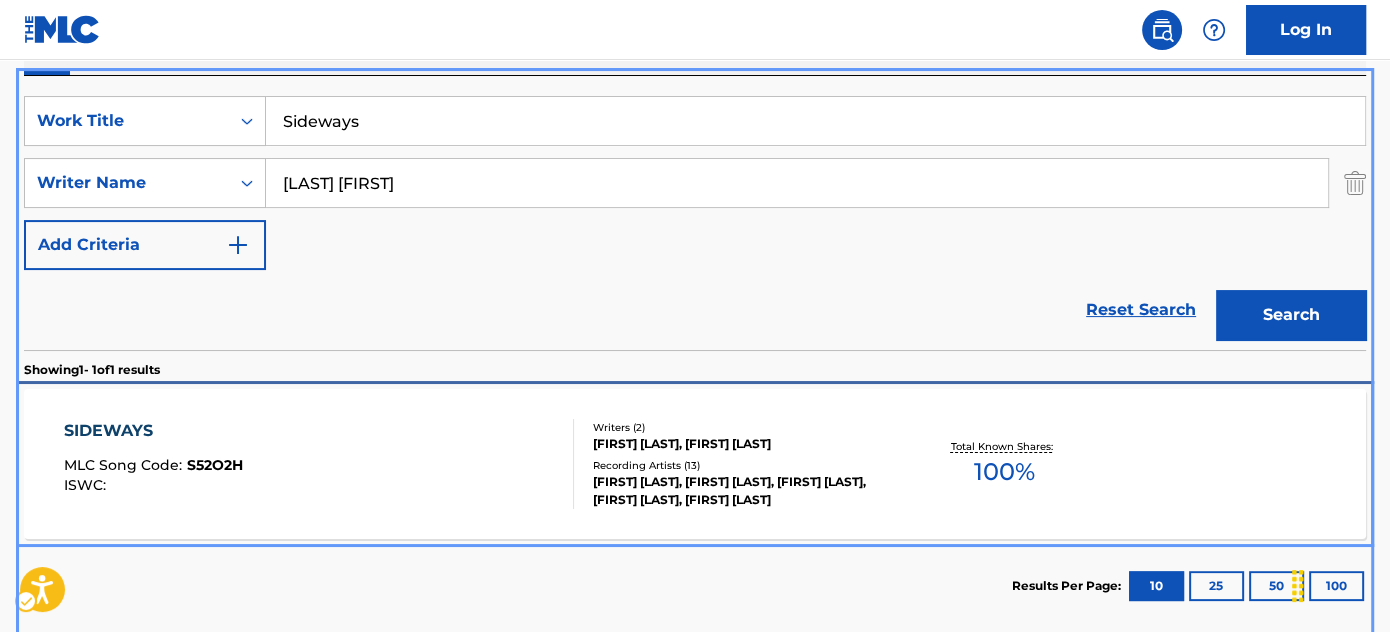 click on "SIDEWAYS MLC Song Code : S52O2H ISWC :" at bounding box center [319, 464] 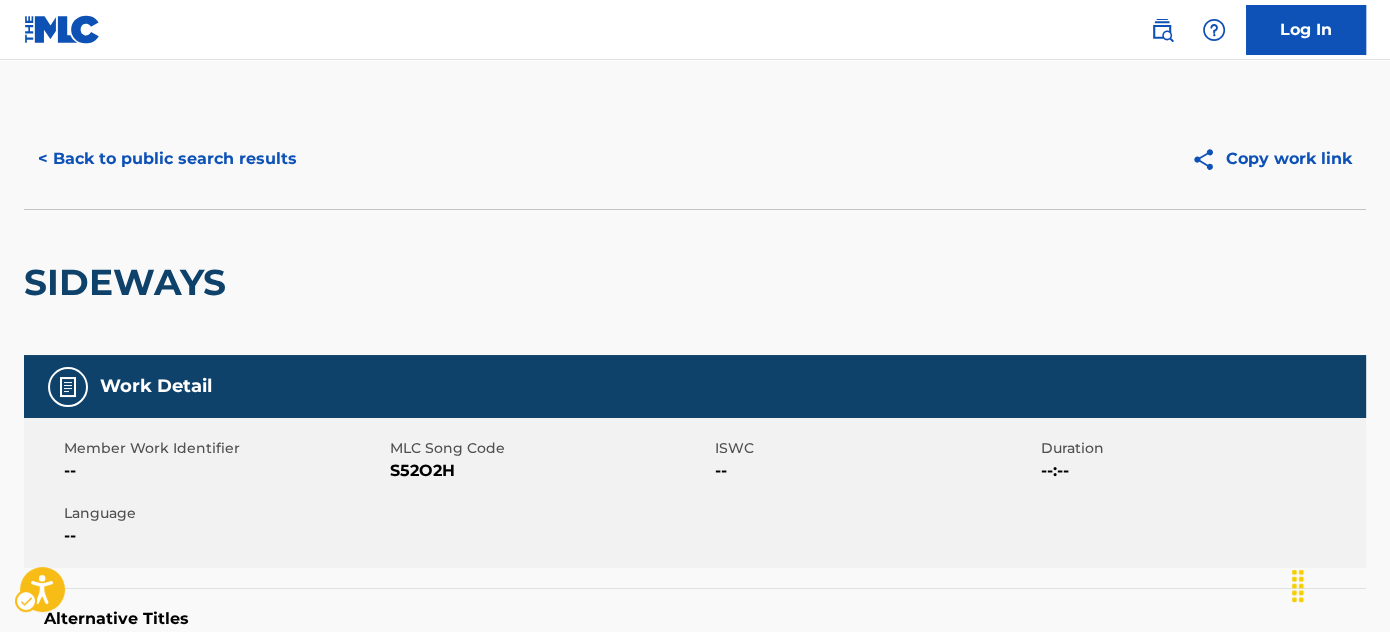 scroll, scrollTop: 0, scrollLeft: 0, axis: both 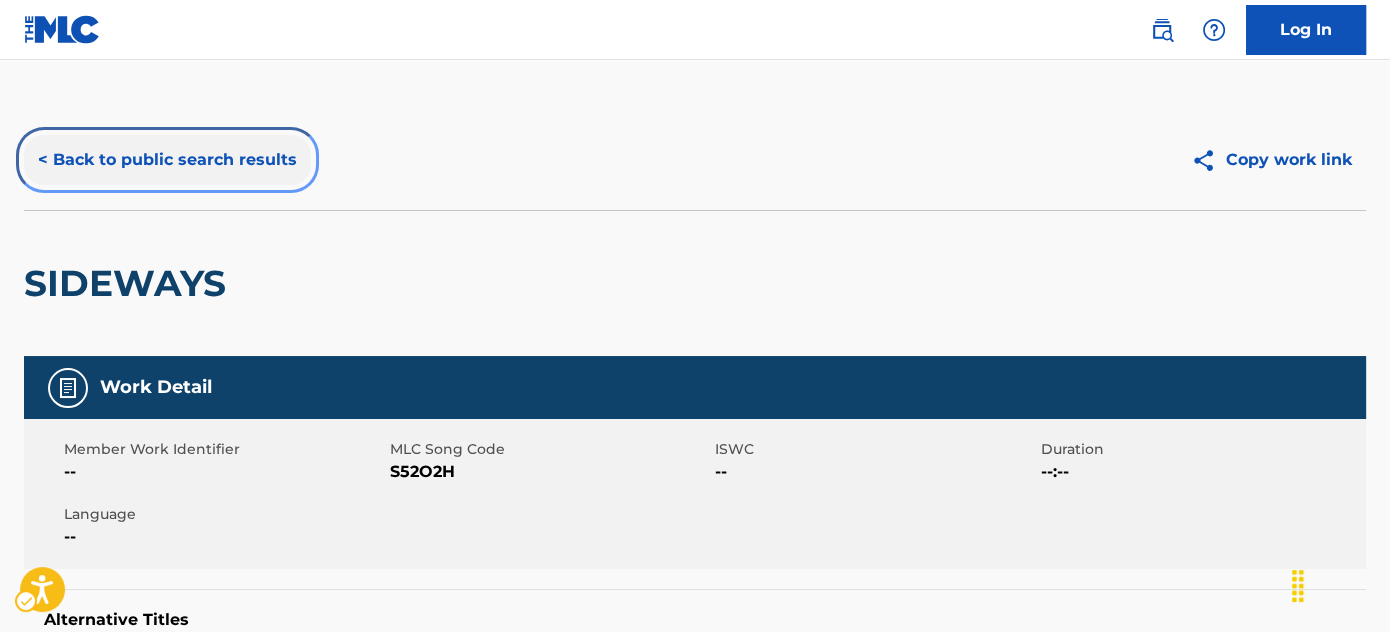 drag, startPoint x: 191, startPoint y: 143, endPoint x: 363, endPoint y: 279, distance: 219.27151 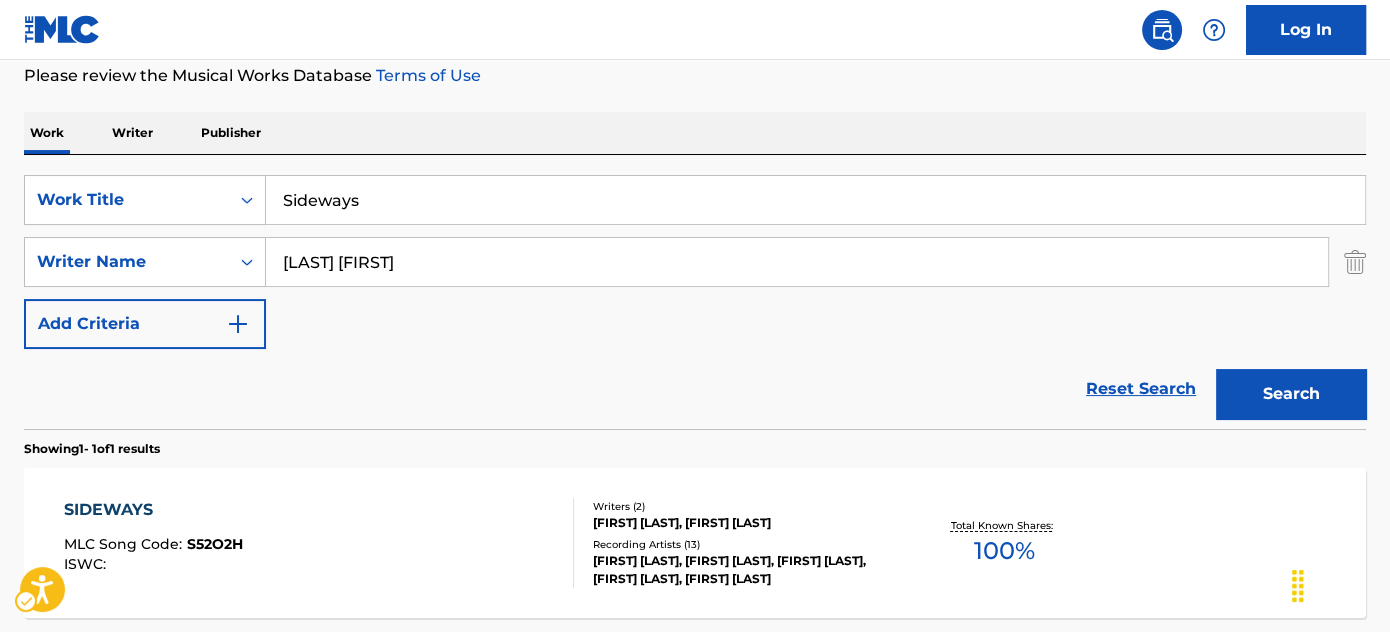 scroll, scrollTop: 160, scrollLeft: 0, axis: vertical 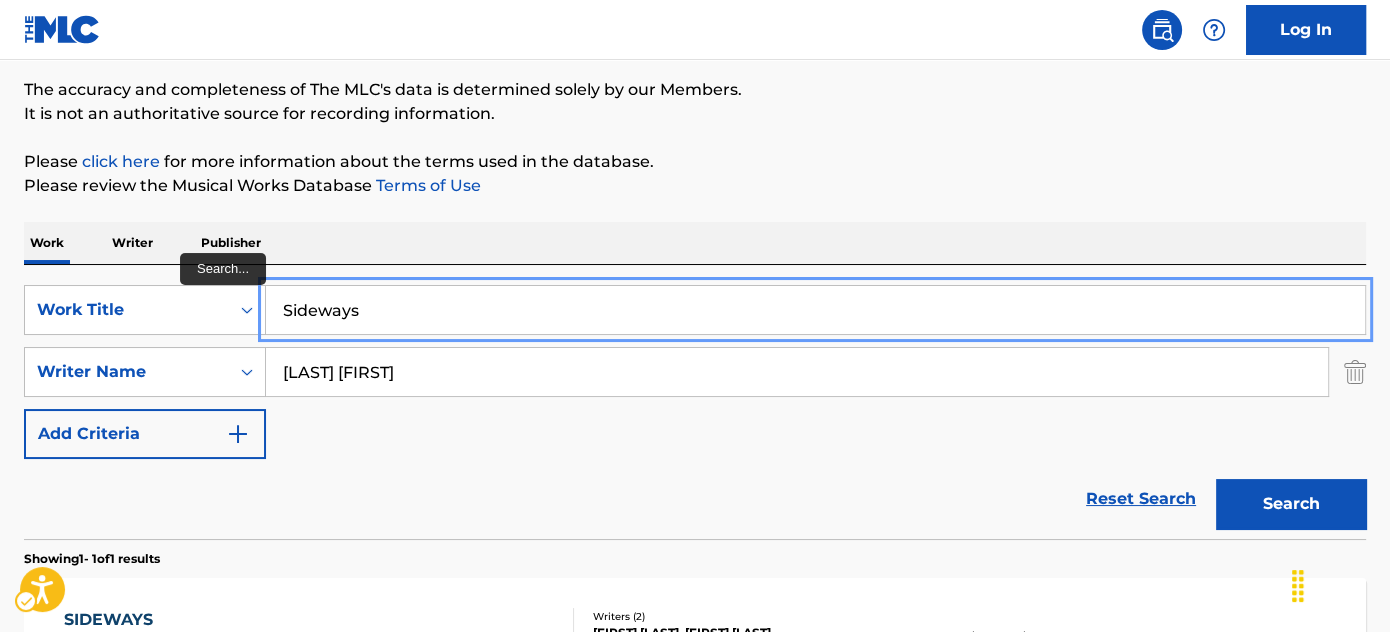 click on "Sideways" at bounding box center [815, 310] 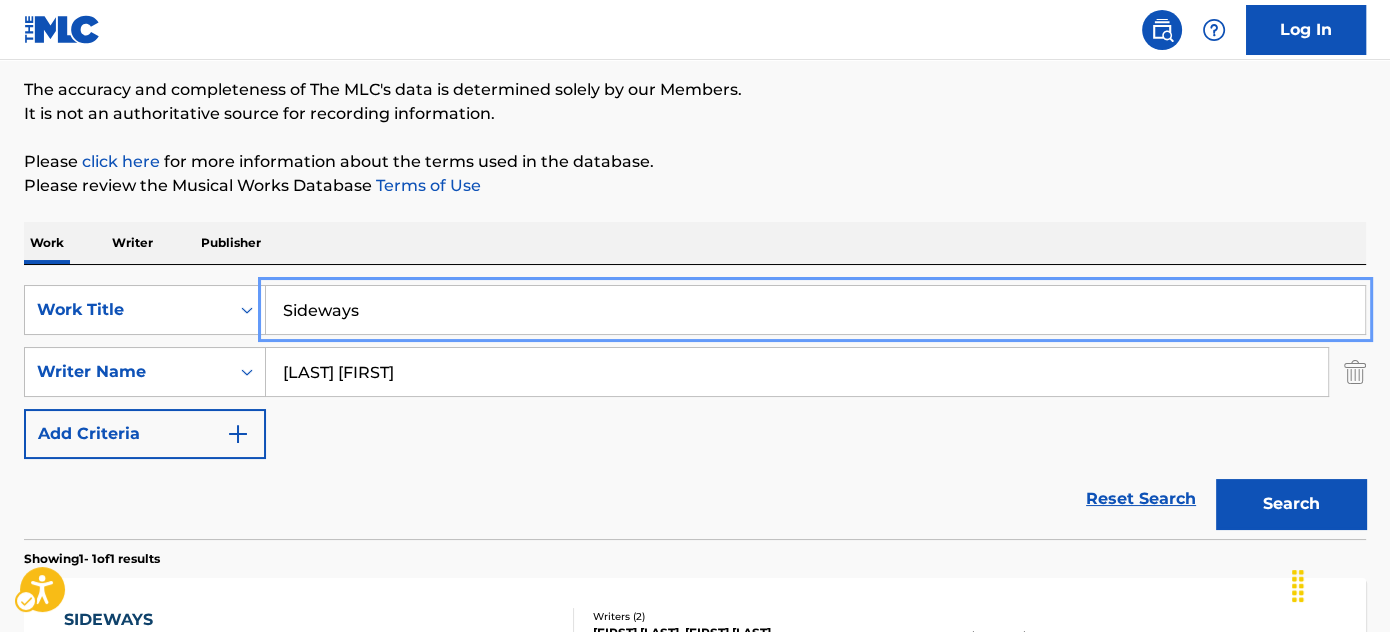 click on "The MLC Public Work Search The accuracy and completeness of The MLC's data is determined solely by our Members. It is not an authoritative source for recording information. Please   click here   for more information about the terms used in the database. Please review the Musical Works Database   Terms of Use Work Writer Publisher Work Title Sideways Writer Name JOHNSON DEVIN Add Criteria Reset Search Search Showing  1  -   1  of  1   results   SIDEWAYS MLC Song Code : S52O2H ISWC : Writers ( 2 ) LINDSAY LEE JOHNSON, DEVIN MYKEL JOHNSON Recording Artists ( 13 ) JADE NOVAH, JADE NOVAH, JADE NOVAH, JADE NOVAH, JADE NOVAH Total Known Shares: 100 % Results Per Page: 10 25 50 100" at bounding box center (695, 386) 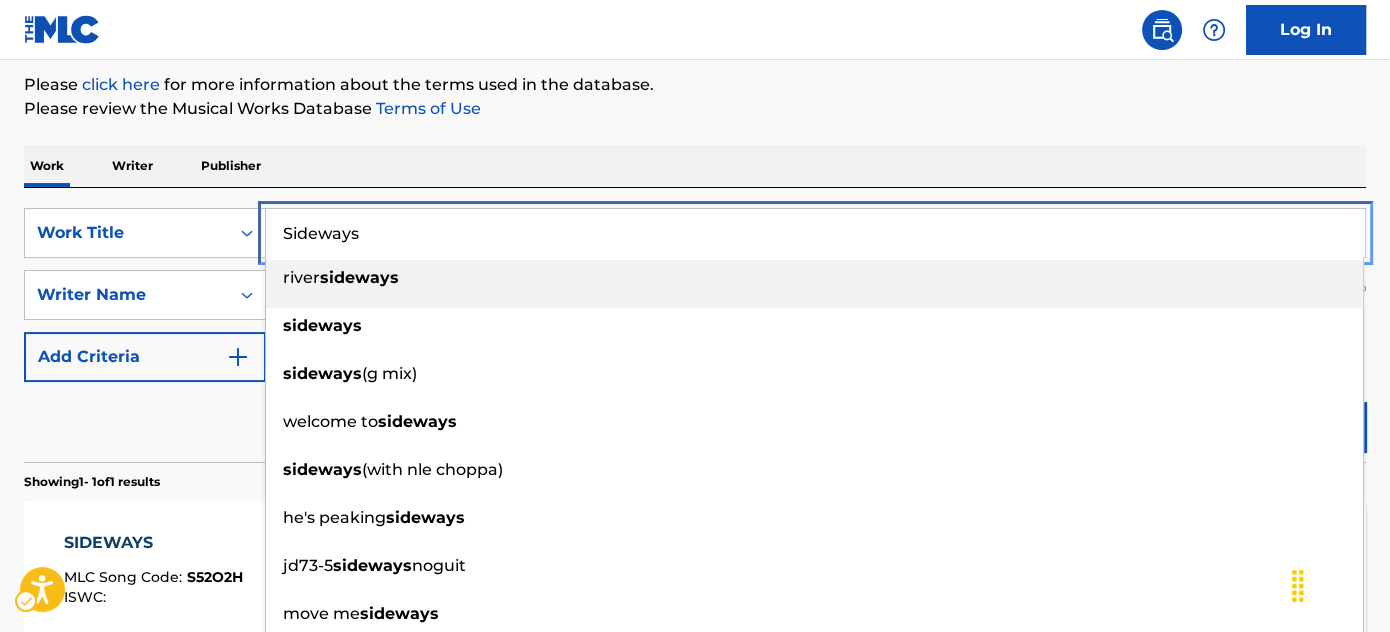 scroll, scrollTop: 250, scrollLeft: 0, axis: vertical 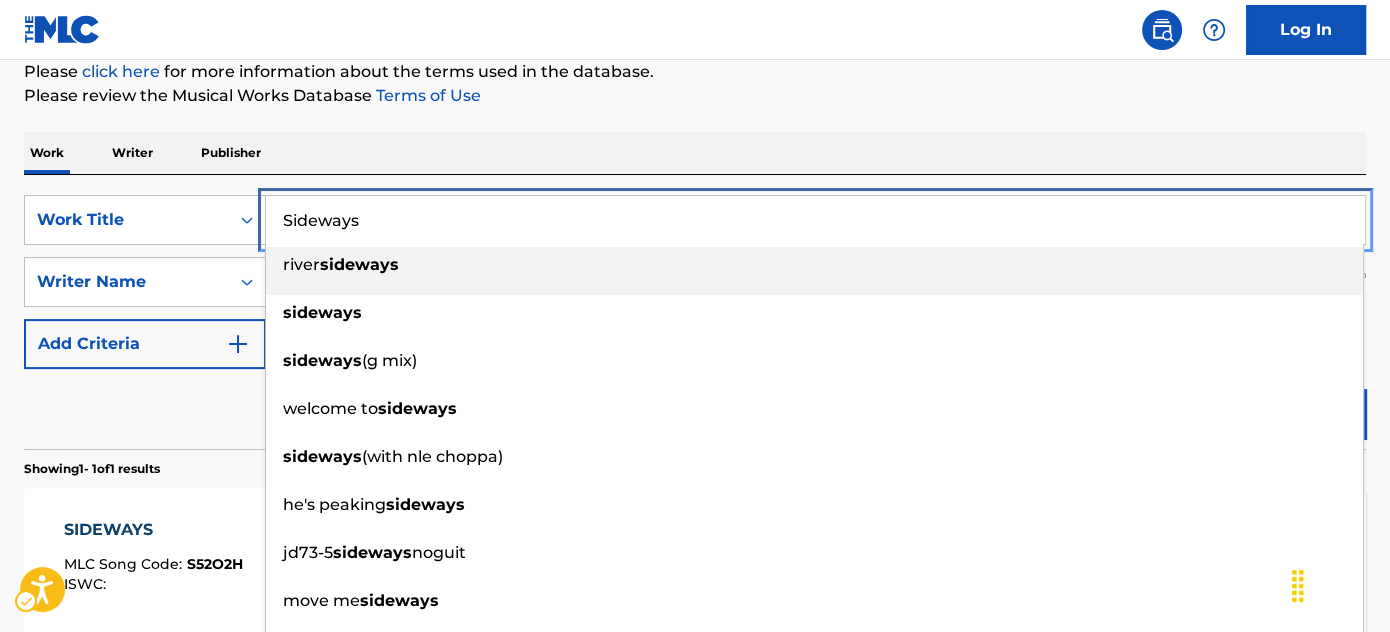 click on "Sideways" at bounding box center [815, 220] 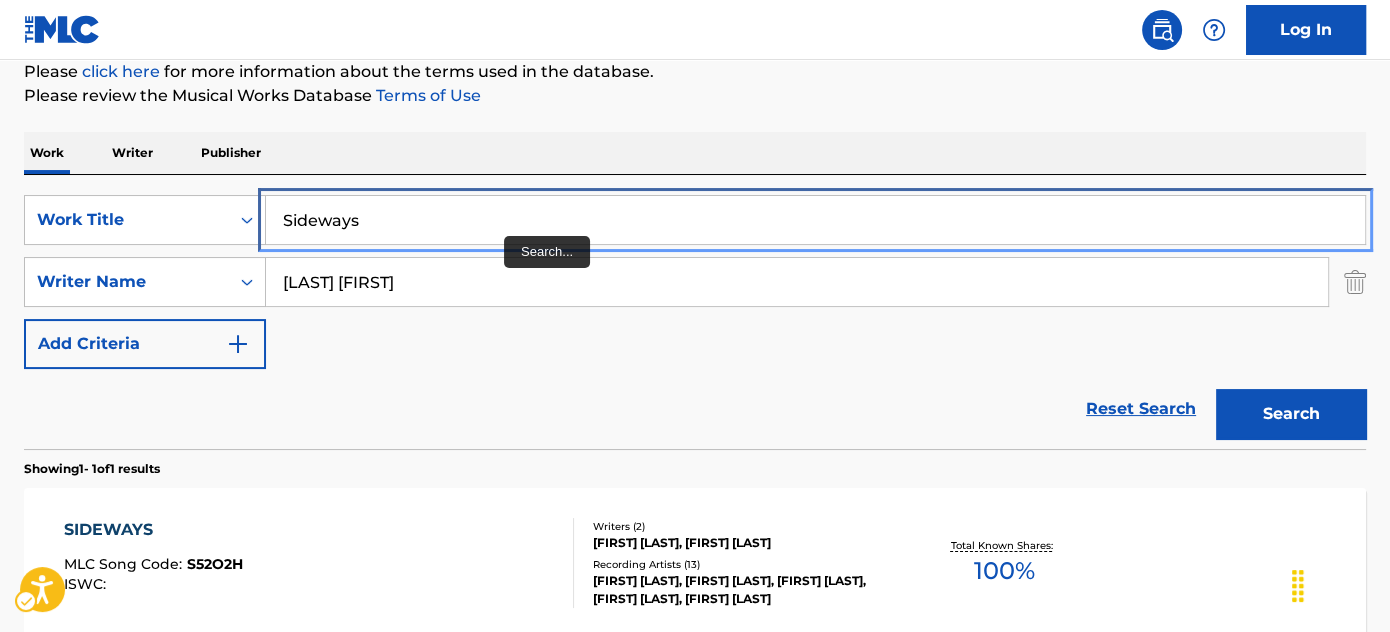 click on "Sideways" at bounding box center [815, 220] 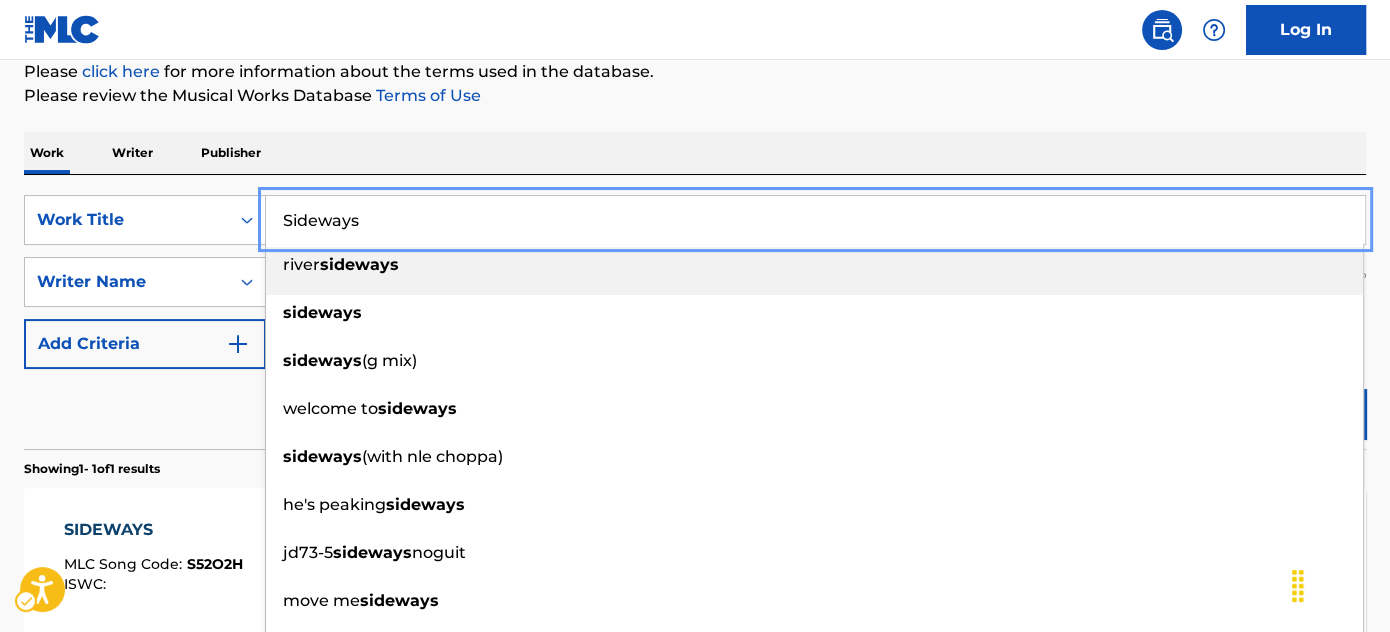 paste on "Hey Girl Hey" 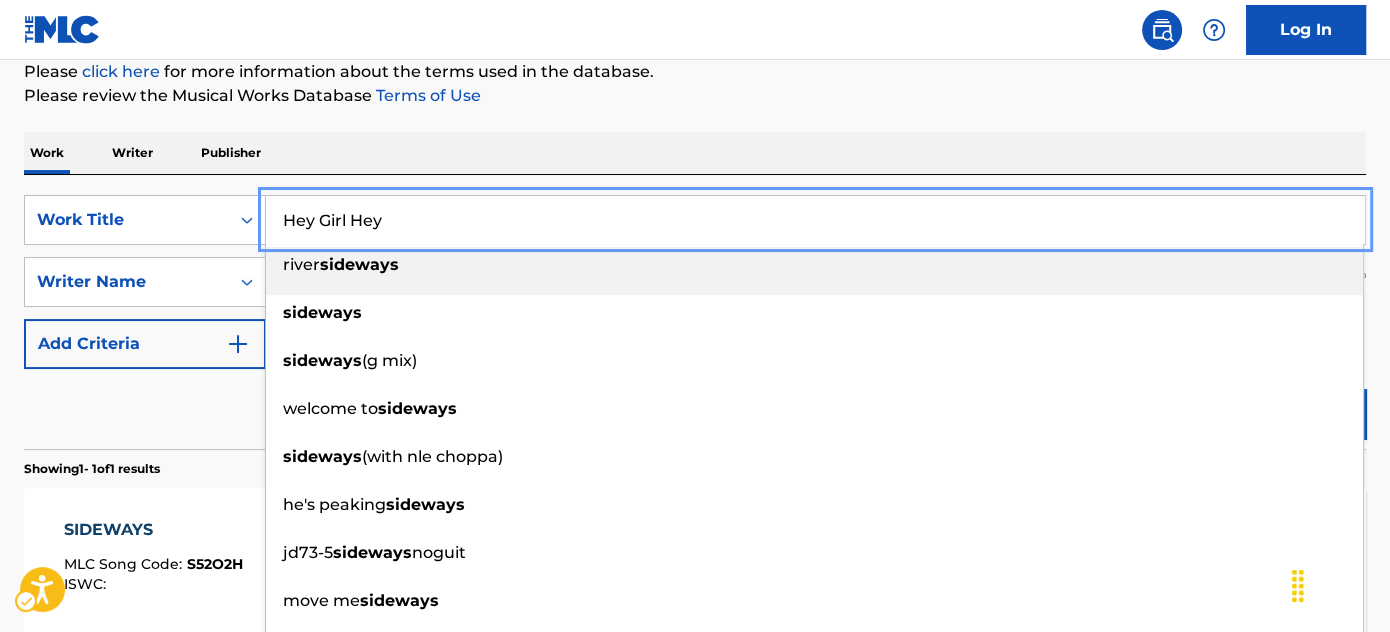 type on "Hey Girl Hey" 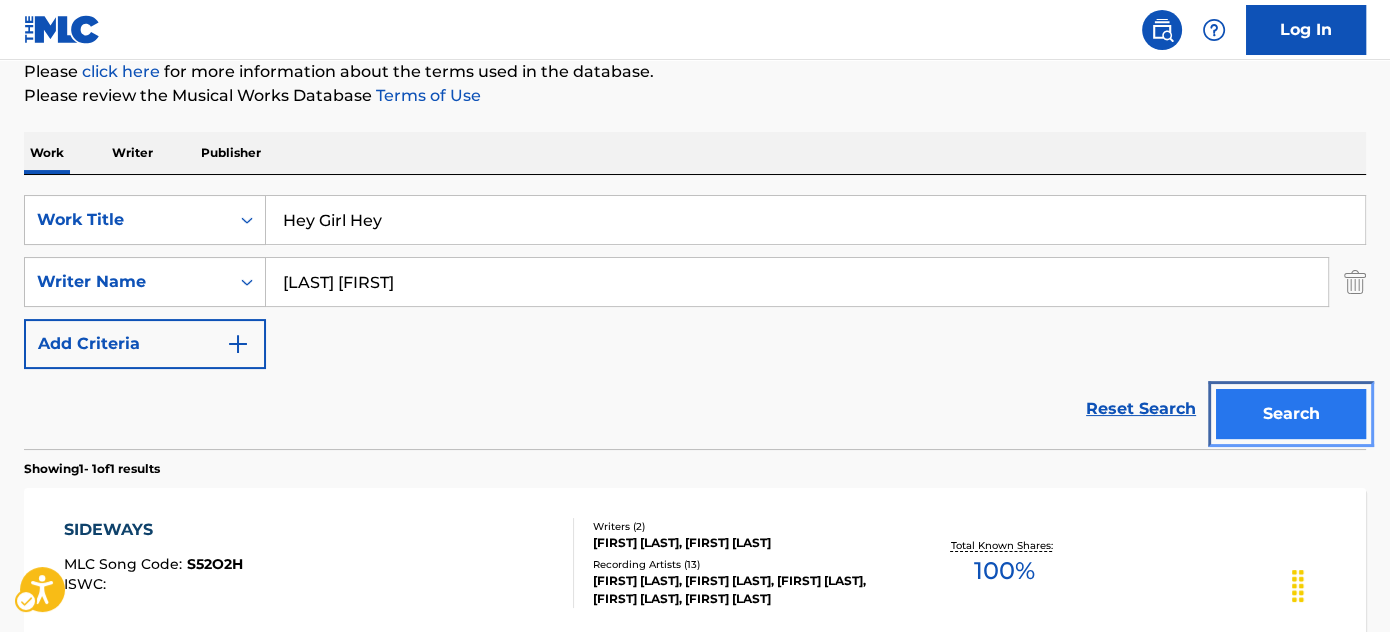 click on "Search" at bounding box center (1291, 414) 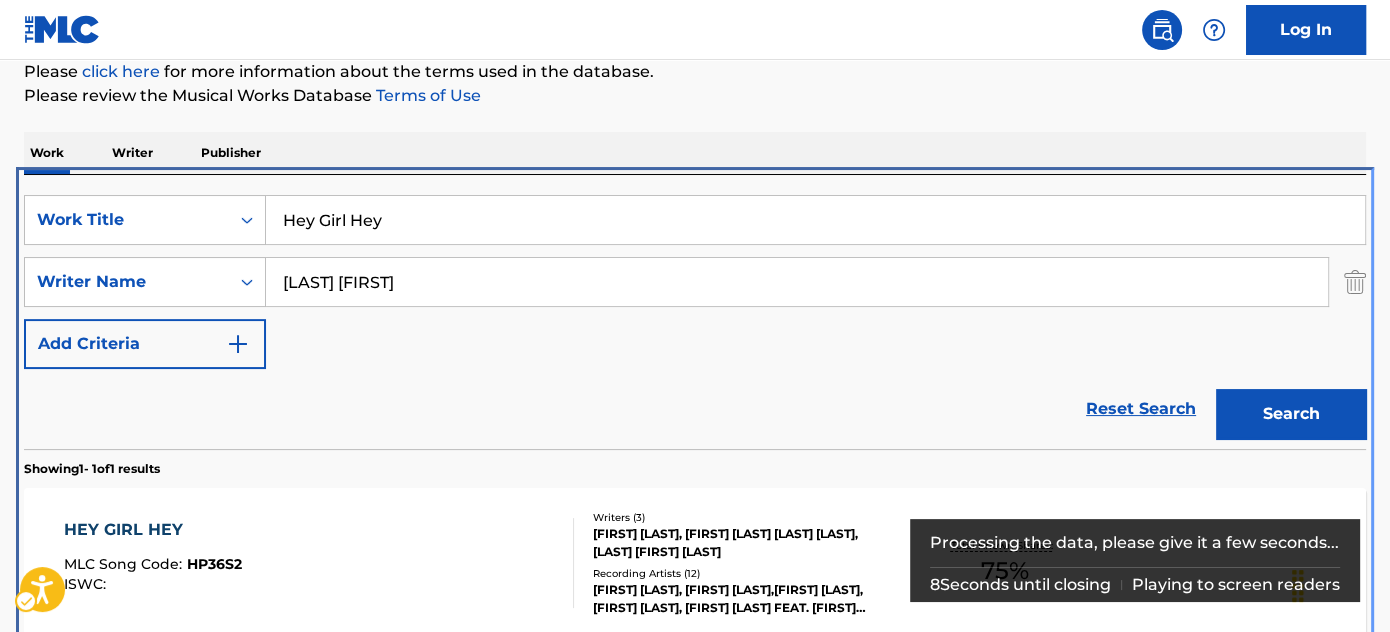scroll, scrollTop: 349, scrollLeft: 0, axis: vertical 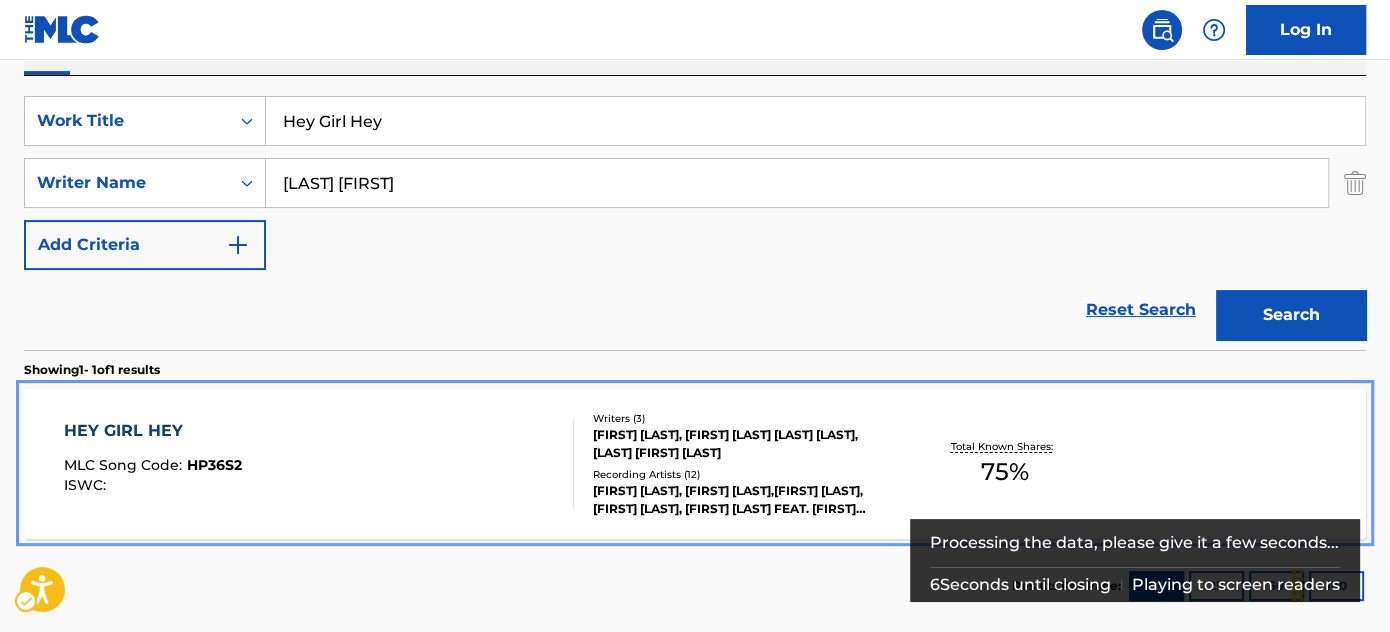click on "HEY GIRL HEY MLC Song Code : HP36S2 ISWC :" at bounding box center [319, 464] 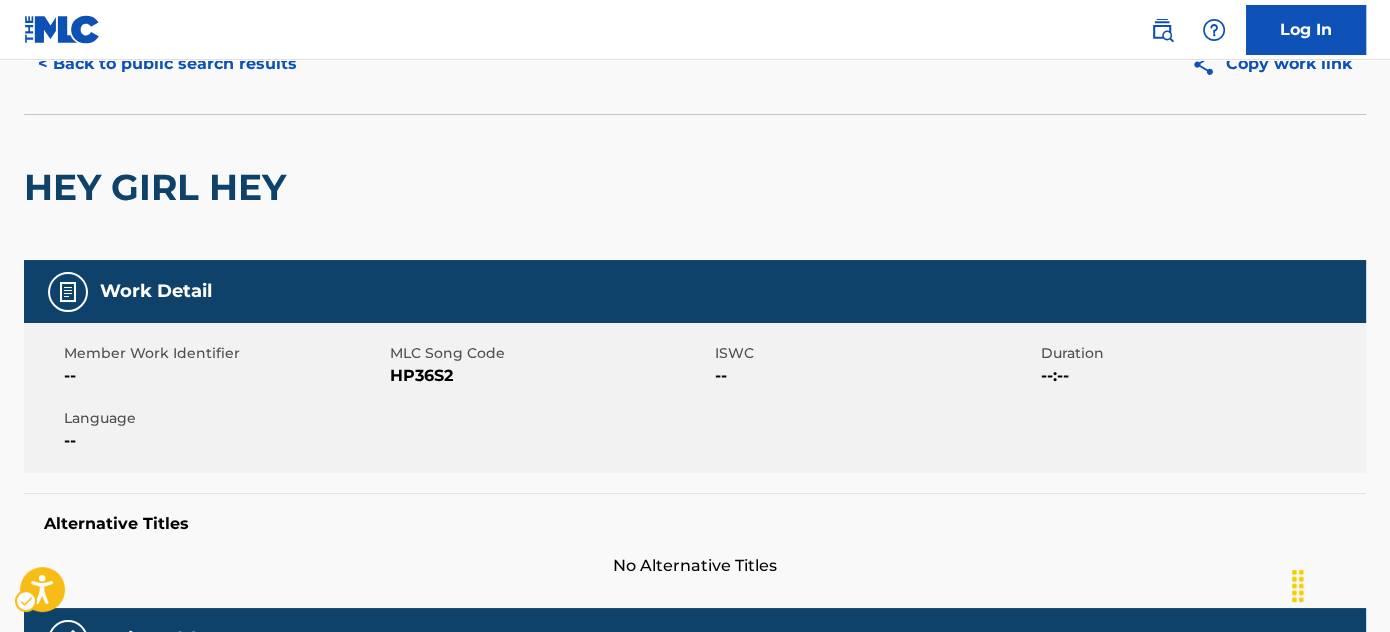 scroll, scrollTop: 0, scrollLeft: 0, axis: both 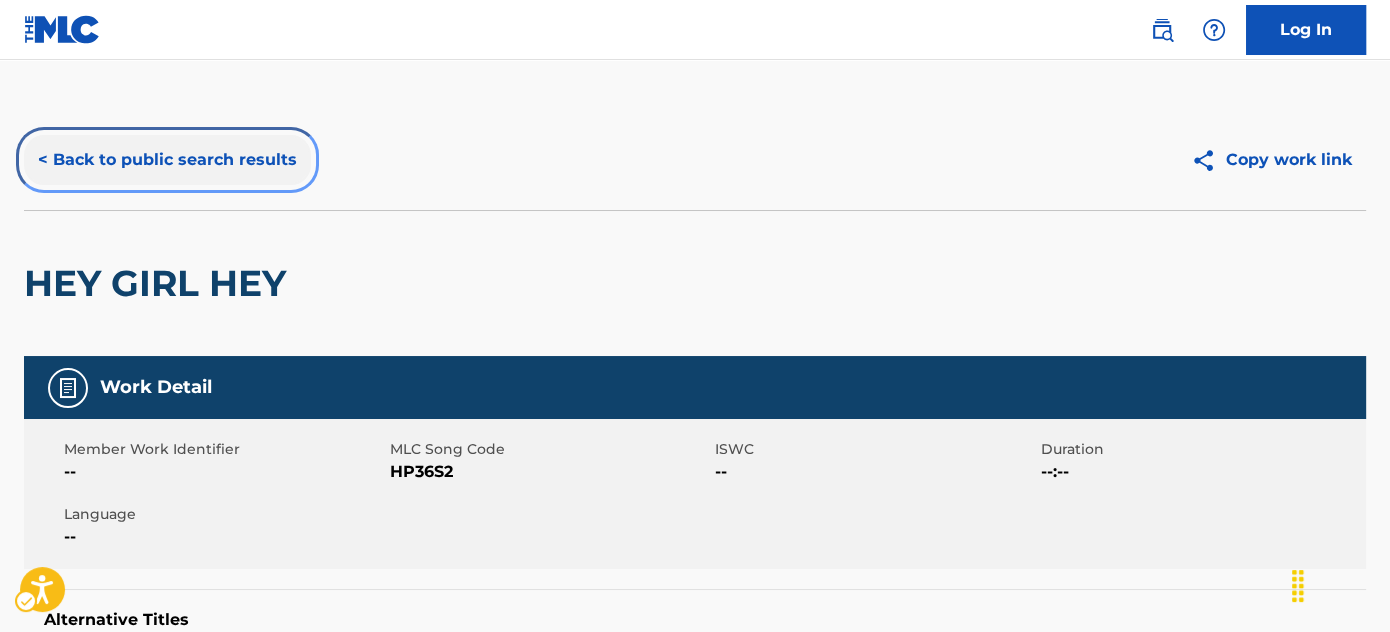 drag, startPoint x: 221, startPoint y: 156, endPoint x: 392, endPoint y: 247, distance: 193.70596 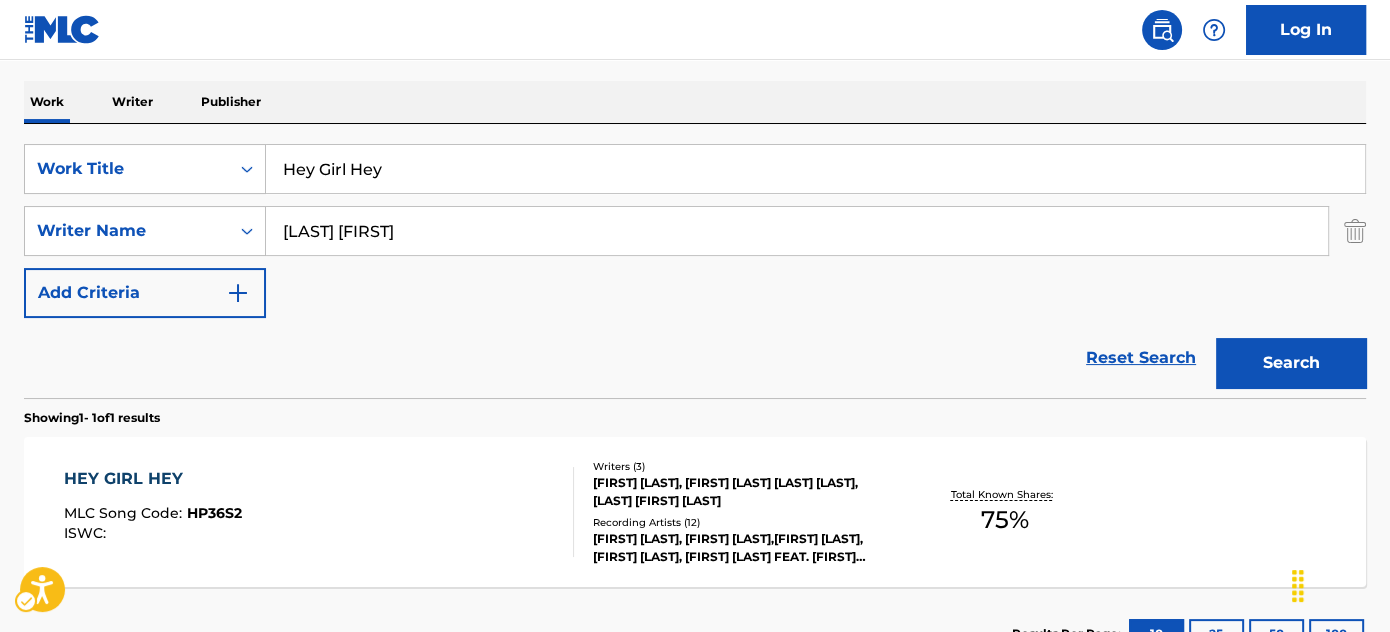 scroll, scrollTop: 69, scrollLeft: 0, axis: vertical 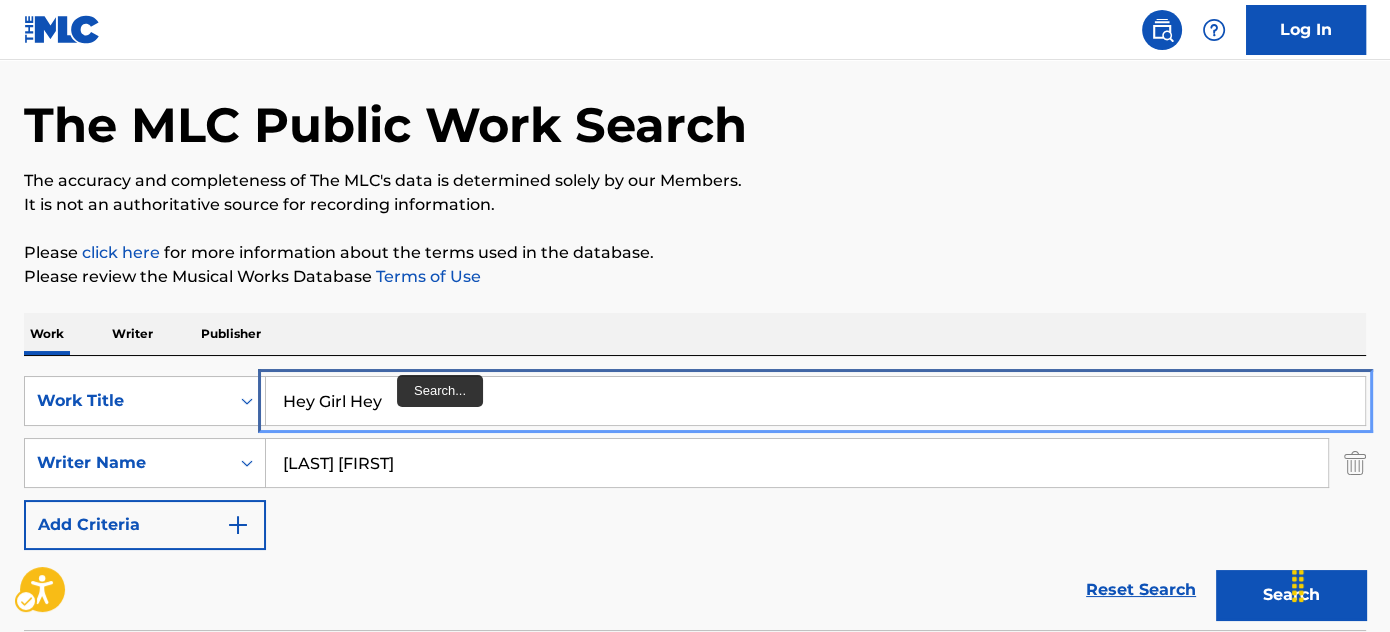 click on "Hey Girl Hey" at bounding box center [815, 401] 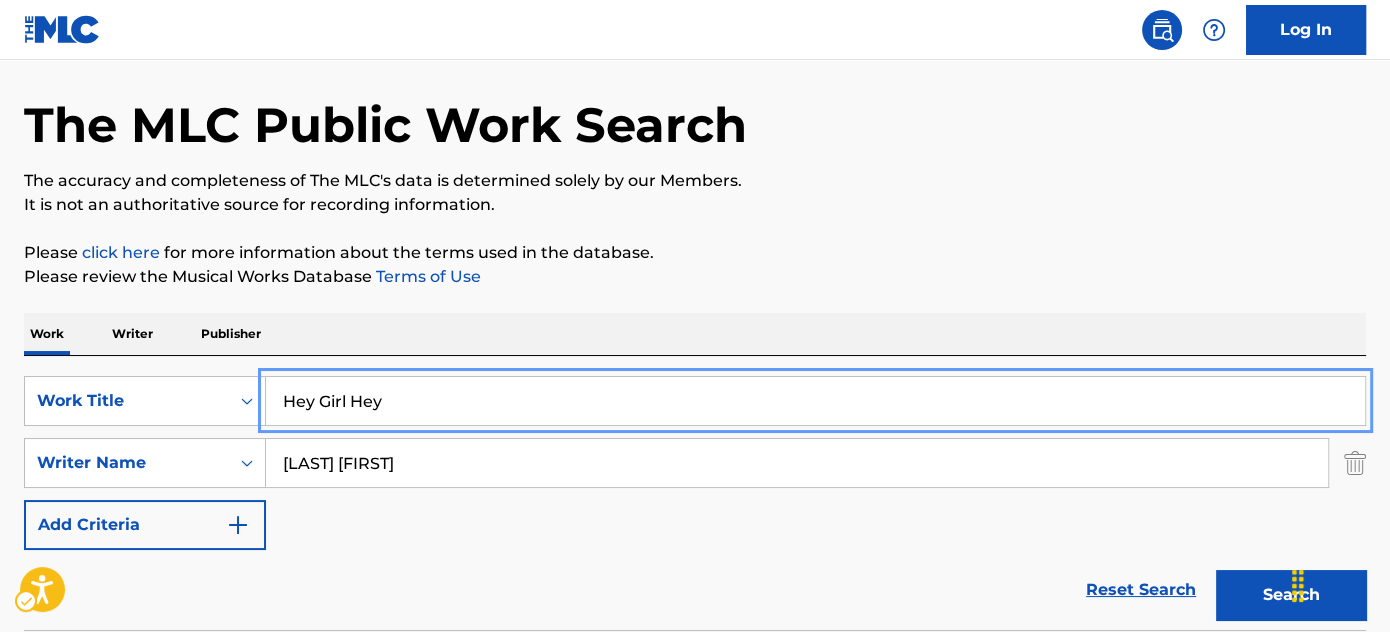 paste on "No More Words" 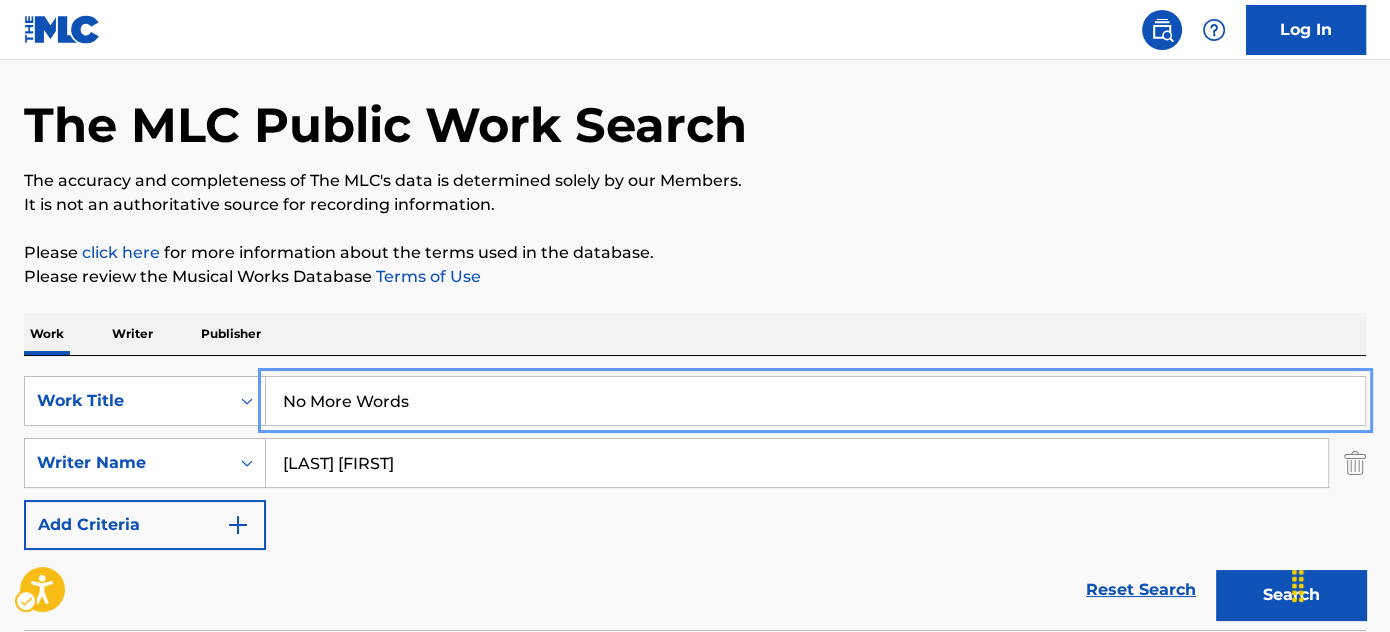 click on "Please   click here   for more information about the terms used in the database." at bounding box center (695, 253) 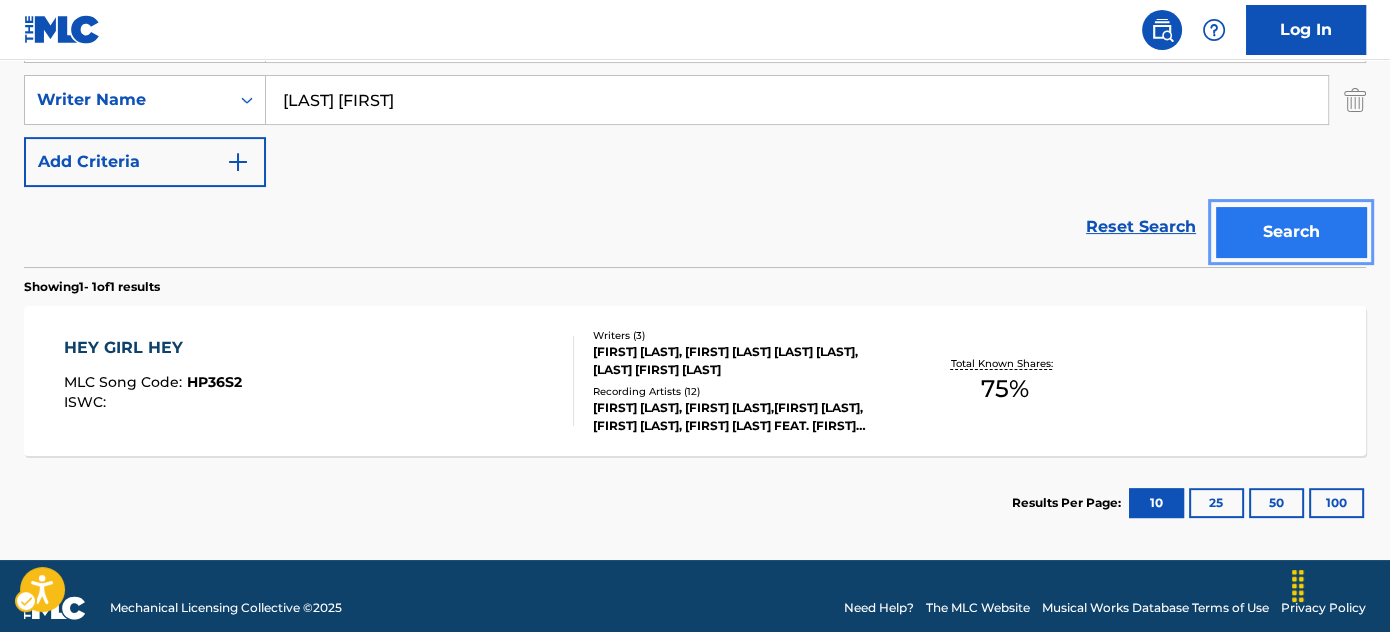 click on "Search" at bounding box center (1291, 232) 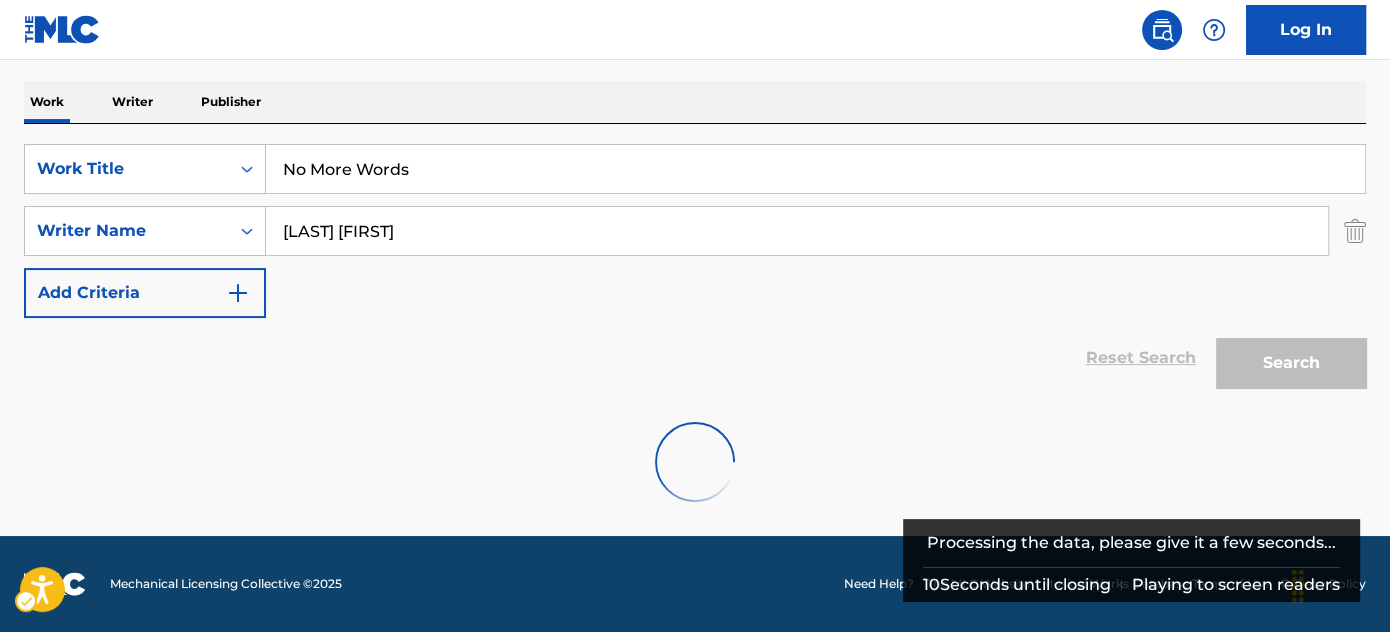 scroll, scrollTop: 432, scrollLeft: 0, axis: vertical 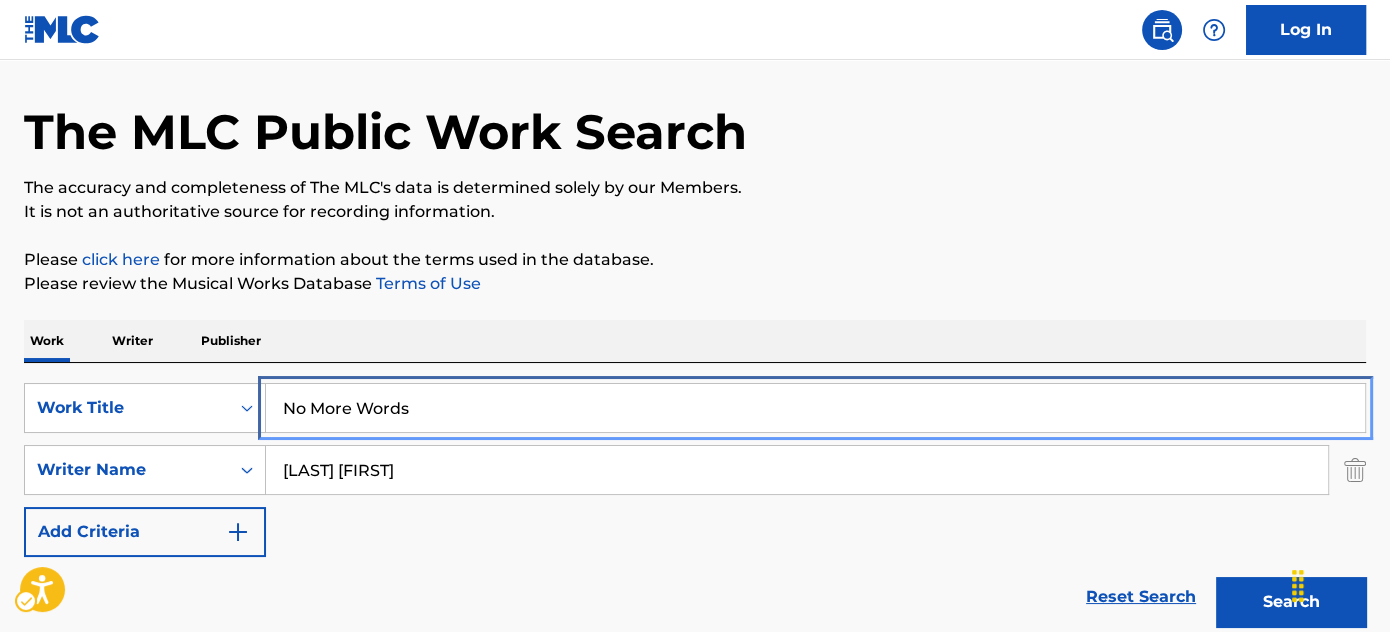 click on "No More Words" at bounding box center (815, 408) 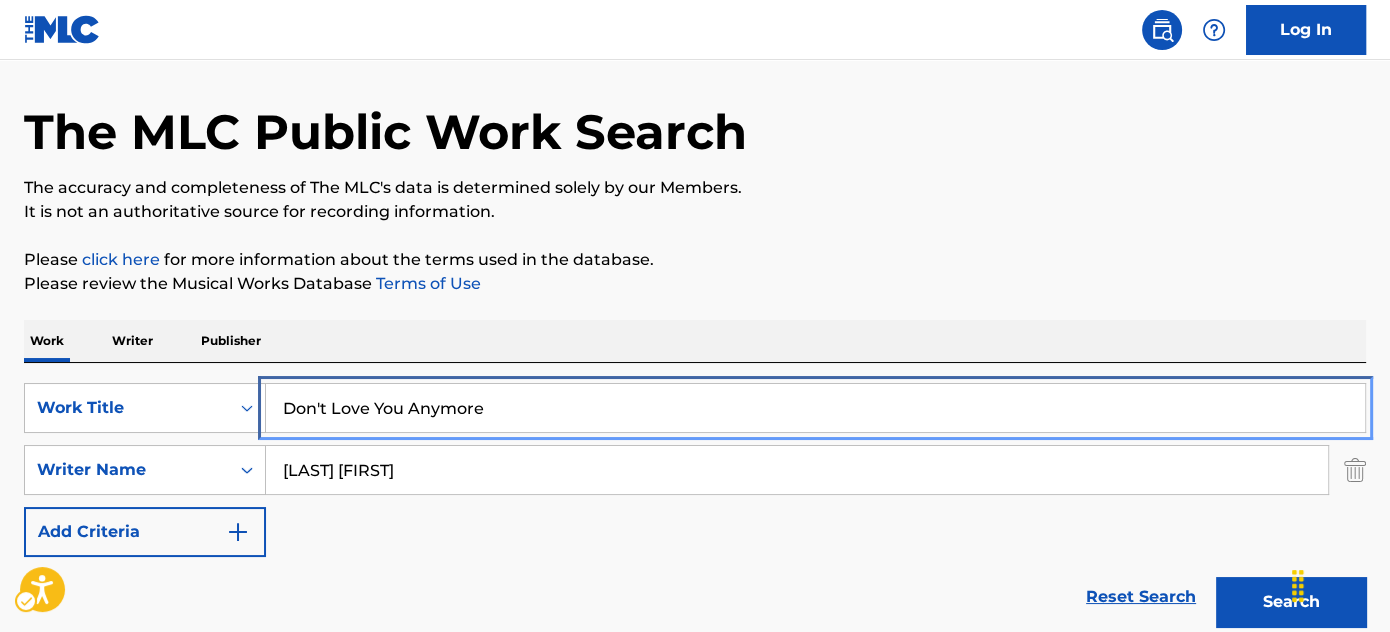 type on "Don't Love You Anymore" 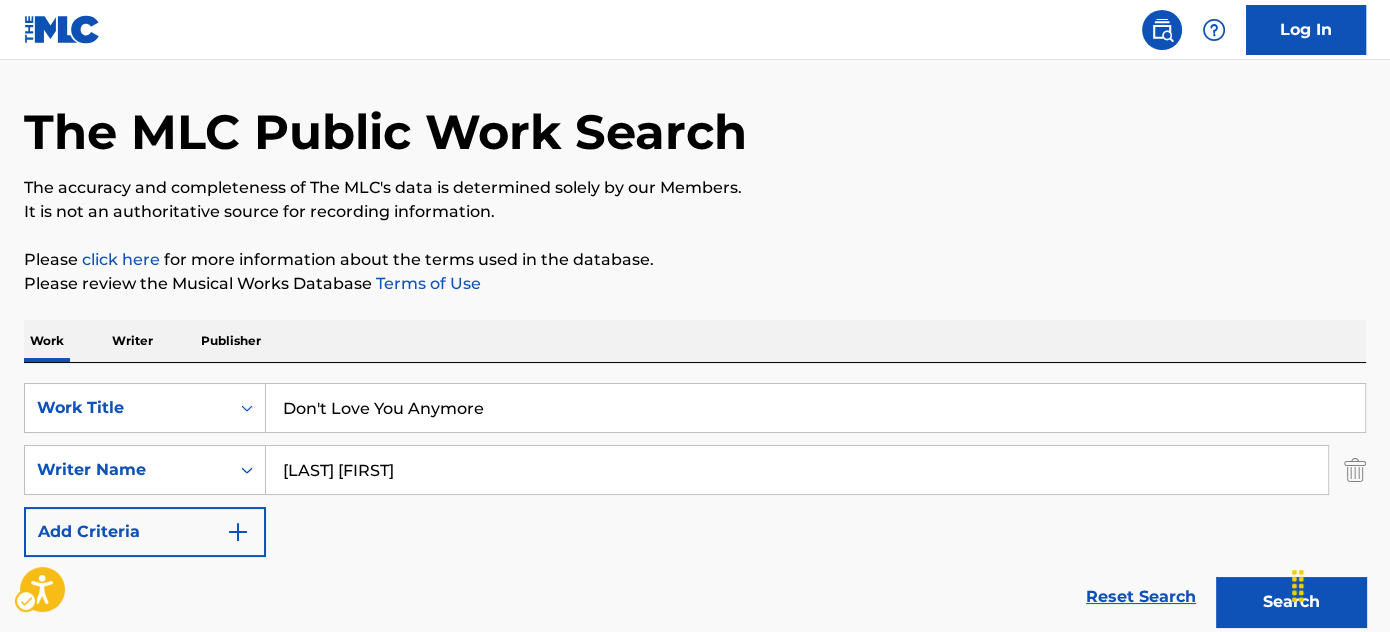 click on "It is not an authoritative source for recording information." at bounding box center [695, 212] 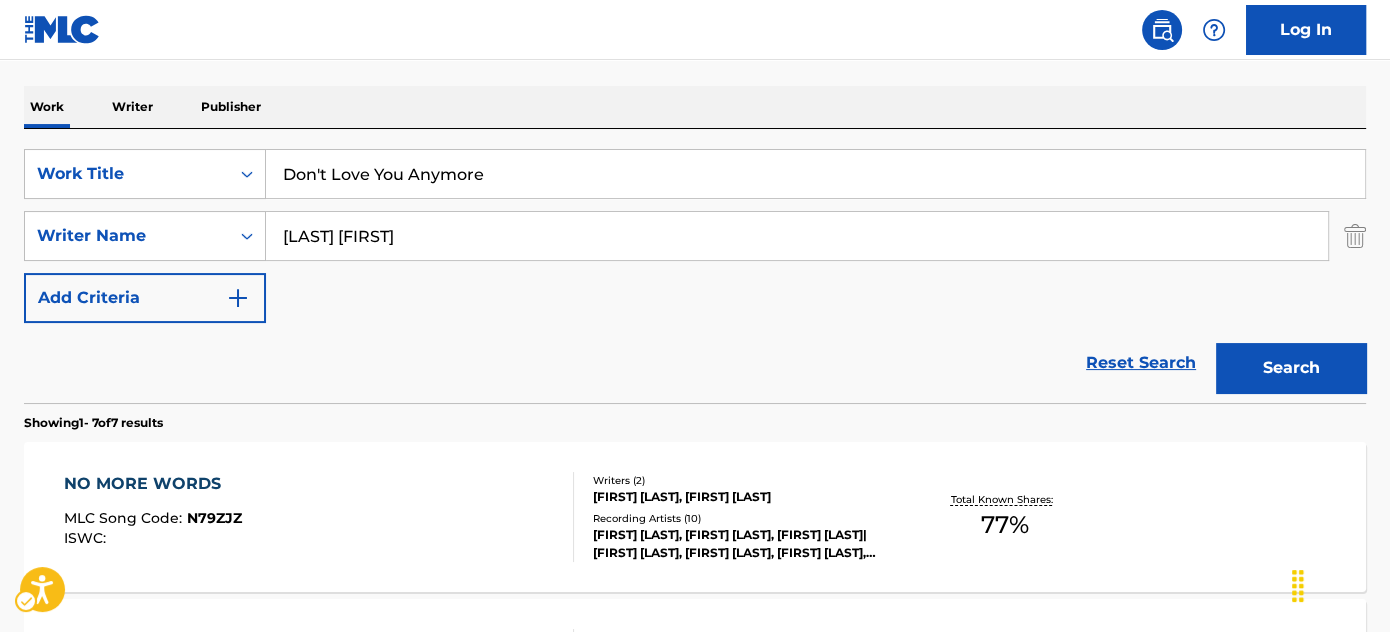 scroll, scrollTop: 335, scrollLeft: 0, axis: vertical 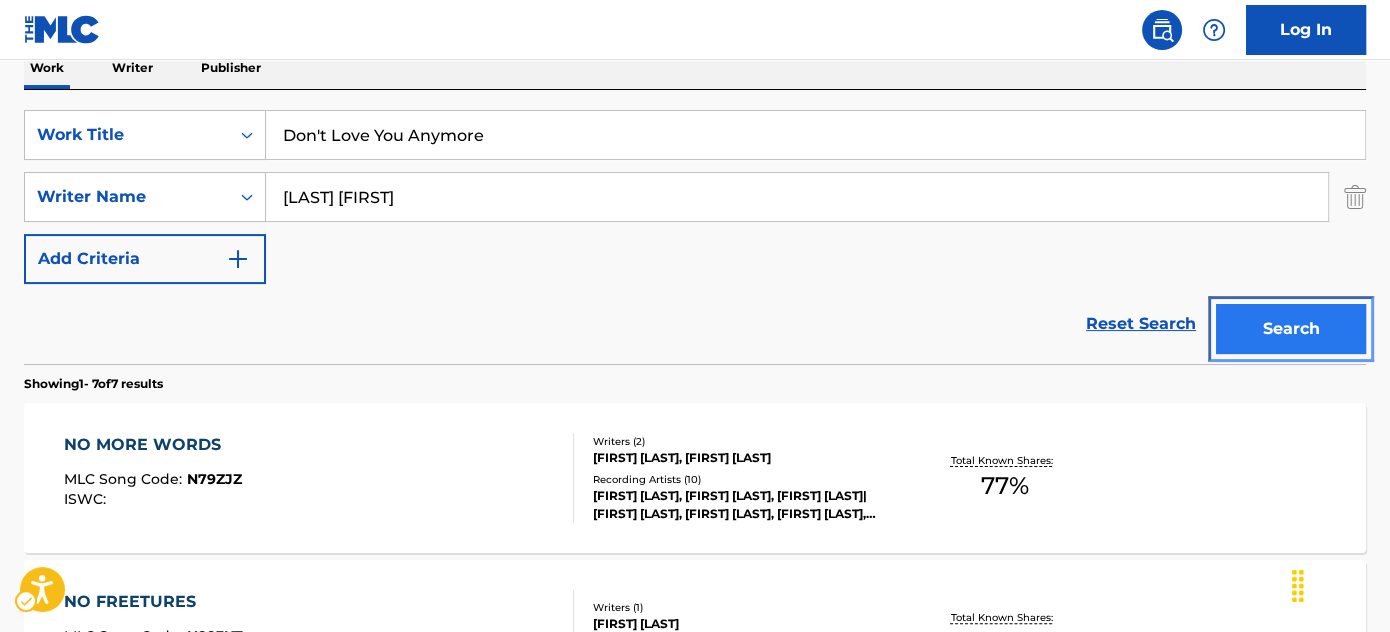 click on "Search" at bounding box center (1291, 329) 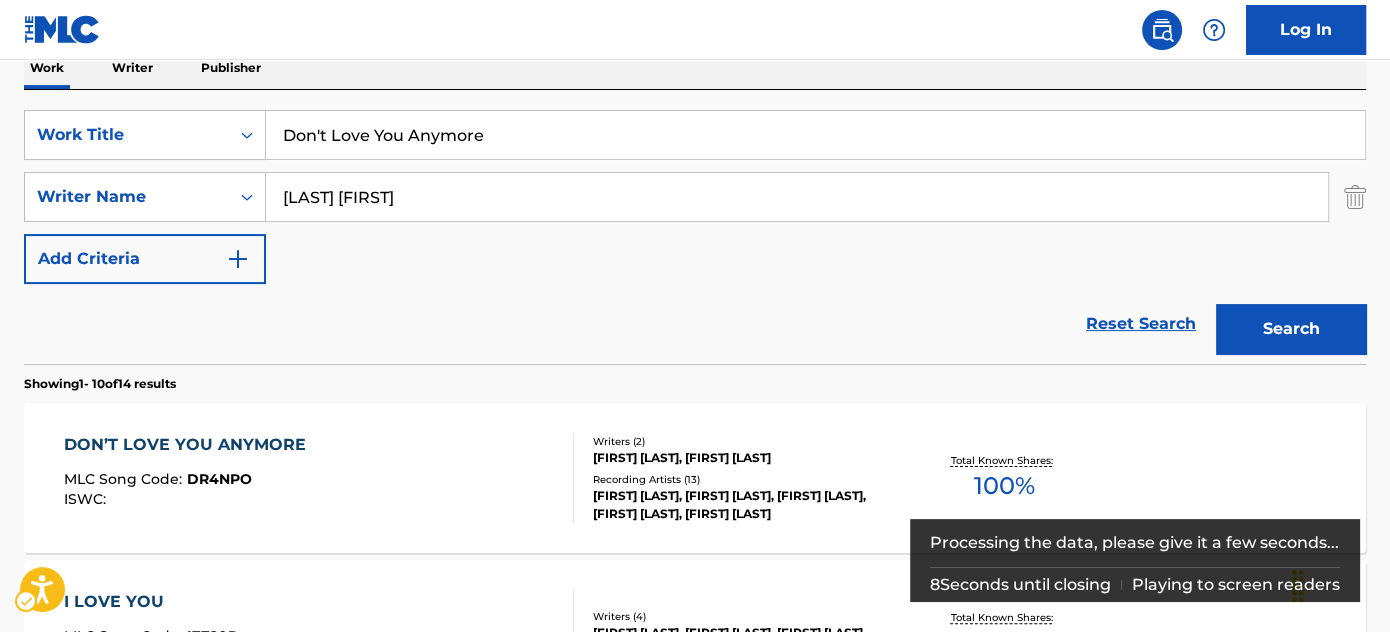 scroll, scrollTop: 424, scrollLeft: 0, axis: vertical 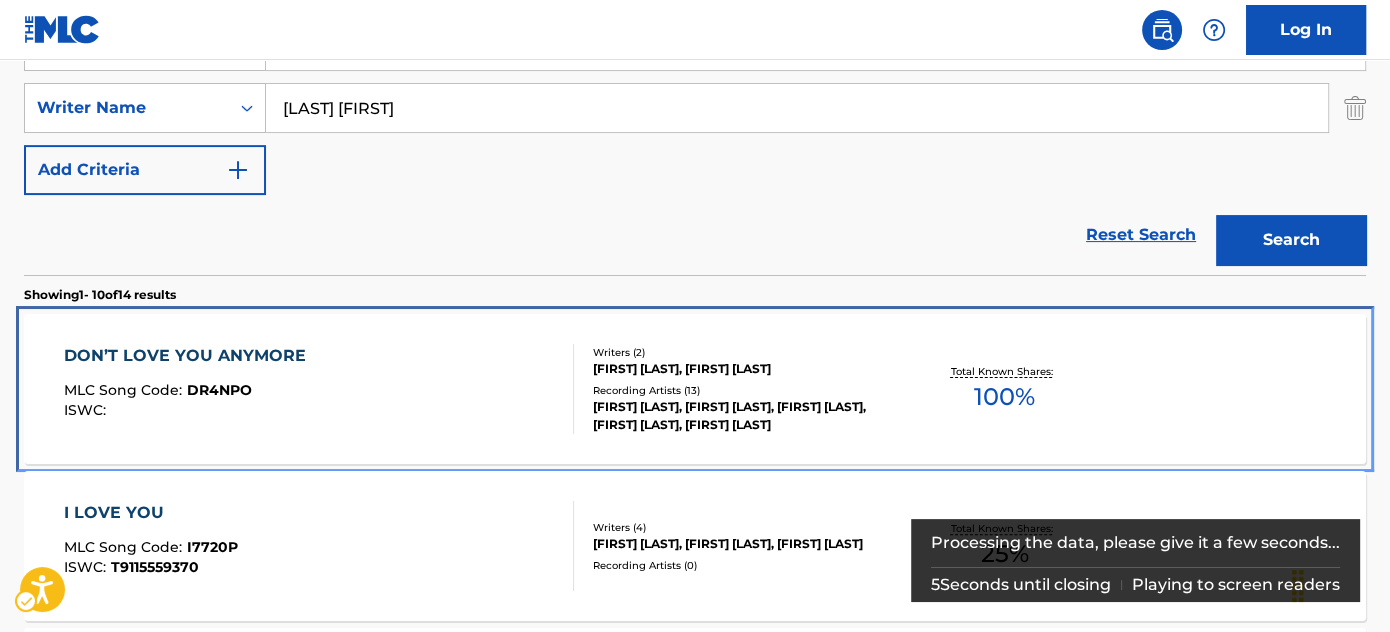 click on "DON’T LOVE YOU ANYMORE MLC Song Code : DR4NPO ISWC :" at bounding box center (319, 389) 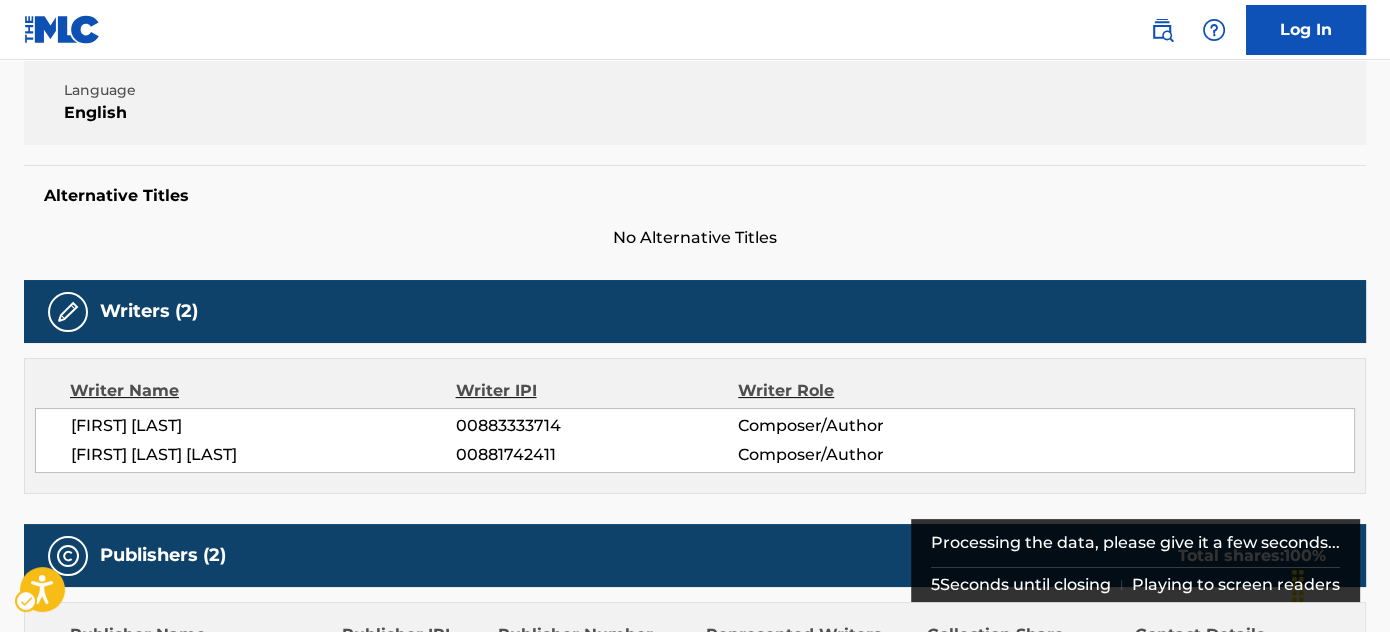 scroll, scrollTop: 0, scrollLeft: 0, axis: both 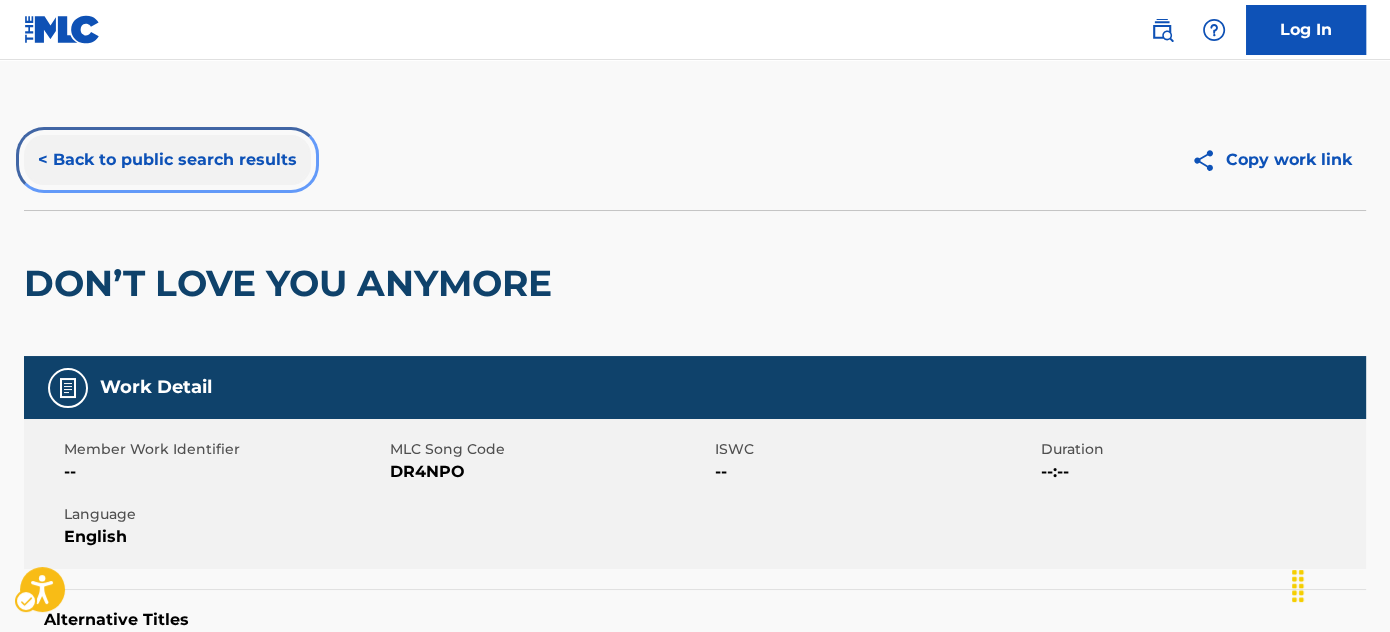 click on "< Back to public search results" at bounding box center (167, 160) 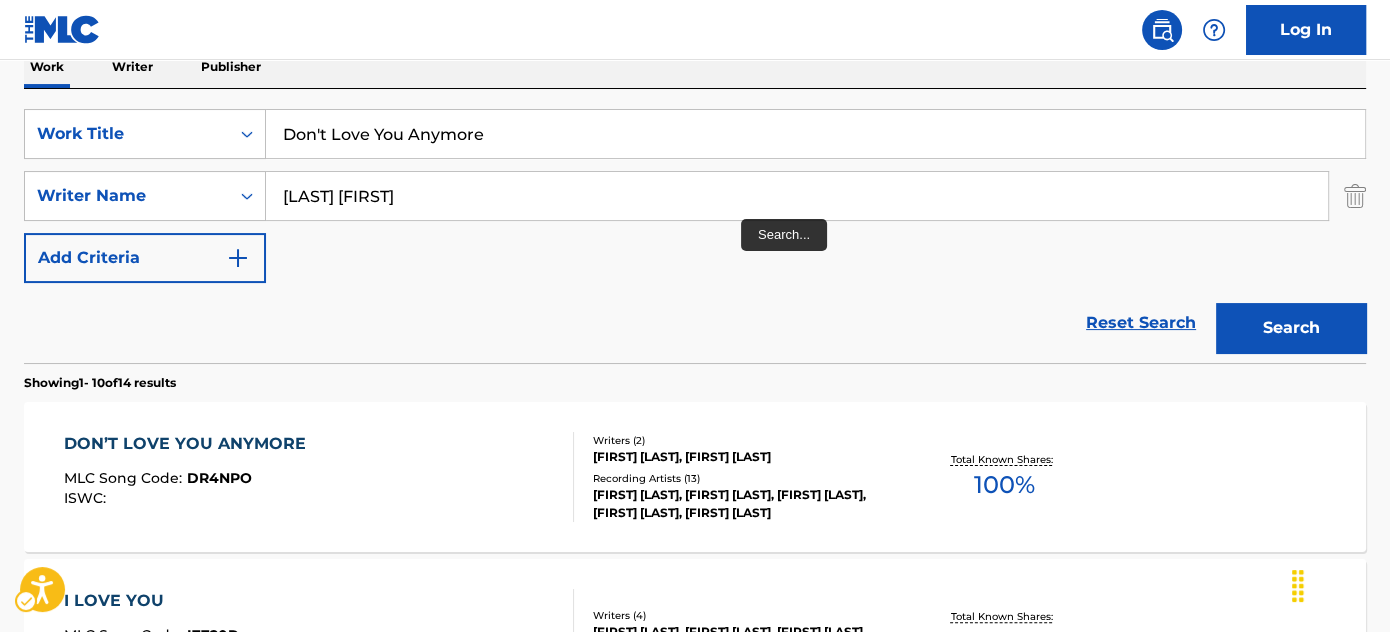 scroll, scrollTop: 333, scrollLeft: 0, axis: vertical 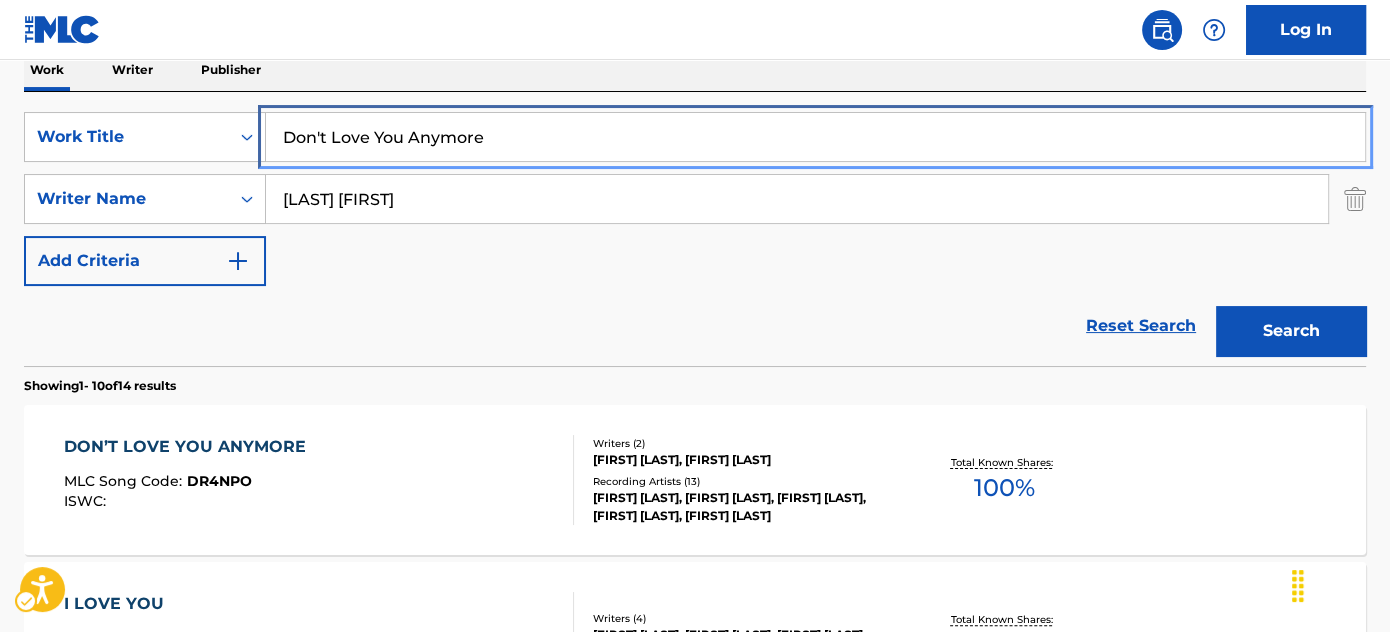 click on "Don't Love You Anymore" at bounding box center [815, 137] 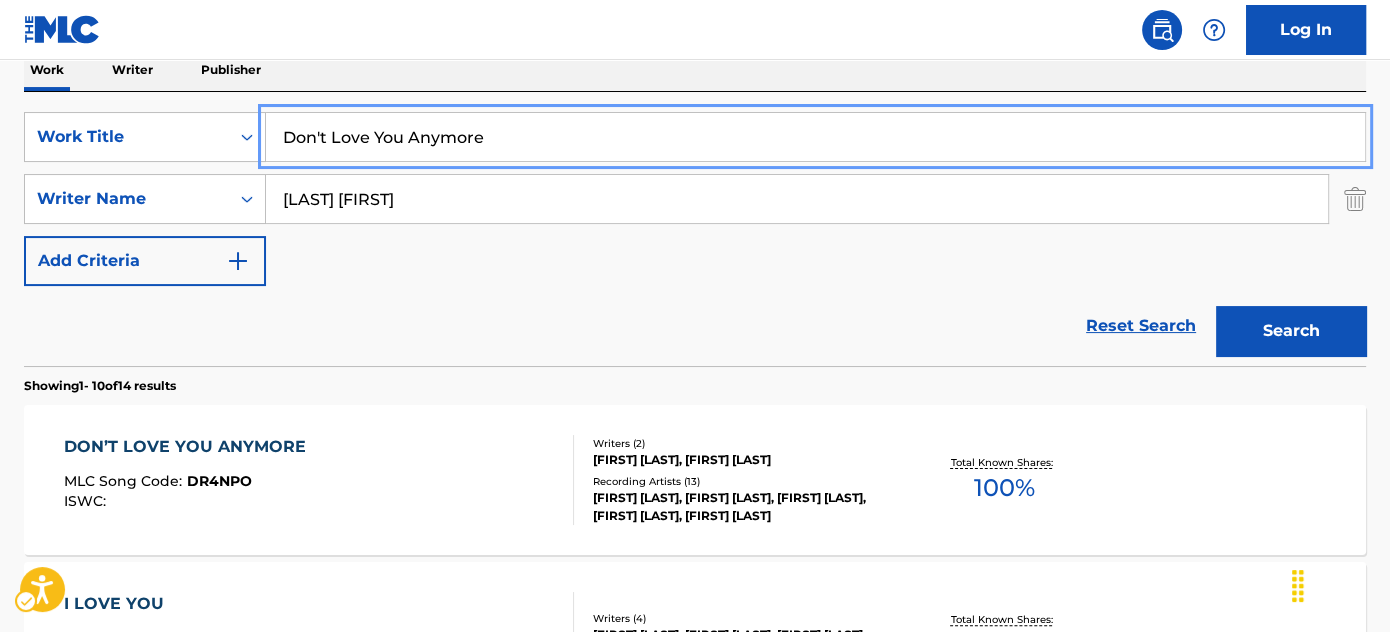 paste on "Where Have I Been?" 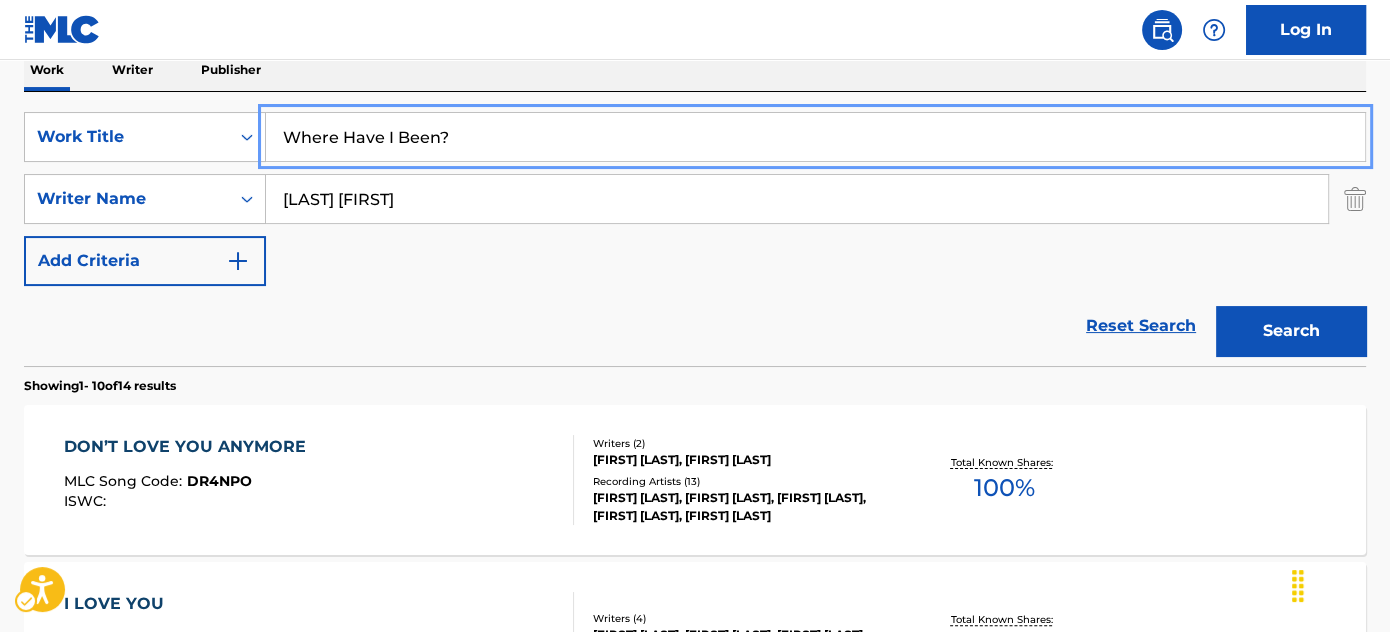 click on "Work Writer Publisher" at bounding box center [695, 70] 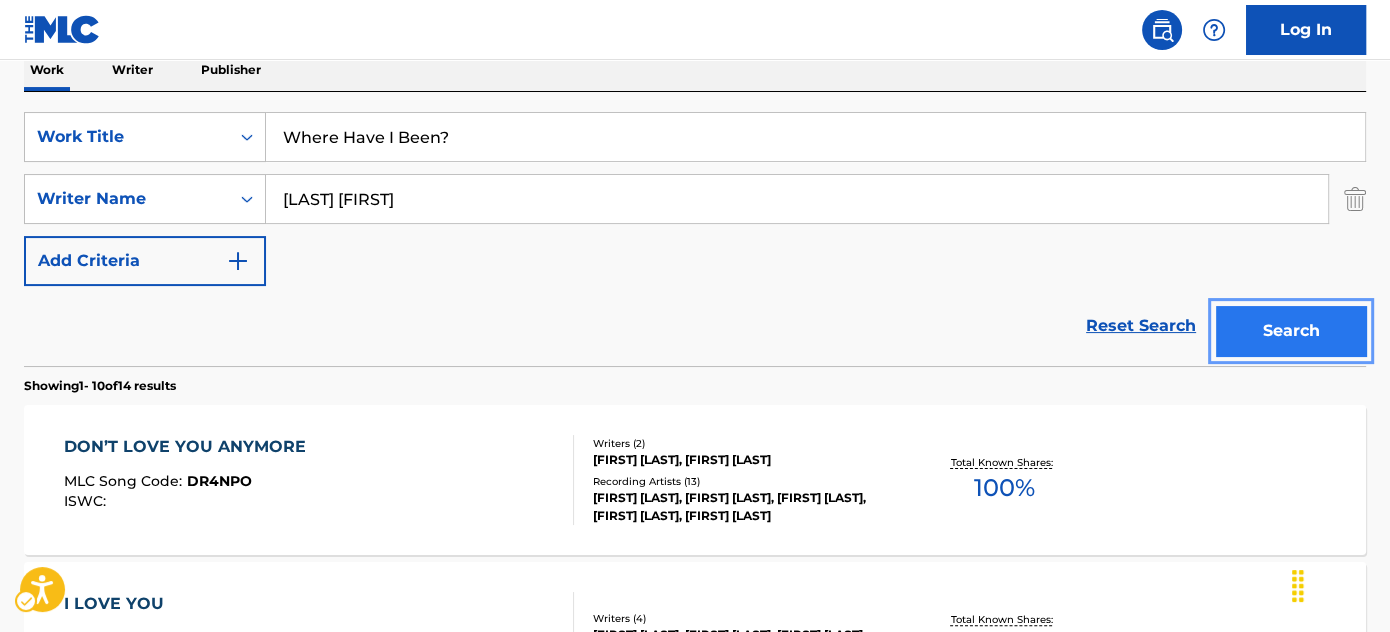 click on "Search" at bounding box center (1291, 331) 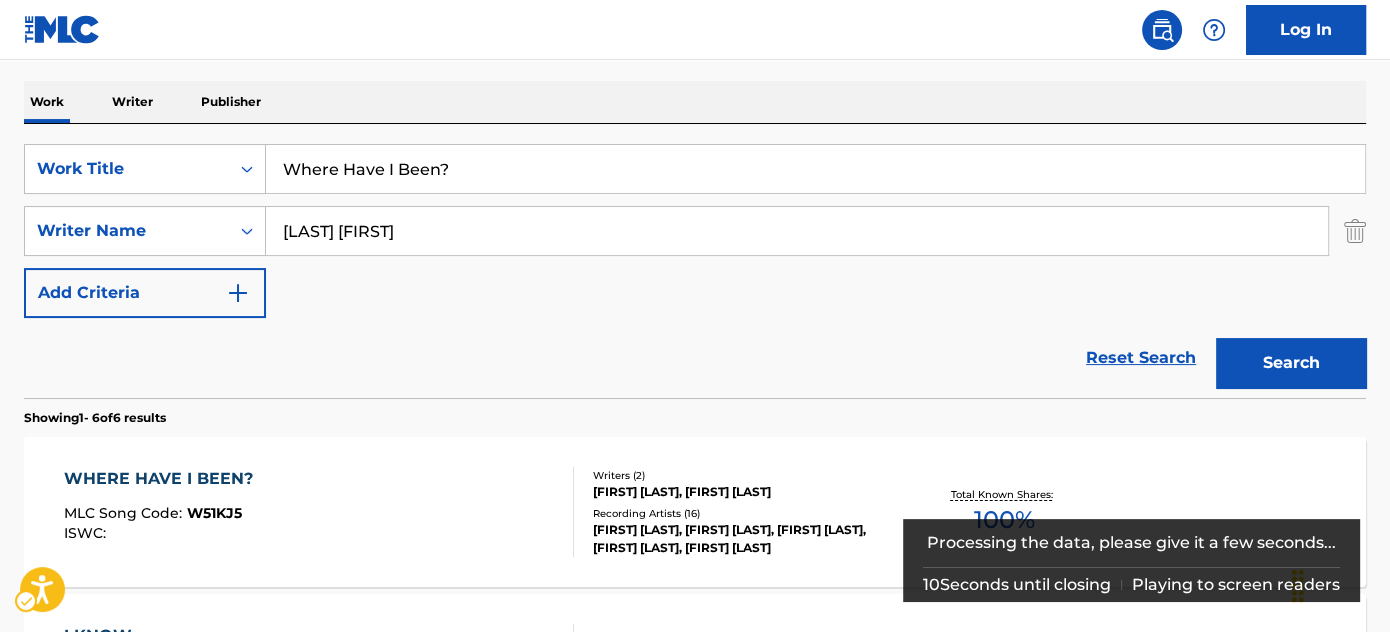 scroll, scrollTop: 333, scrollLeft: 0, axis: vertical 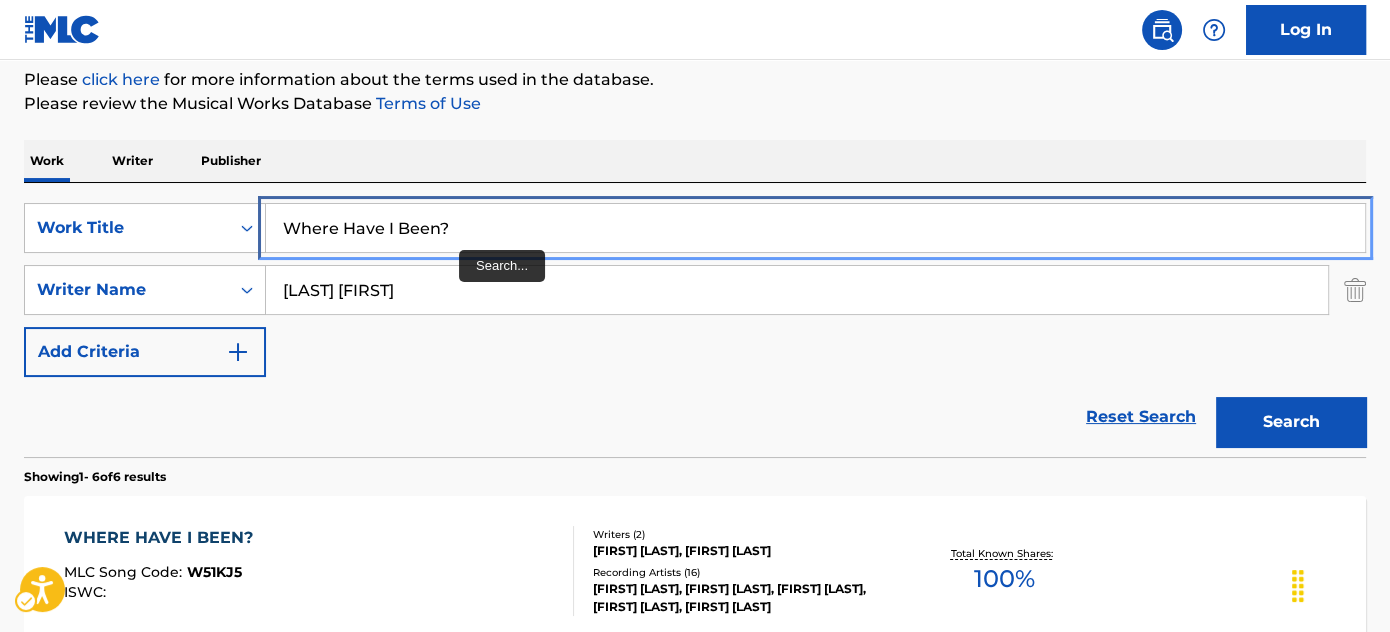 click on "Where Have I Been?" at bounding box center [815, 228] 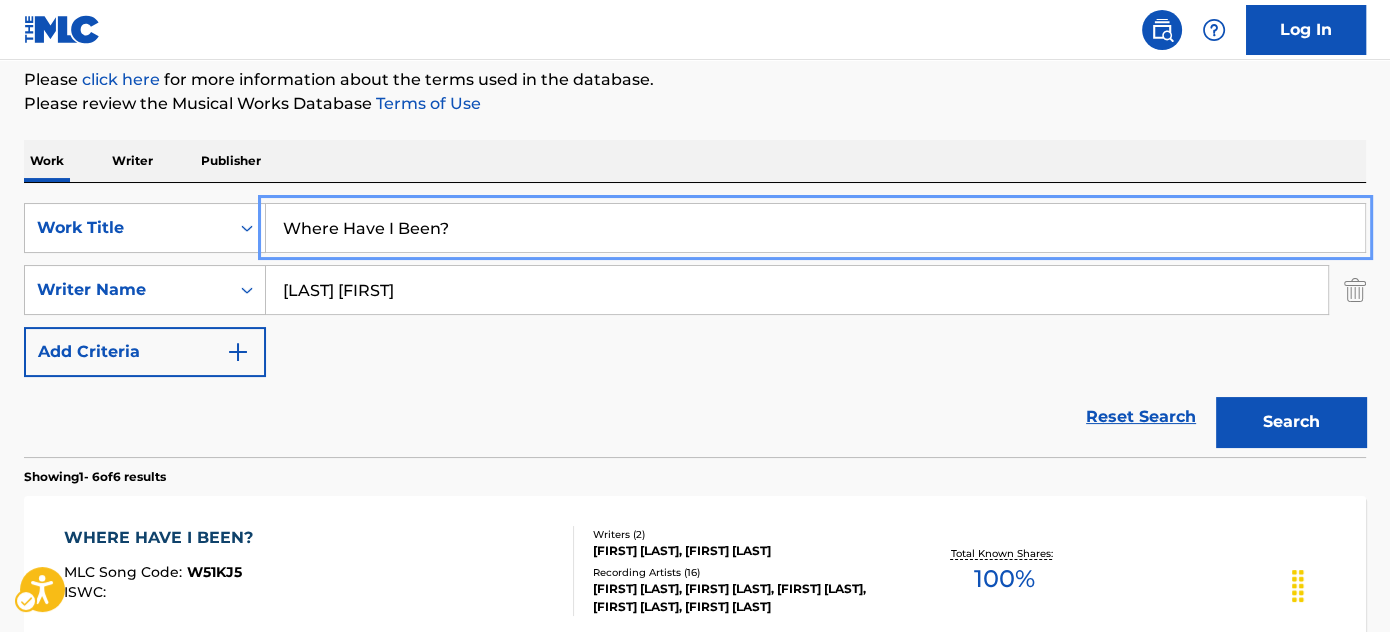 paste on "Accountability" 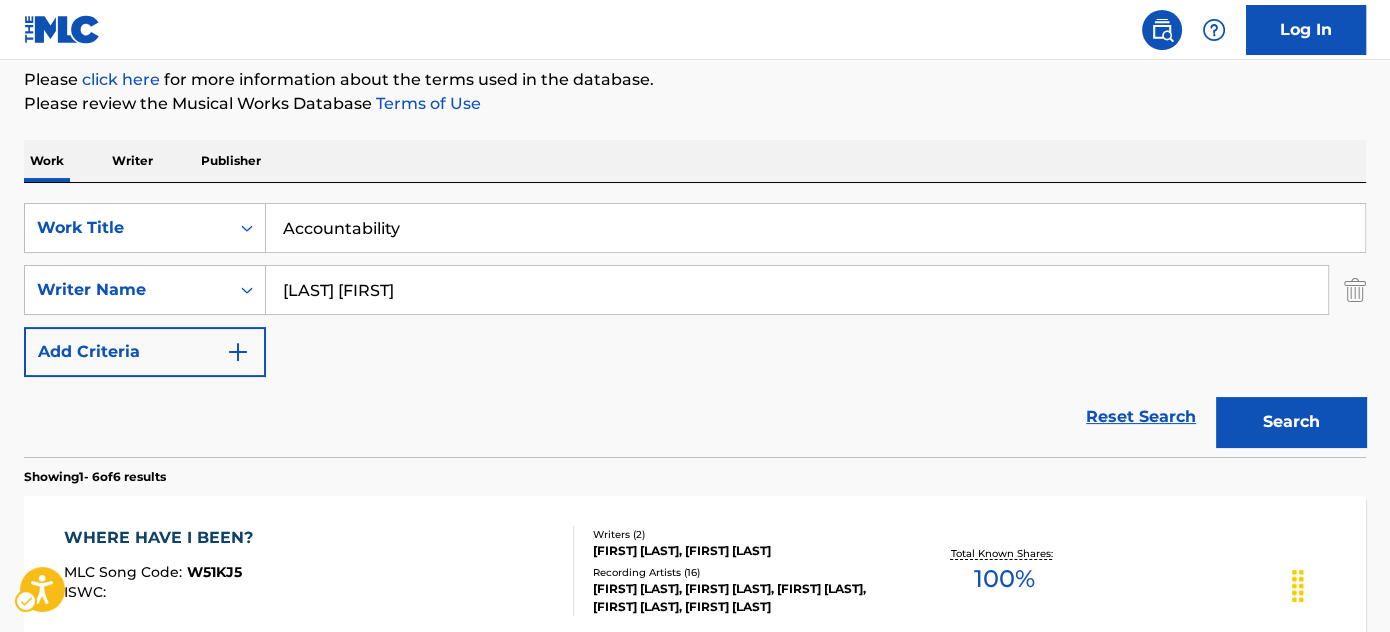 drag, startPoint x: 730, startPoint y: 149, endPoint x: 746, endPoint y: 160, distance: 19.416489 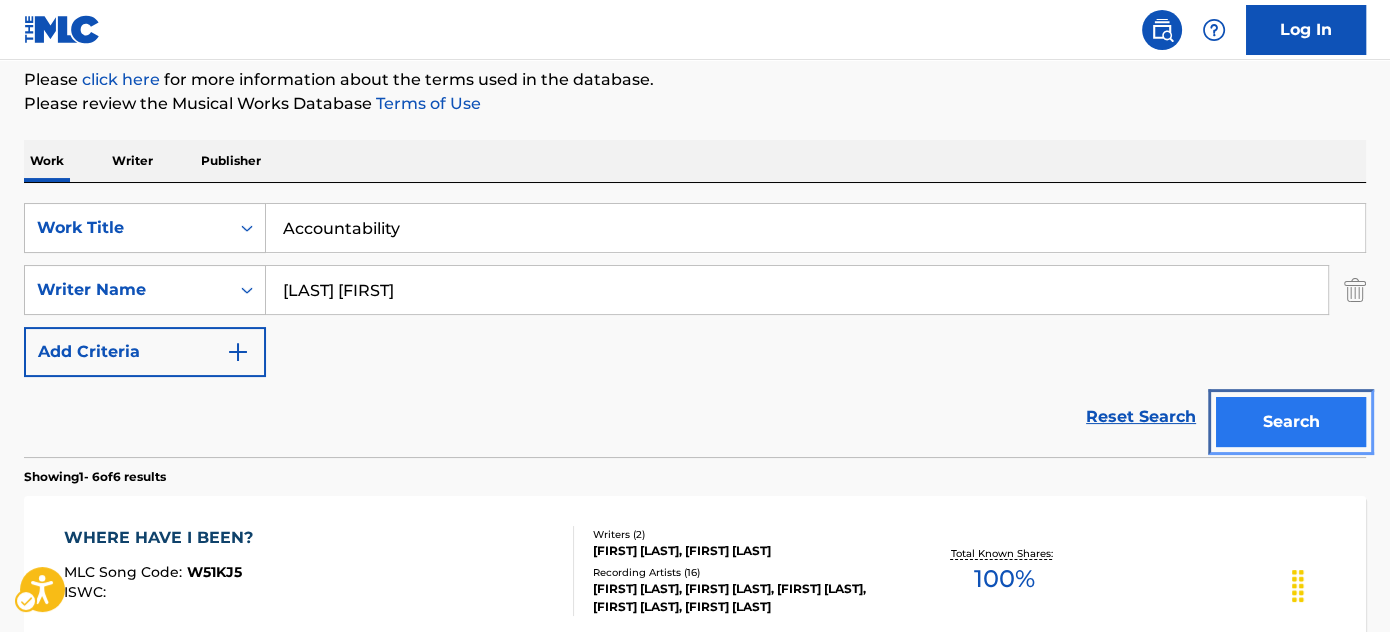 click on "Search" at bounding box center (1291, 422) 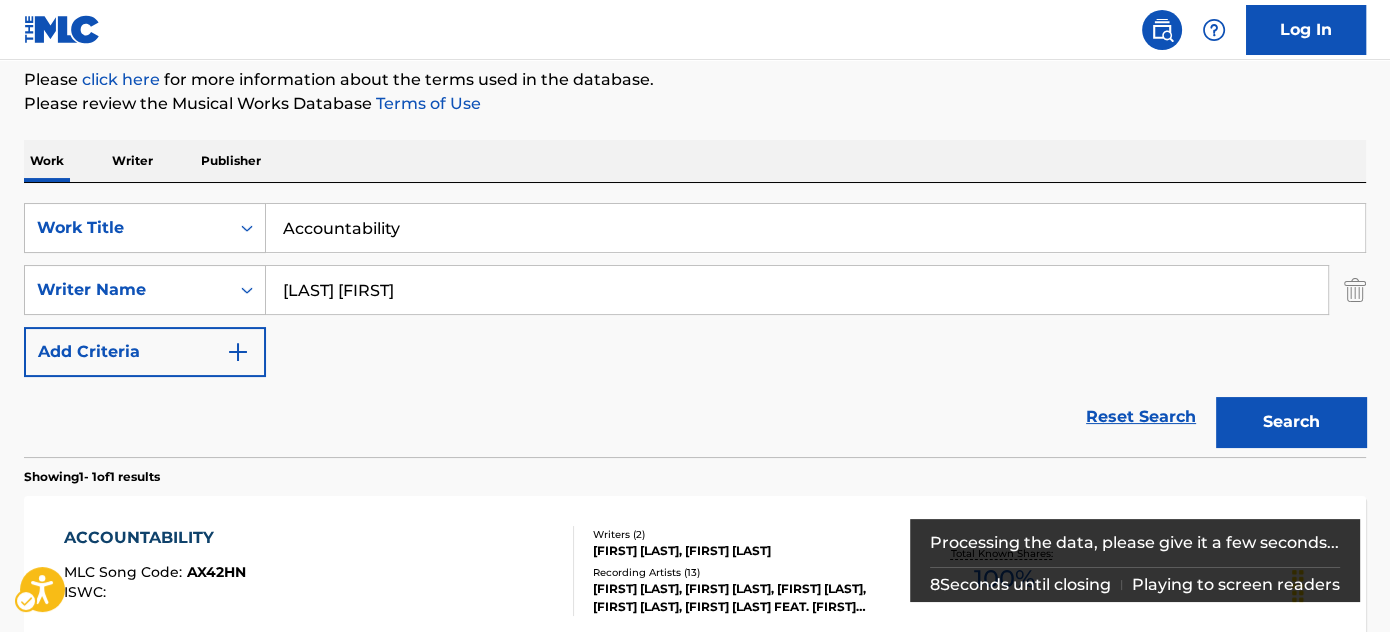 scroll, scrollTop: 349, scrollLeft: 0, axis: vertical 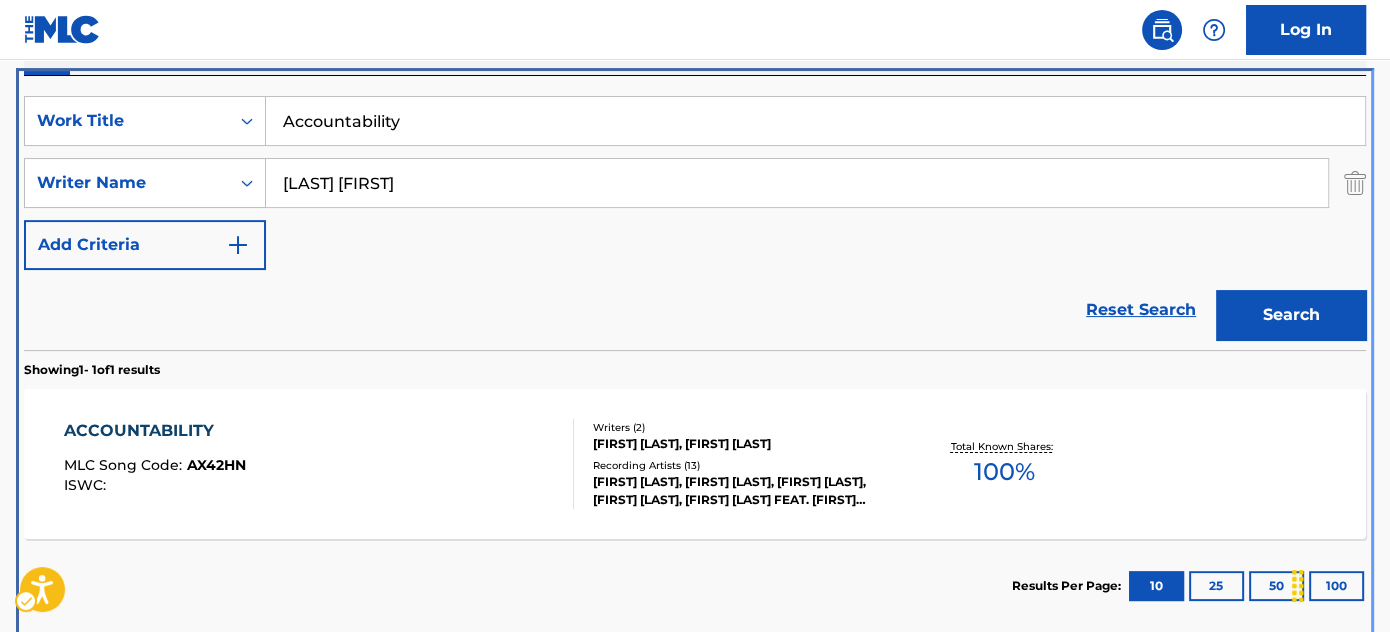 click on "Work Title Accountability Writer Name [LAST] [FIRST] Add Criteria Reset Search Search" at bounding box center [695, 213] 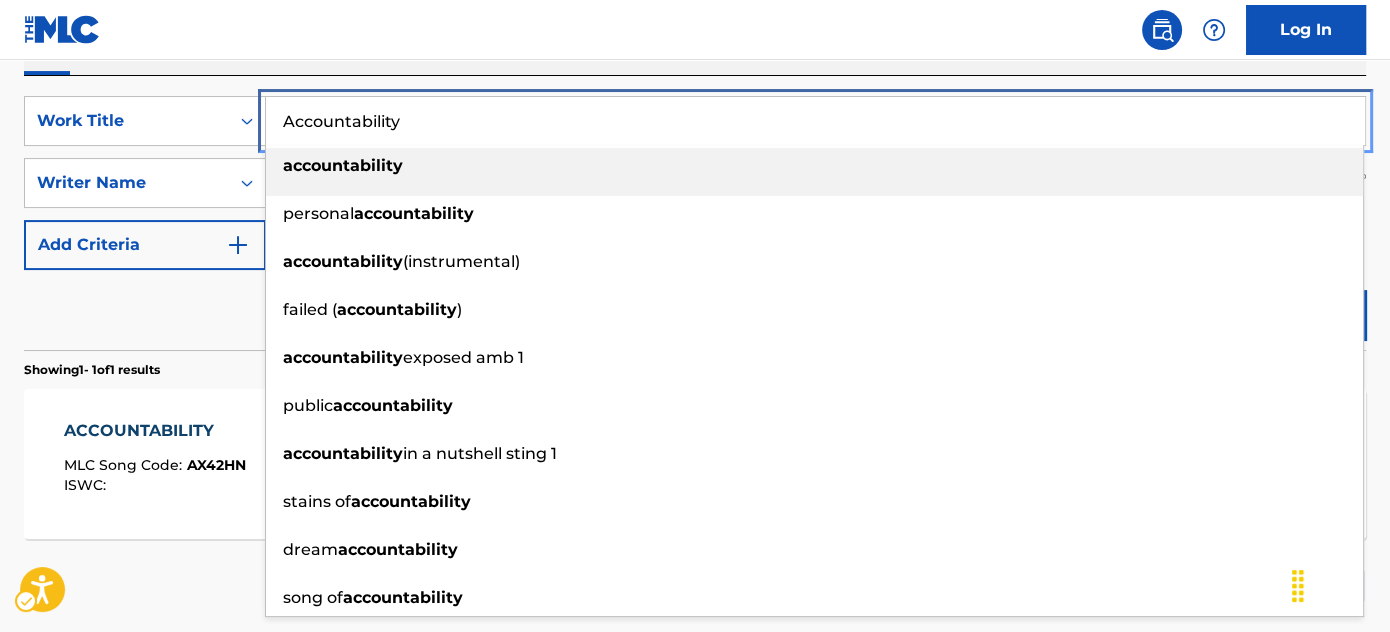 click on "Accountability" at bounding box center (815, 121) 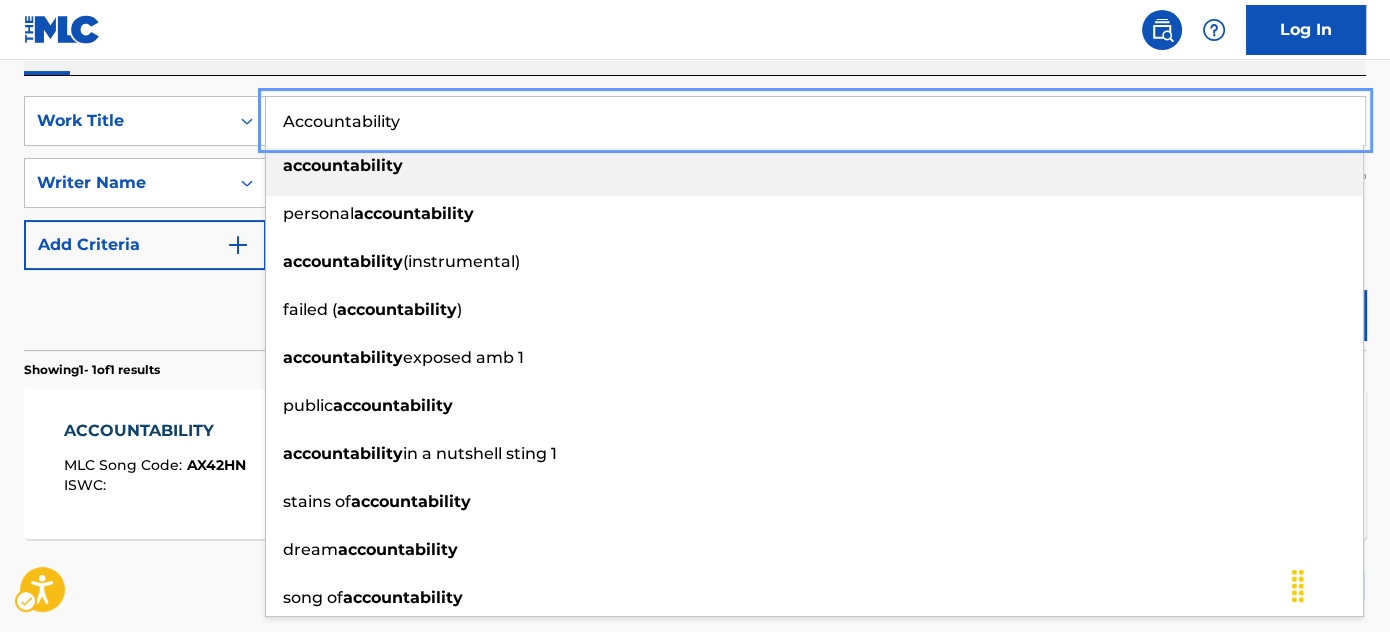 paste on "Maybe It’s Me" 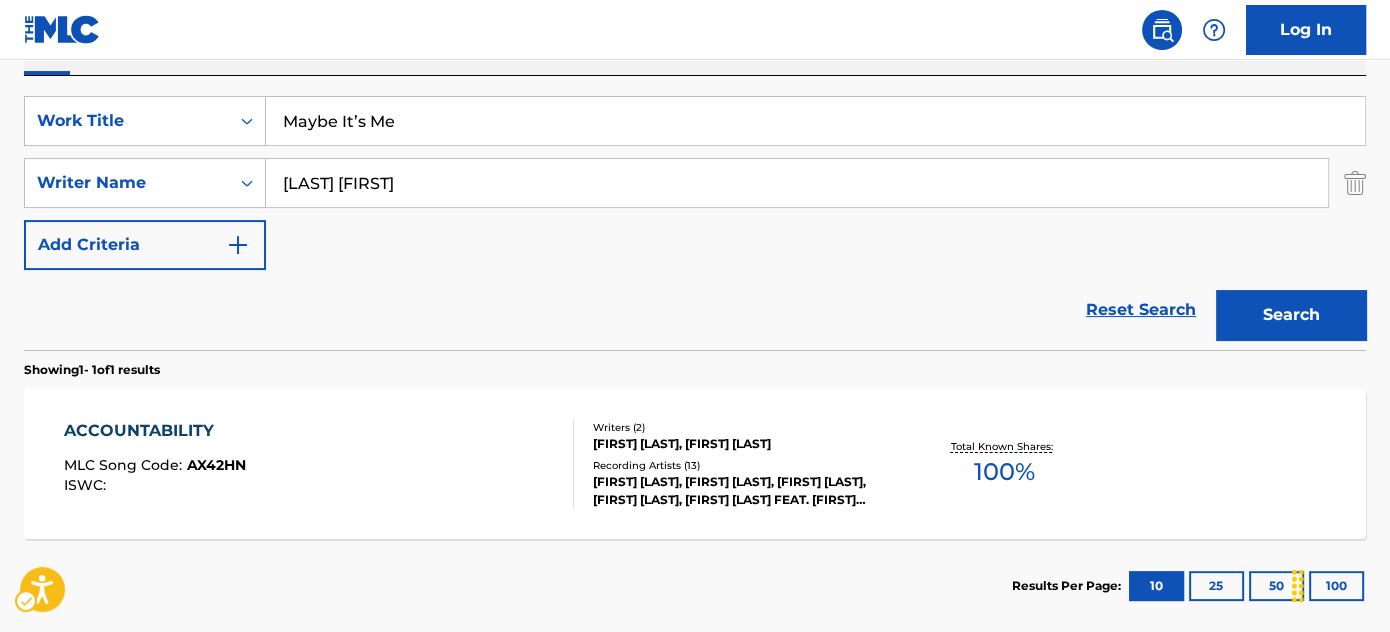 click on "Work Writer Publisher" at bounding box center (695, 54) 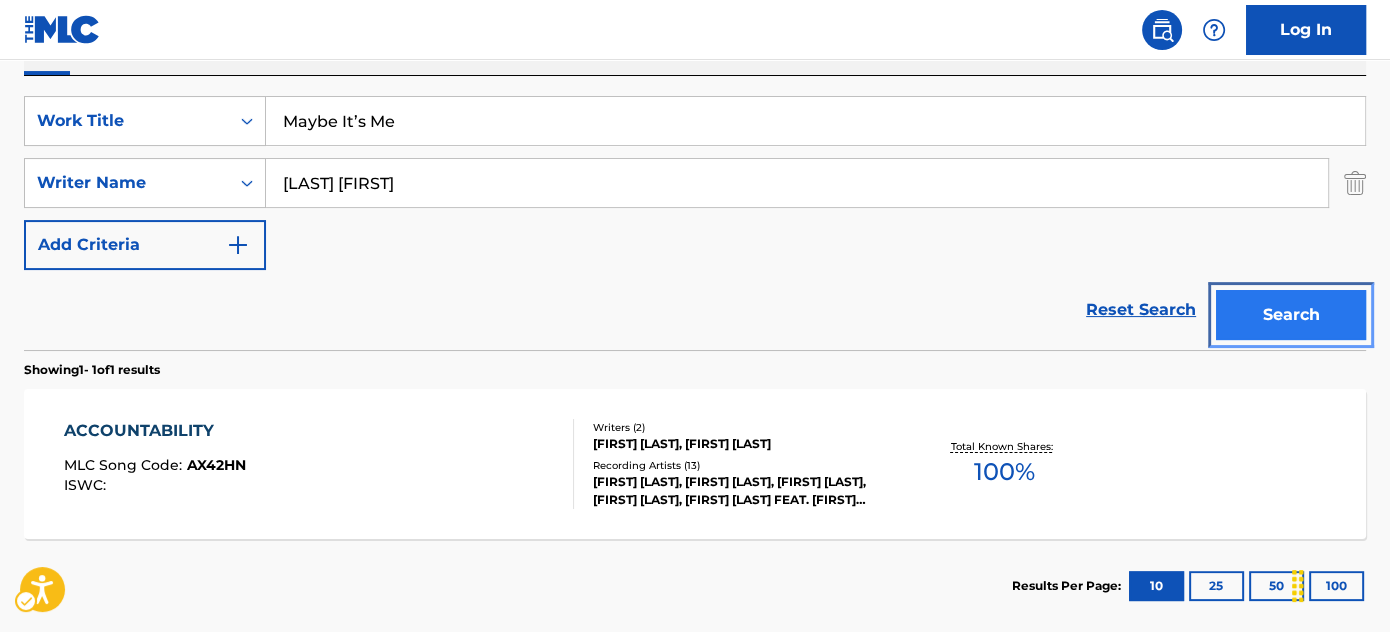 click on "Search" at bounding box center (1291, 315) 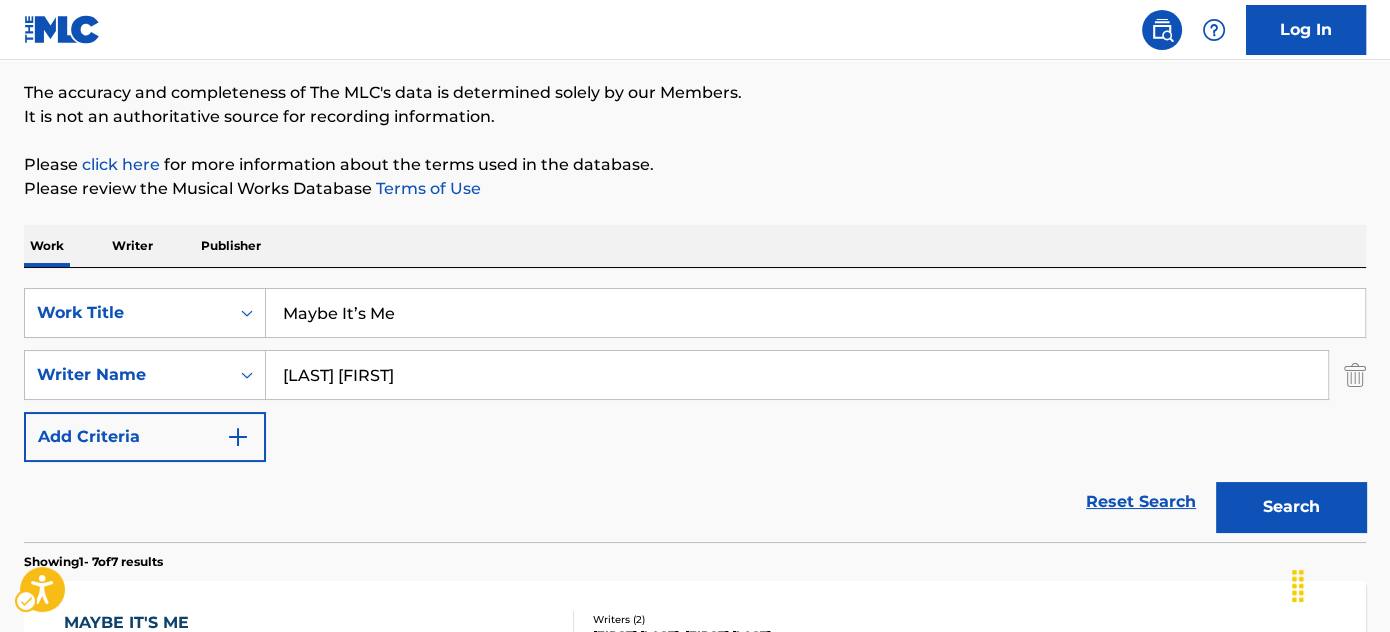scroll, scrollTop: 152, scrollLeft: 0, axis: vertical 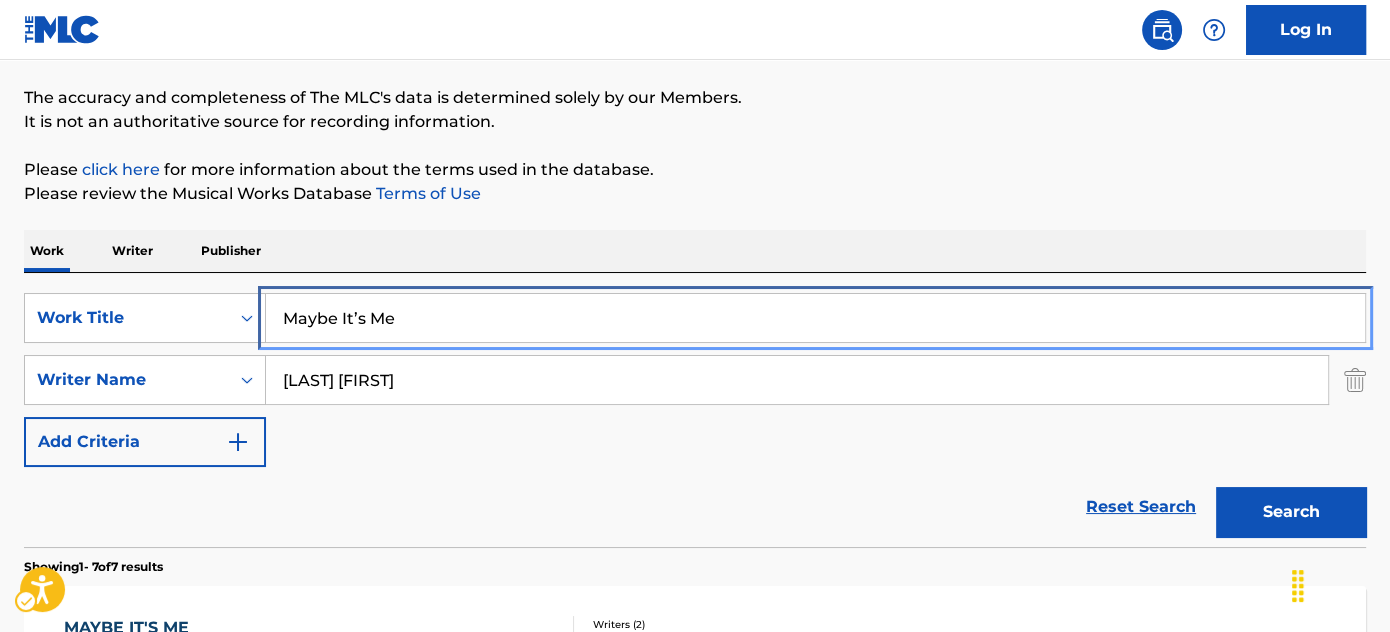 click on "Maybe It’s Me" at bounding box center (815, 318) 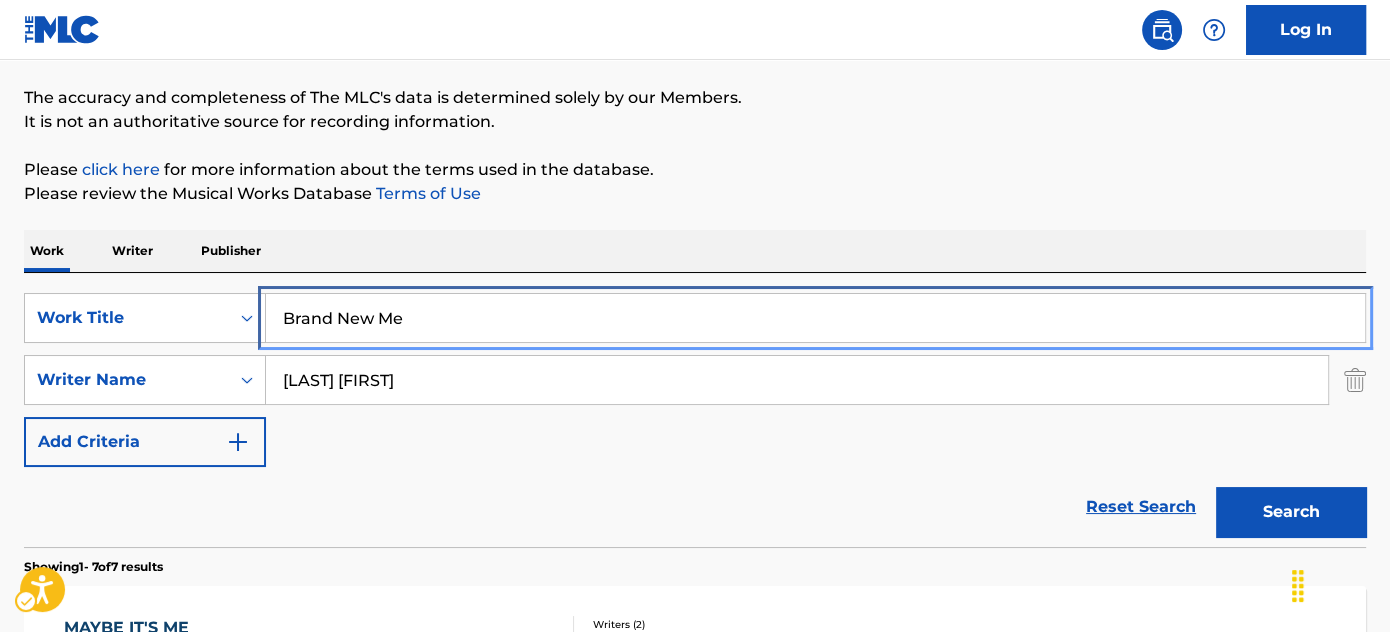 type on "Brand New Me" 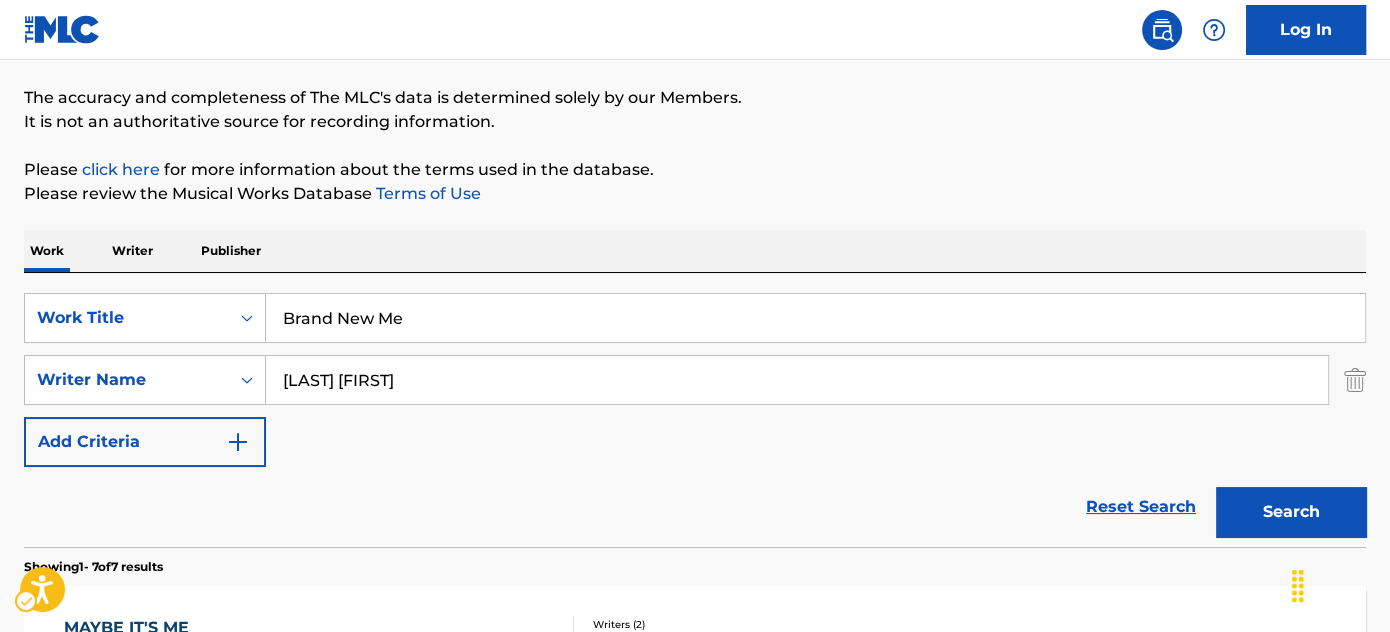 click on "Please review the Musical Works Database   Terms of Use  | New Window" at bounding box center [695, 194] 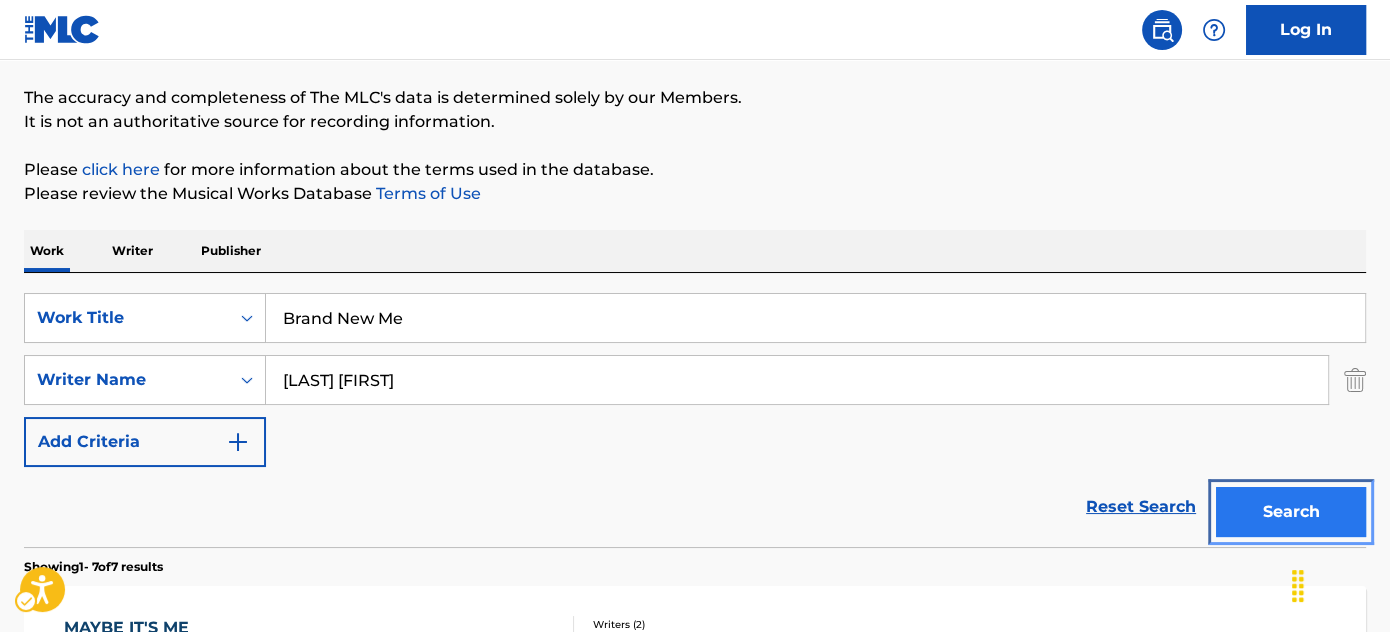 click on "Search" at bounding box center [1291, 512] 